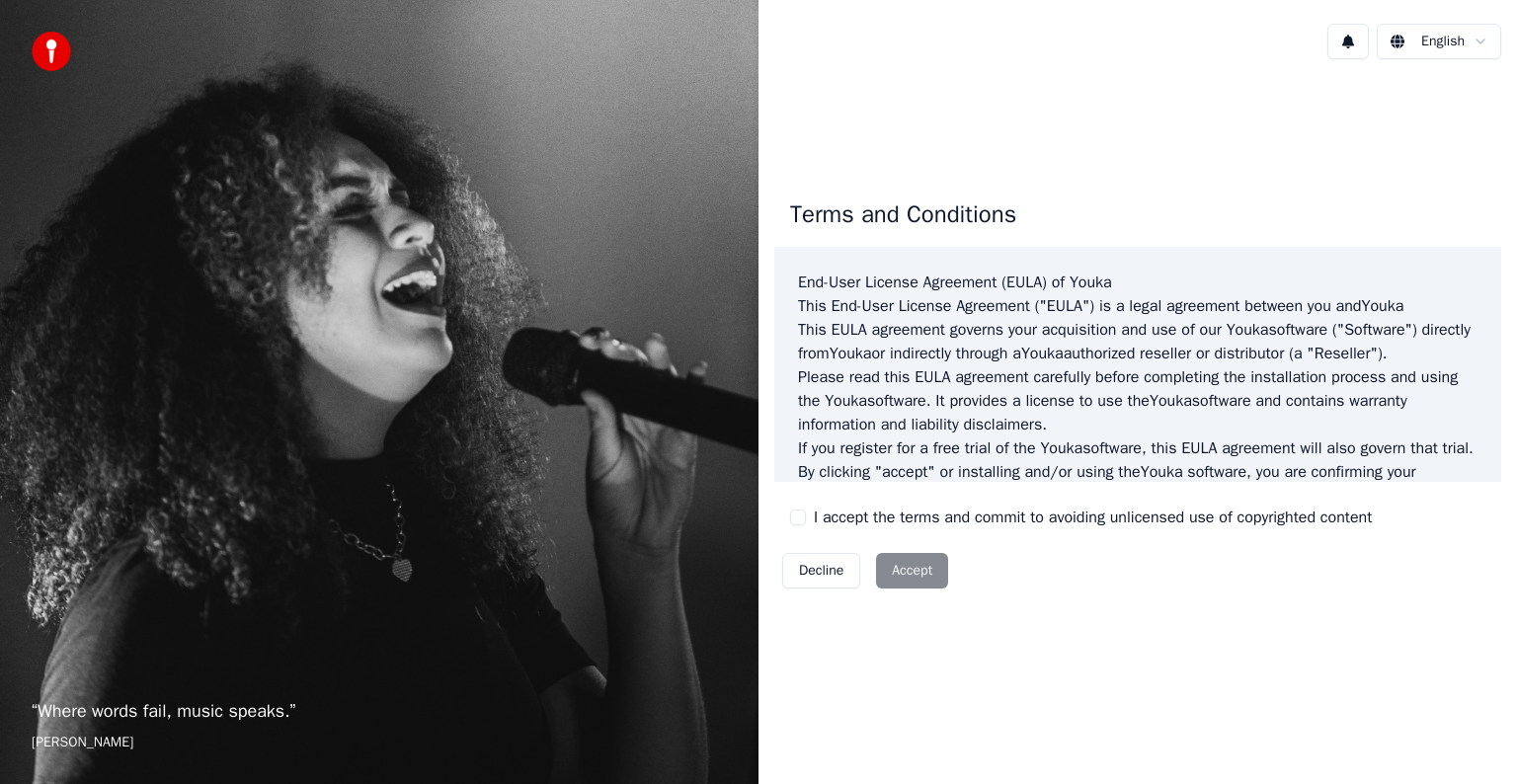 scroll, scrollTop: 0, scrollLeft: 0, axis: both 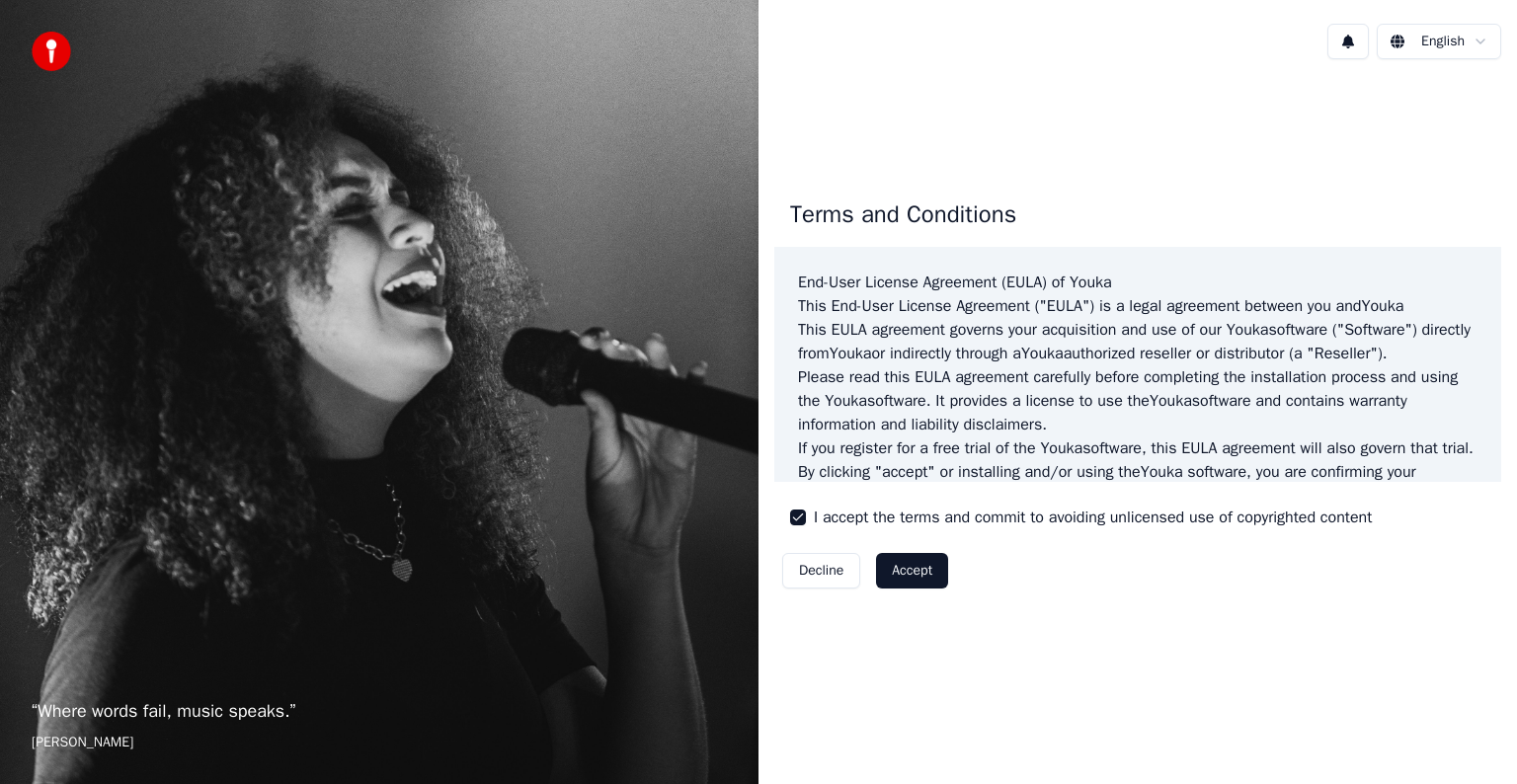 click on "Accept" at bounding box center (912, 571) 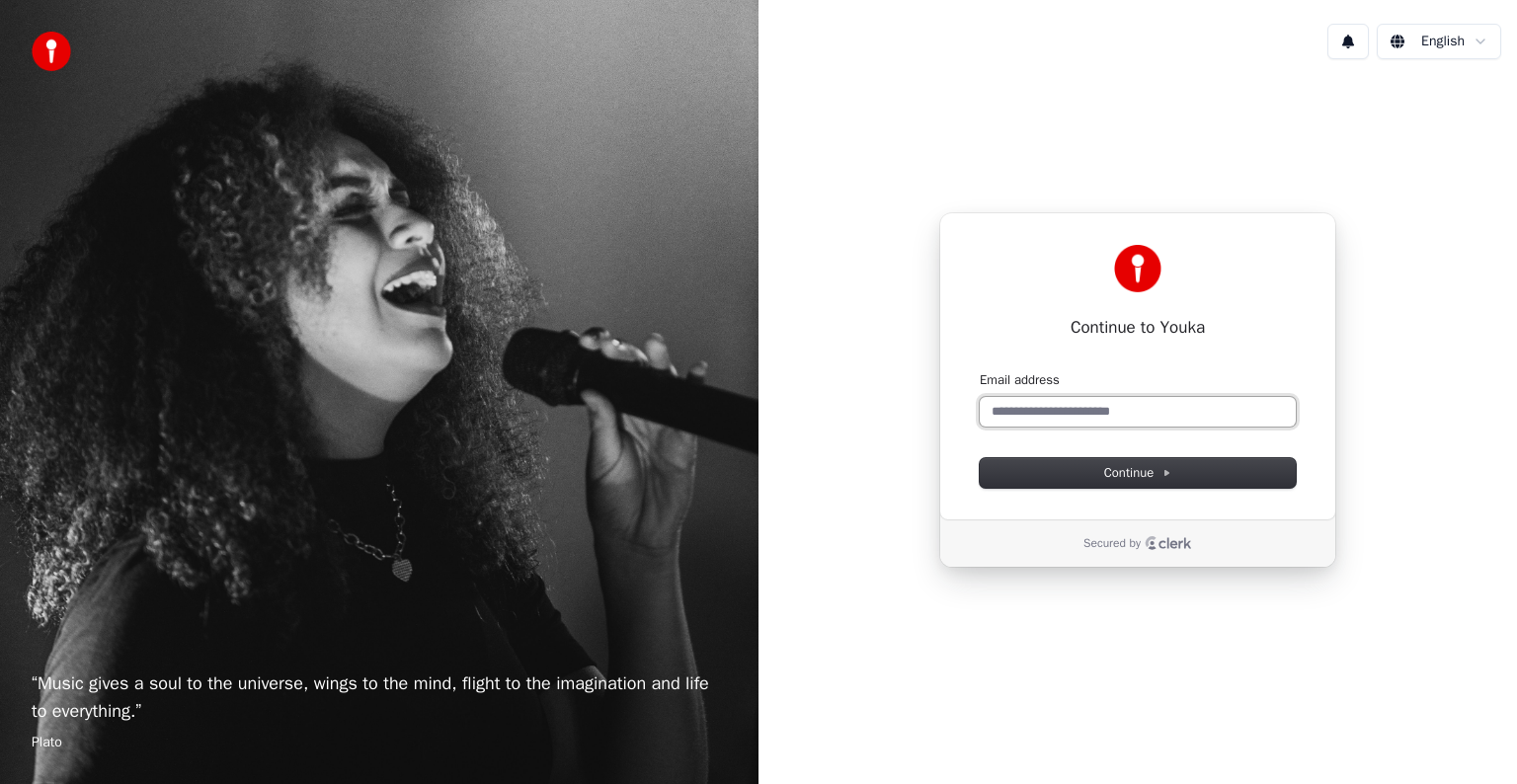 click on "Email address" at bounding box center [1138, 412] 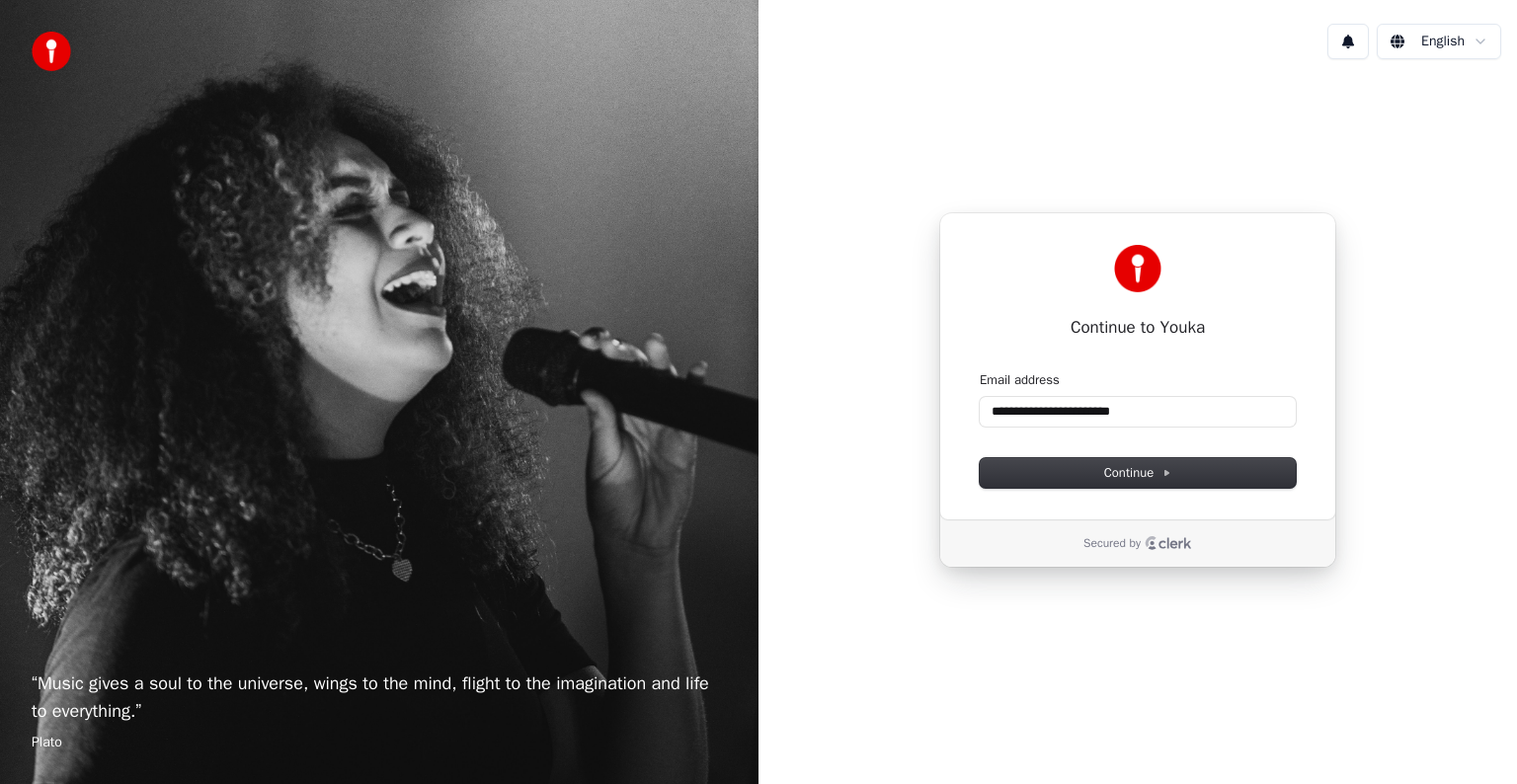 click on "**********" at bounding box center (1138, 366) 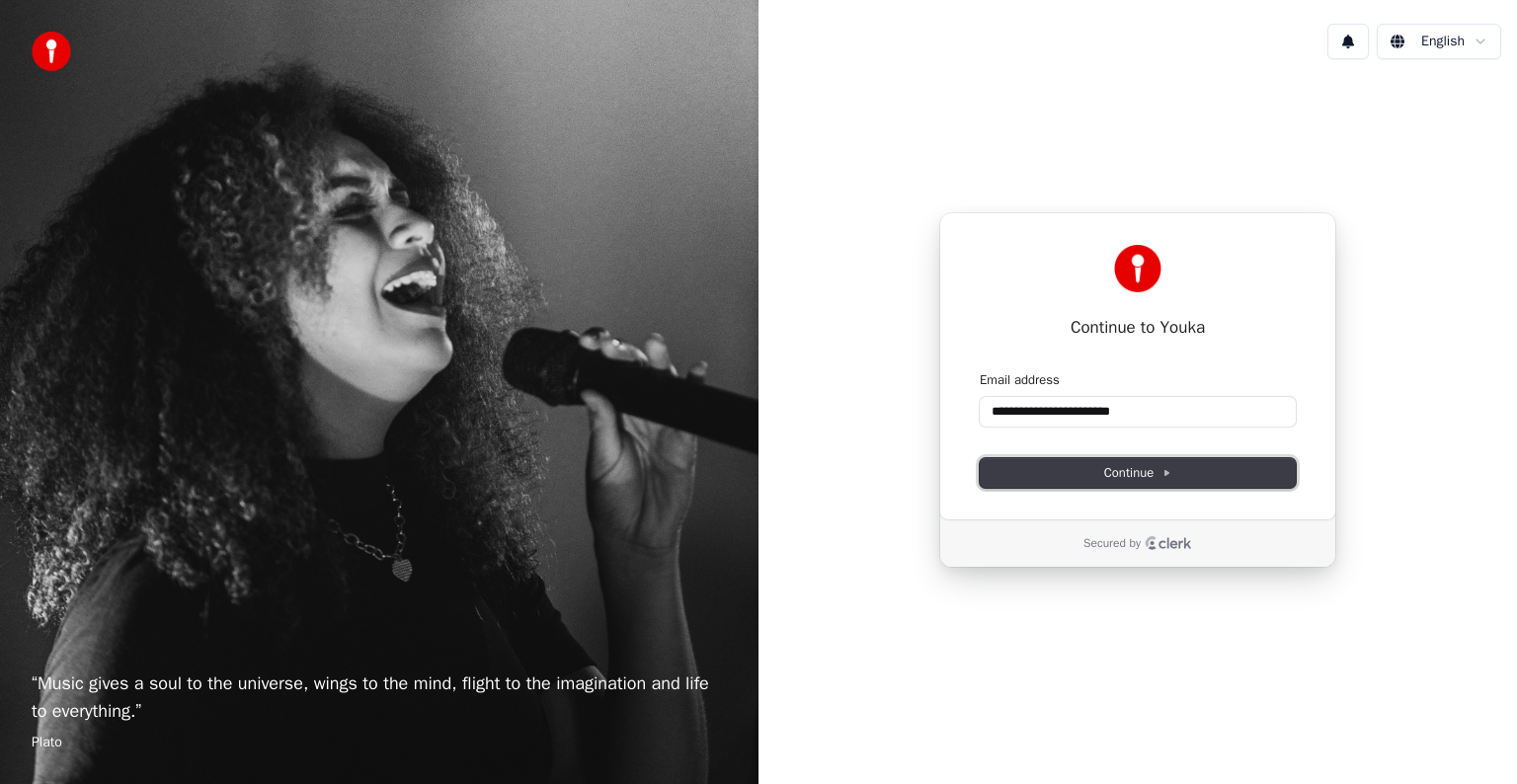 click on "Continue" at bounding box center (1138, 473) 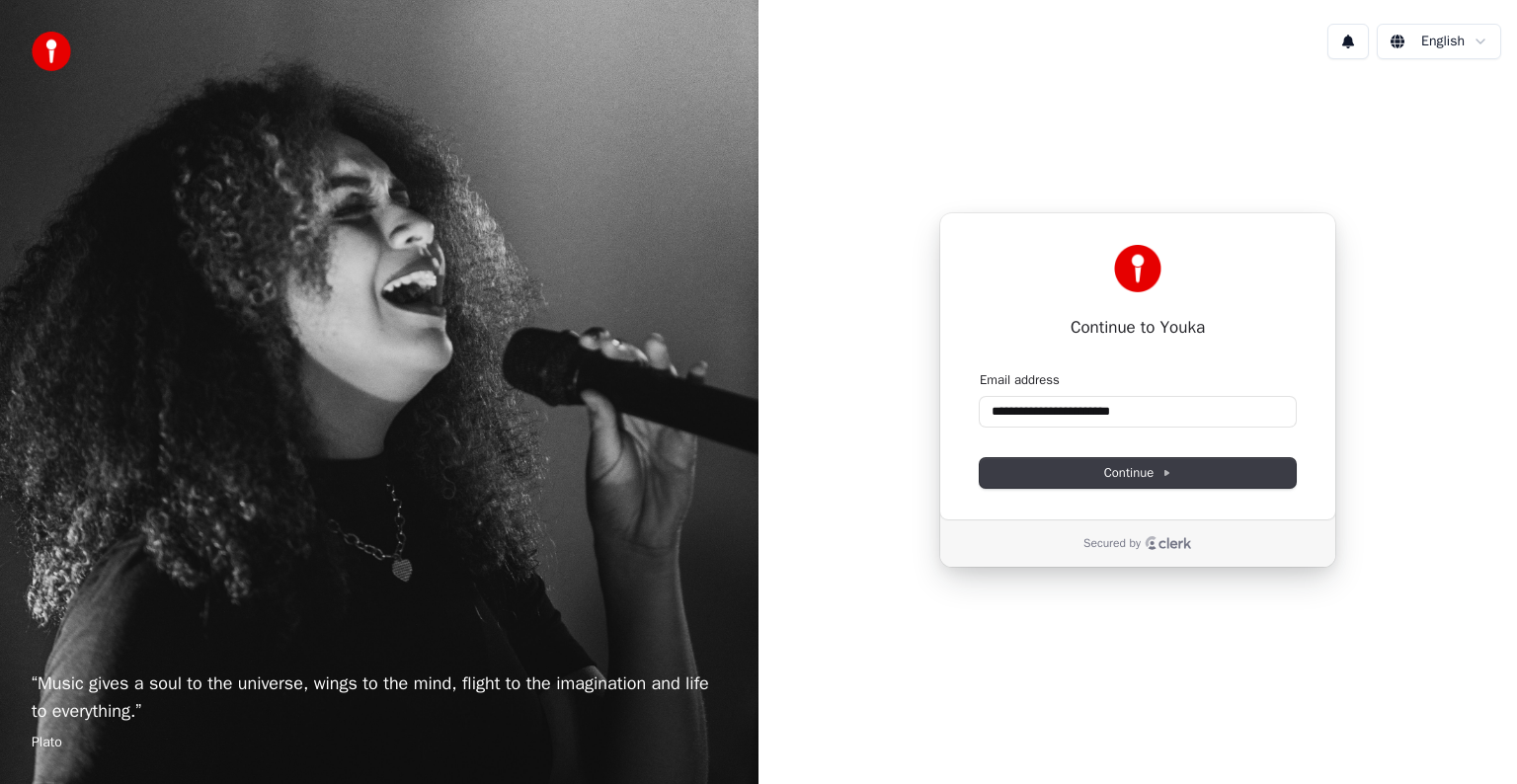 type on "**********" 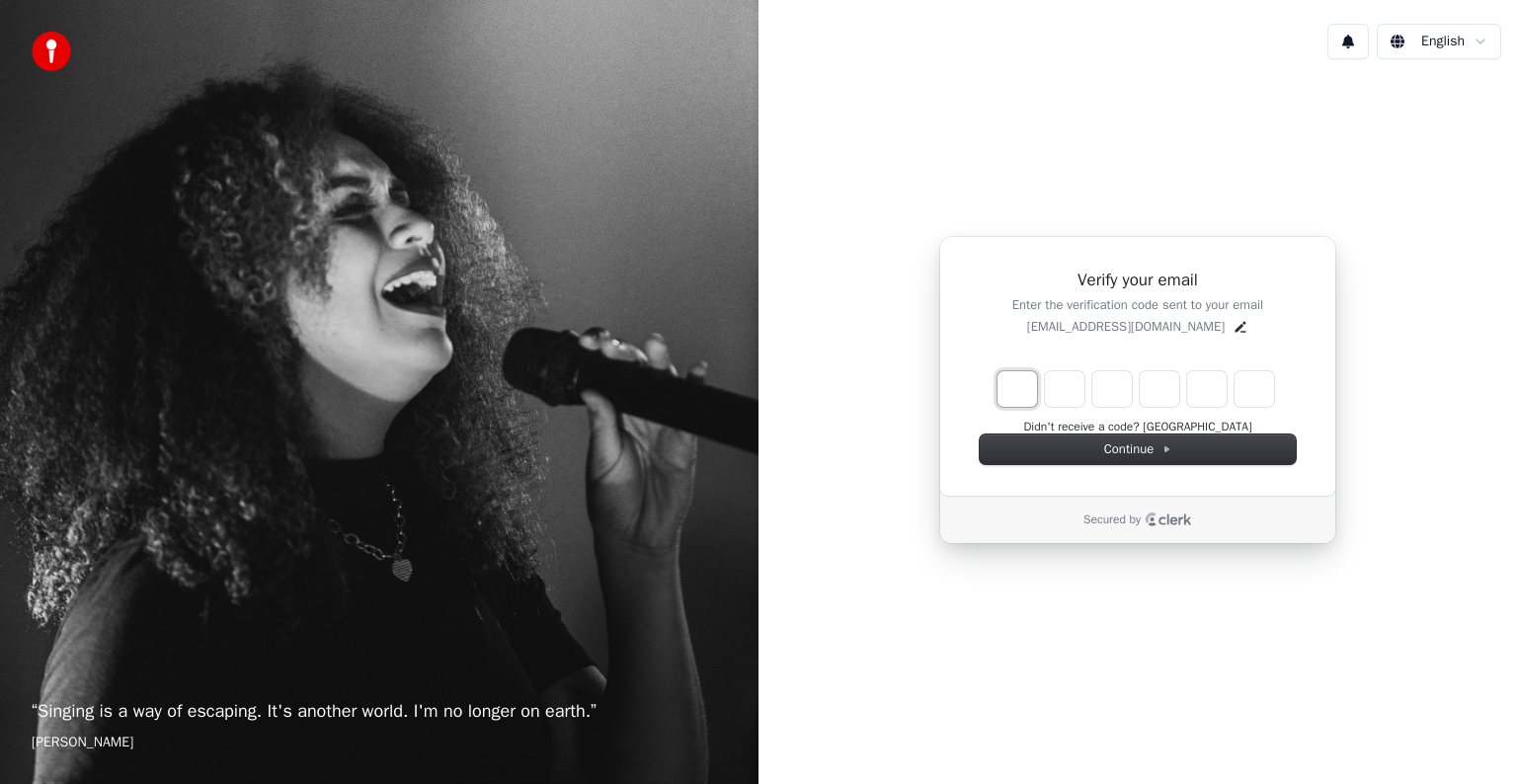 type on "*" 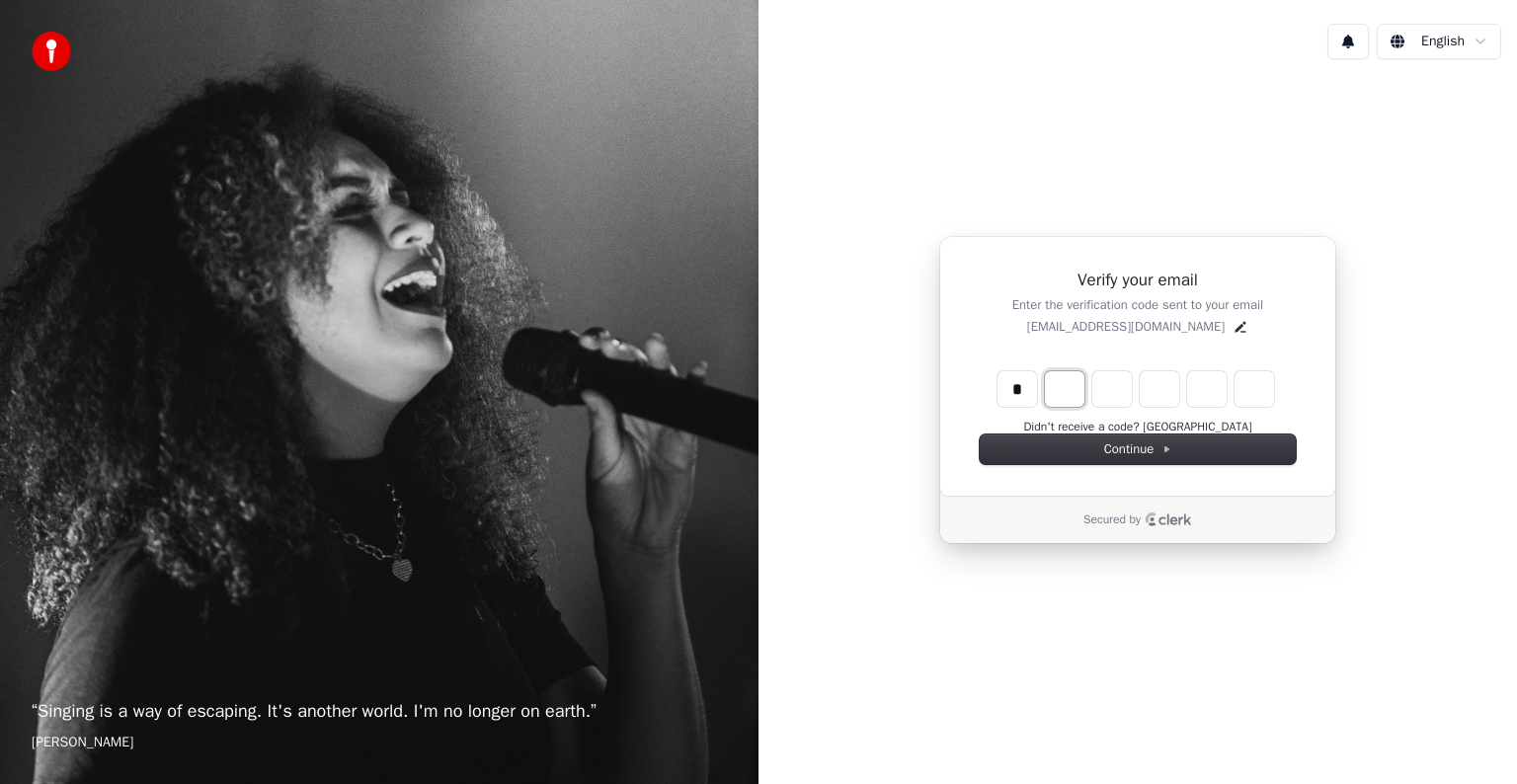 type on "*" 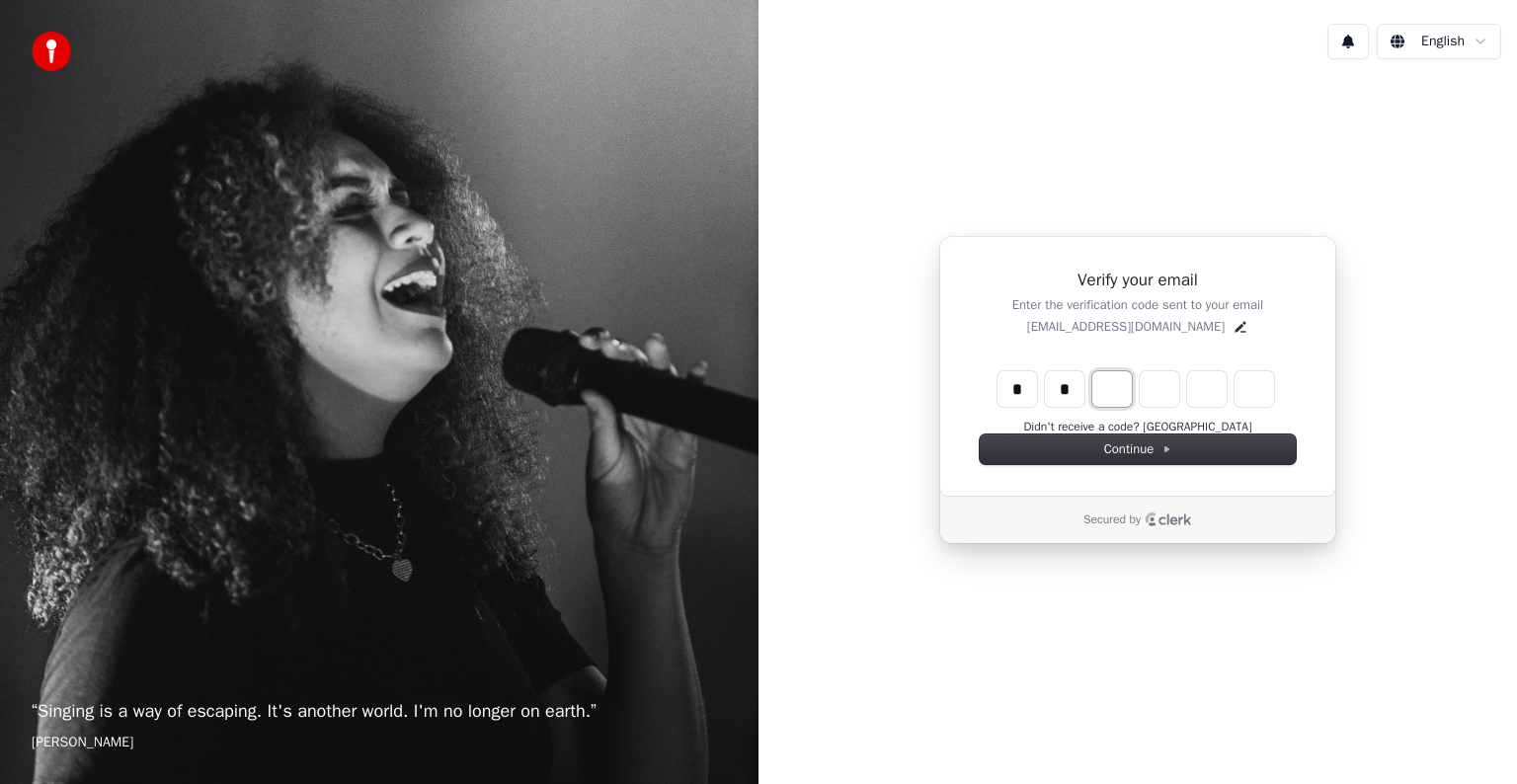 type on "*" 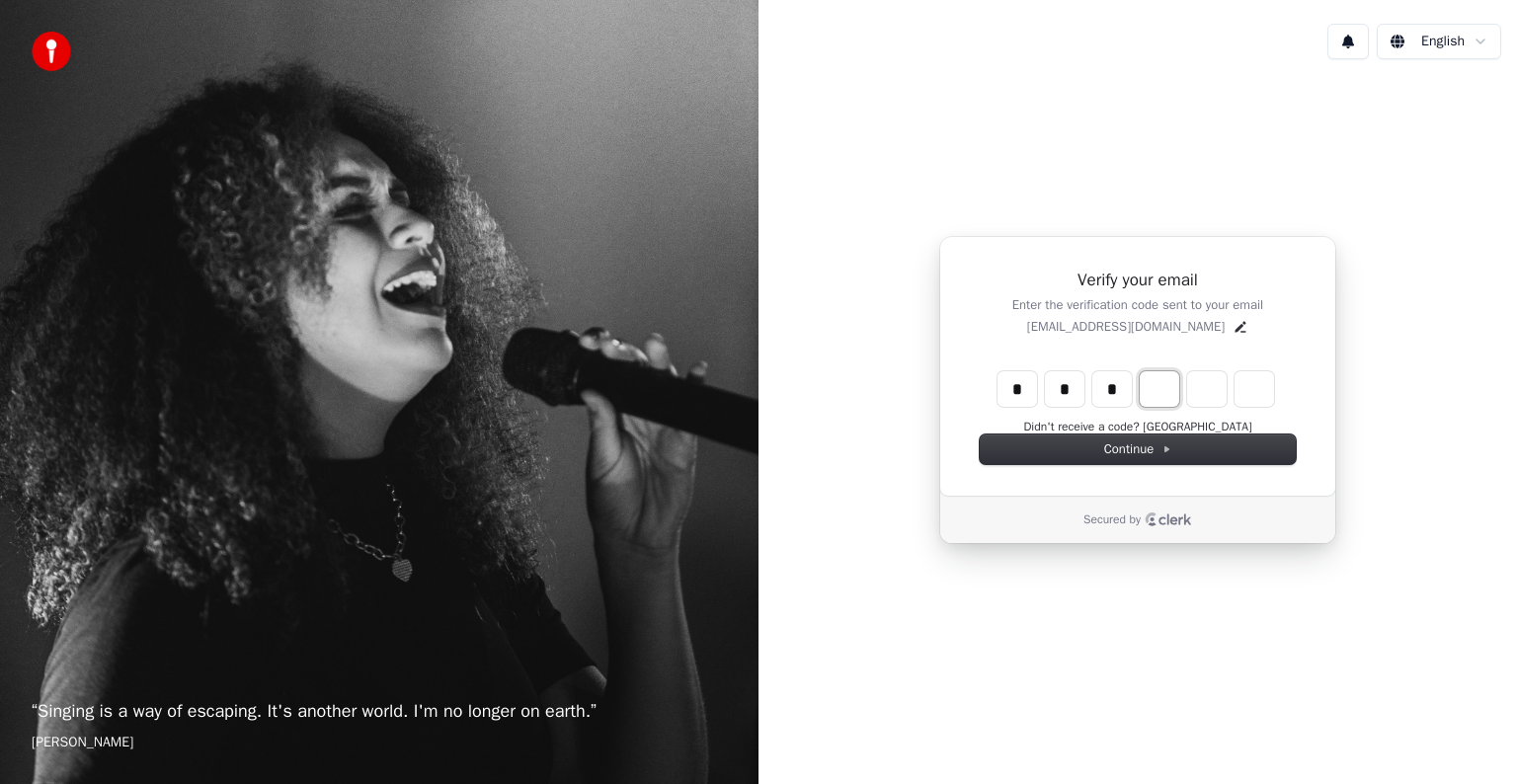 type on "*" 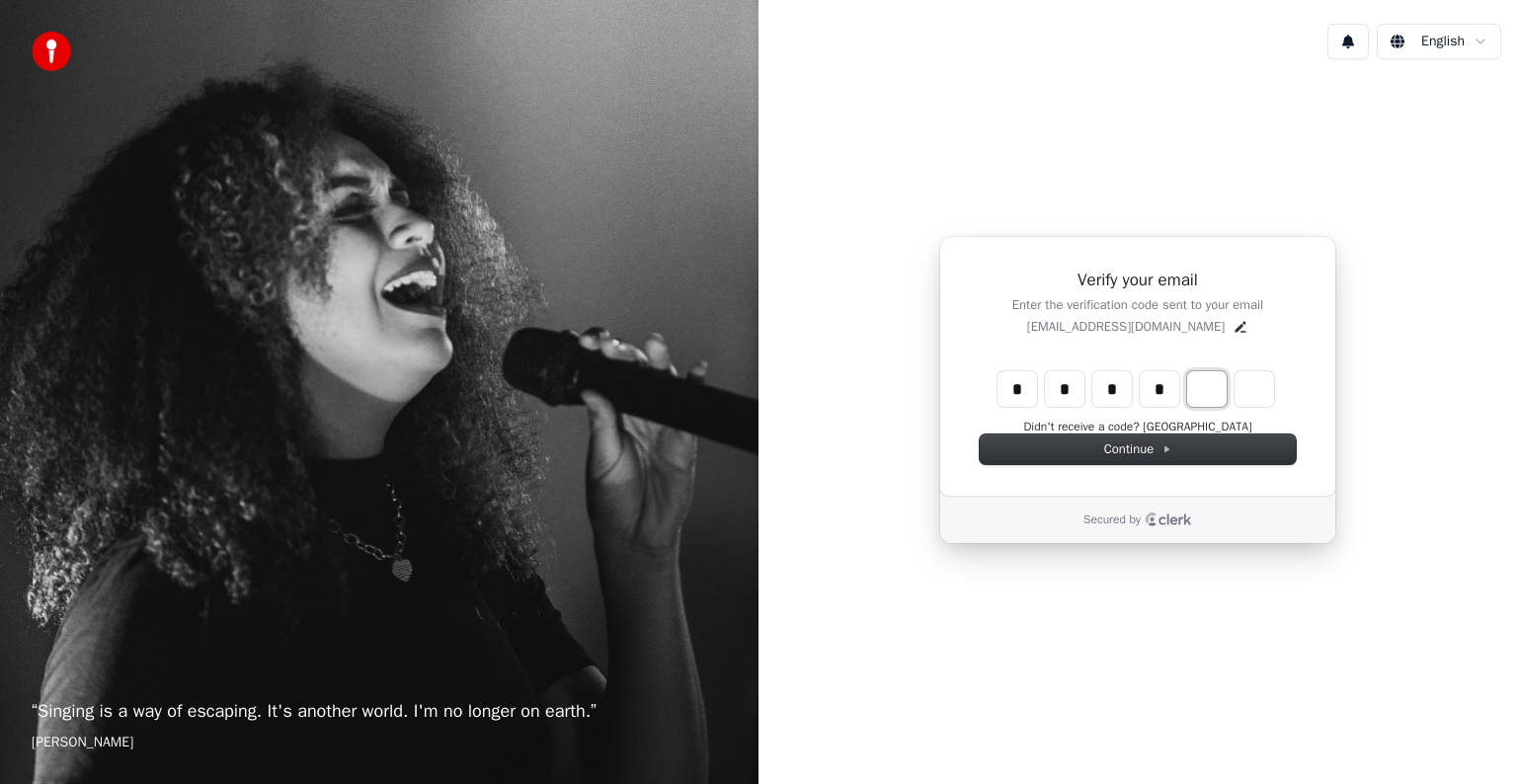 type on "*" 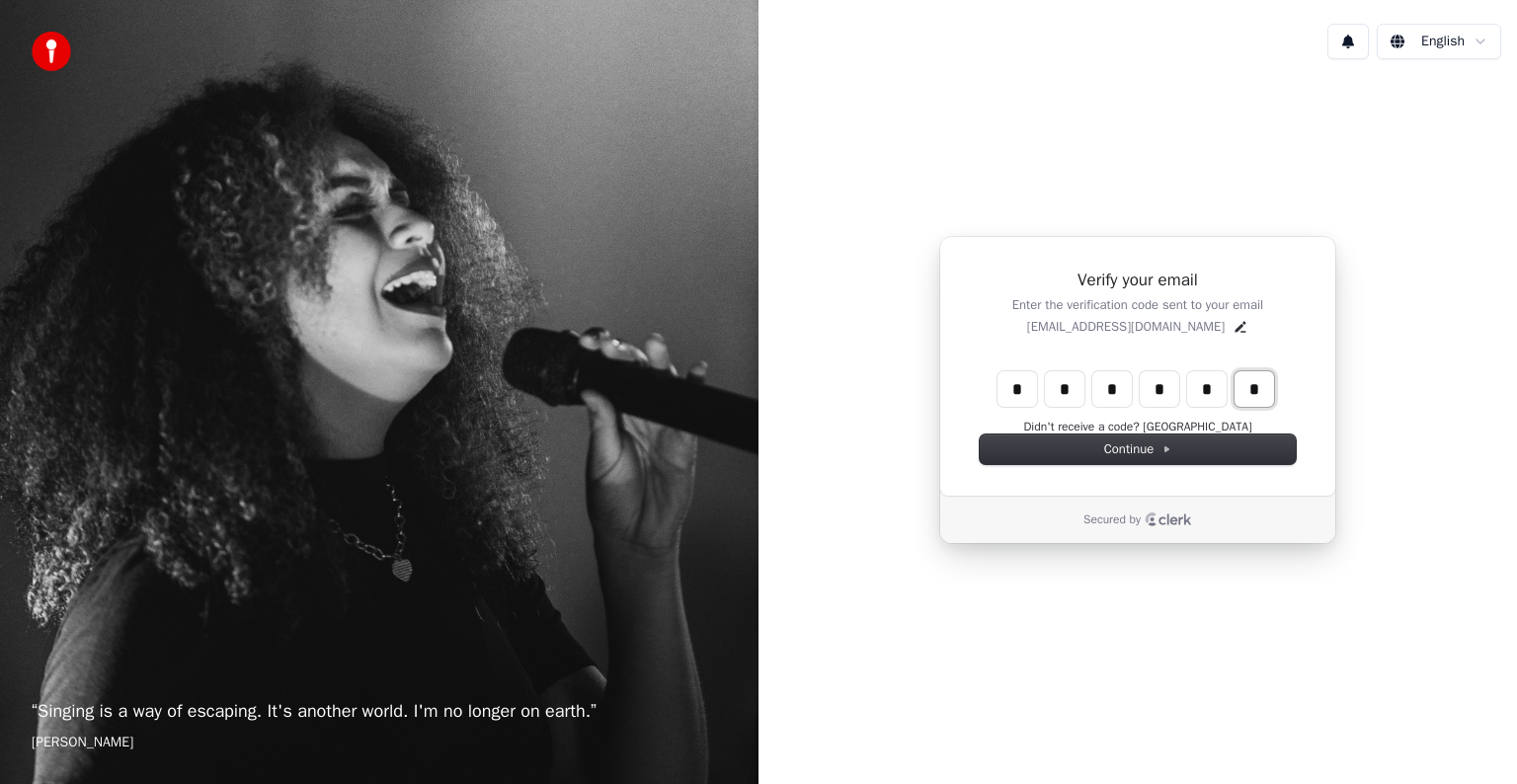 type on "*" 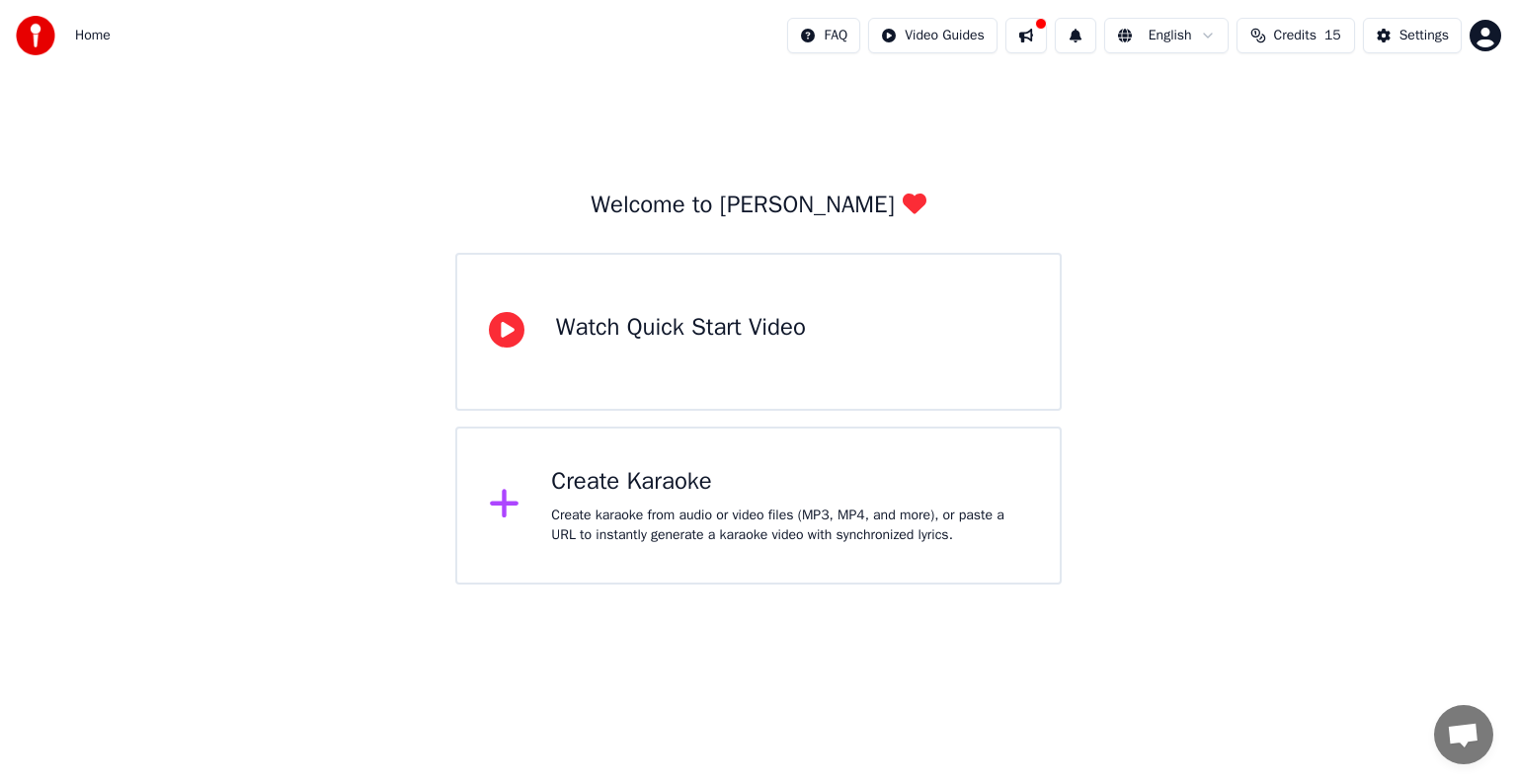 click on "Create karaoke from audio or video files (MP3, MP4, and more), or paste a URL to instantly generate a karaoke video with synchronized lyrics." at bounding box center (789, 525) 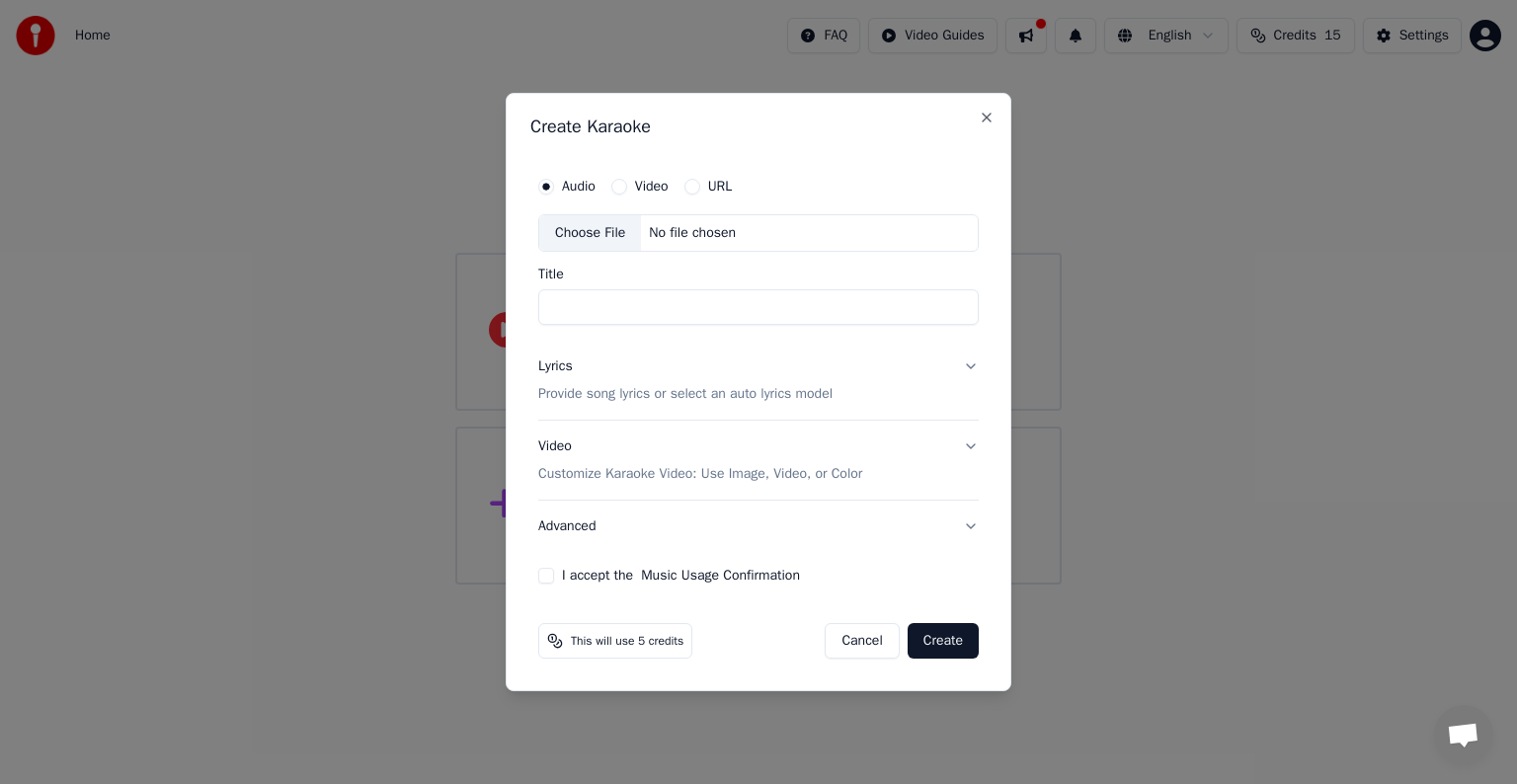 paste on "**********" 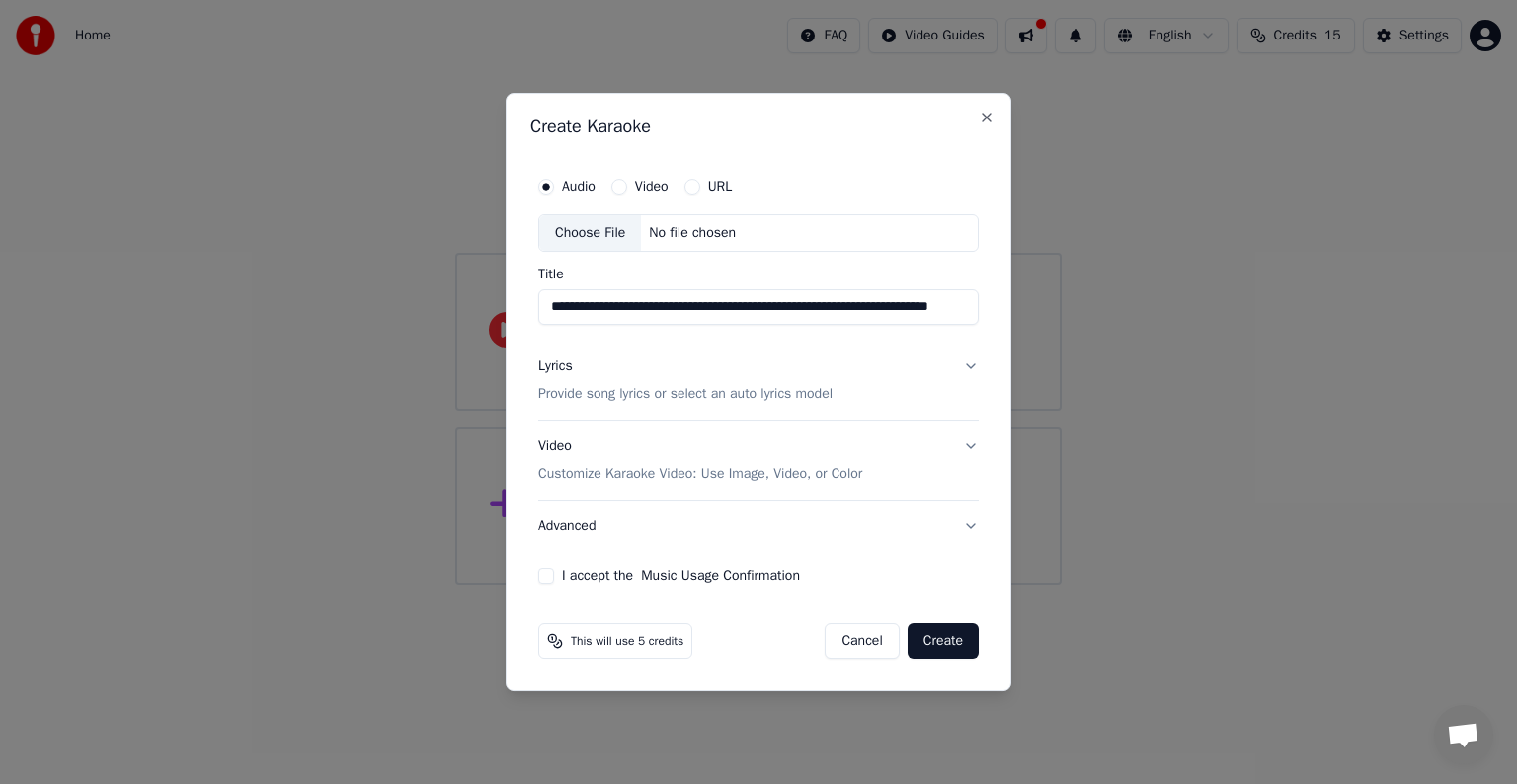 scroll, scrollTop: 0, scrollLeft: 144, axis: horizontal 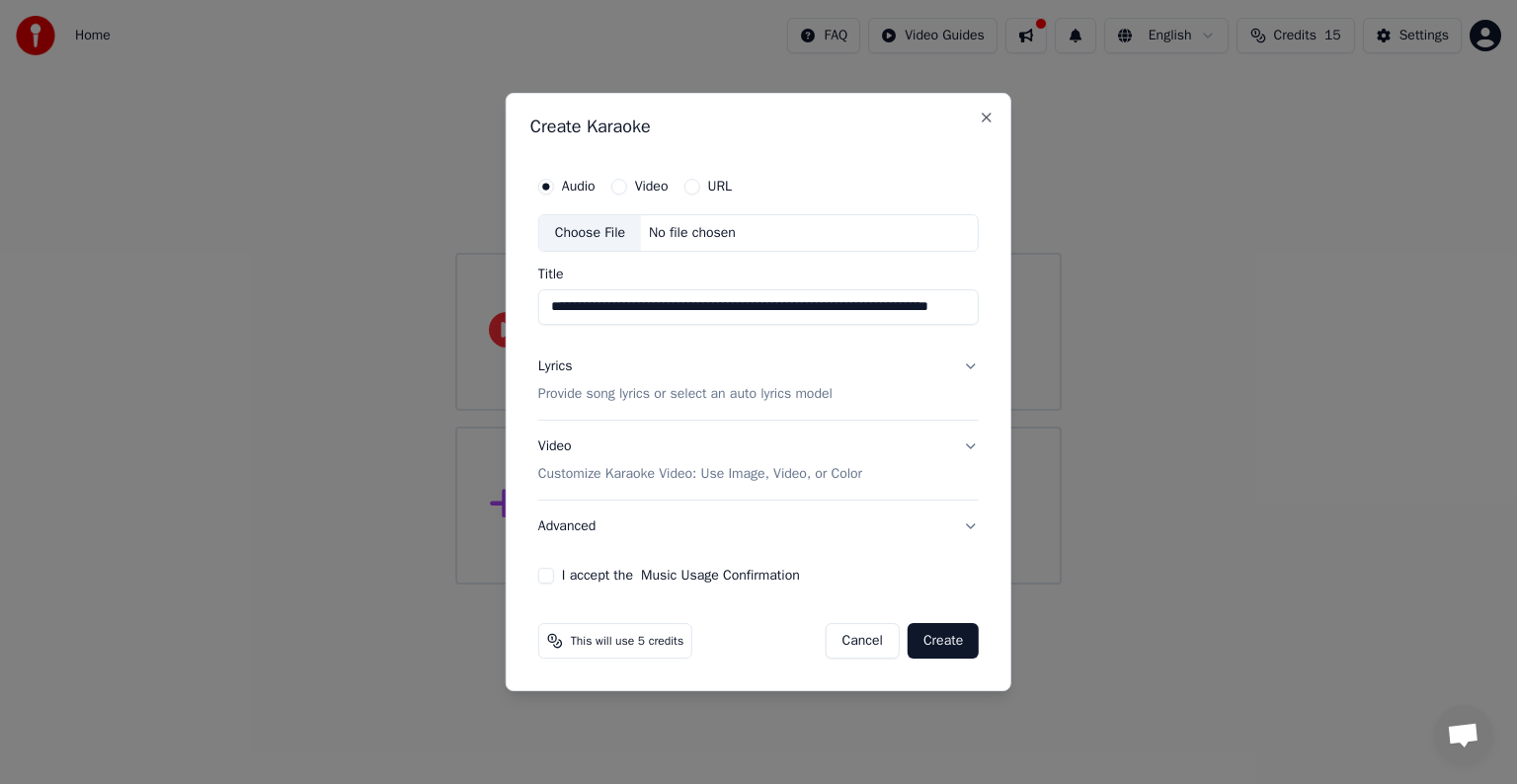 type 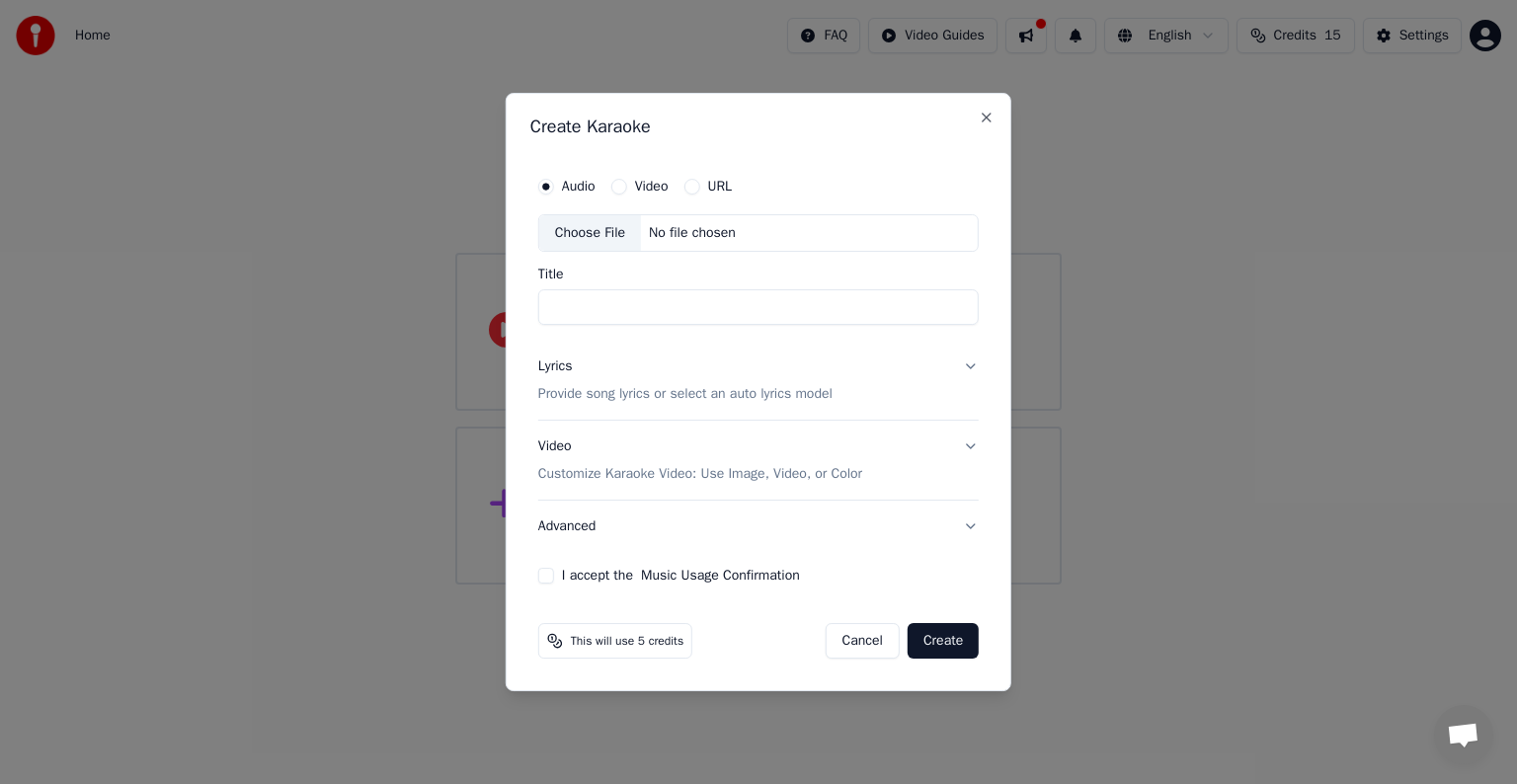 scroll, scrollTop: 0, scrollLeft: 0, axis: both 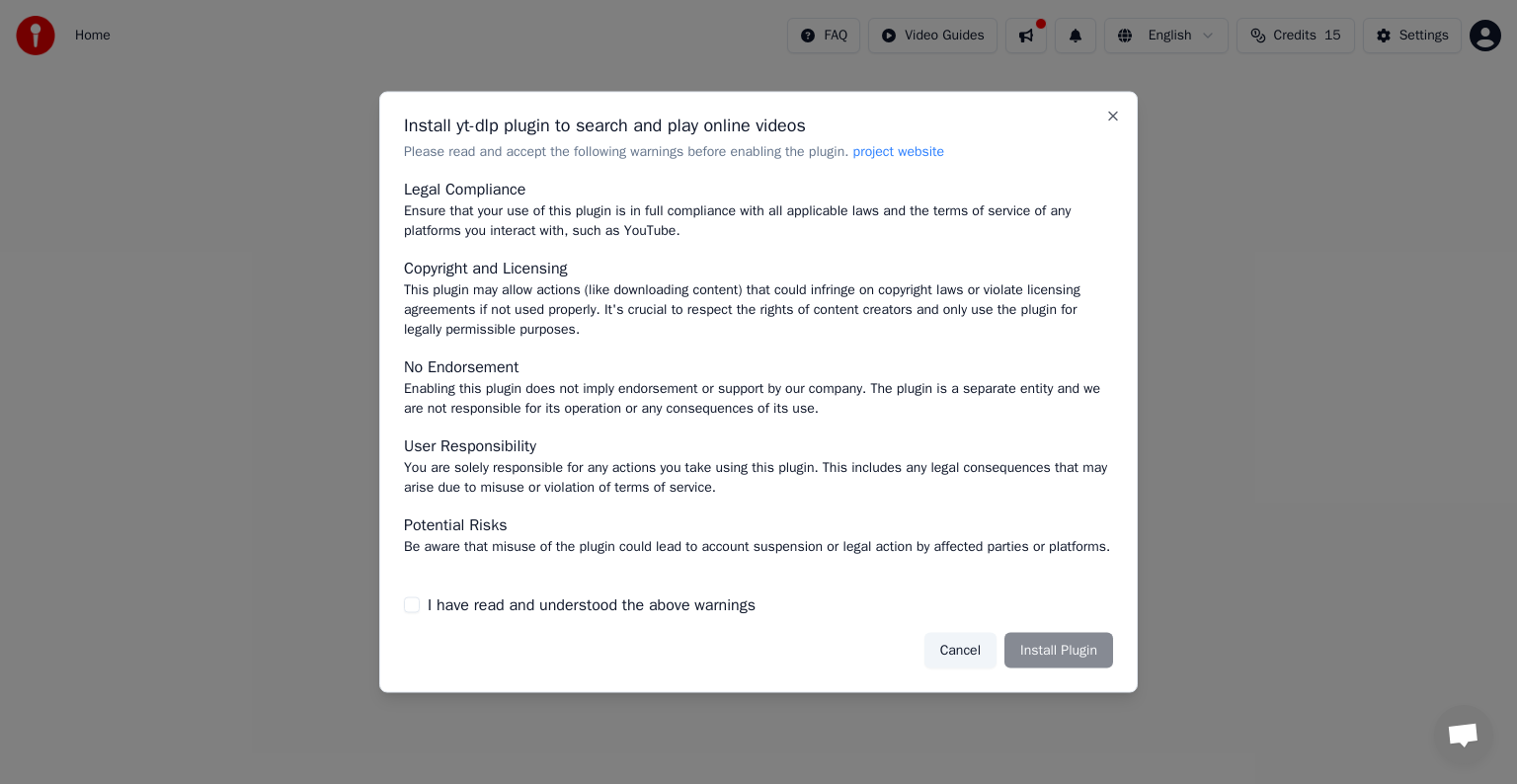 click on "I have read and understood the above warnings" at bounding box center [592, 604] 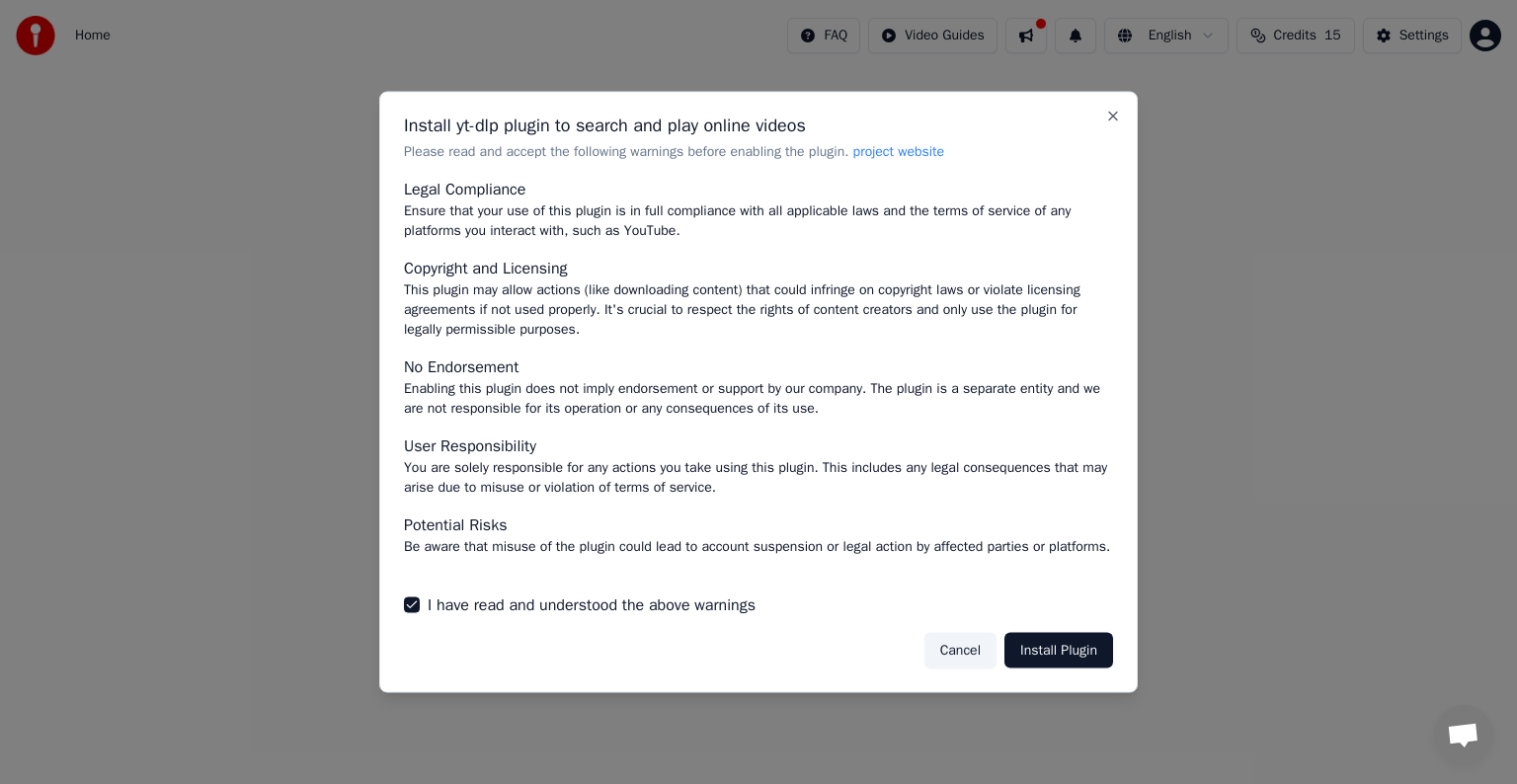 click on "Install Plugin" at bounding box center (1059, 650) 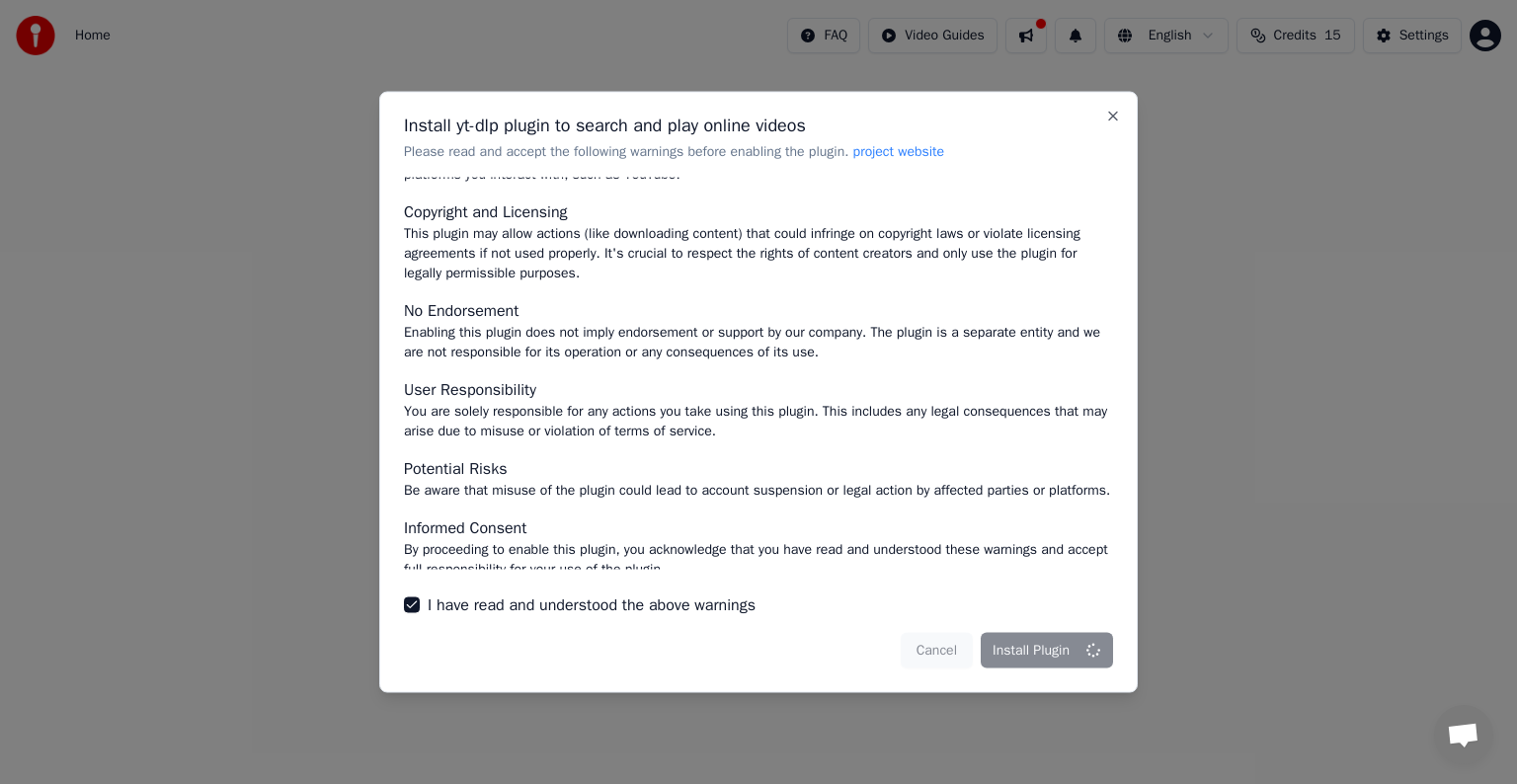 scroll, scrollTop: 86, scrollLeft: 0, axis: vertical 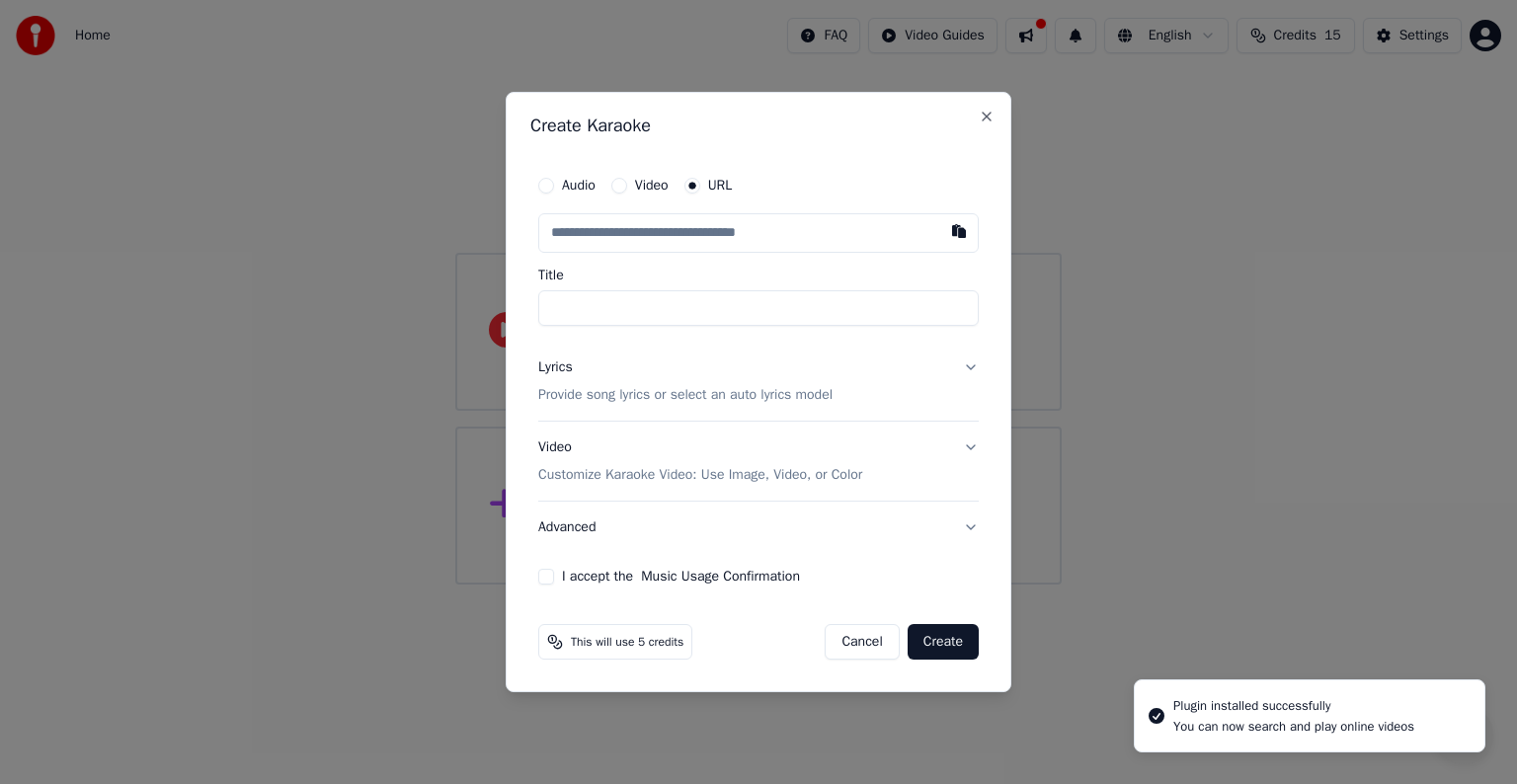 click at bounding box center [758, 233] 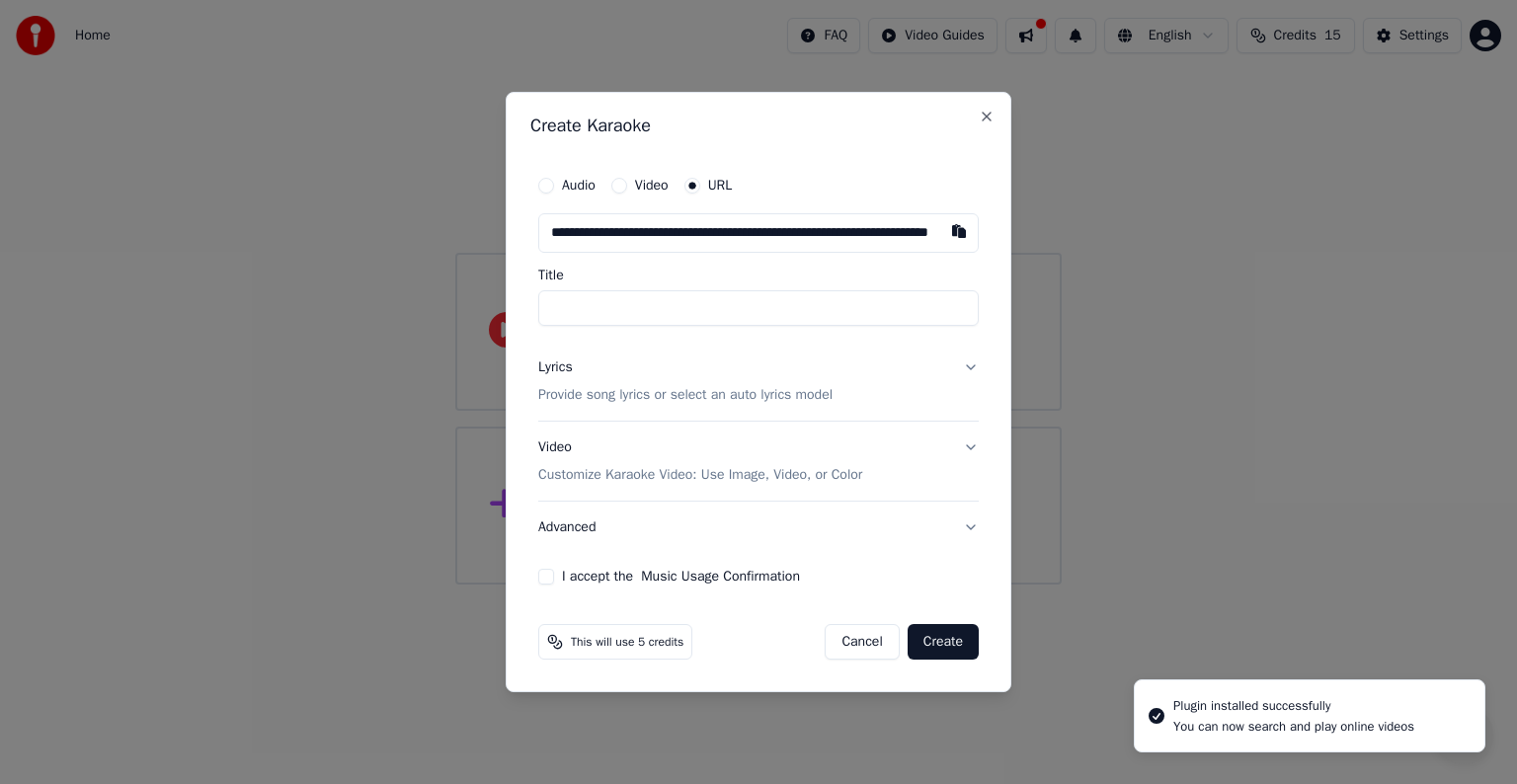 scroll, scrollTop: 0, scrollLeft: 144, axis: horizontal 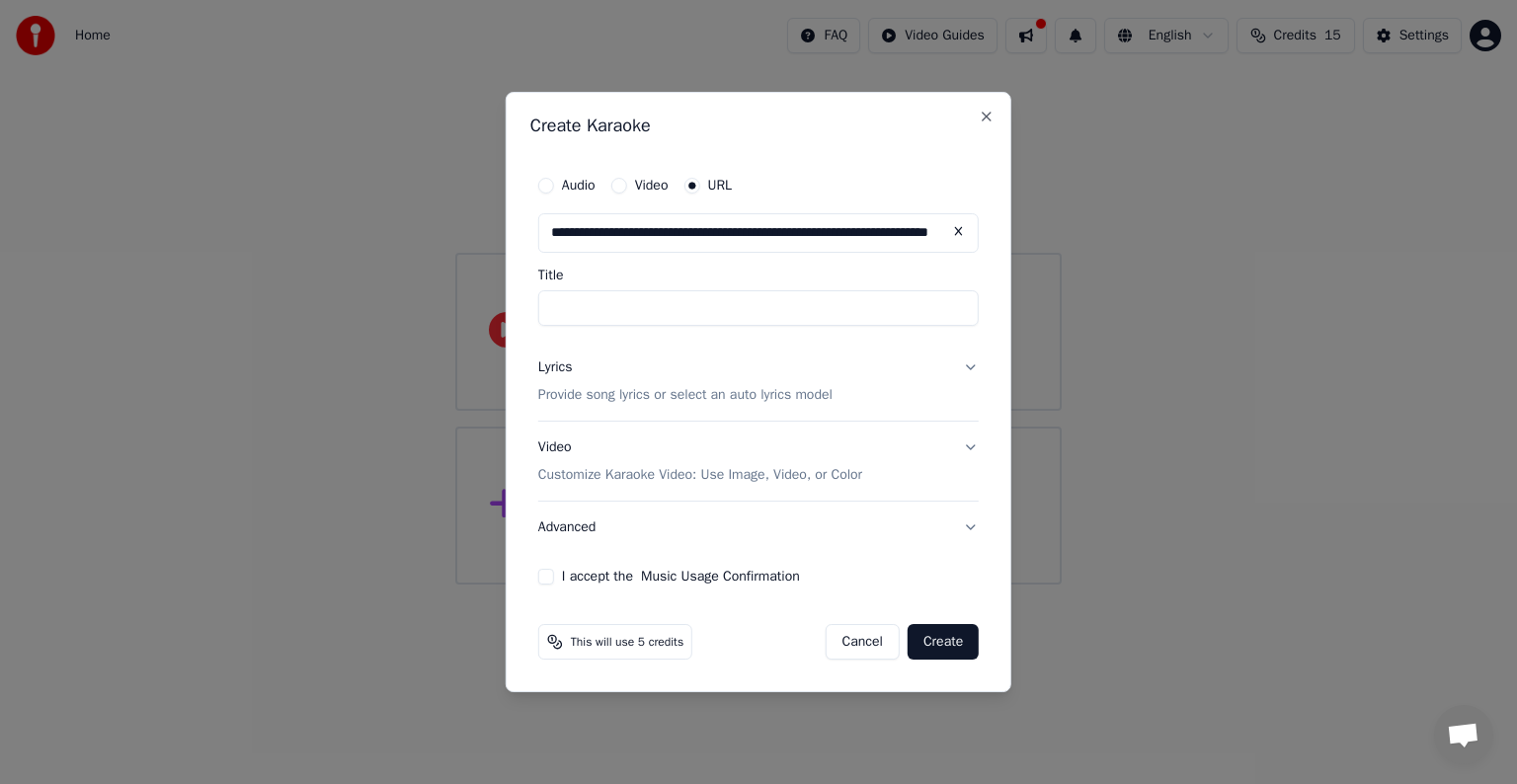 type on "**********" 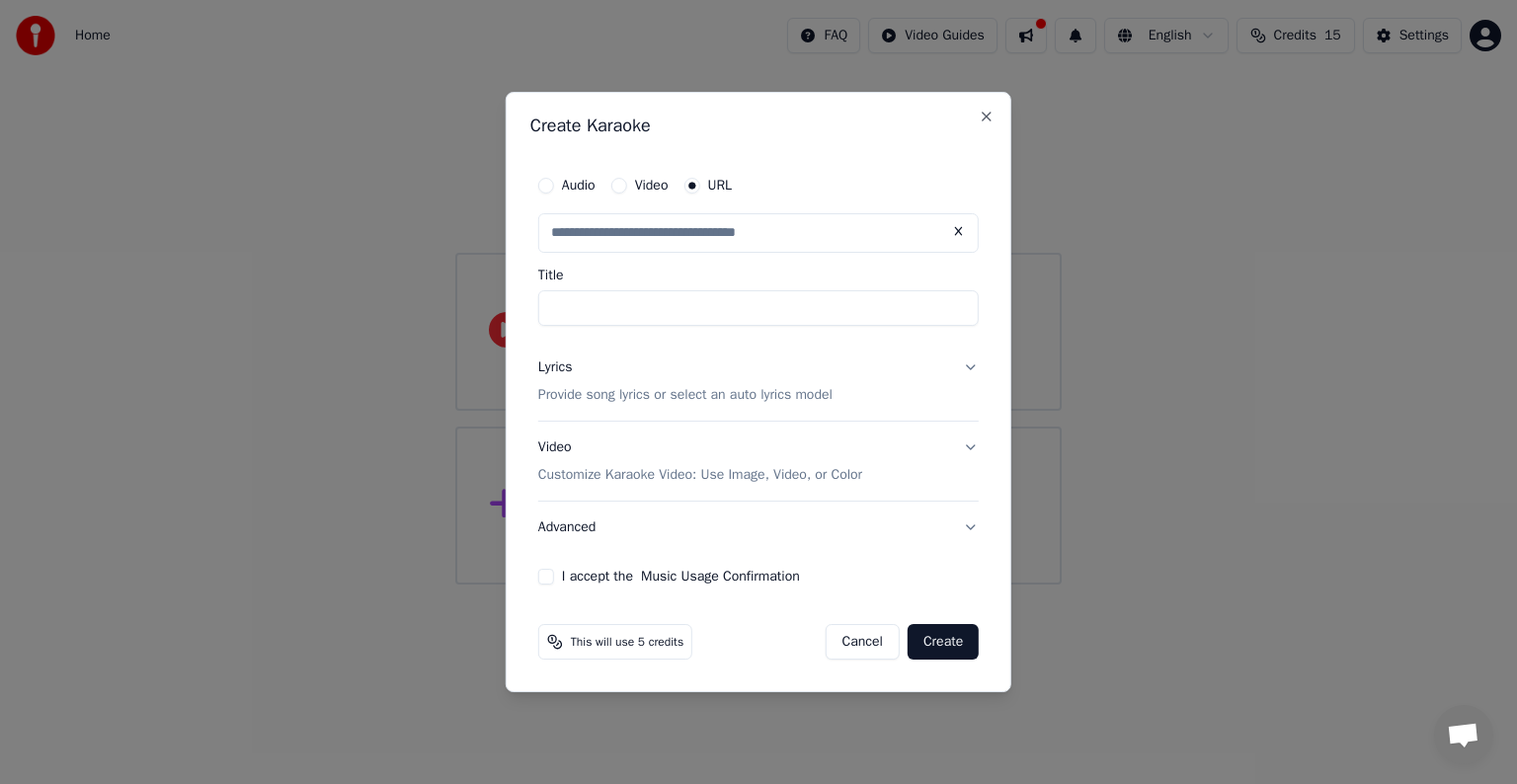 scroll, scrollTop: 0, scrollLeft: 0, axis: both 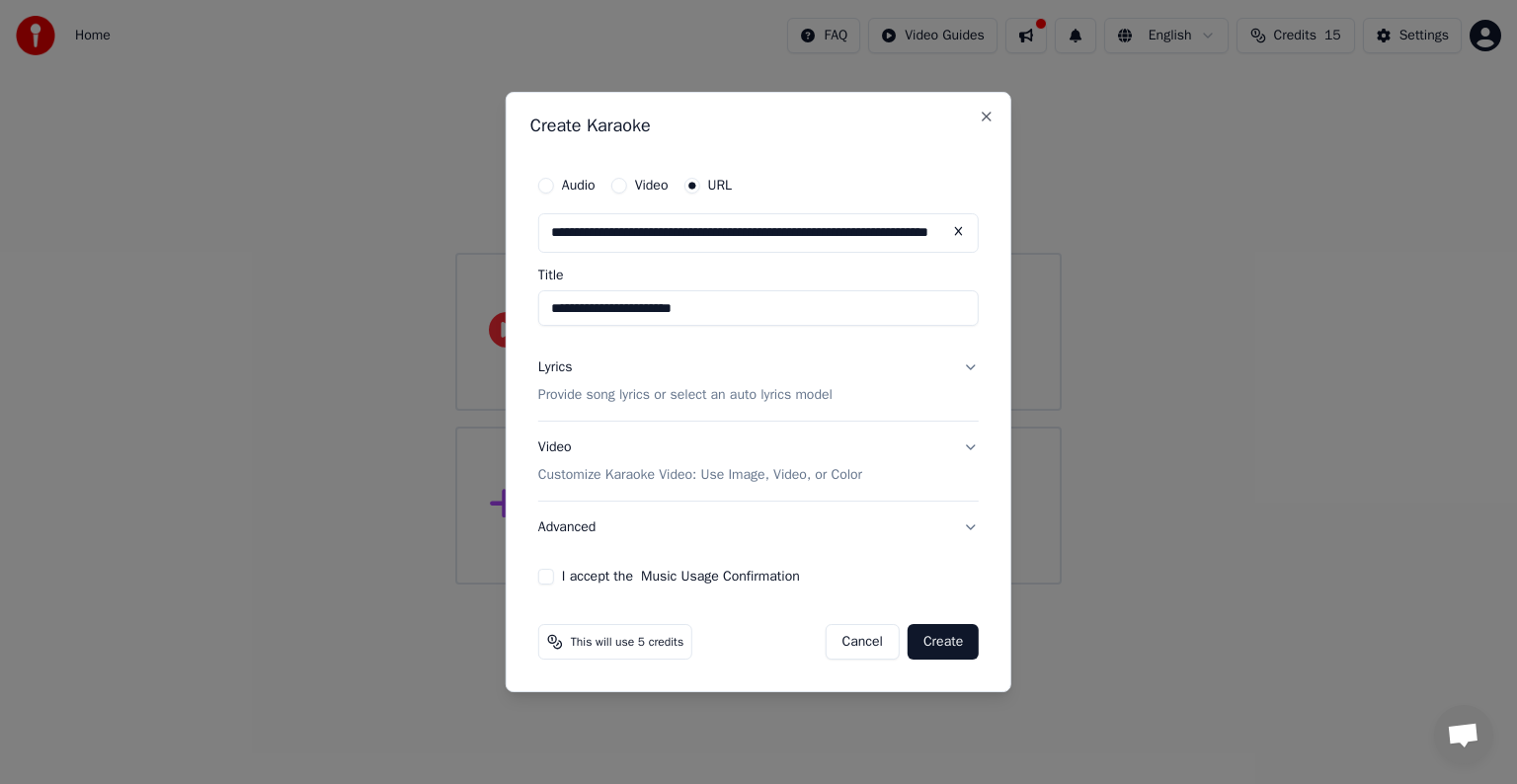 type on "**********" 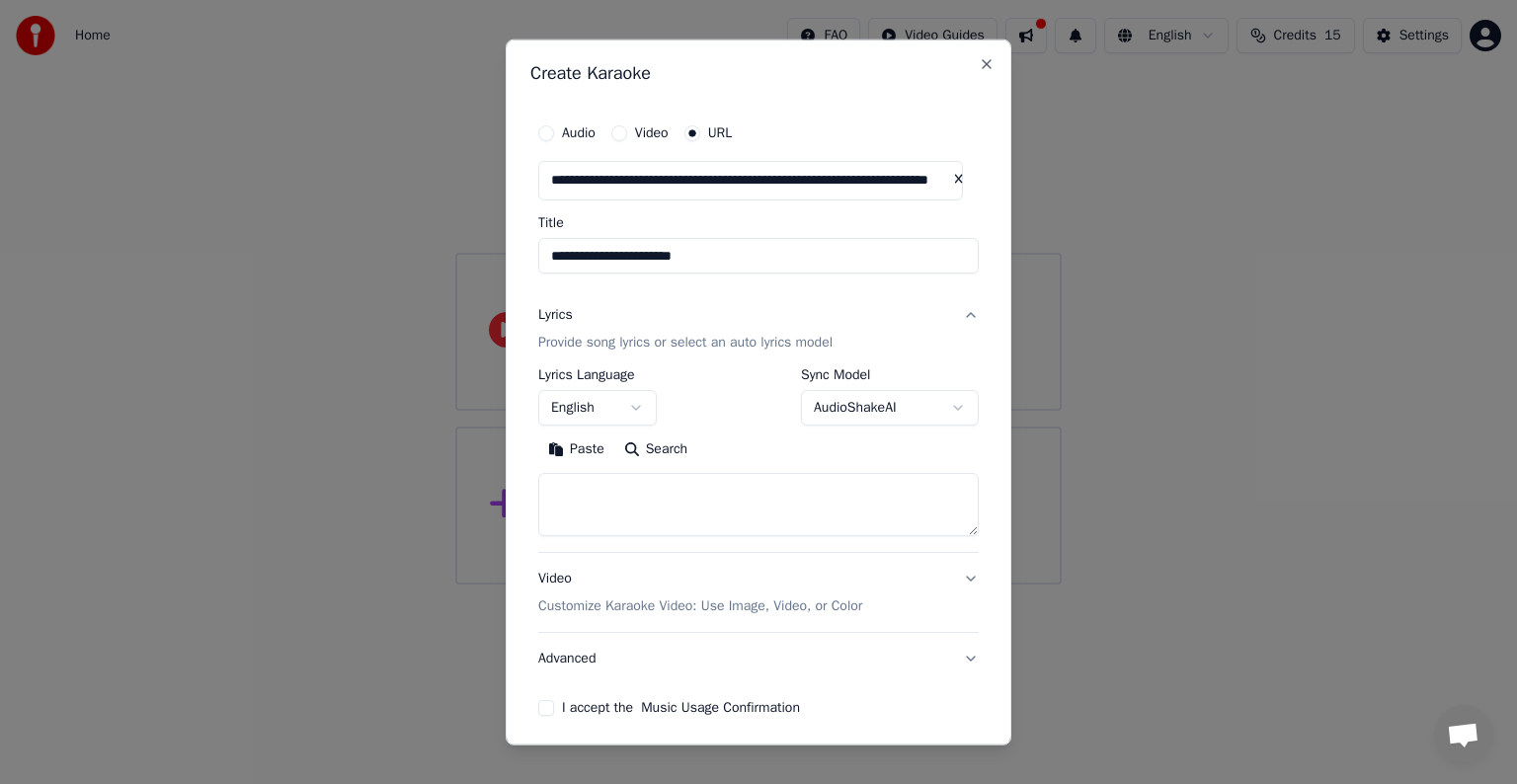 click on "Search" at bounding box center (656, 449) 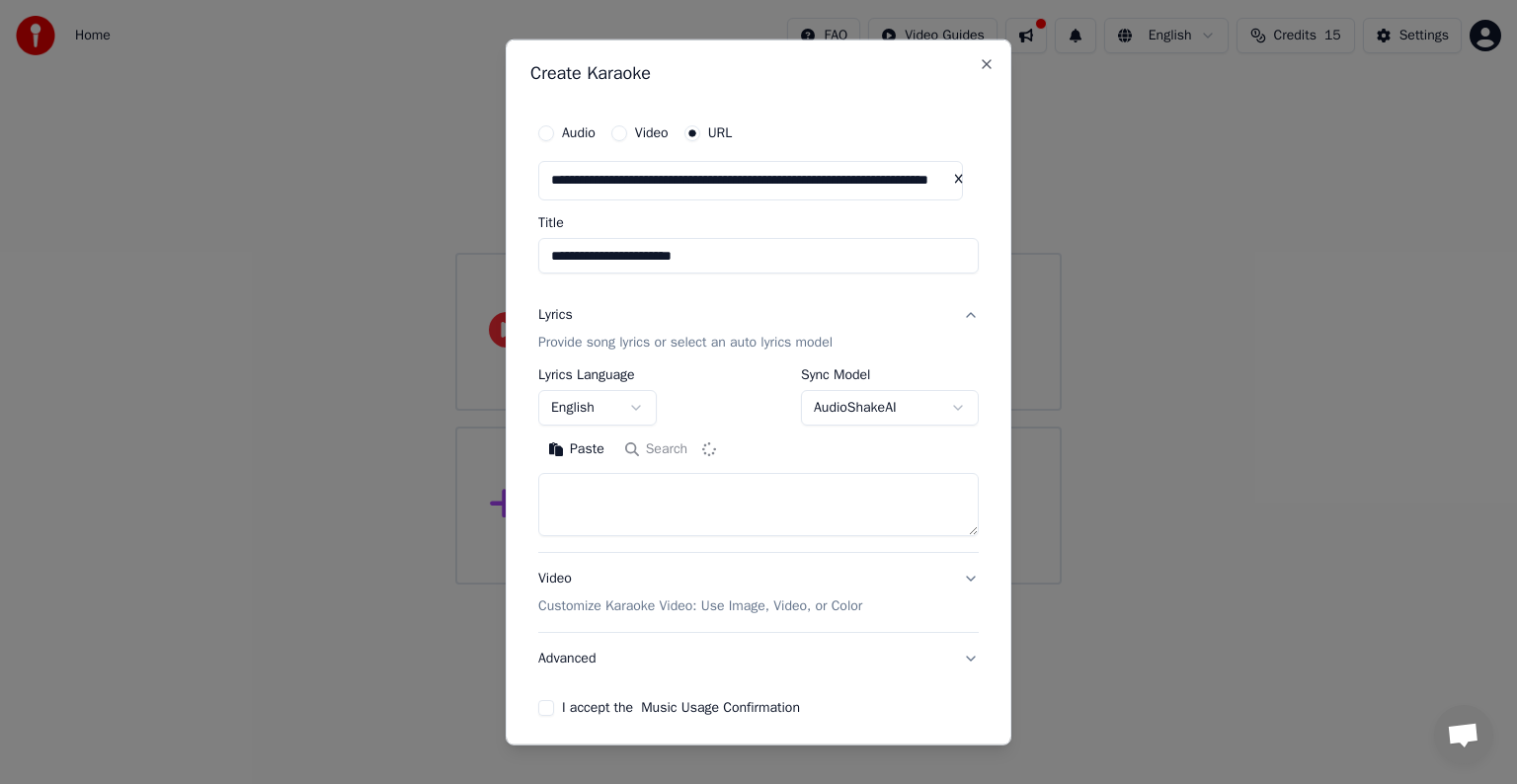 scroll, scrollTop: 77, scrollLeft: 0, axis: vertical 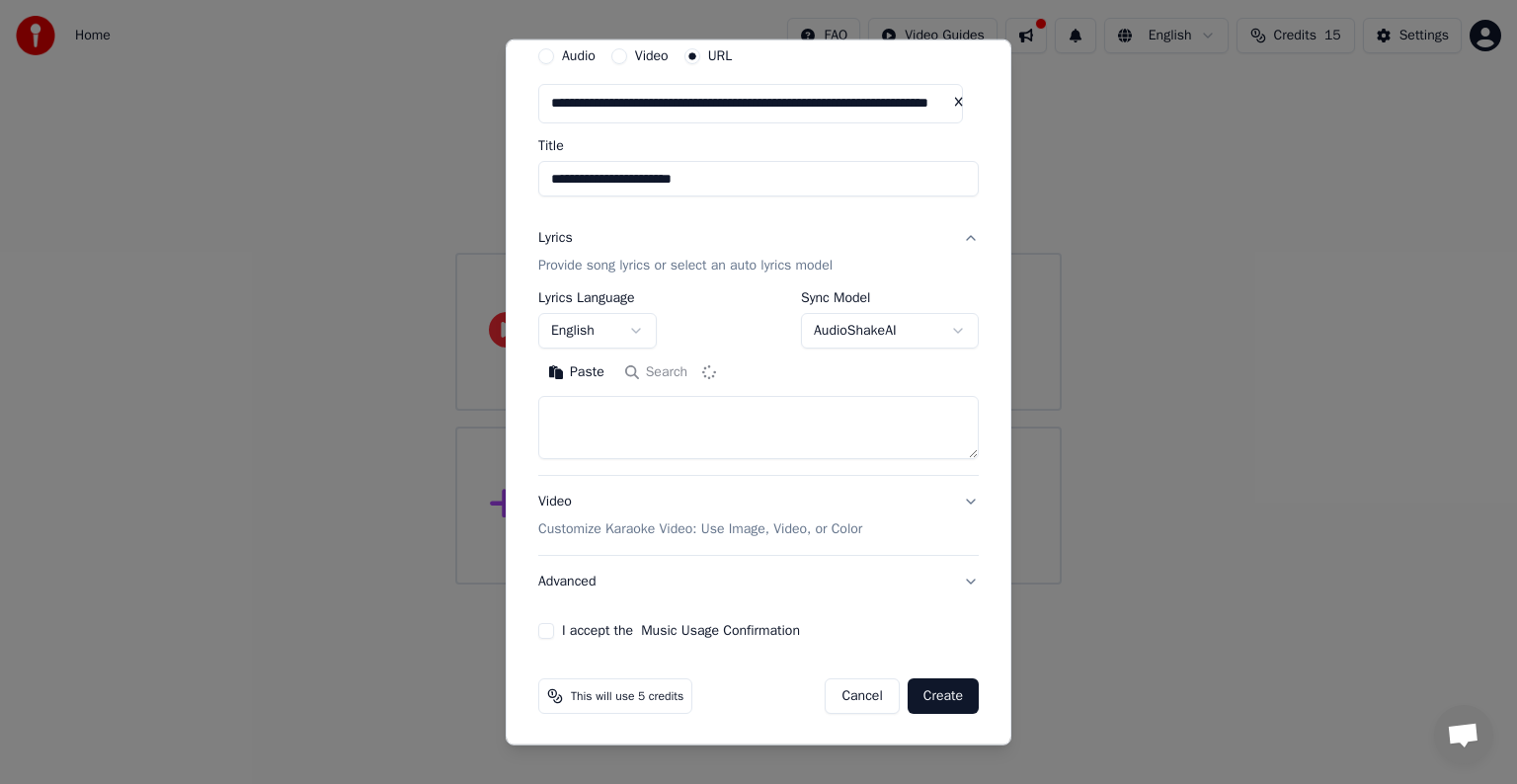 type on "**********" 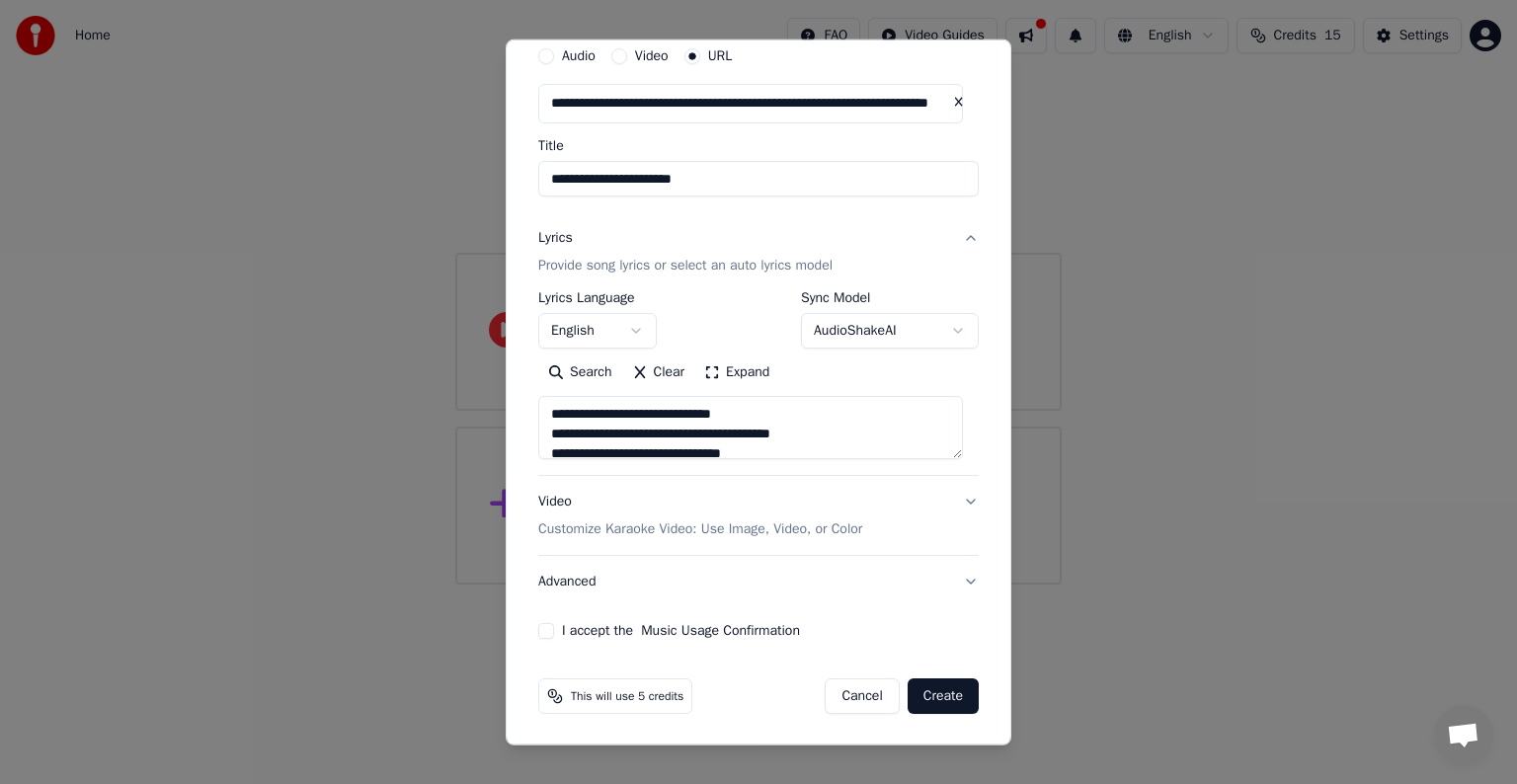 click on "Video Customize Karaoke Video: Use Image, Video, or Color" at bounding box center [758, 515] 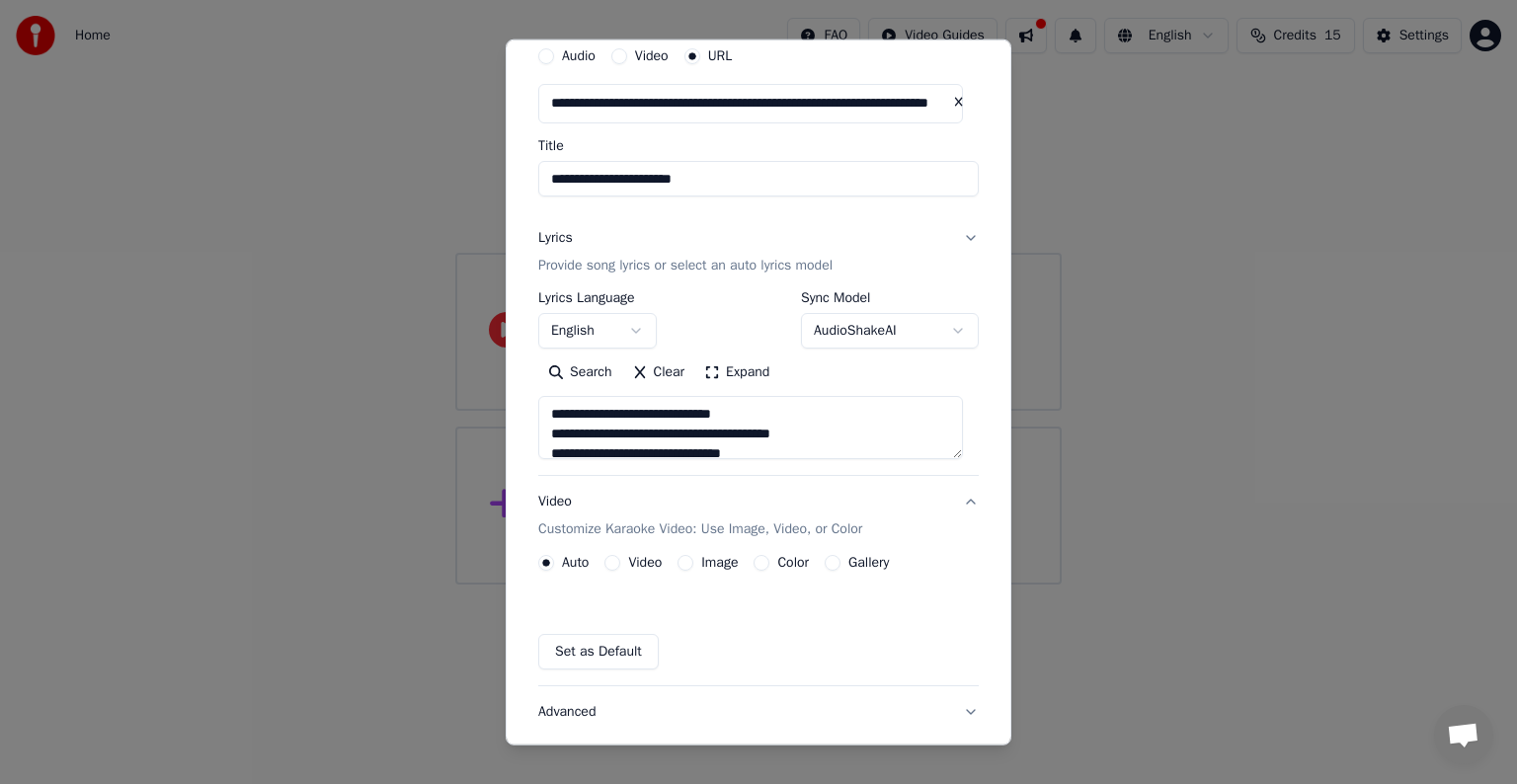 scroll, scrollTop: 24, scrollLeft: 0, axis: vertical 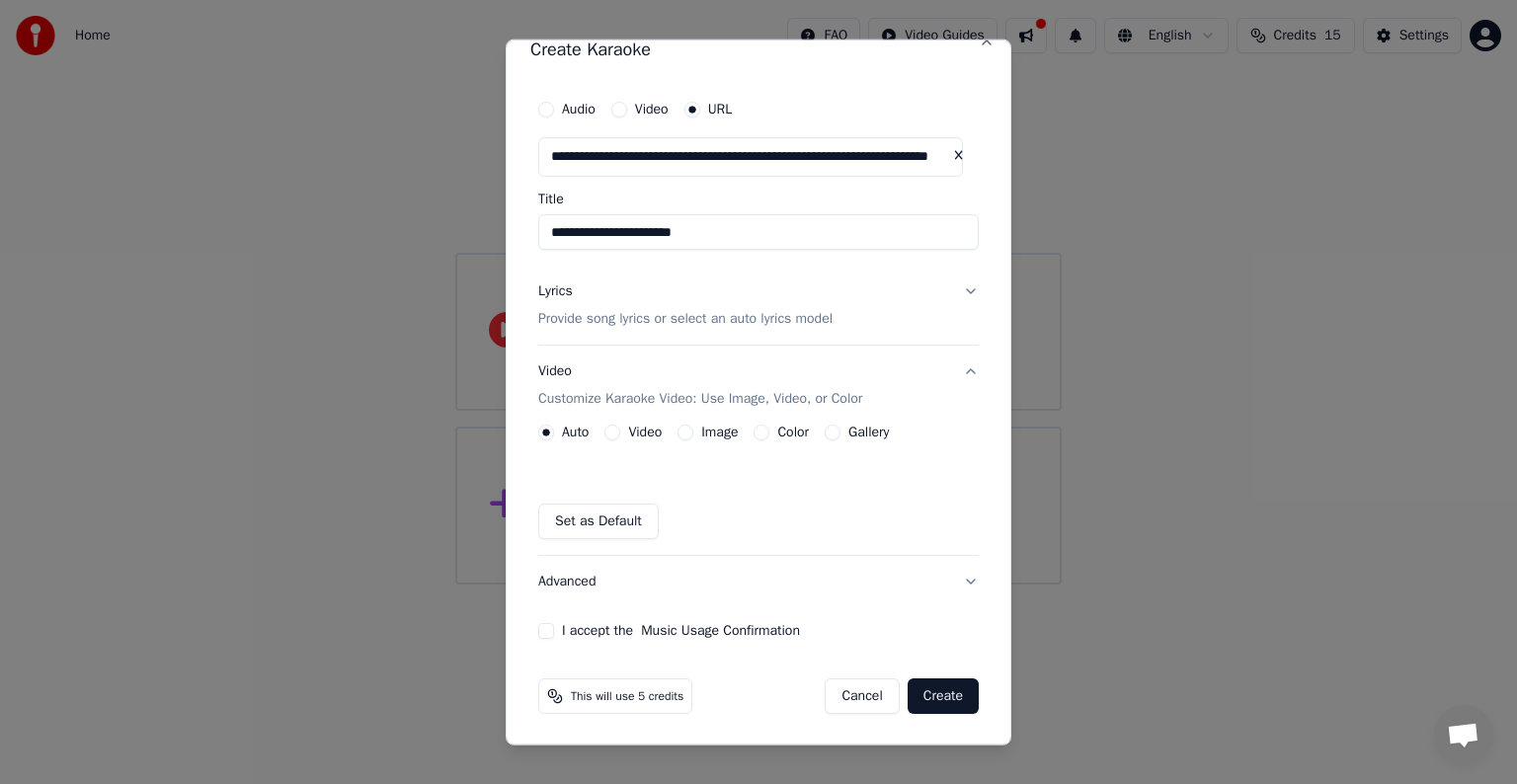 click on "Gallery" at bounding box center [856, 432] 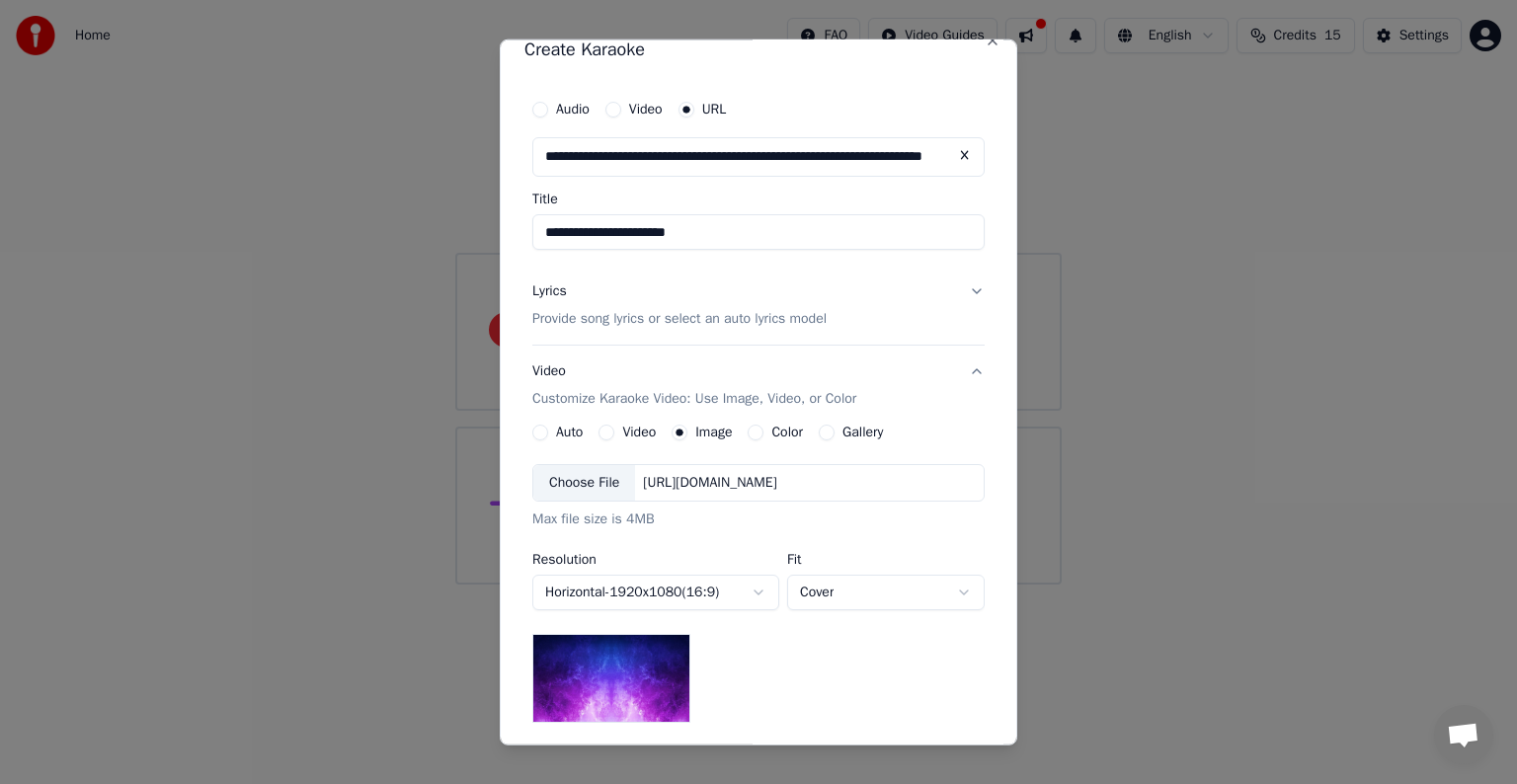 scroll, scrollTop: 122, scrollLeft: 0, axis: vertical 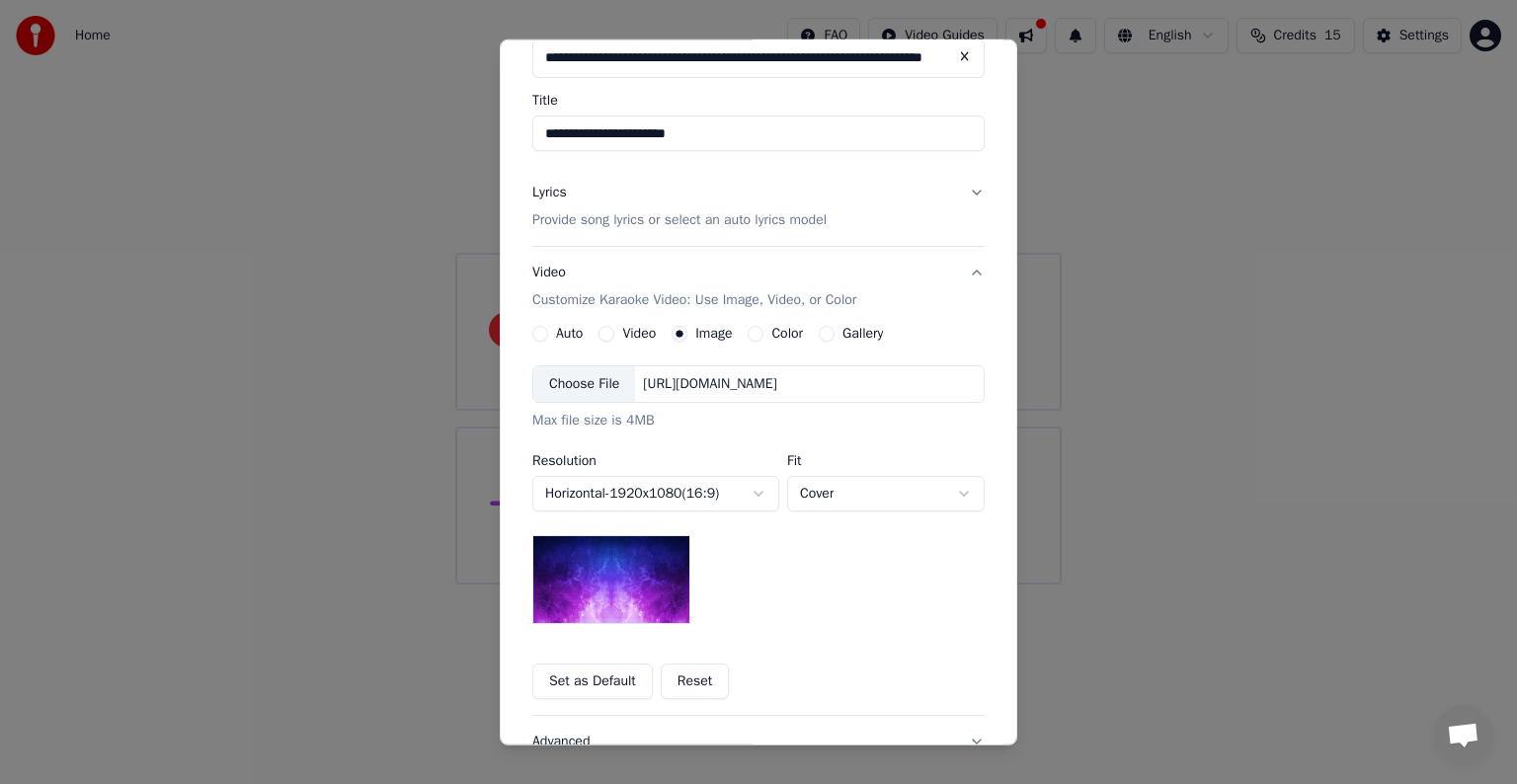 click on "Choose File" at bounding box center [584, 384] 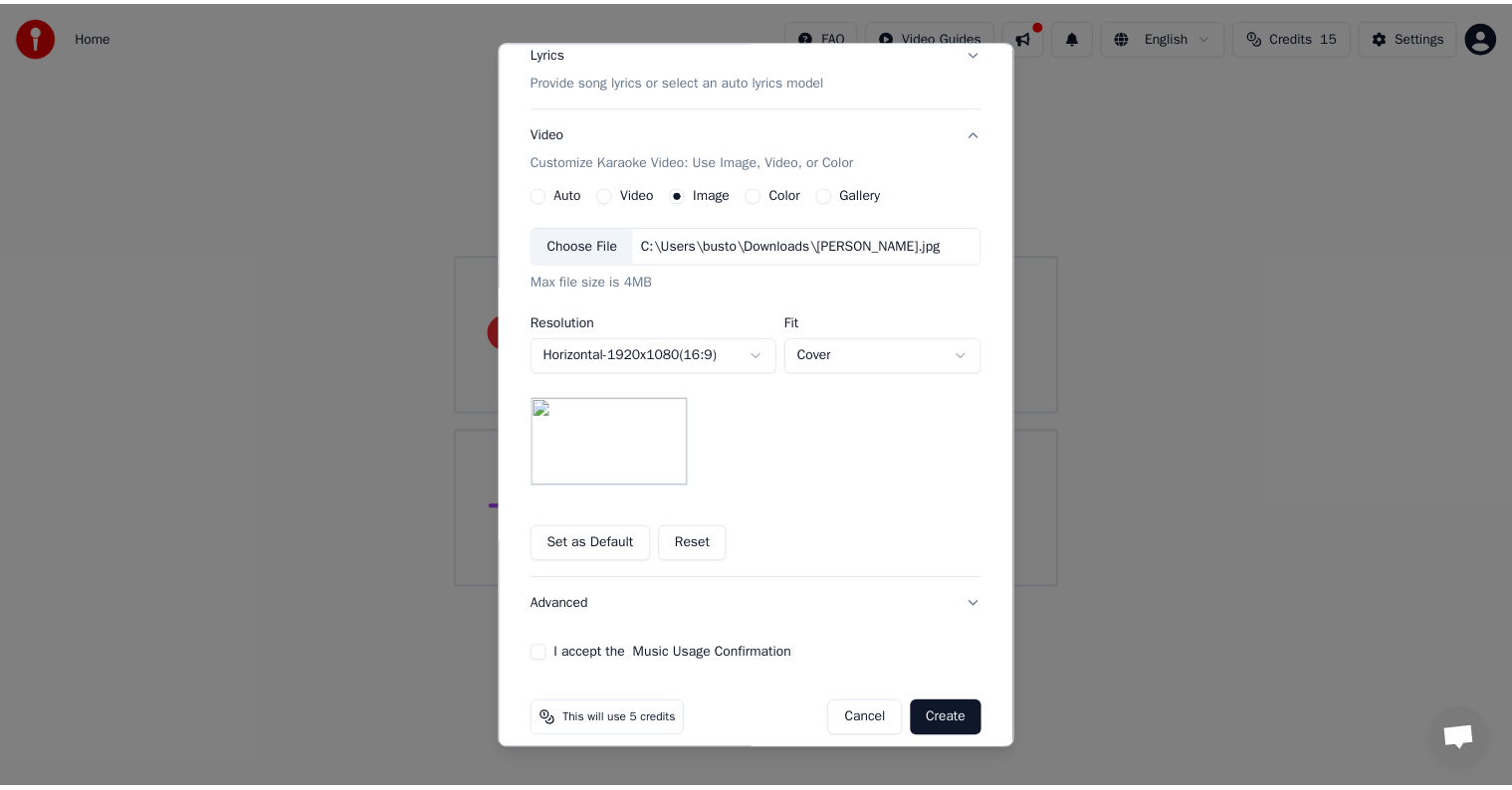 scroll, scrollTop: 285, scrollLeft: 0, axis: vertical 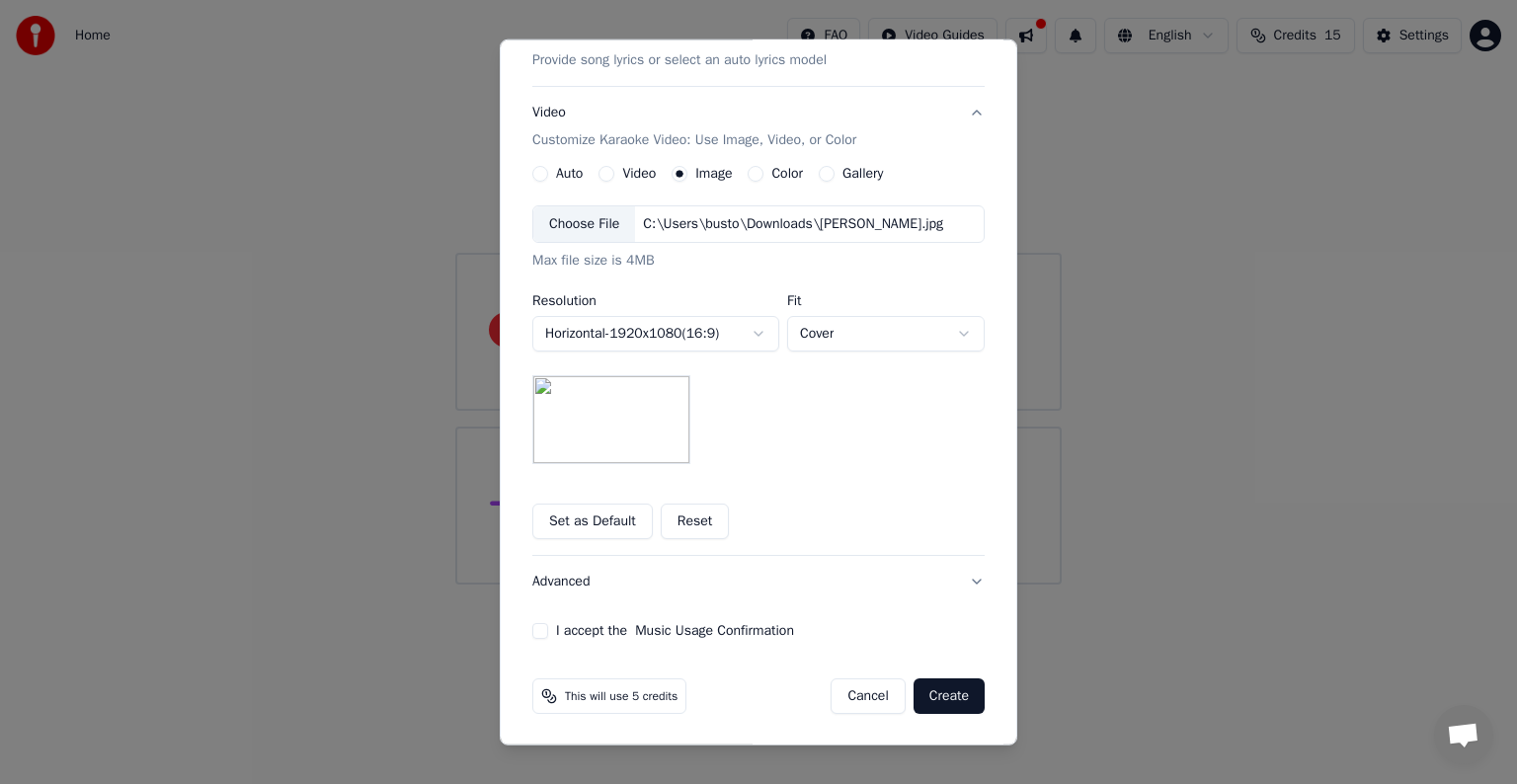click on "I accept the   Music Usage Confirmation" at bounding box center [675, 631] 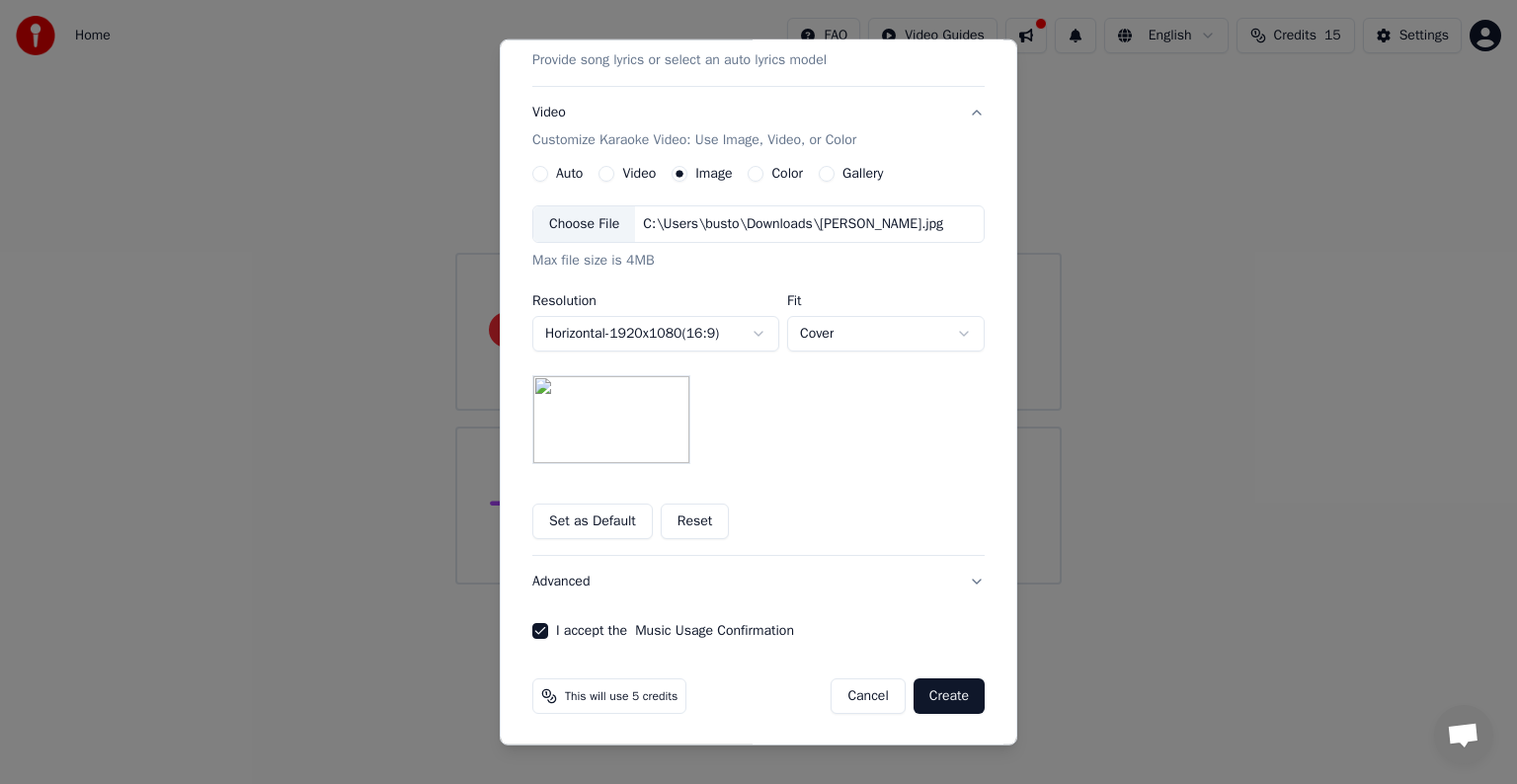 click on "Create" at bounding box center (949, 696) 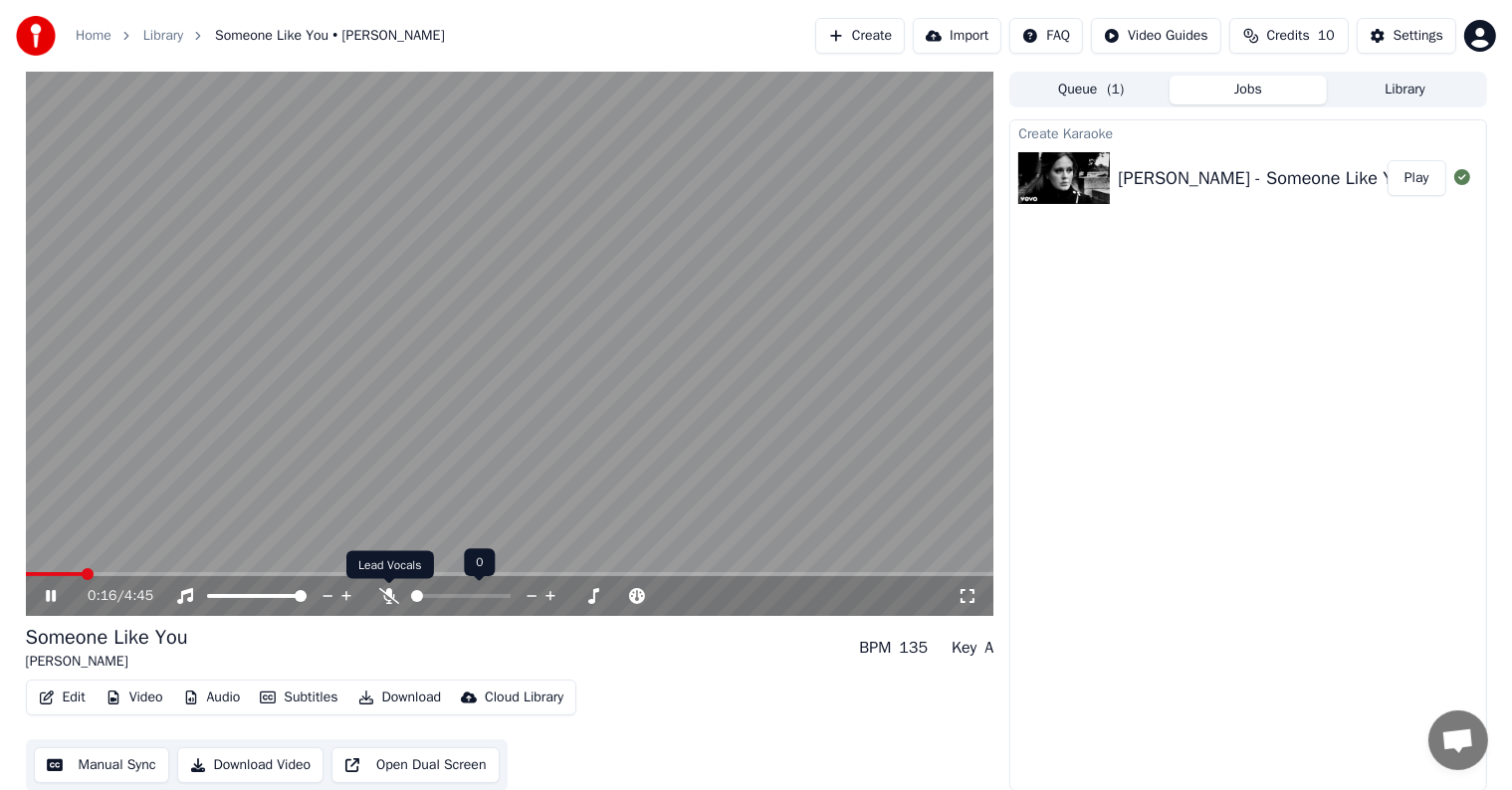 click 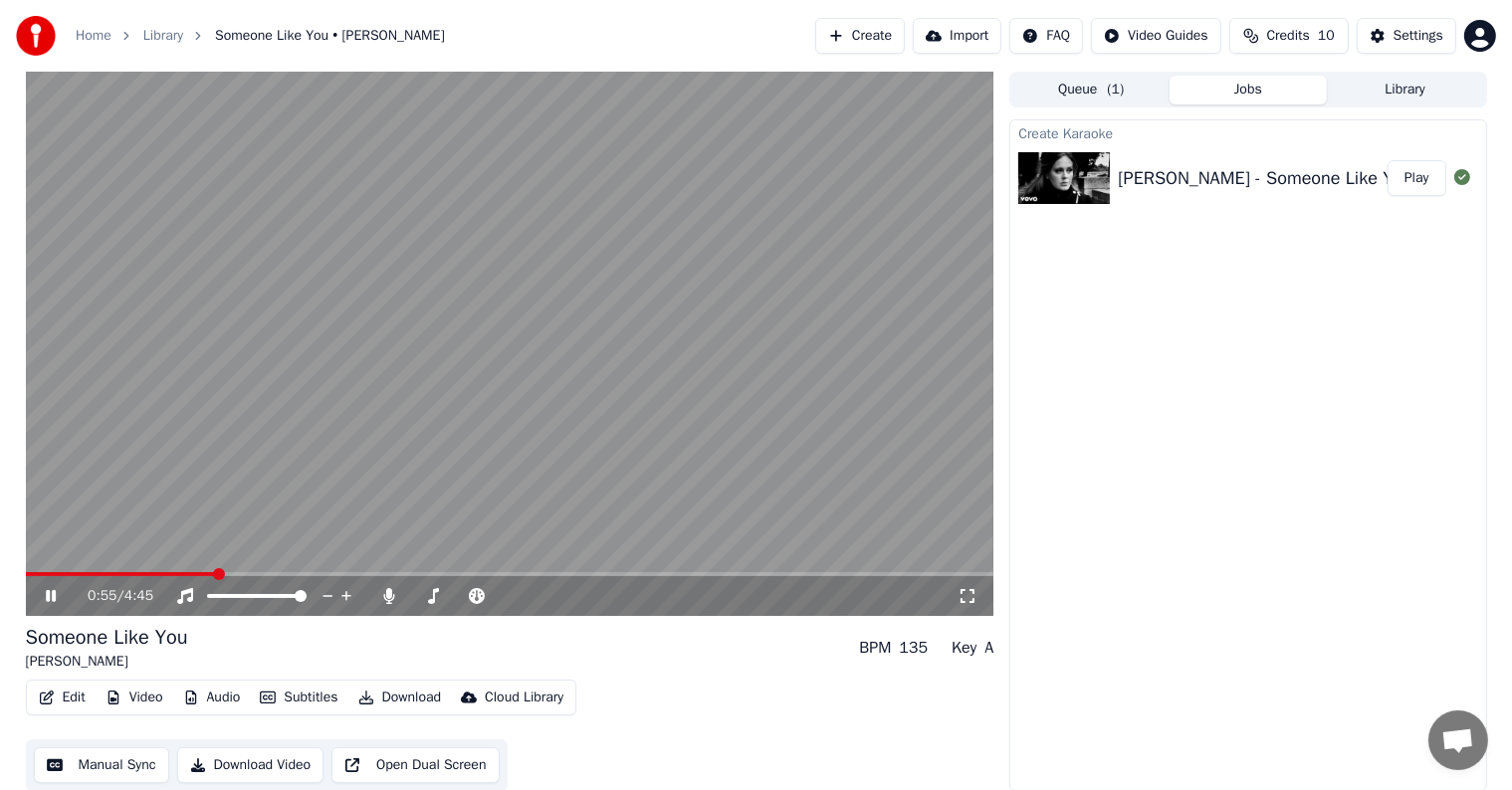 scroll, scrollTop: 1, scrollLeft: 0, axis: vertical 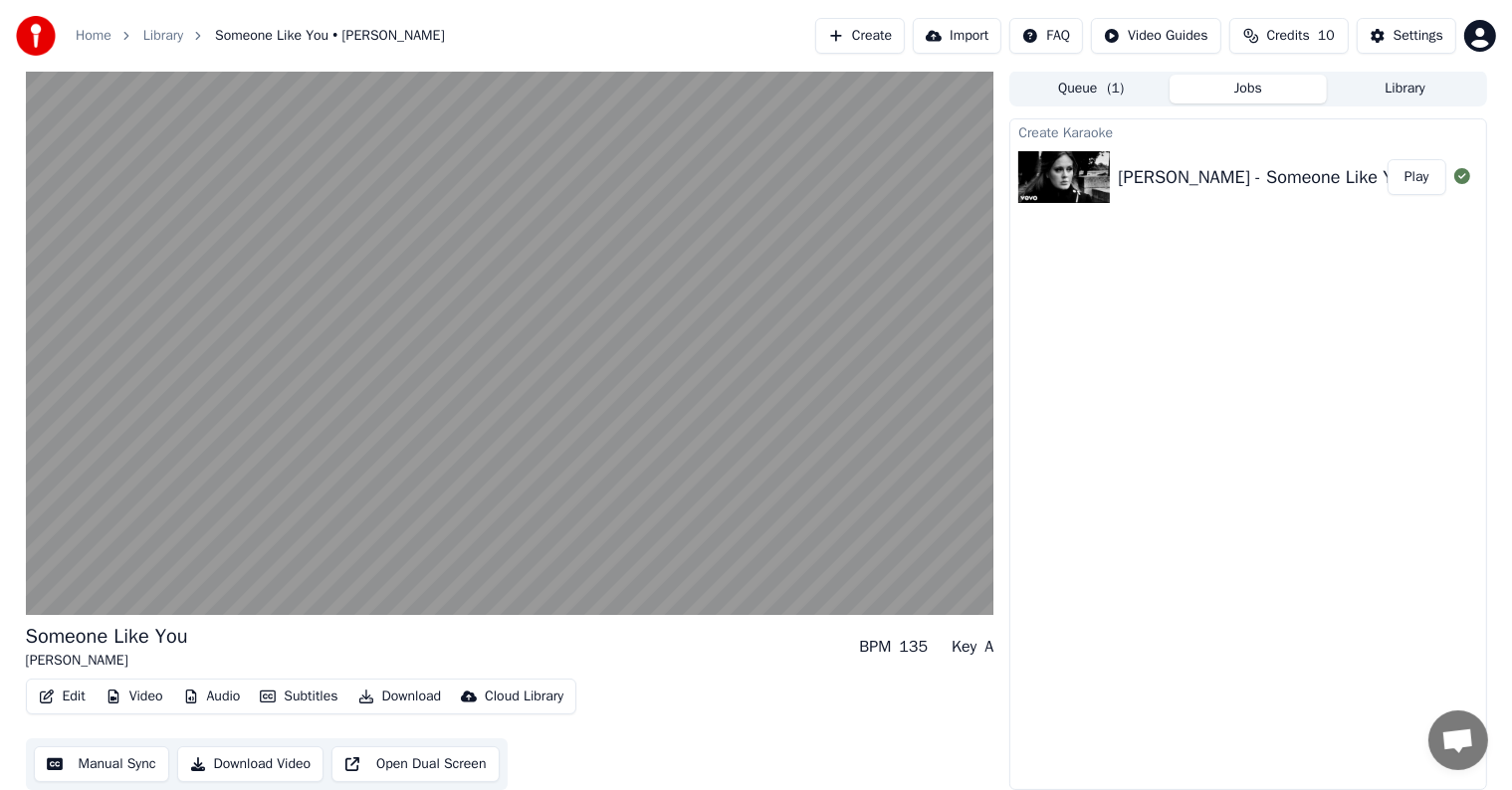 click on "Manual Sync" at bounding box center [102, 764] 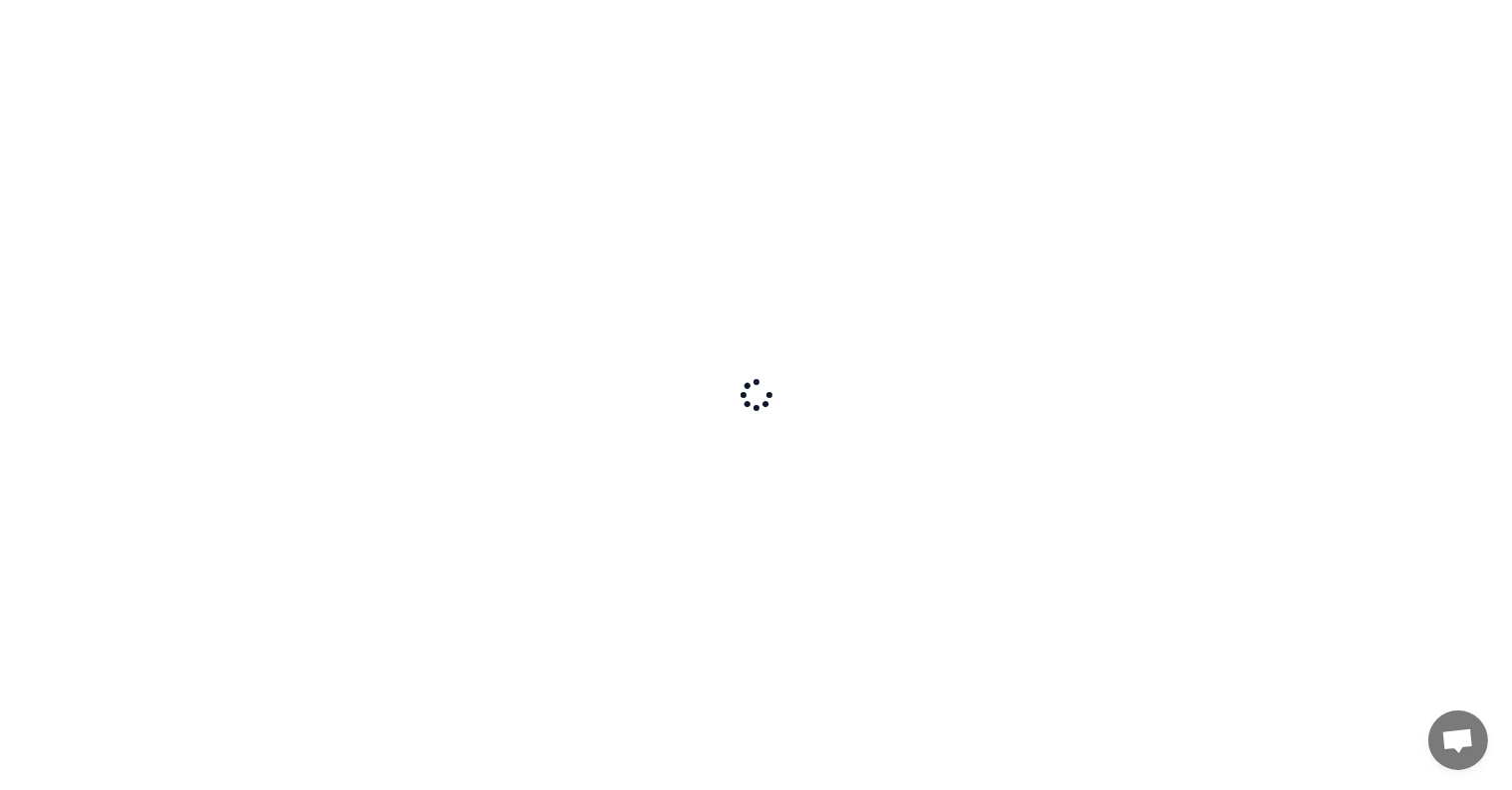 scroll, scrollTop: 0, scrollLeft: 0, axis: both 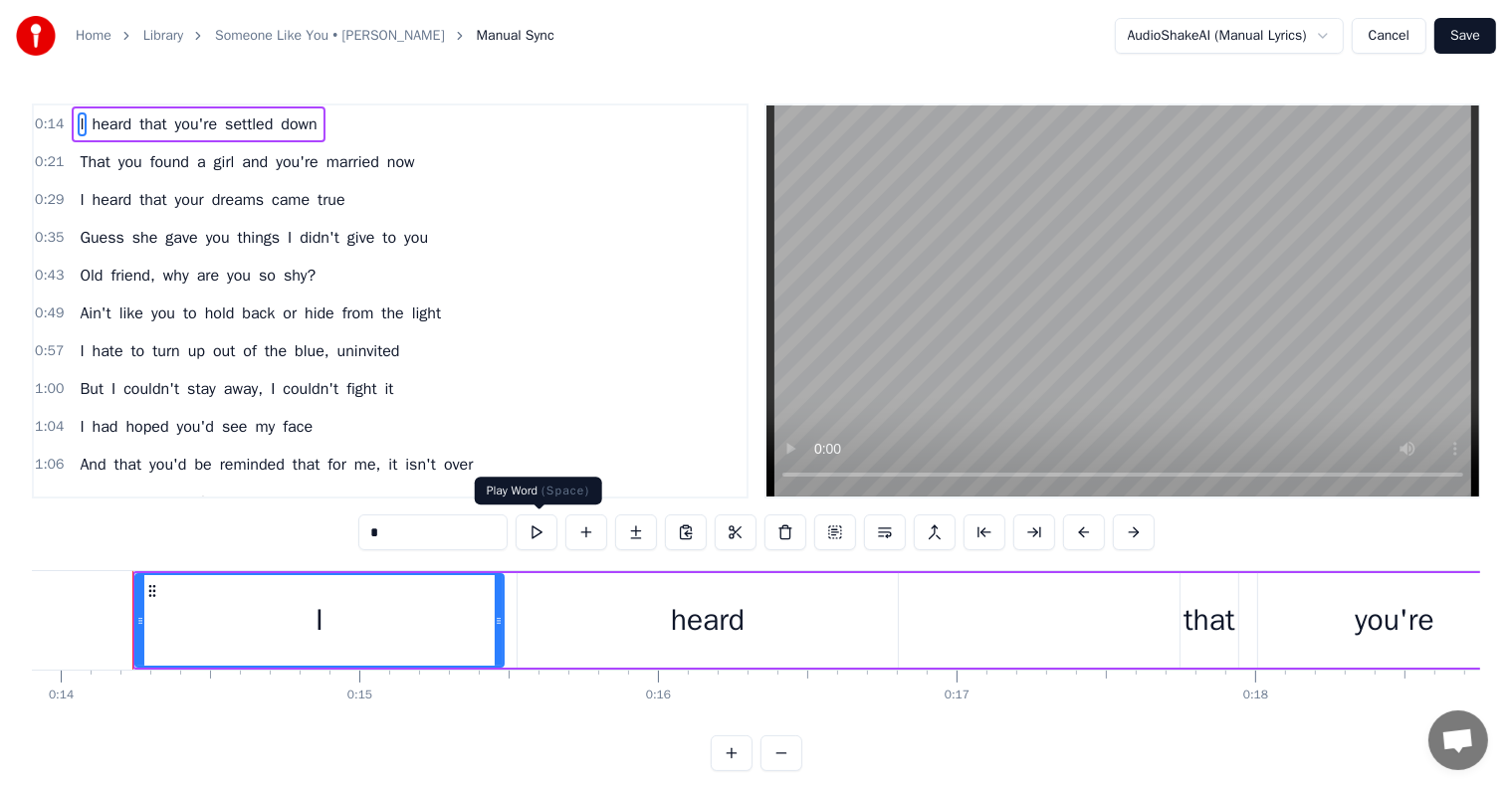 click at bounding box center [537, 532] 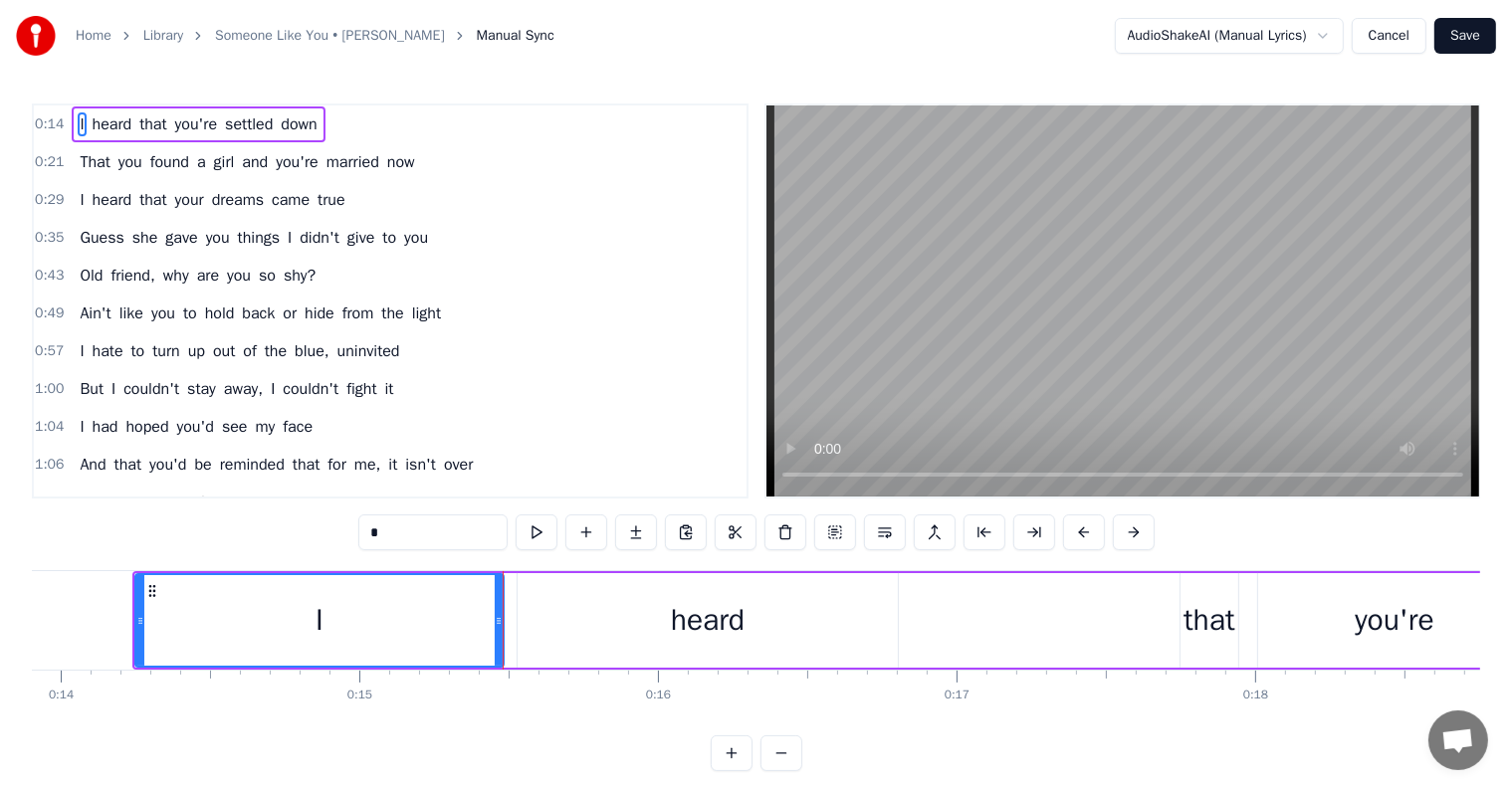 click on "heard" at bounding box center (112, 124) 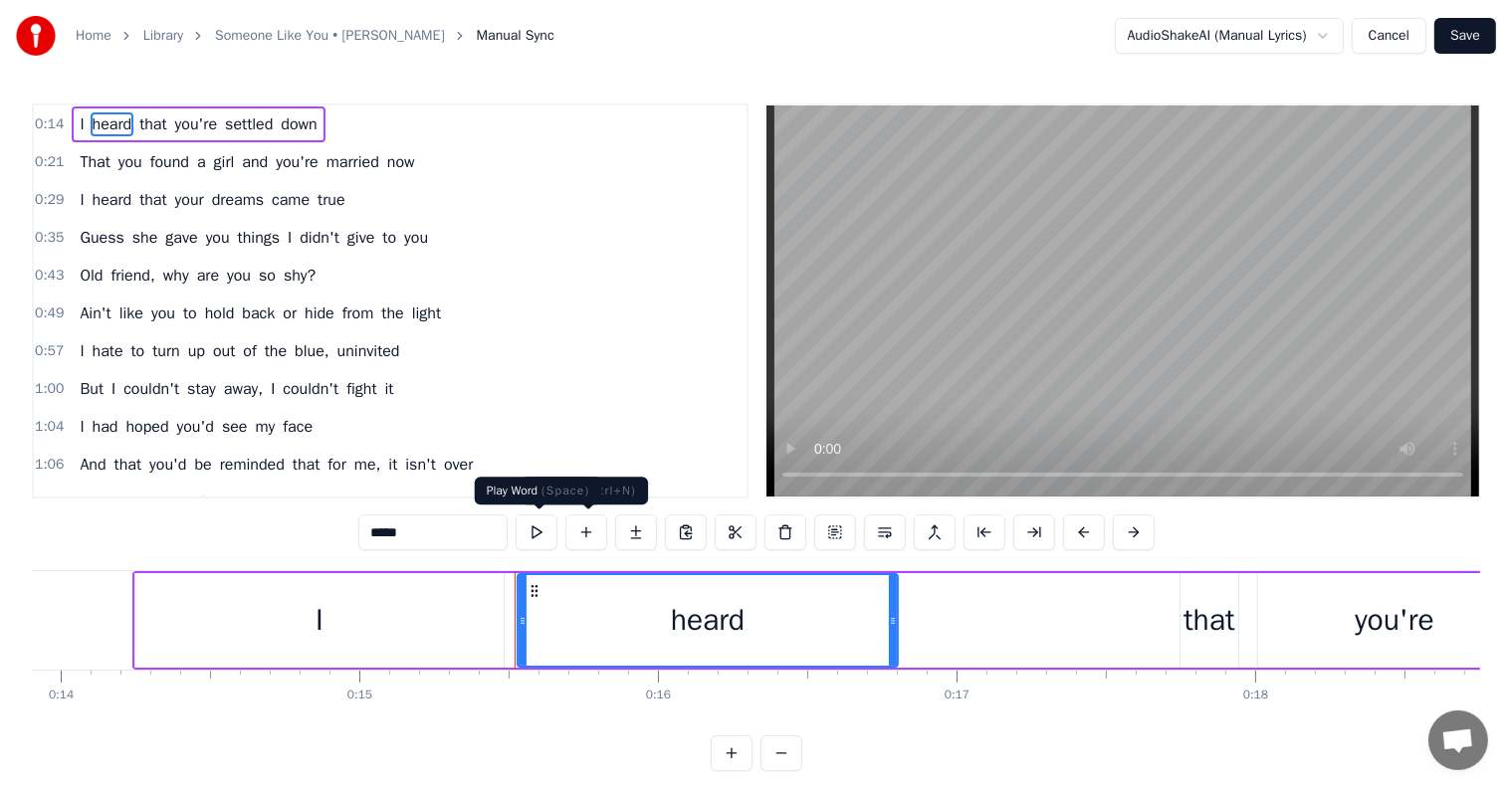 click at bounding box center (537, 532) 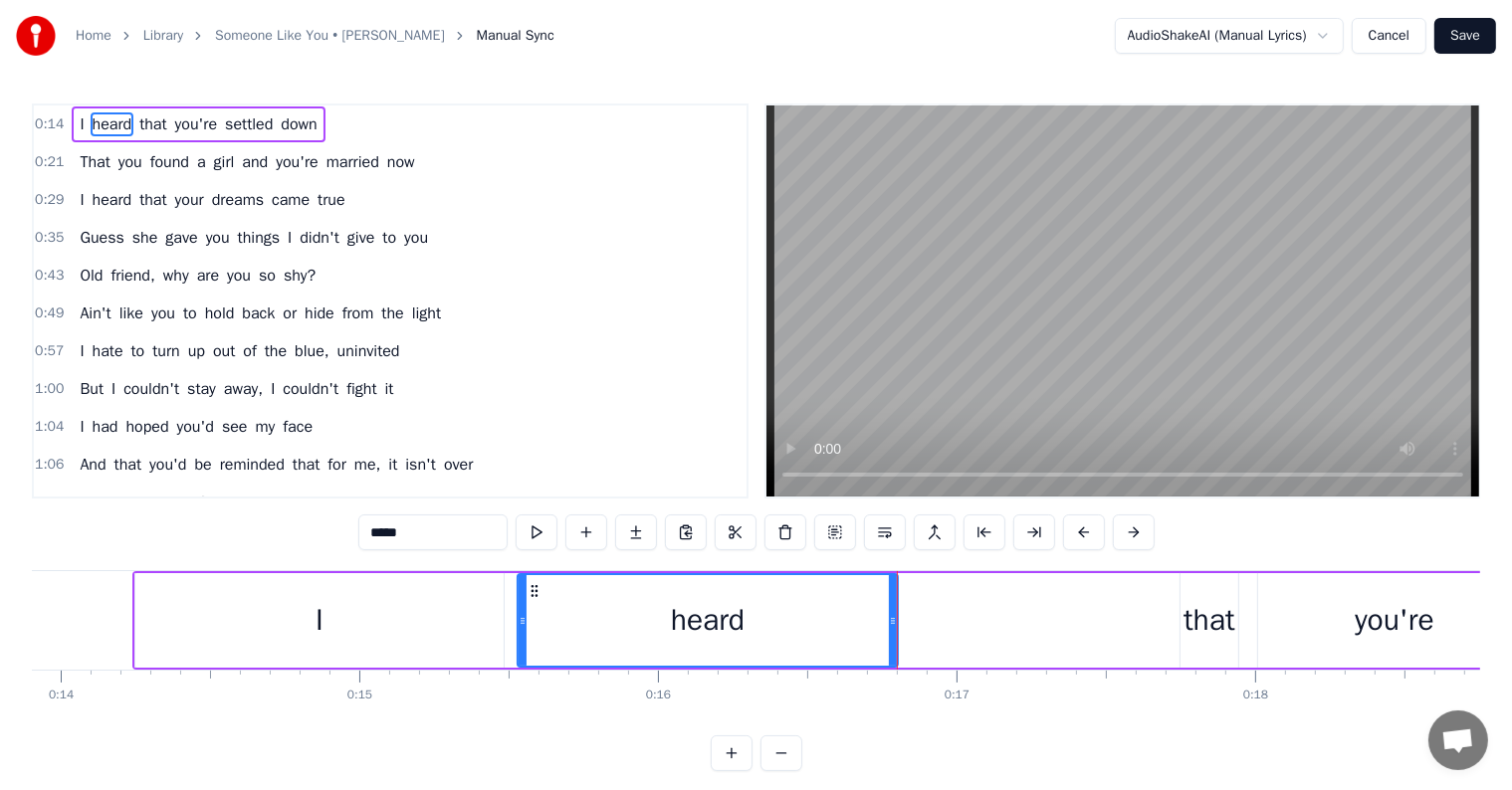 click on "that" at bounding box center [152, 124] 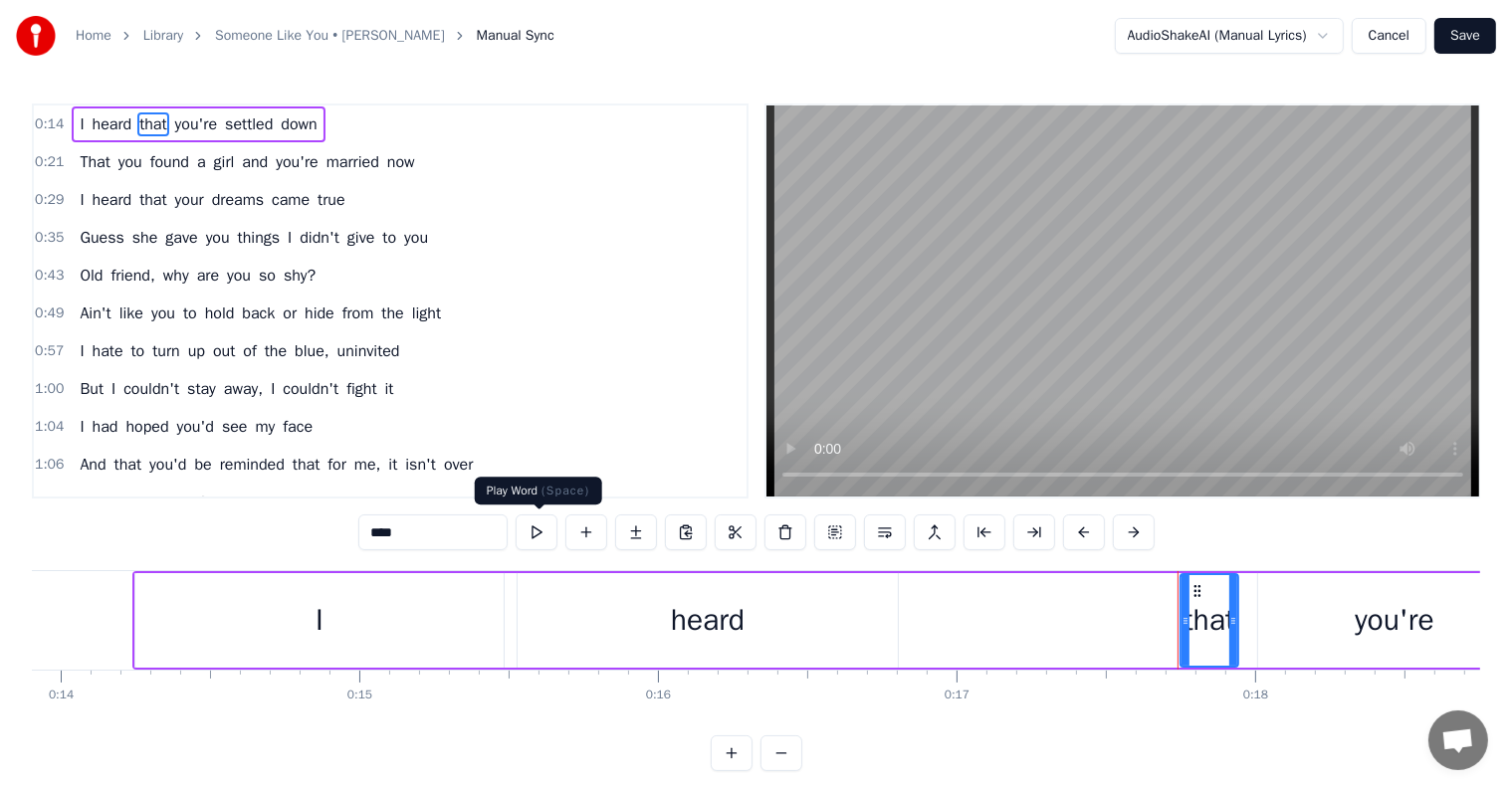 click at bounding box center (537, 532) 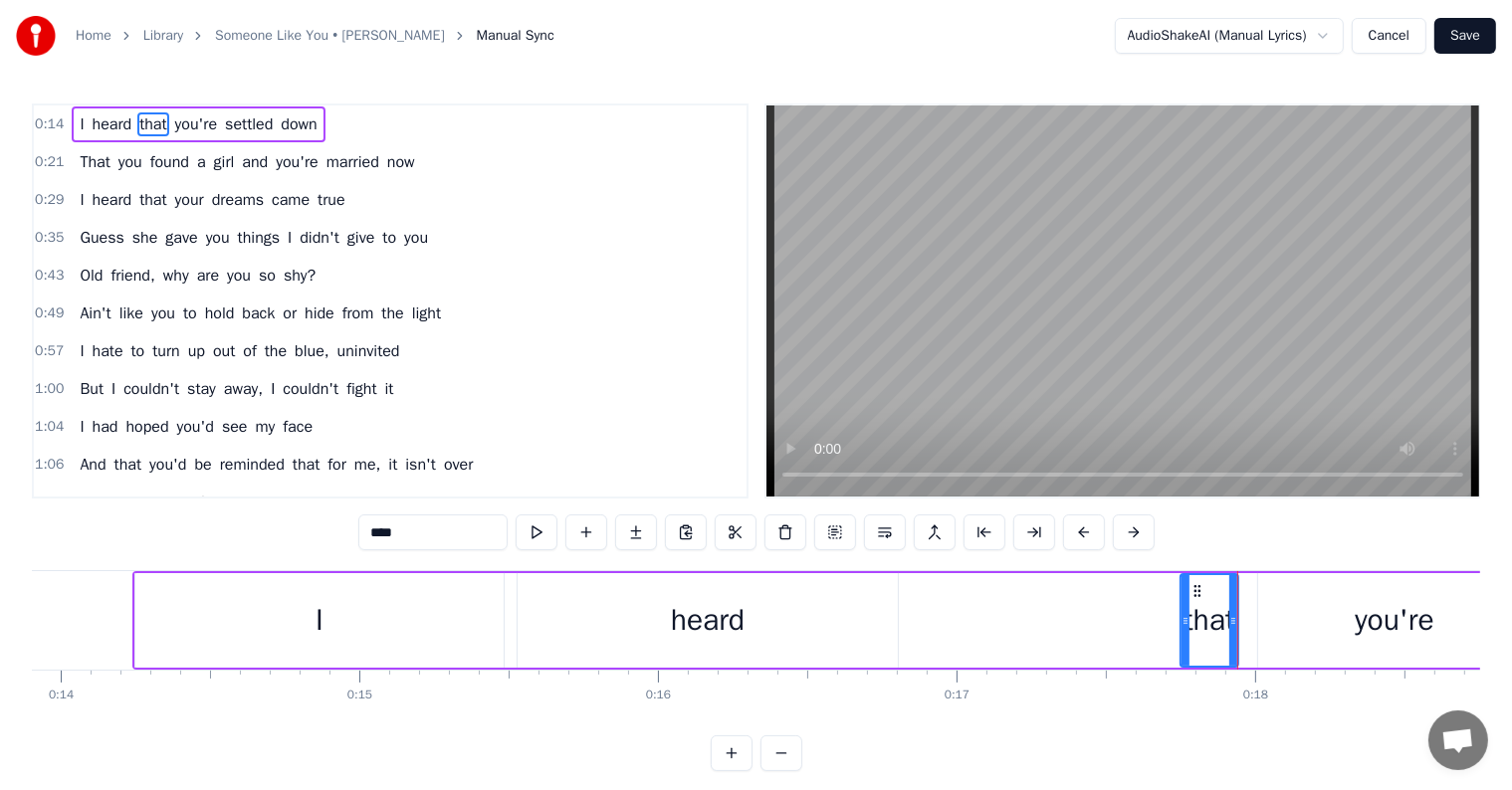 click on "you're" at bounding box center (196, 124) 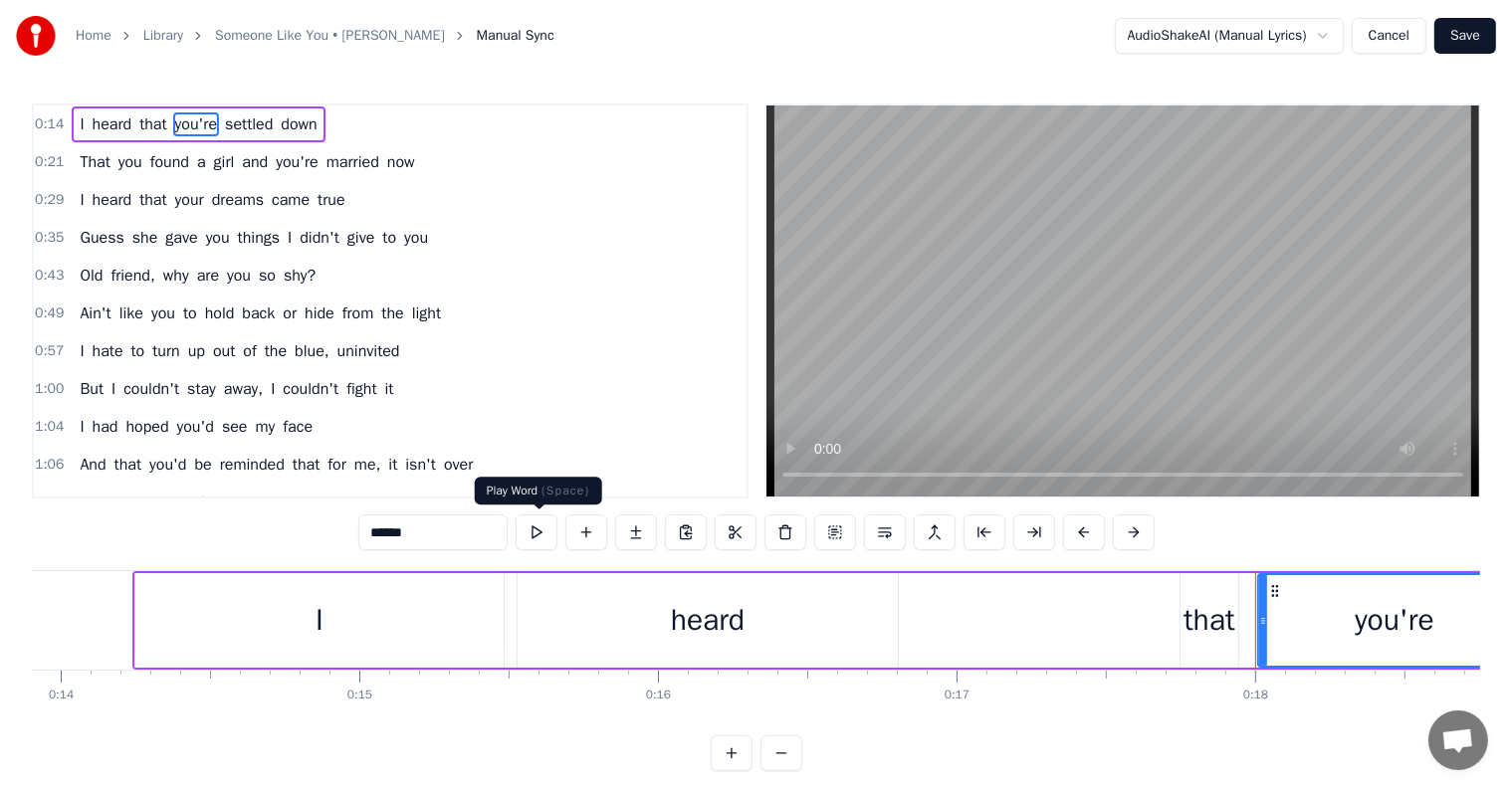 click at bounding box center [537, 532] 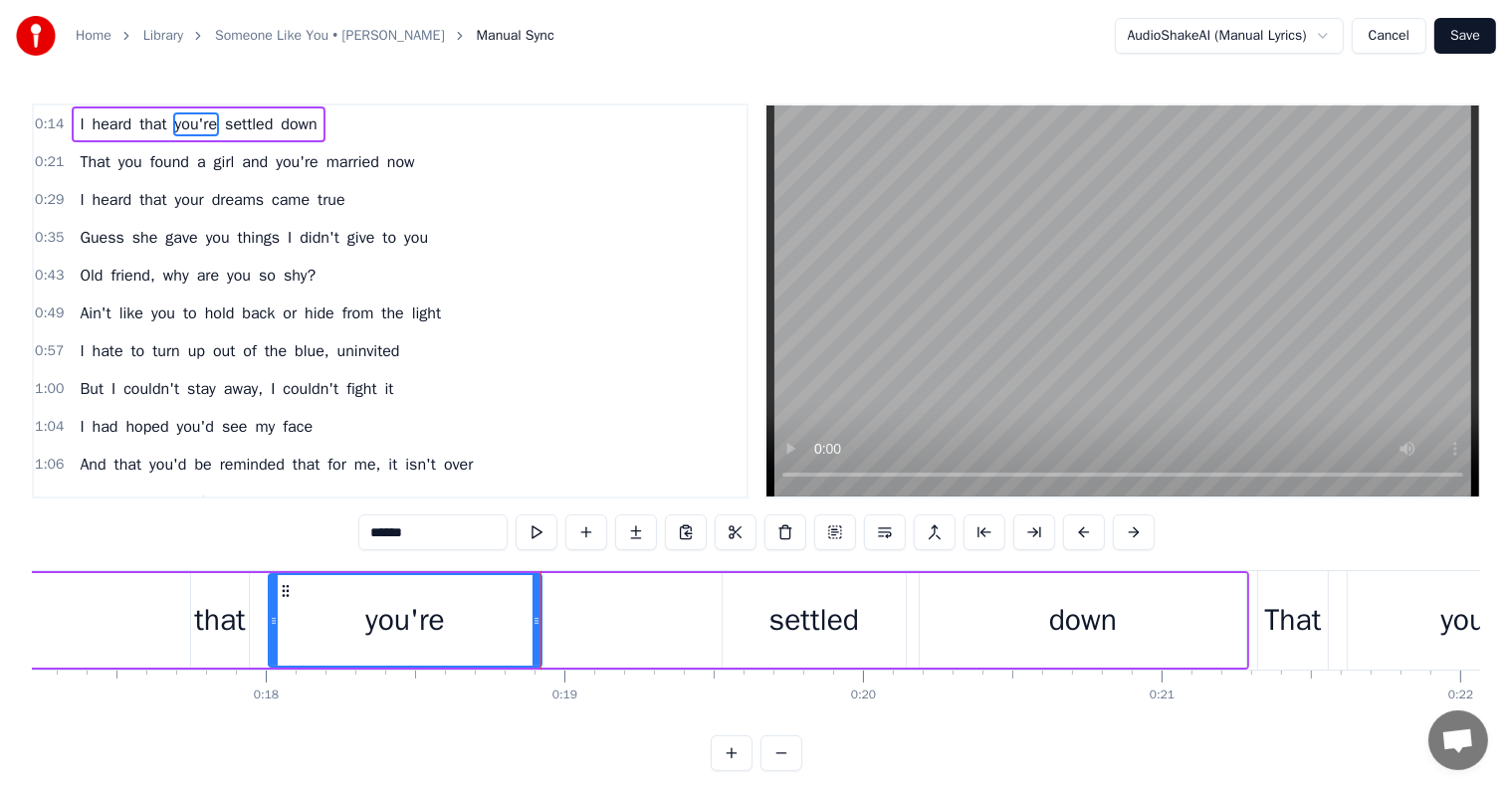 scroll, scrollTop: 0, scrollLeft: 5419, axis: horizontal 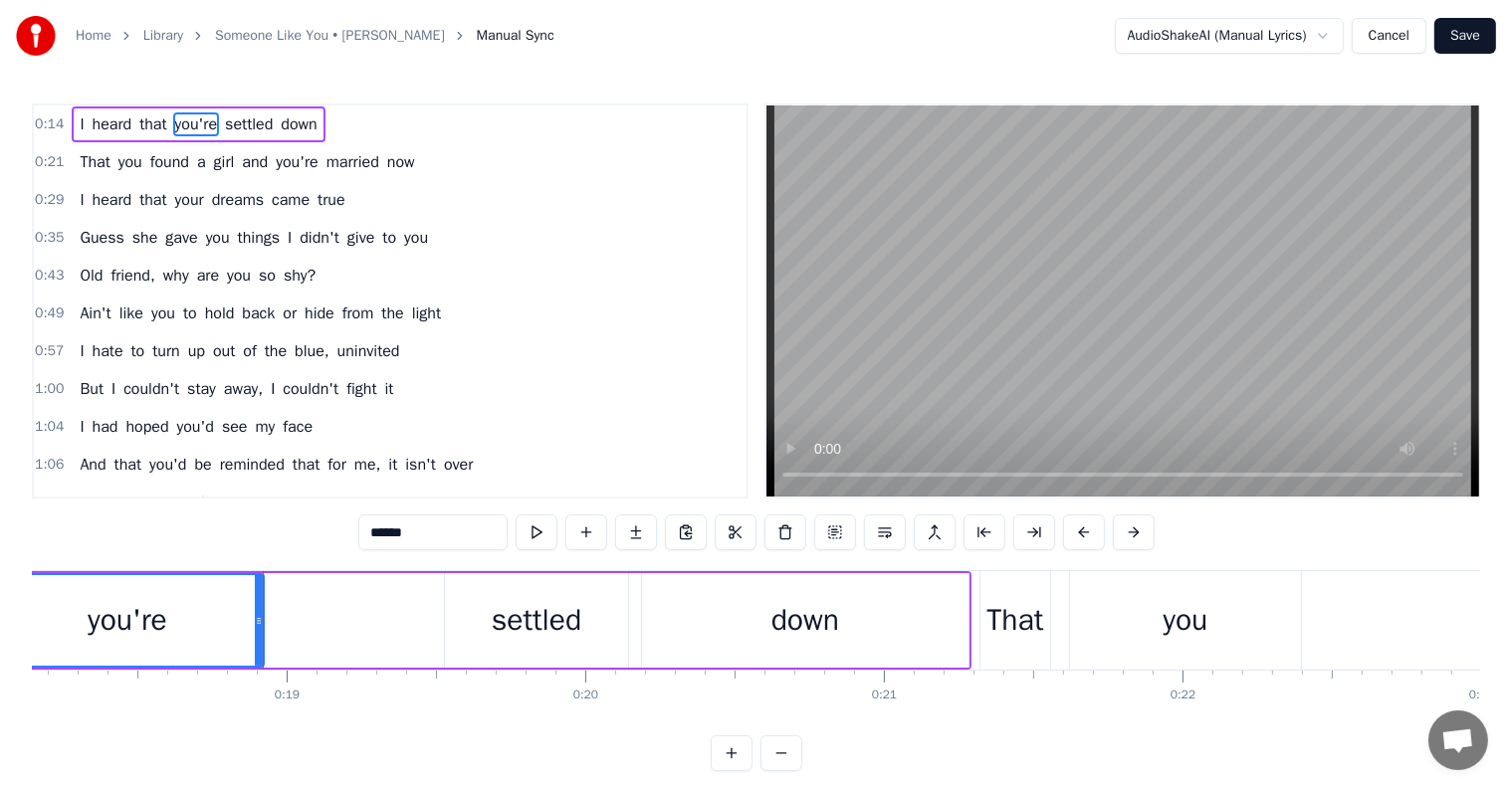 click on "settled" at bounding box center (249, 124) 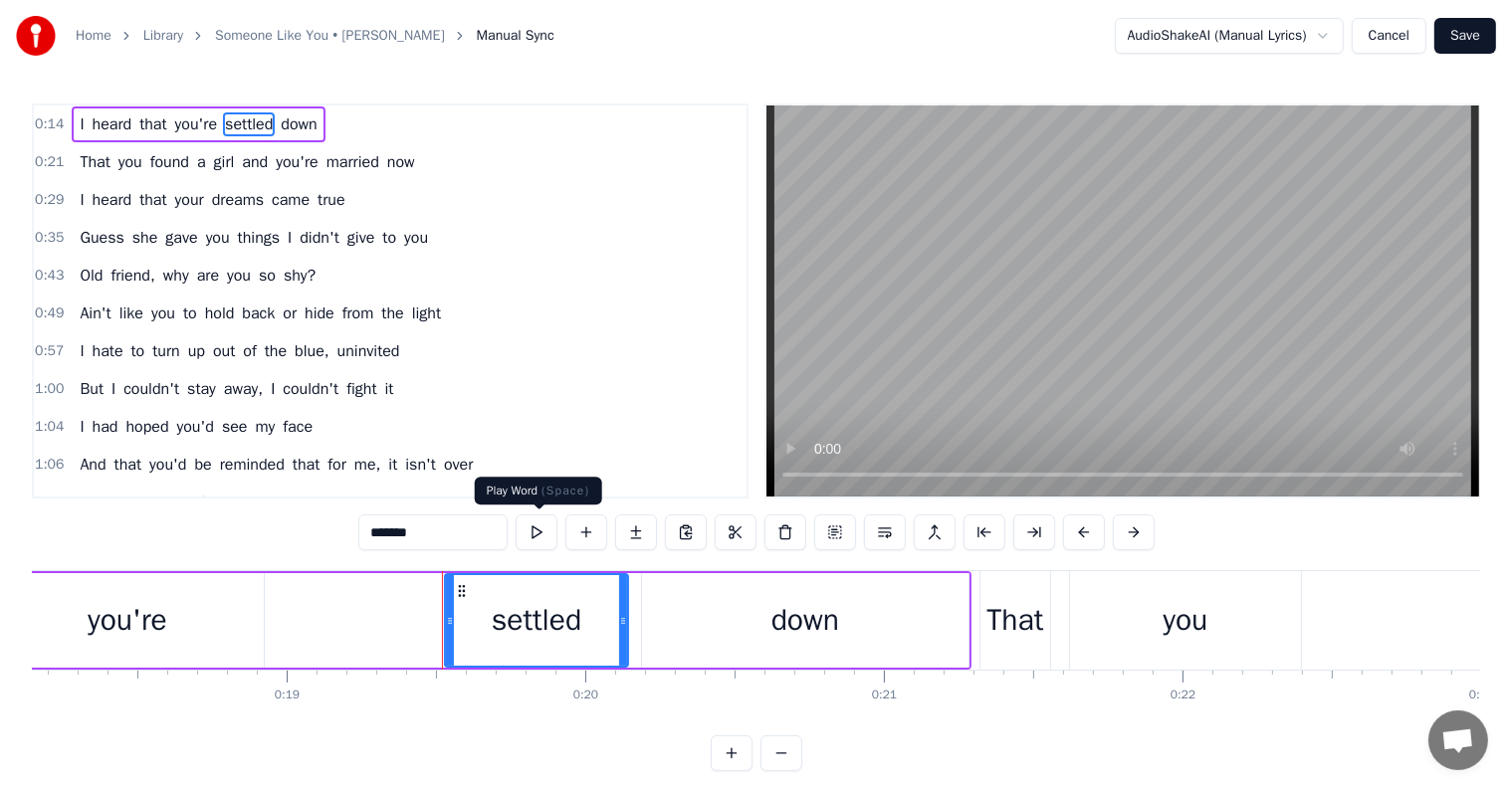 click at bounding box center [537, 532] 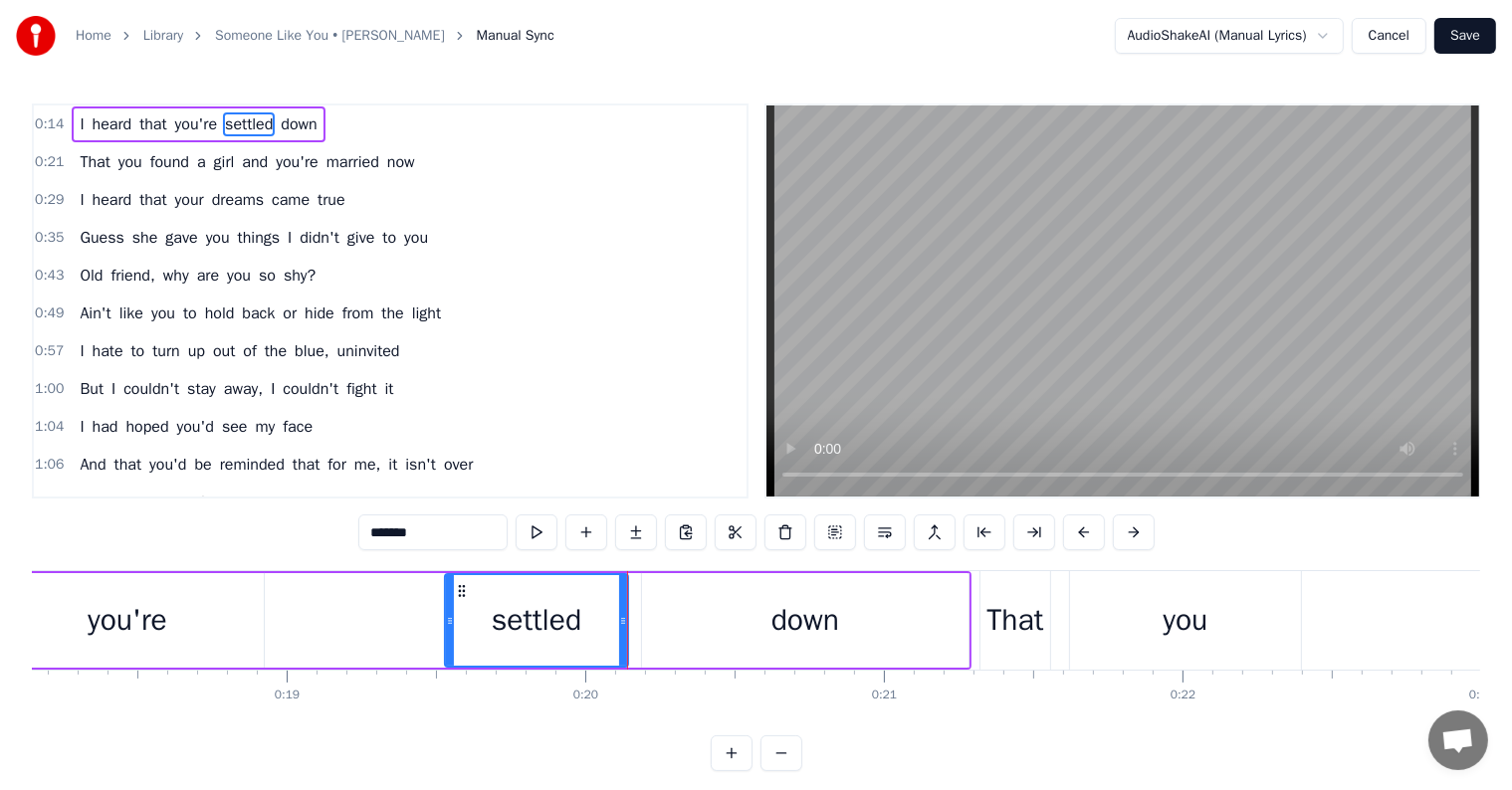 click on "0:14 I heard that you're settled down" at bounding box center (390, 124) 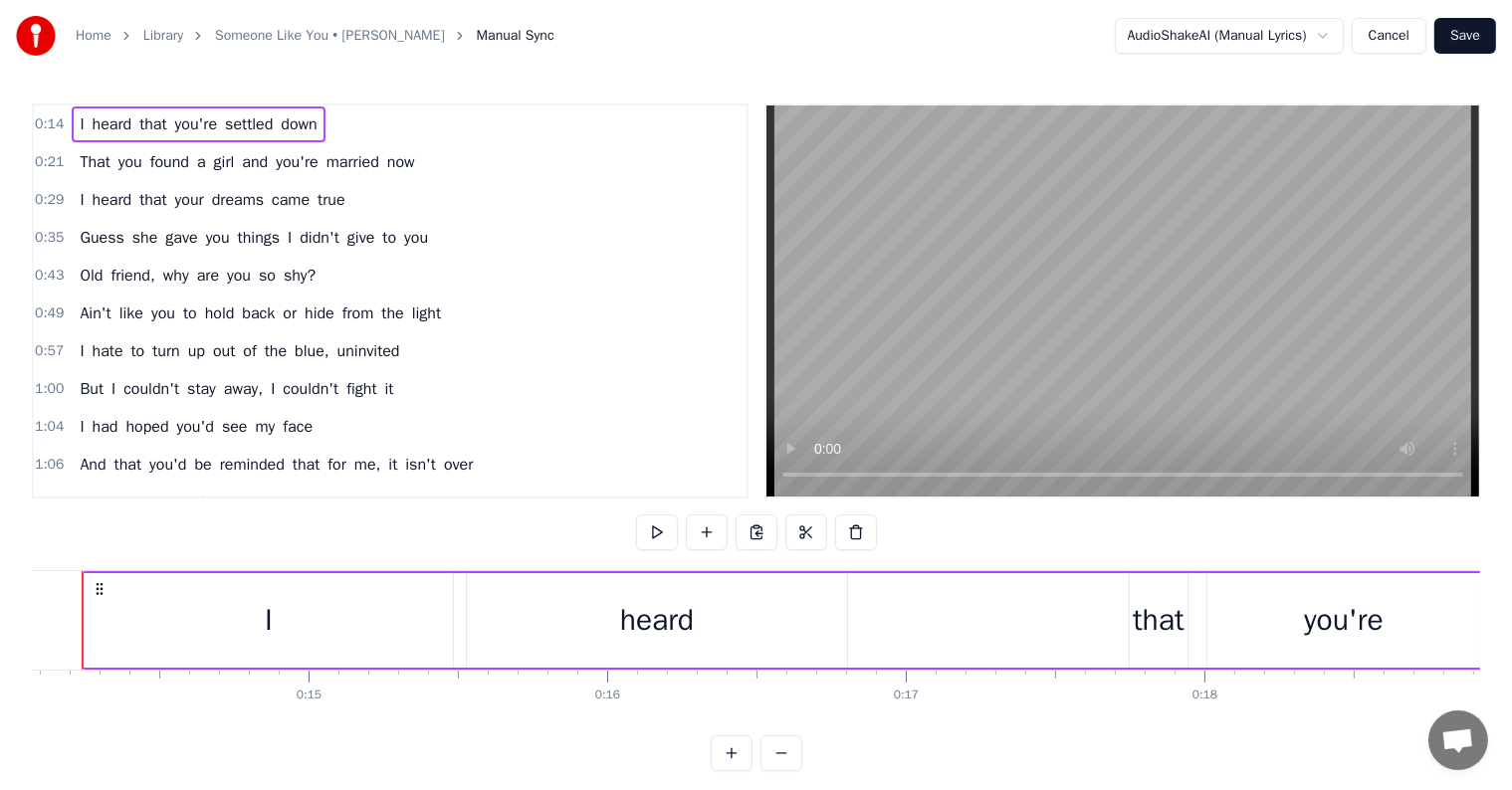scroll, scrollTop: 0, scrollLeft: 4152, axis: horizontal 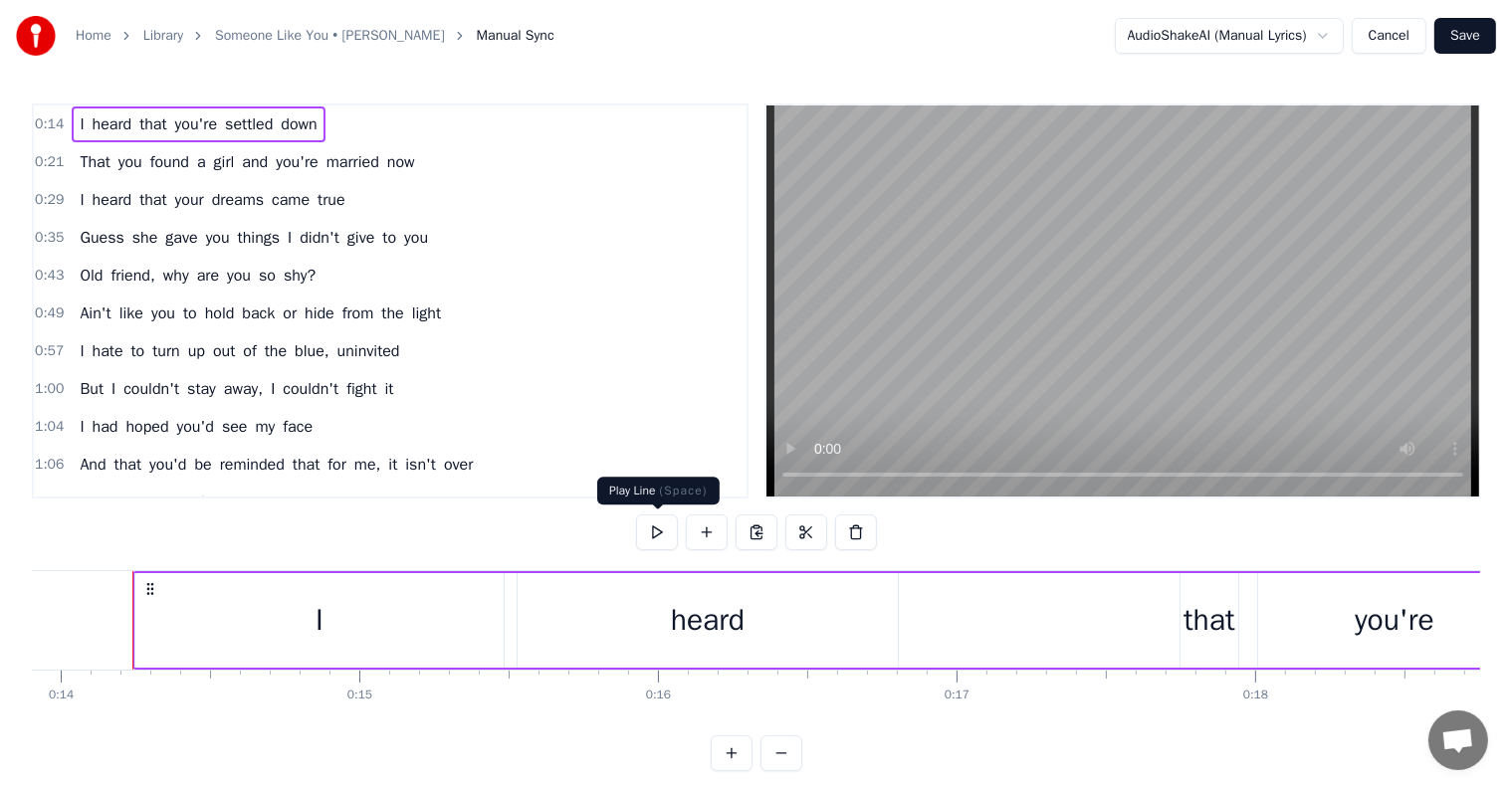 click at bounding box center [657, 532] 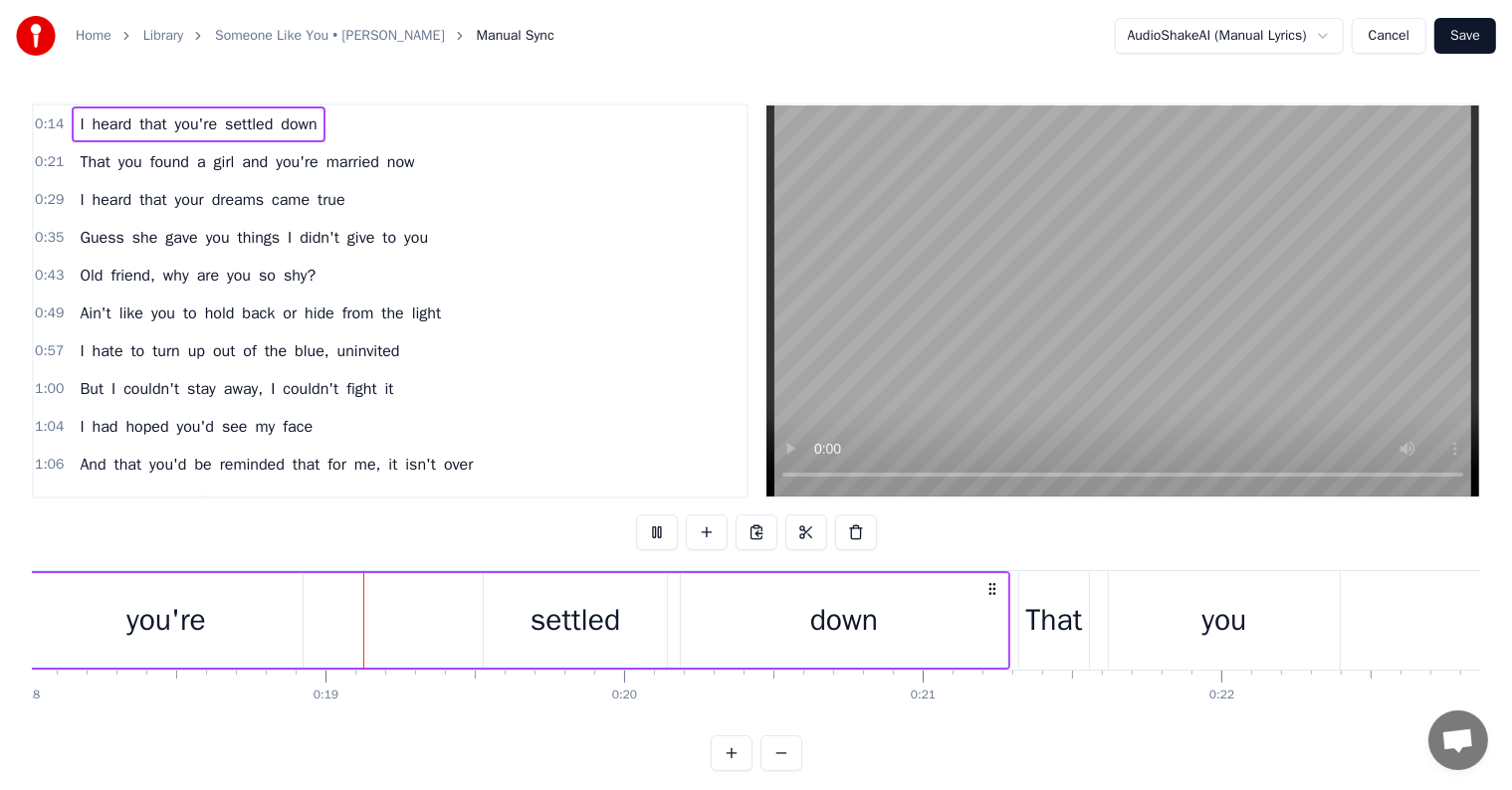 scroll, scrollTop: 0, scrollLeft: 5401, axis: horizontal 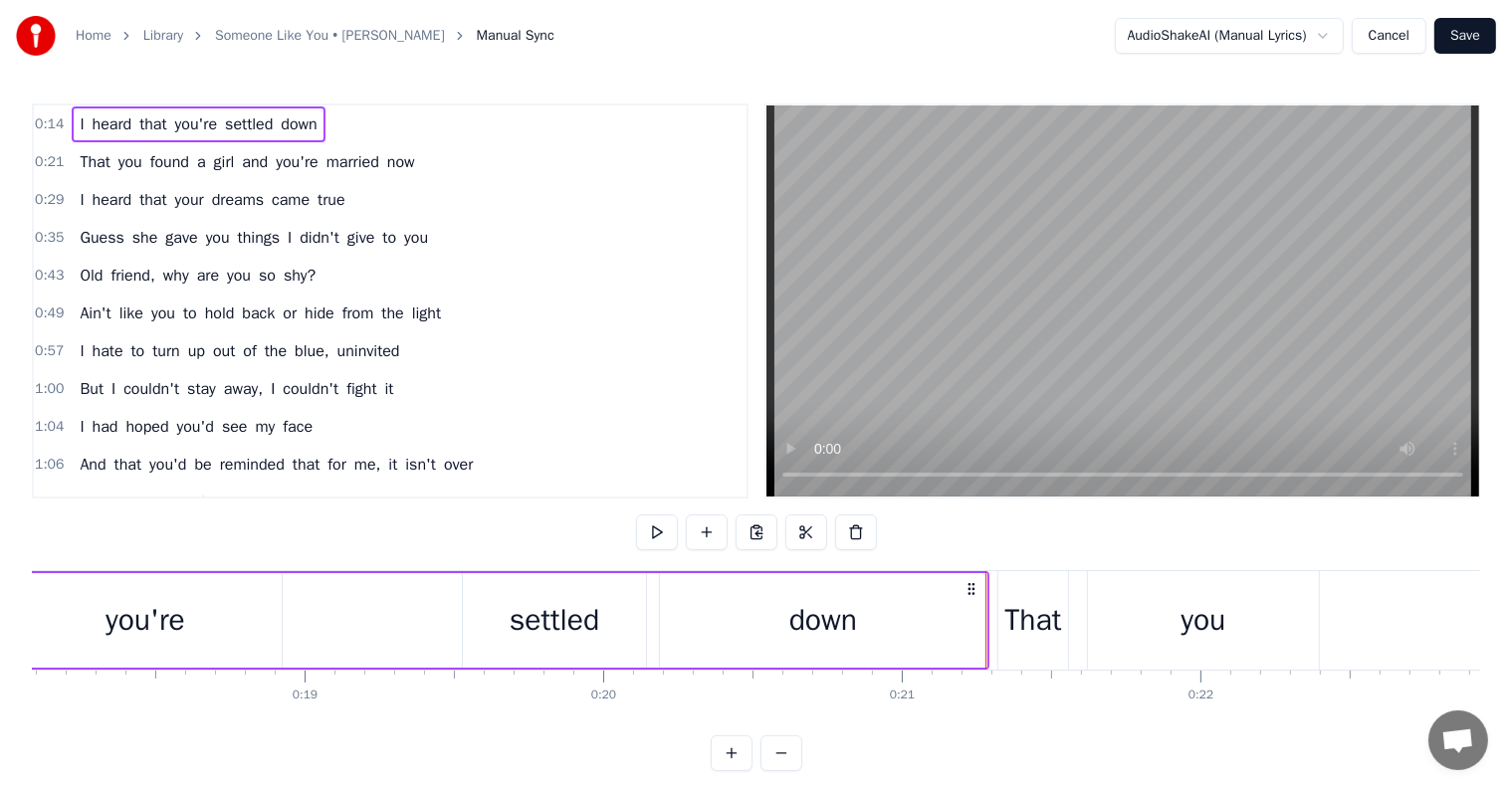 click on "0:21 That you found a girl and you're married now" at bounding box center (390, 162) 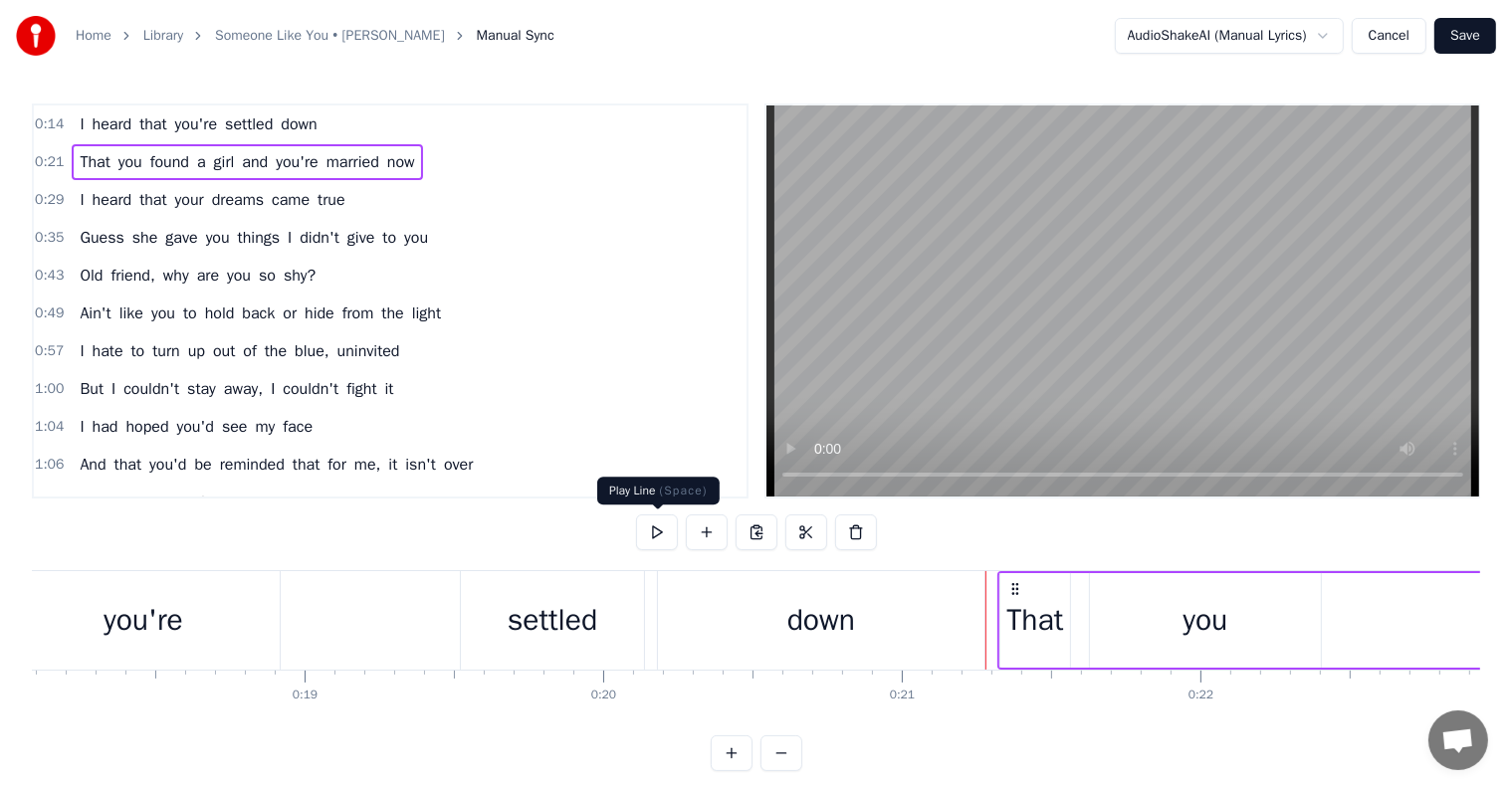 click at bounding box center (657, 532) 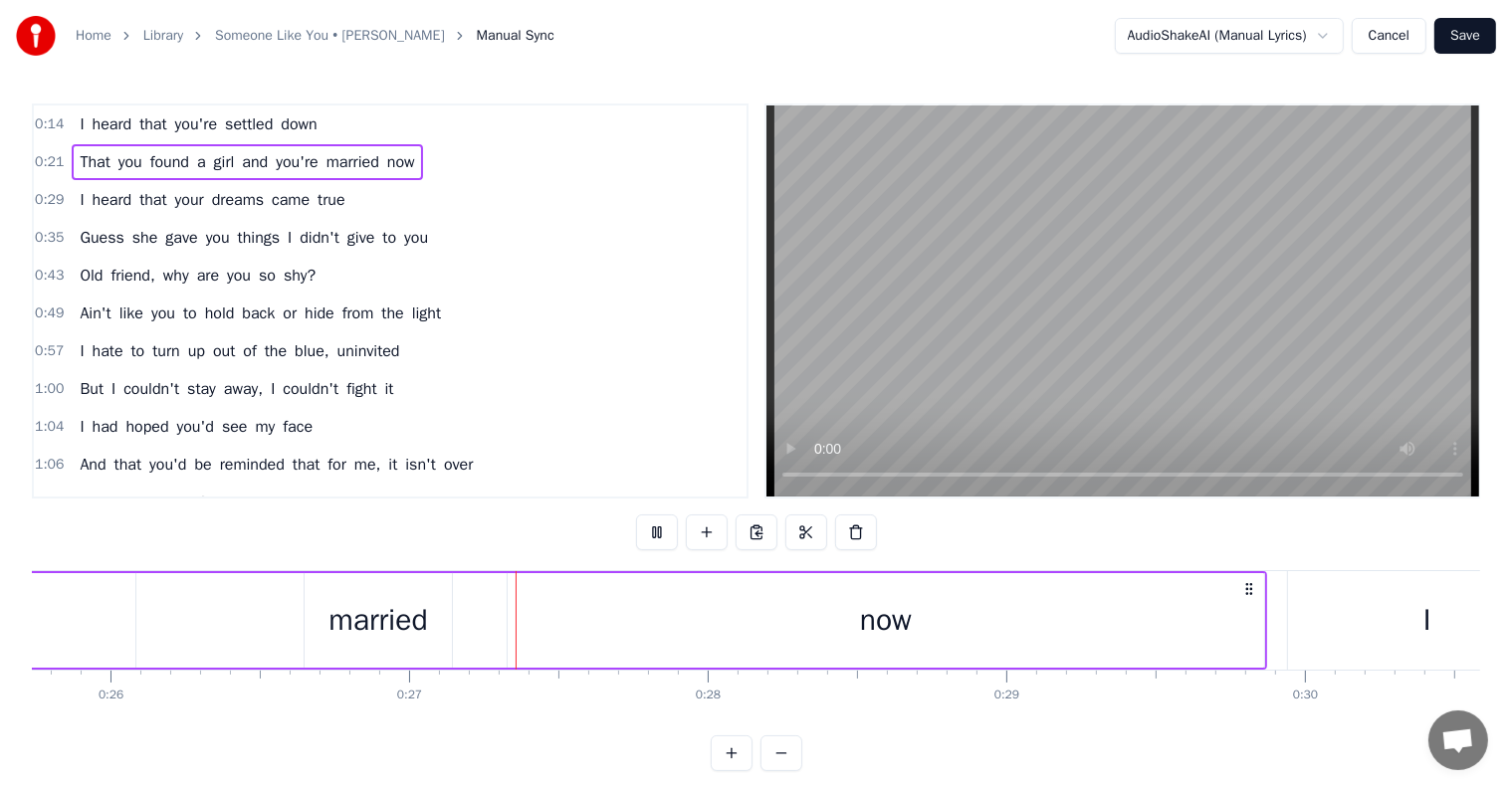 scroll, scrollTop: 0, scrollLeft: 7920, axis: horizontal 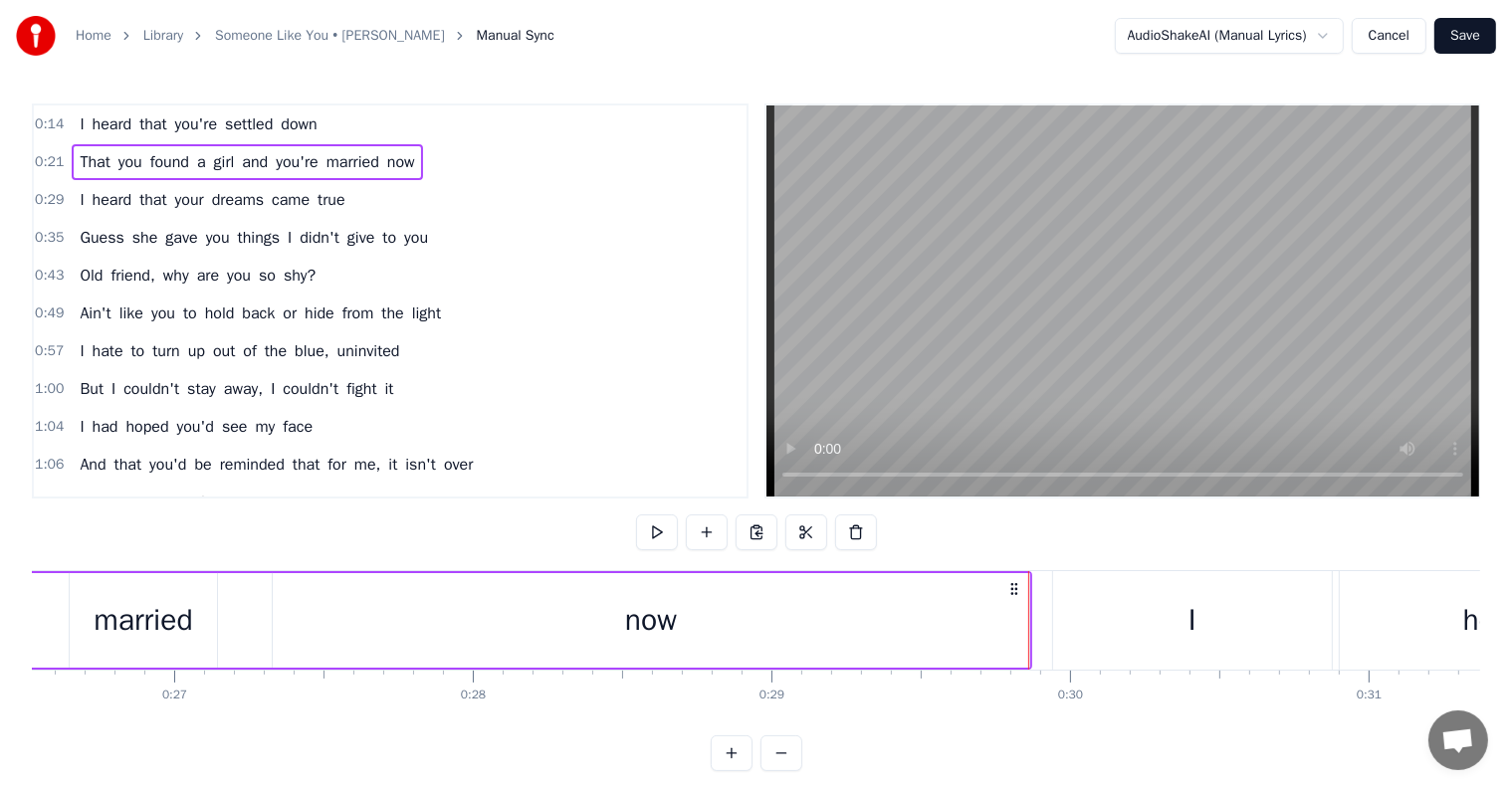 click on "0:29 I heard that your dreams came true" at bounding box center (390, 200) 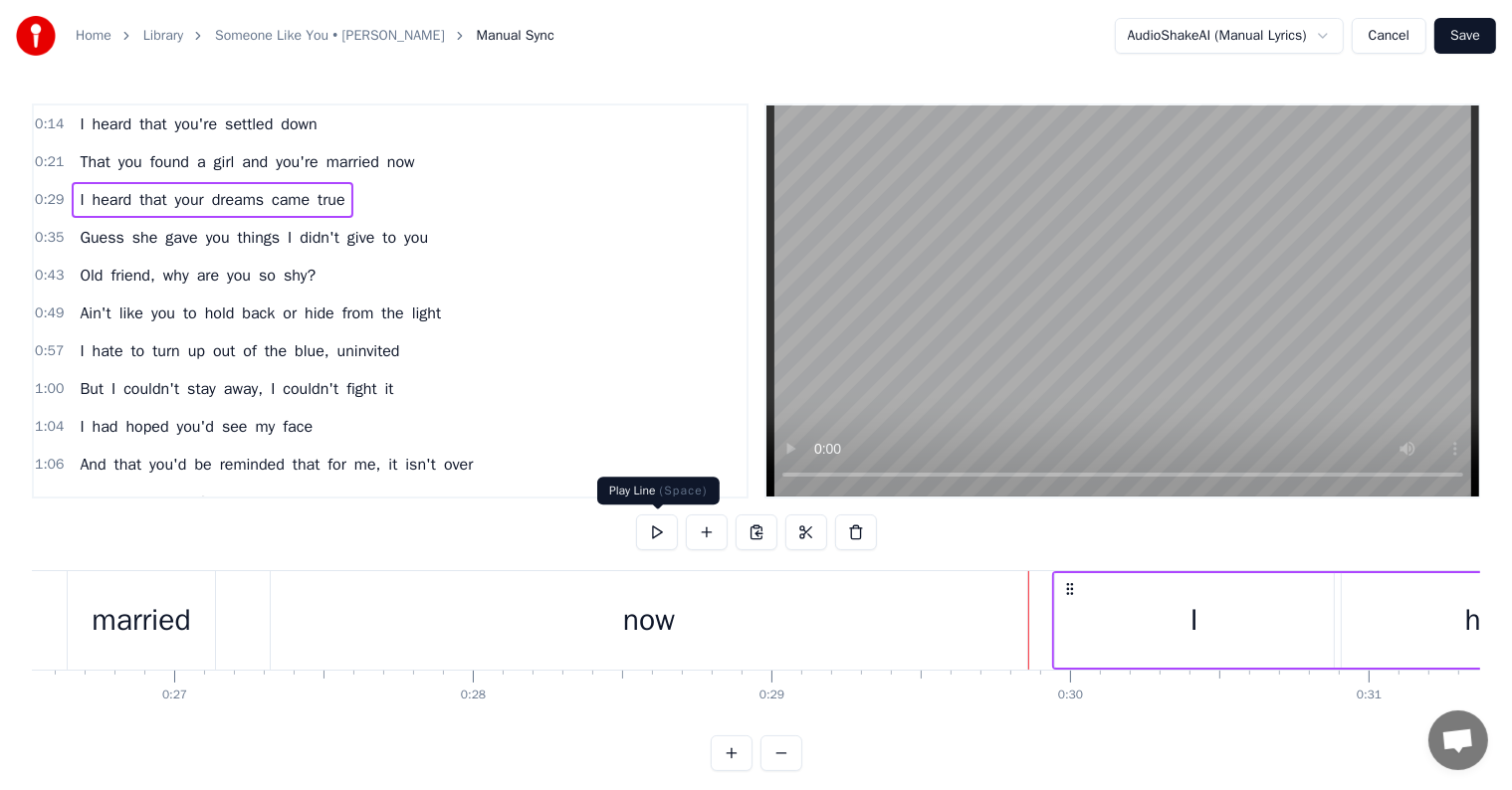 click at bounding box center [657, 532] 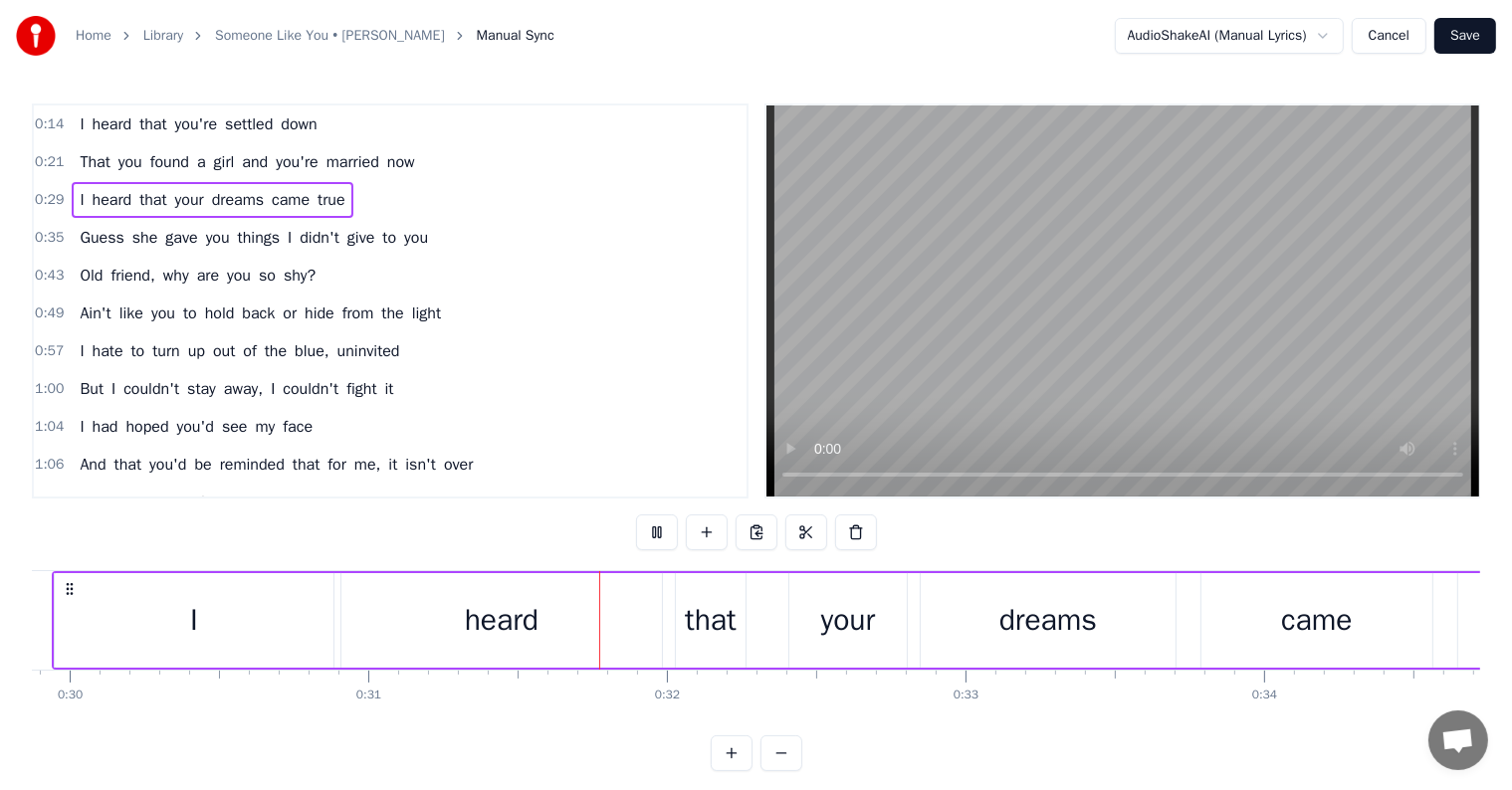 scroll, scrollTop: 0, scrollLeft: 9217, axis: horizontal 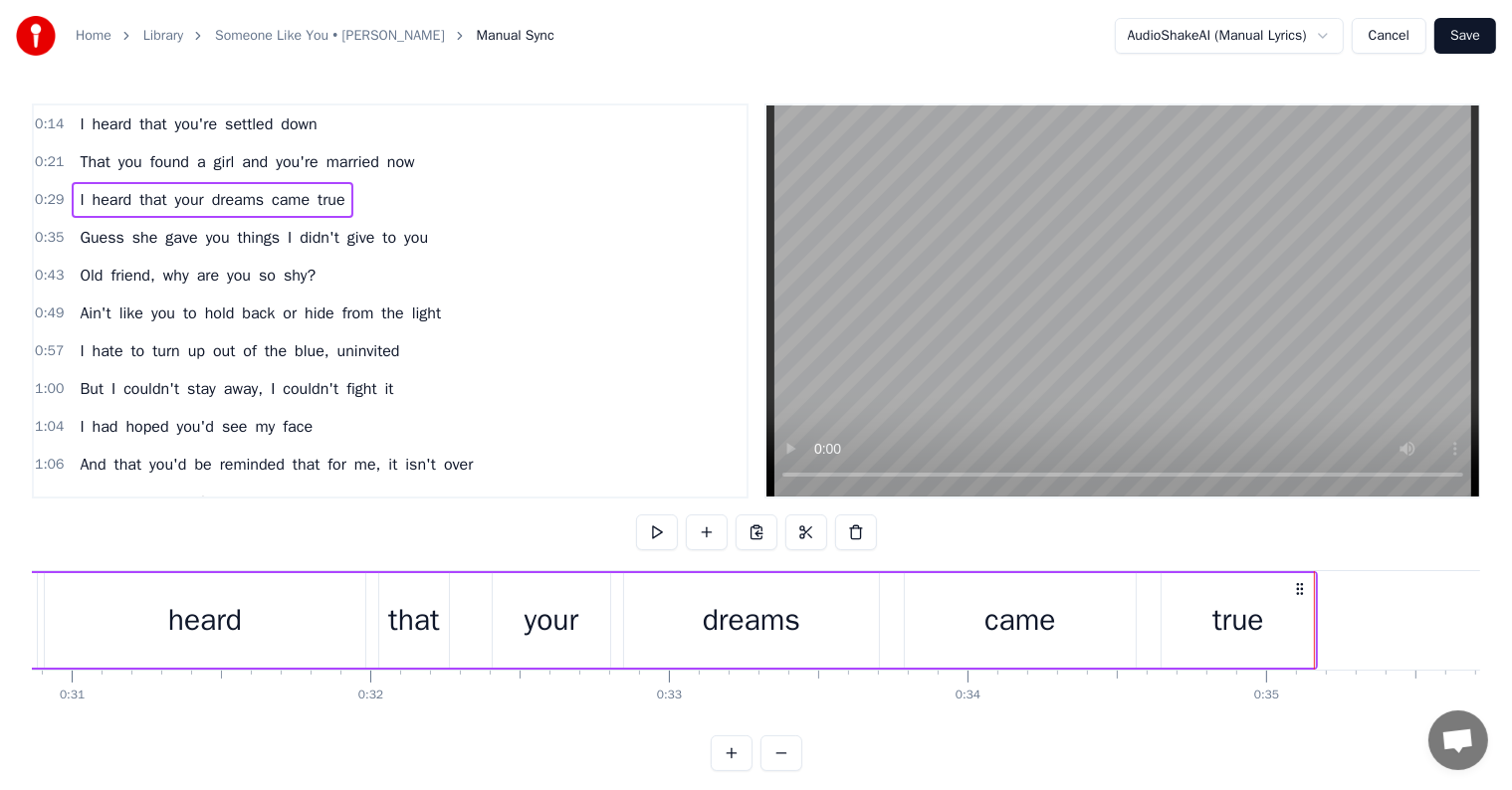 click on "0:35 Guess she gave you things I didn't give to you" at bounding box center (390, 238) 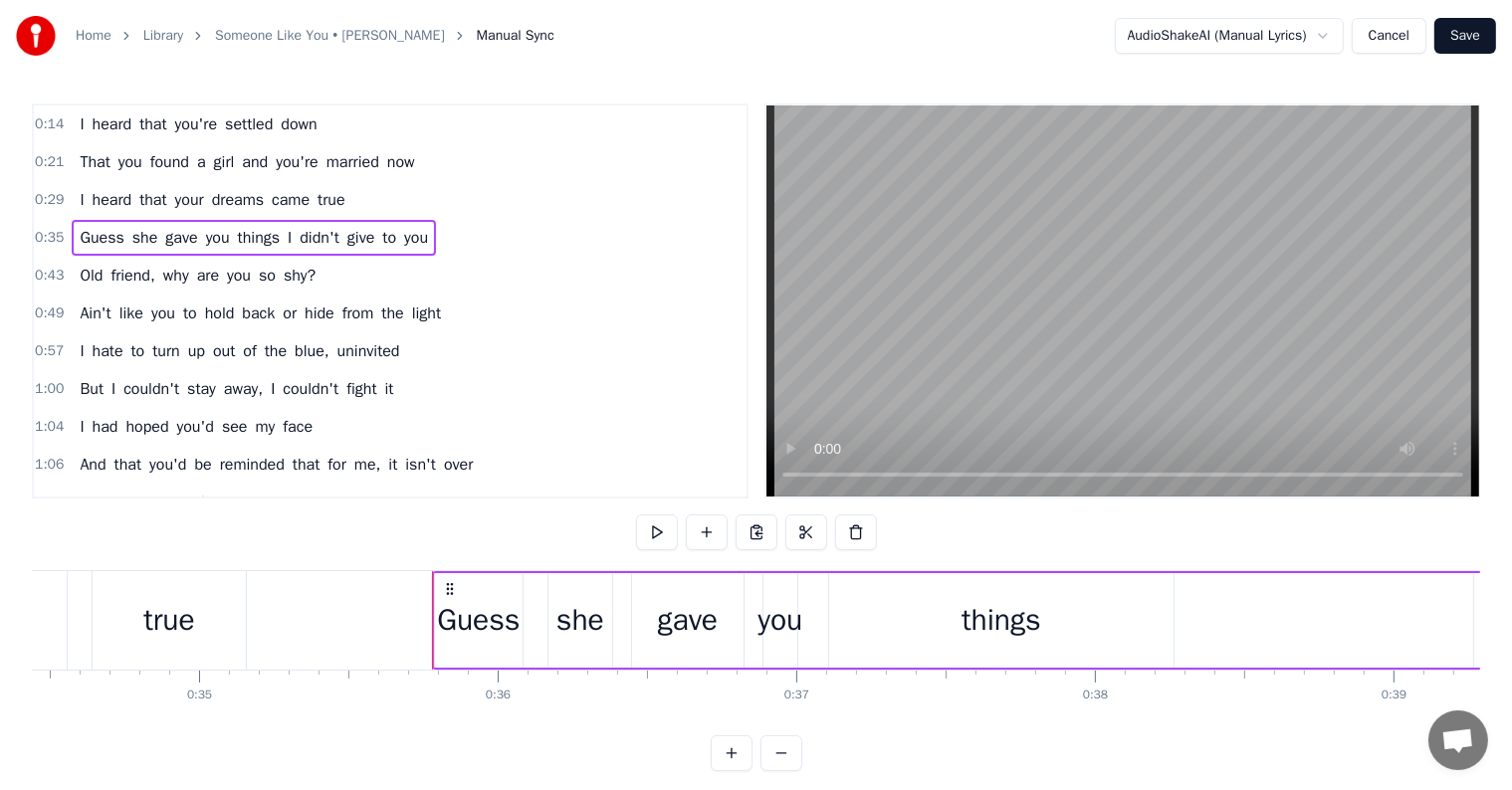 scroll, scrollTop: 0, scrollLeft: 10584, axis: horizontal 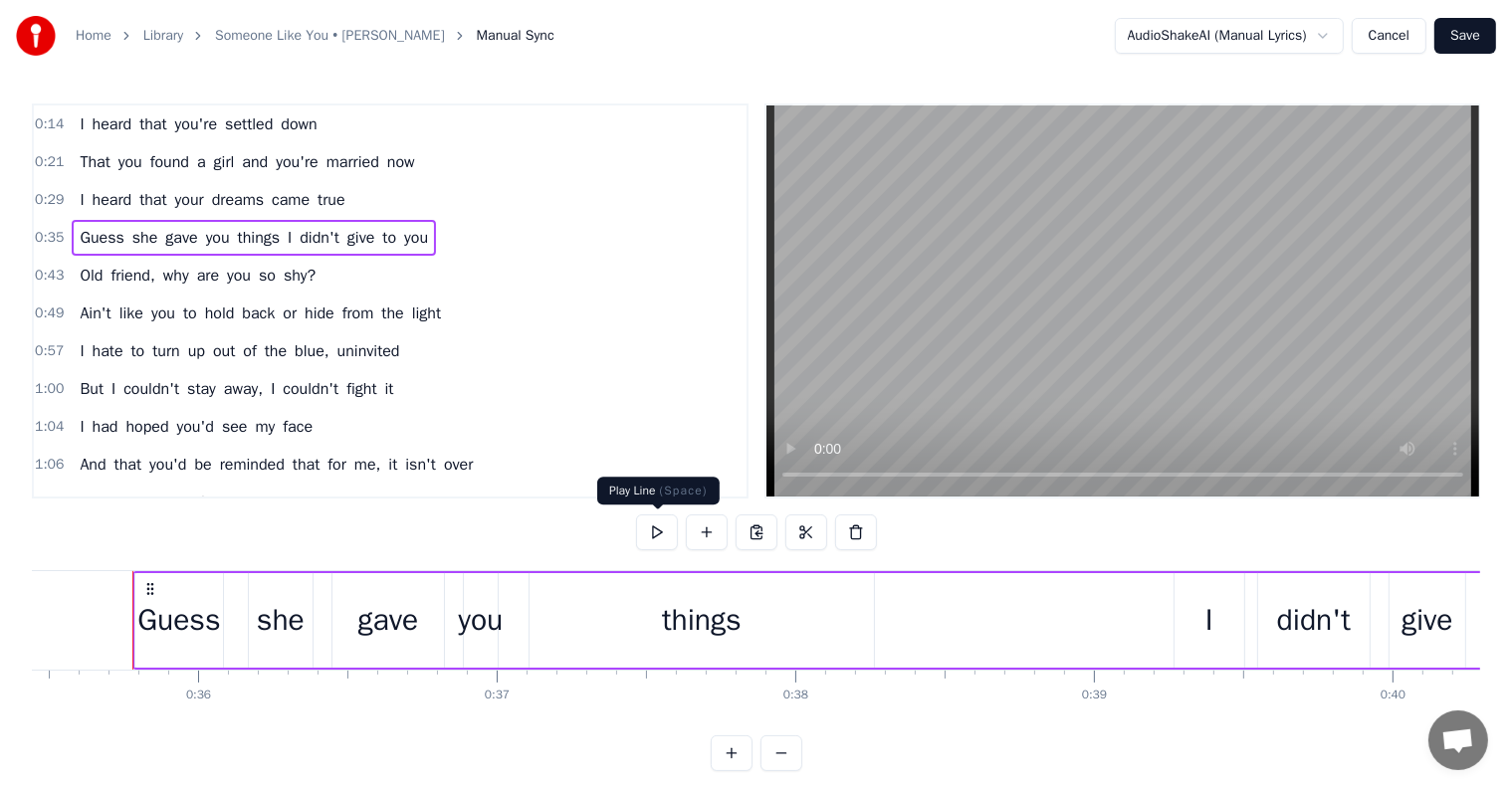 click at bounding box center [657, 532] 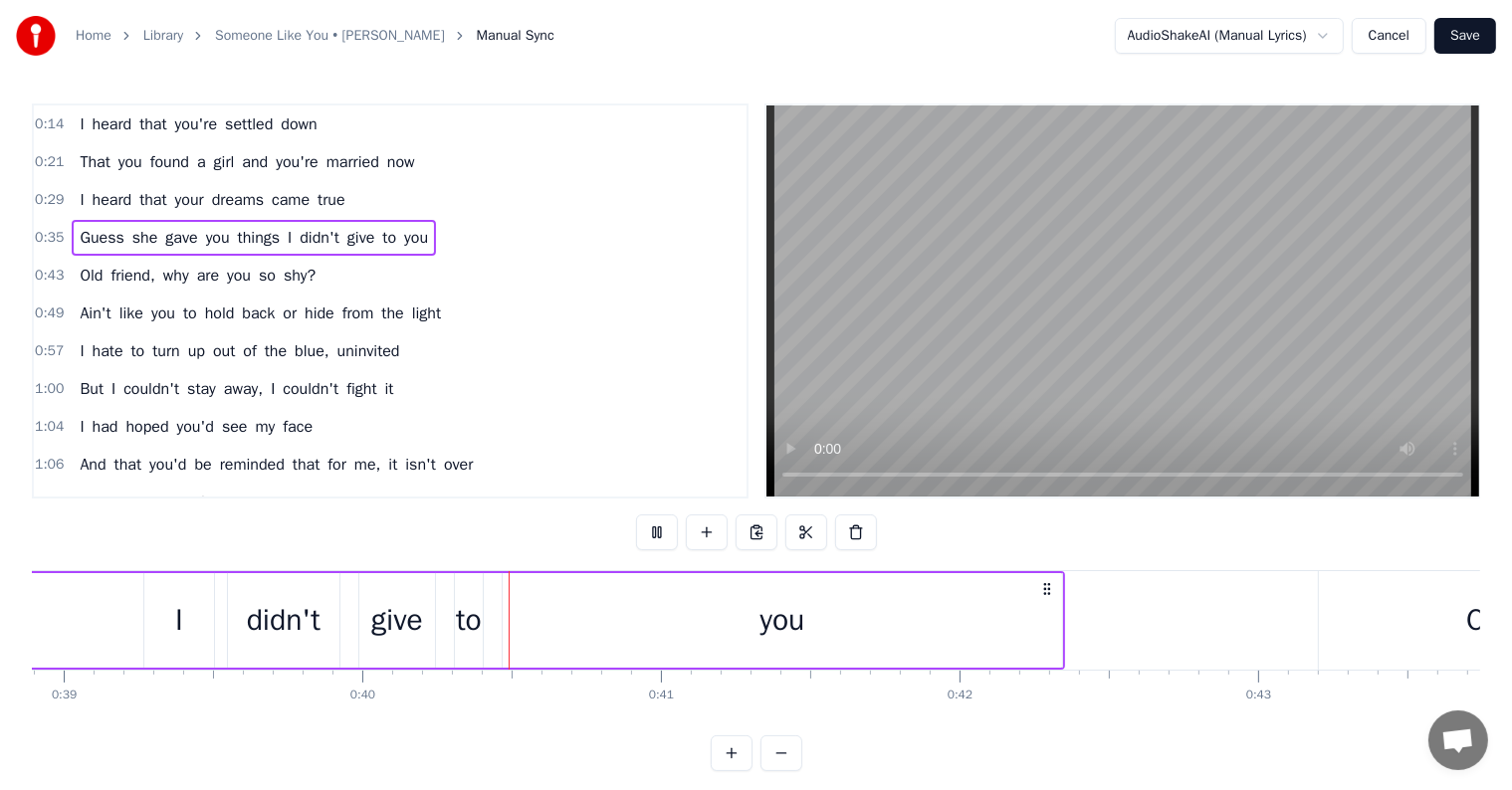 scroll, scrollTop: 0, scrollLeft: 11842, axis: horizontal 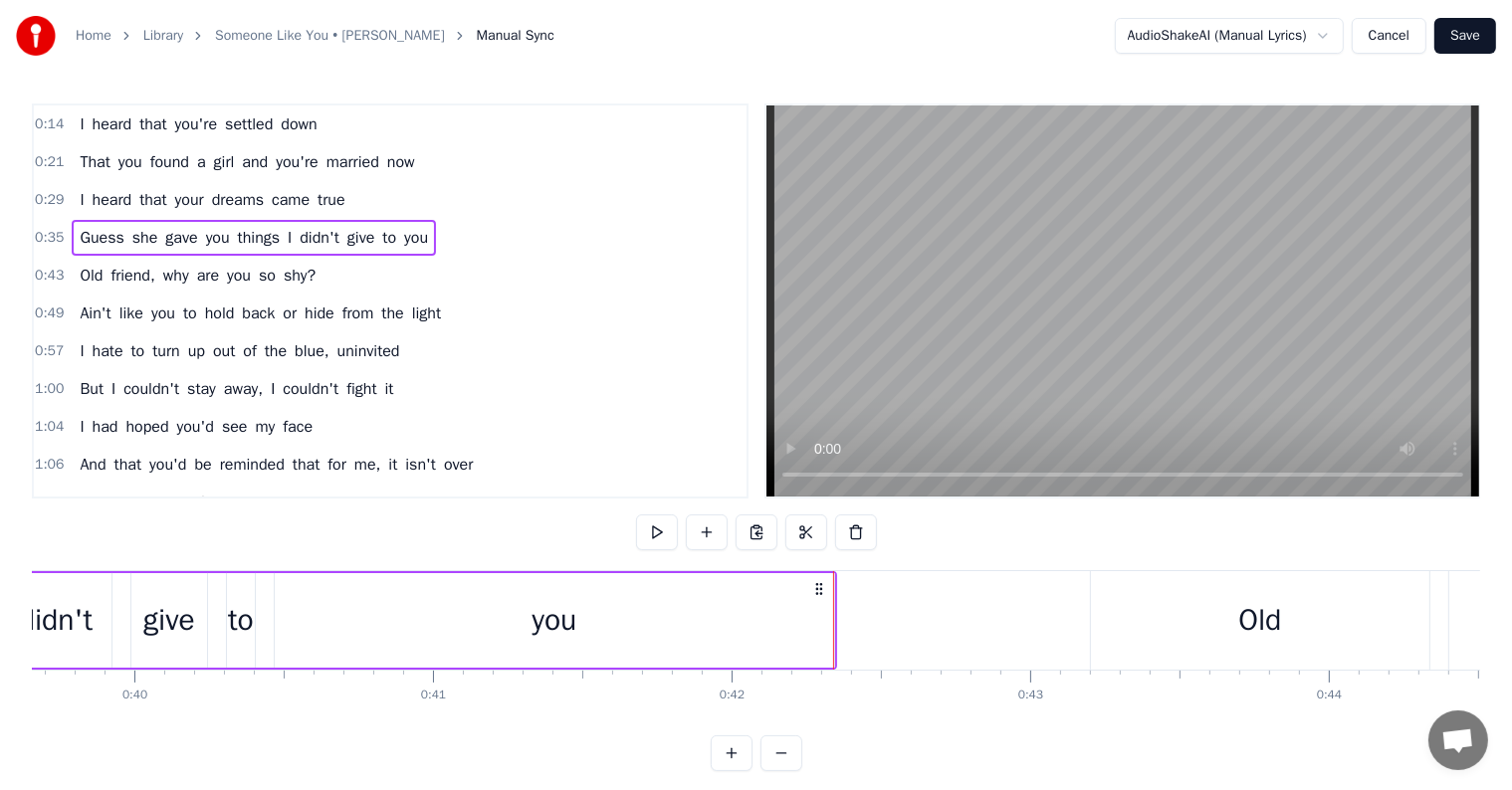 click on "0:43 Old friend, why are you so shy?" at bounding box center (390, 276) 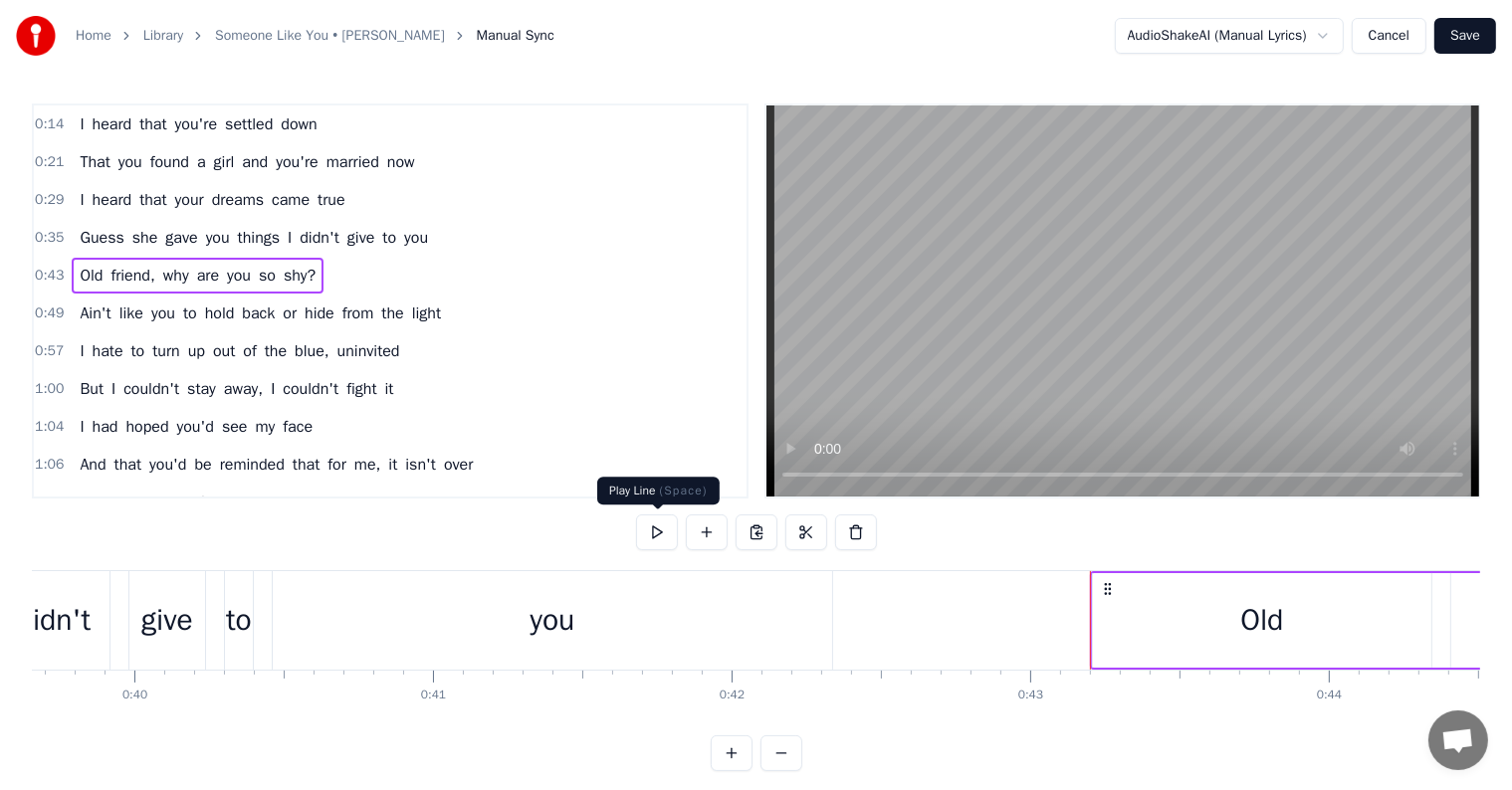 click at bounding box center (657, 532) 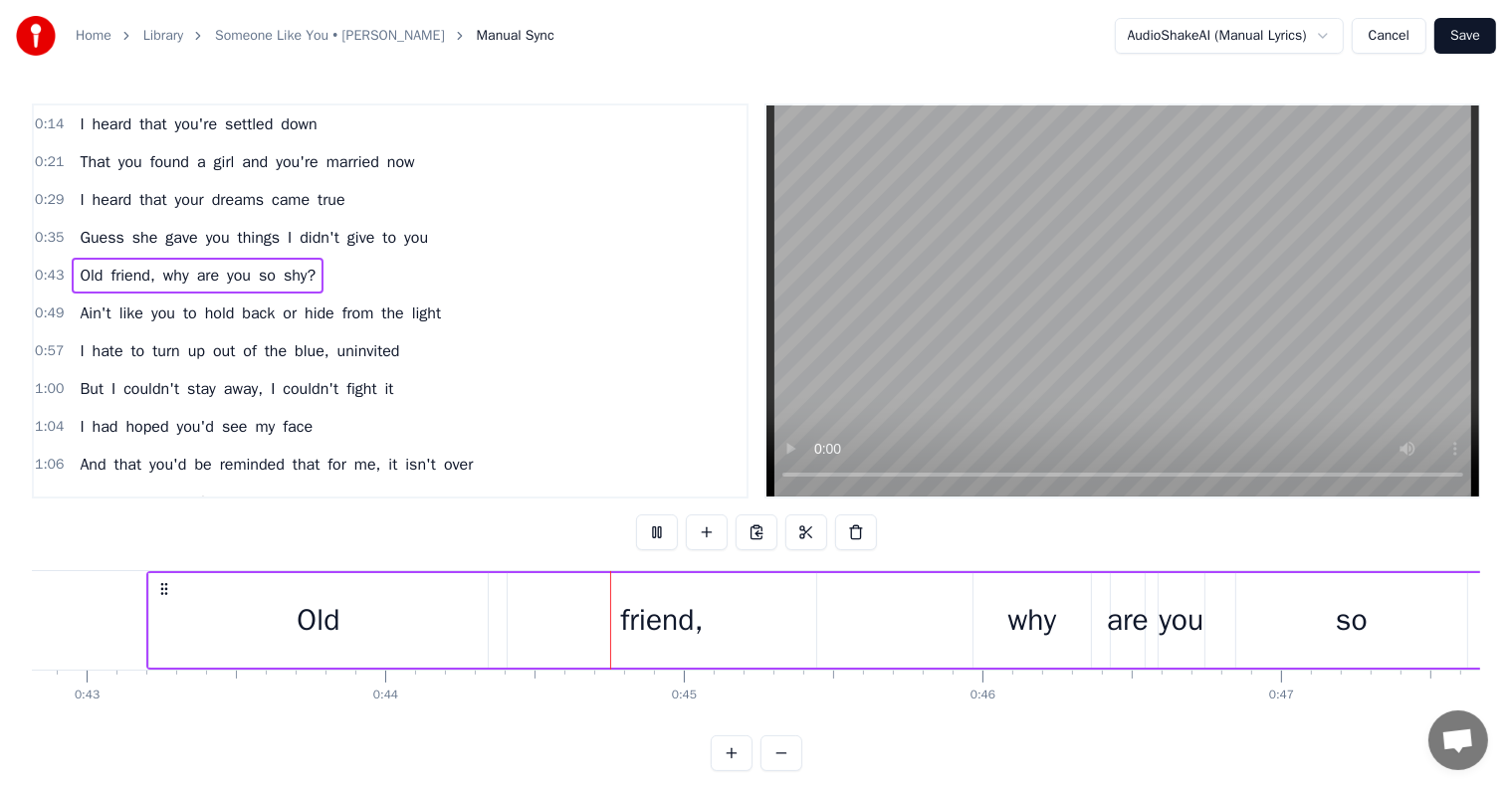 scroll, scrollTop: 0, scrollLeft: 13100, axis: horizontal 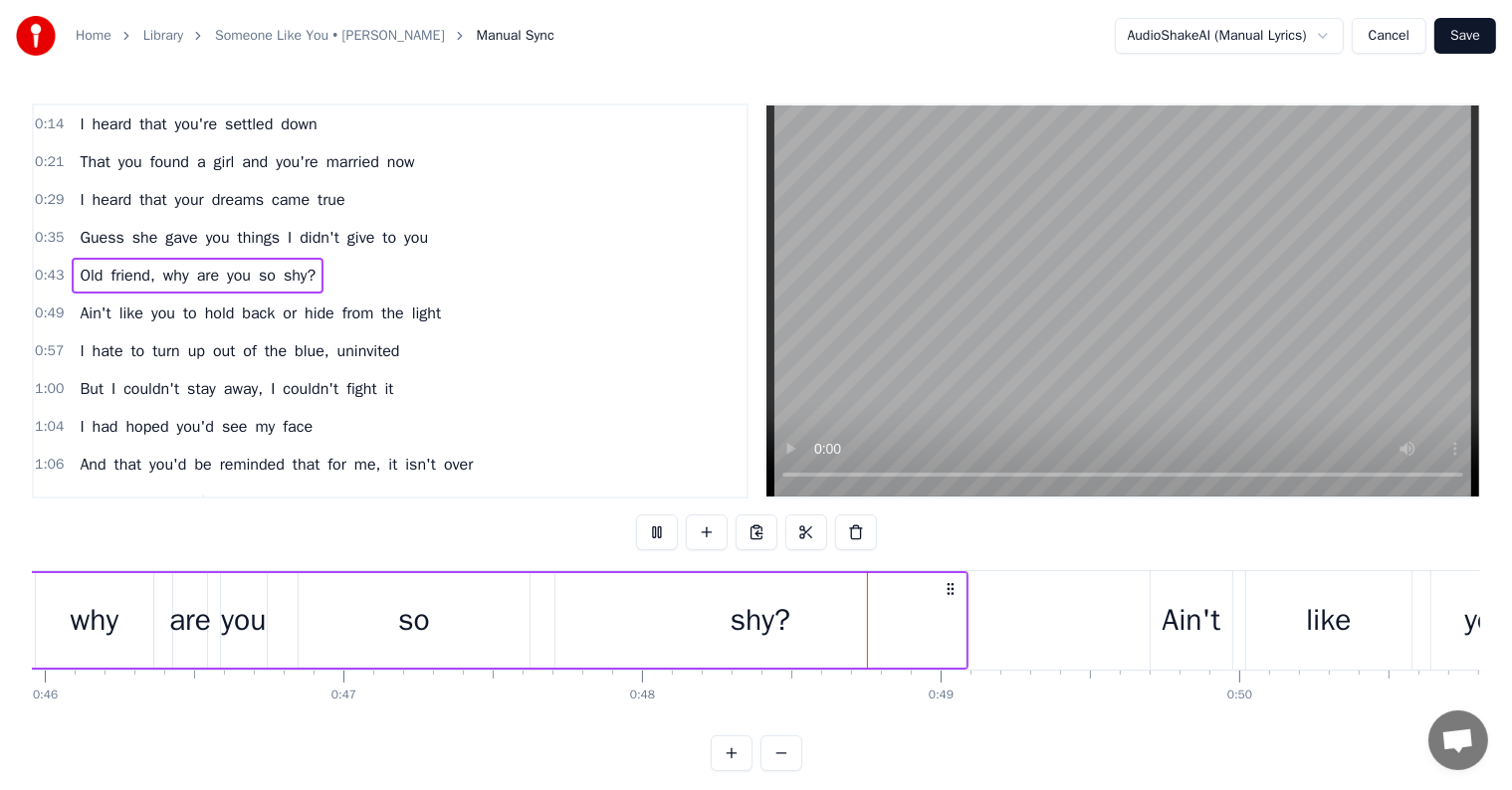 click on "0:49 Ain't like you to hold back or hide from the light" at bounding box center (390, 313) 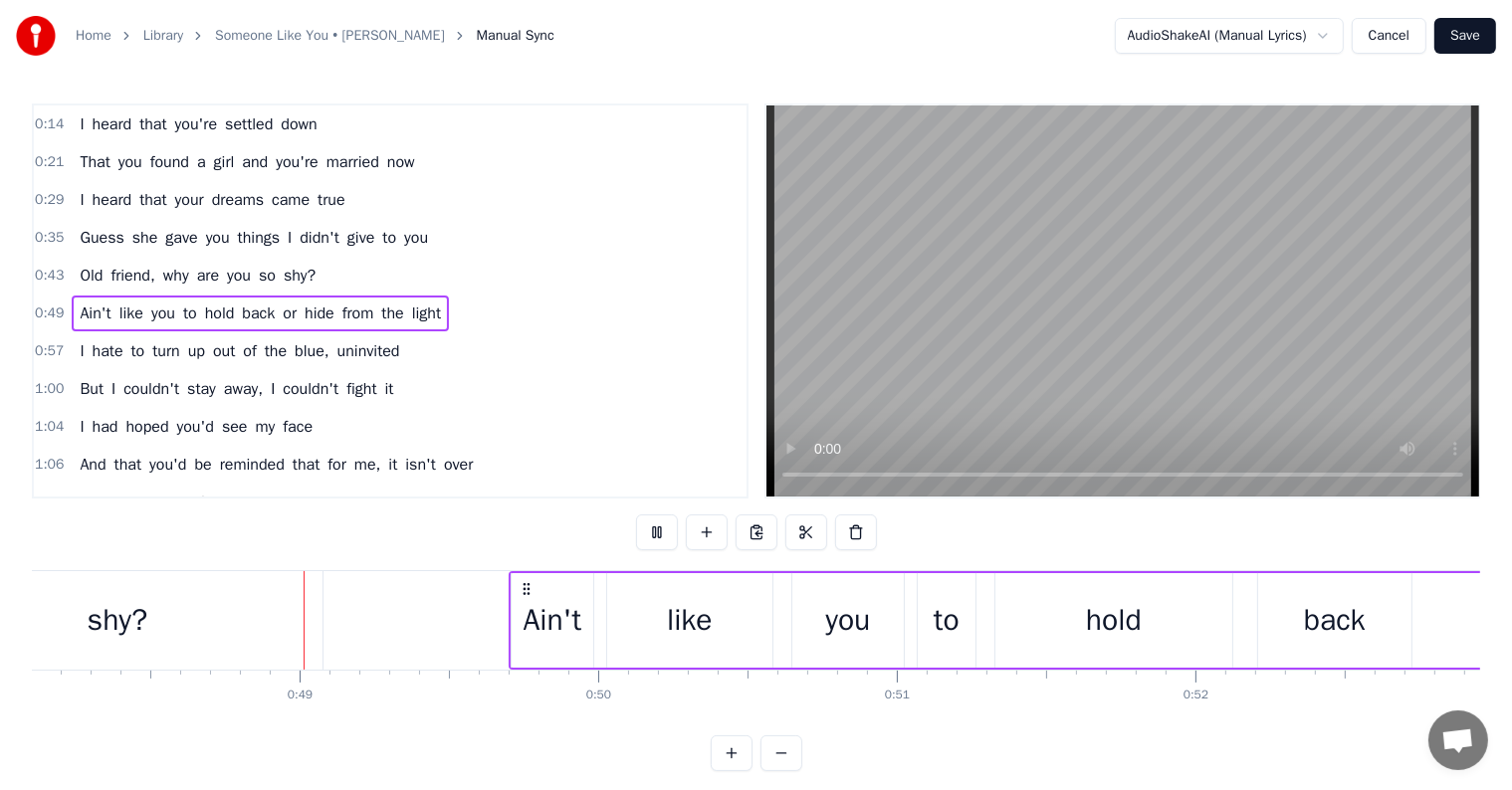 scroll, scrollTop: 0, scrollLeft: 14369, axis: horizontal 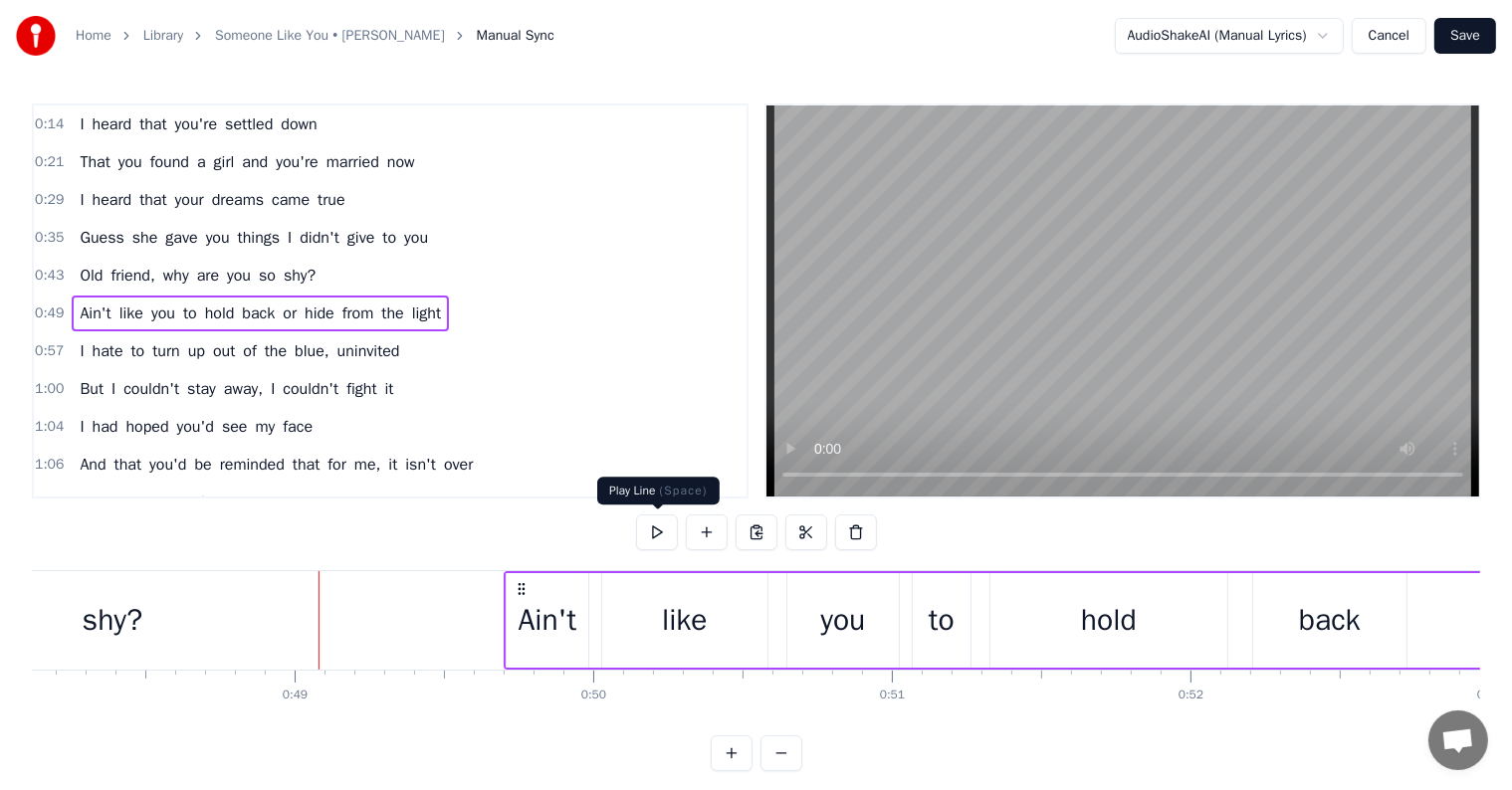 click at bounding box center [657, 532] 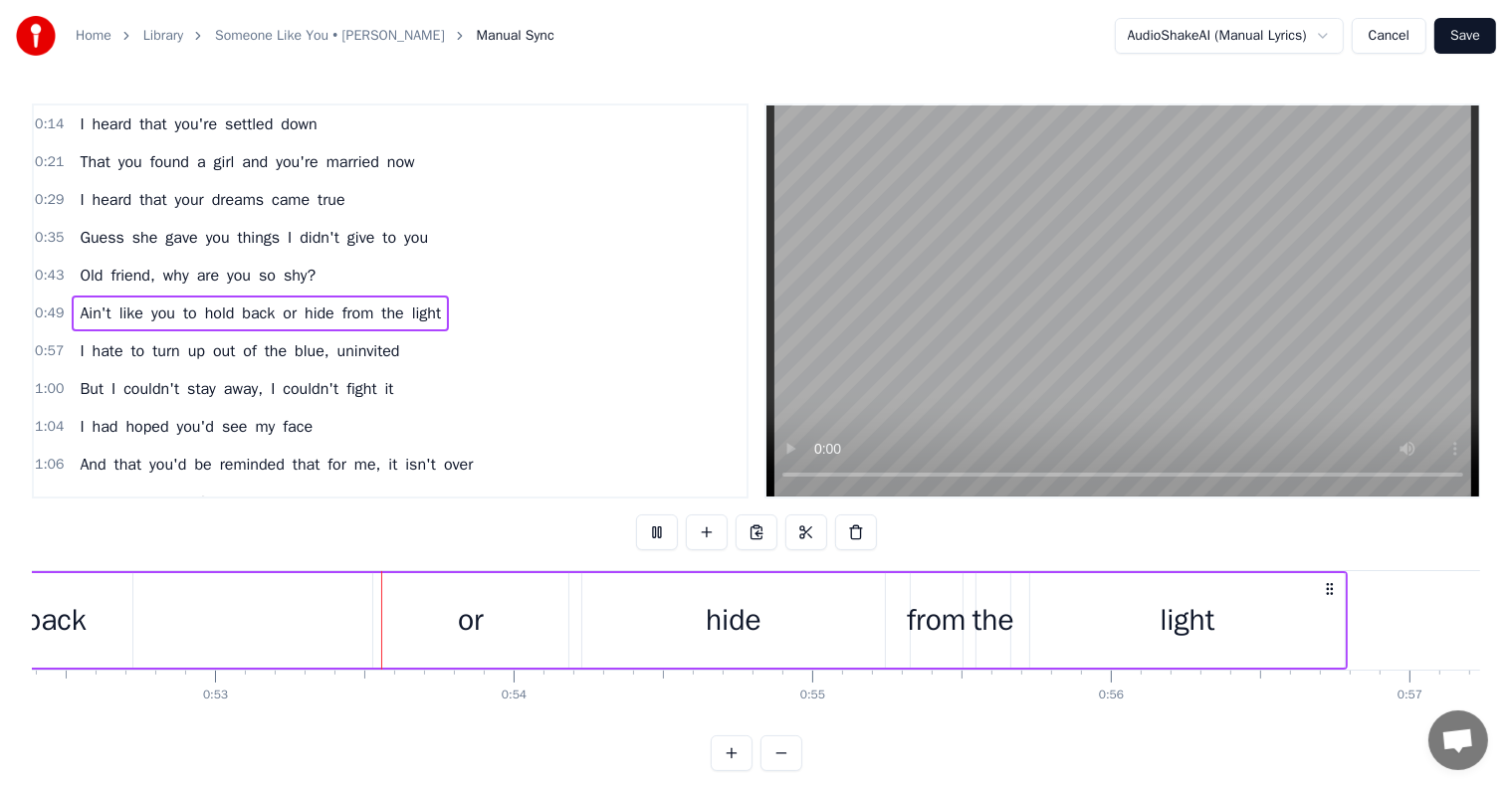scroll, scrollTop: 0, scrollLeft: 15675, axis: horizontal 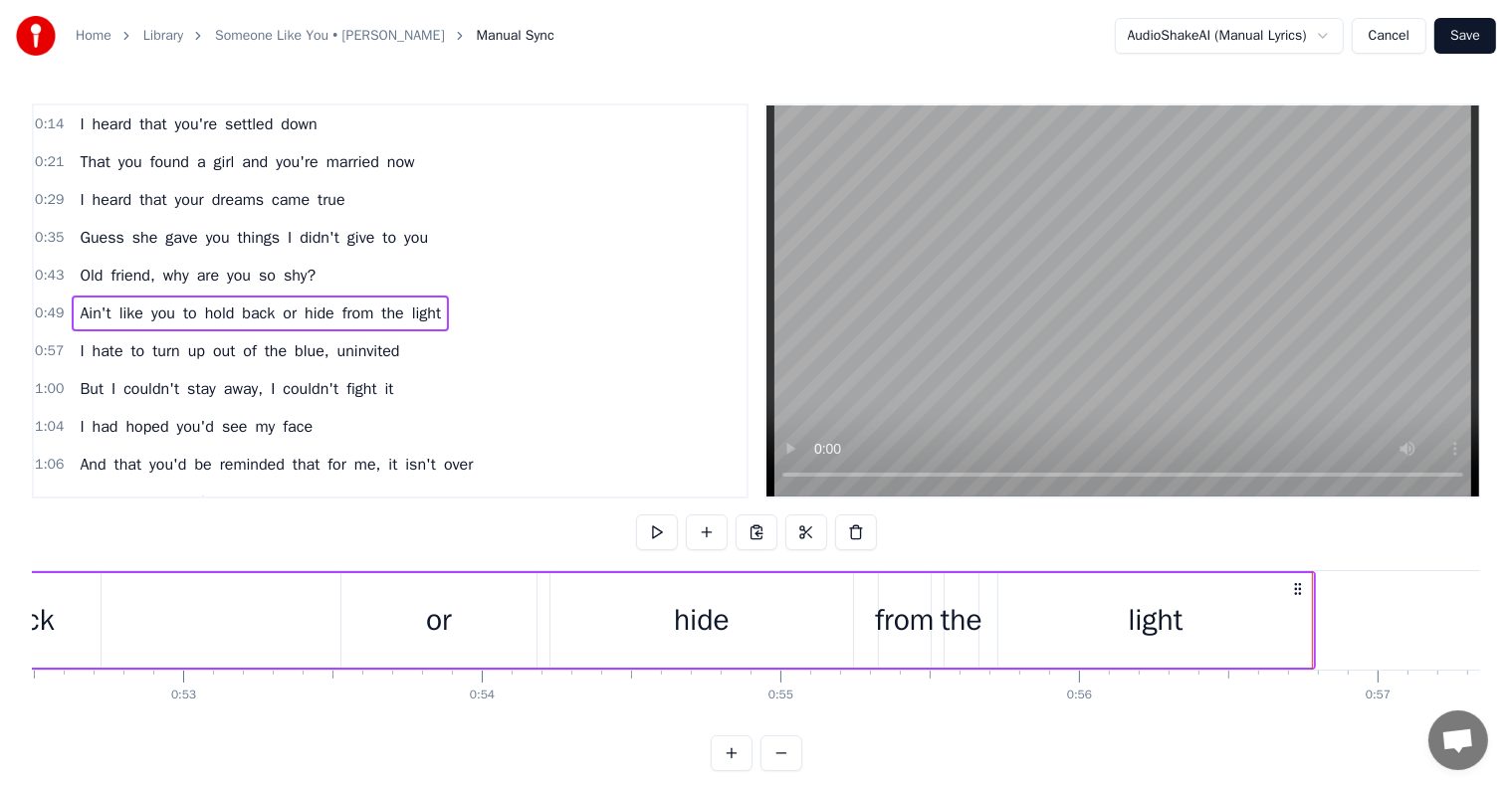 click on "0:57 I hate to turn up out of the blue, uninvited" at bounding box center (390, 351) 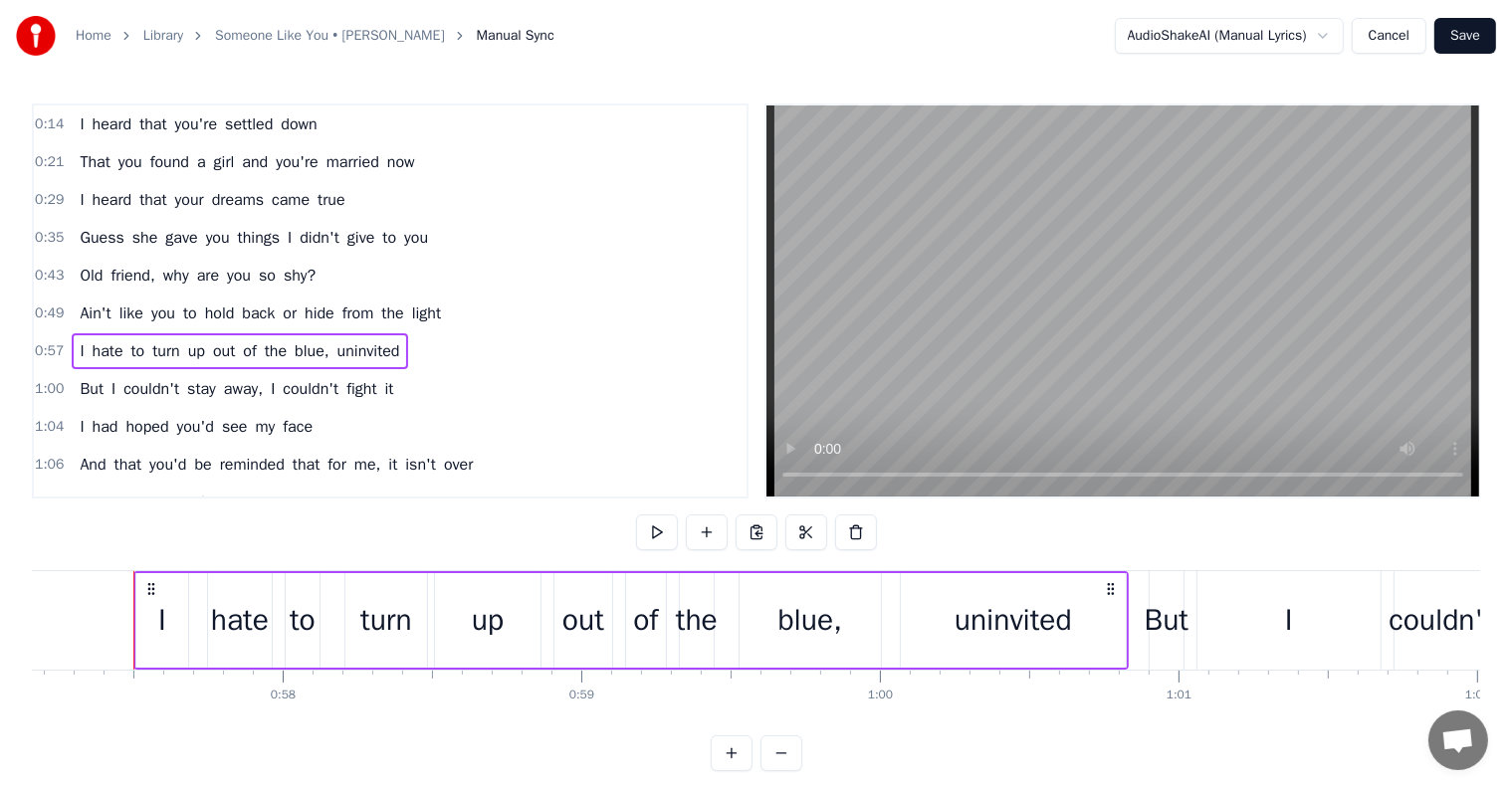 scroll, scrollTop: 0, scrollLeft: 17070, axis: horizontal 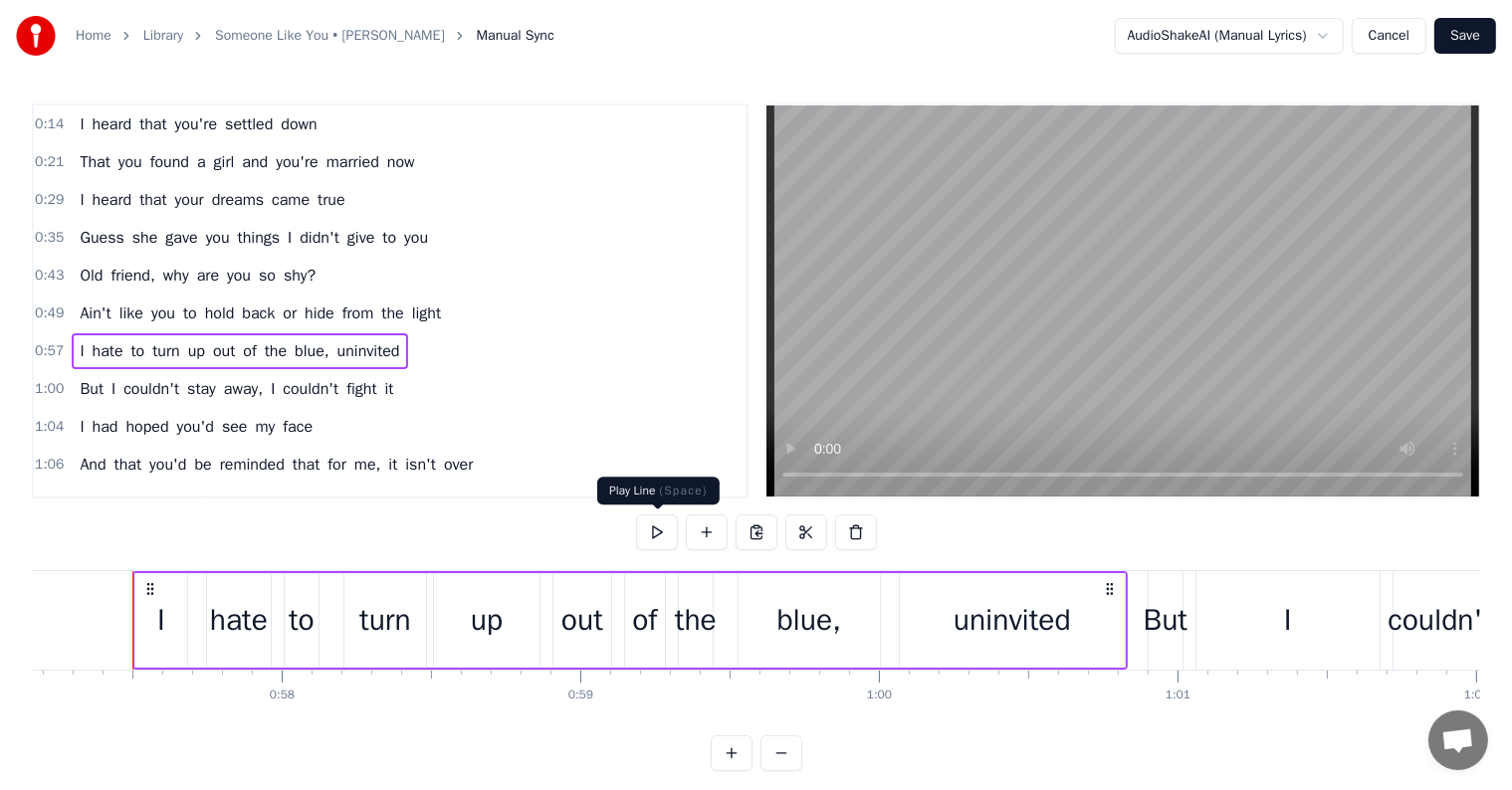 click at bounding box center [657, 532] 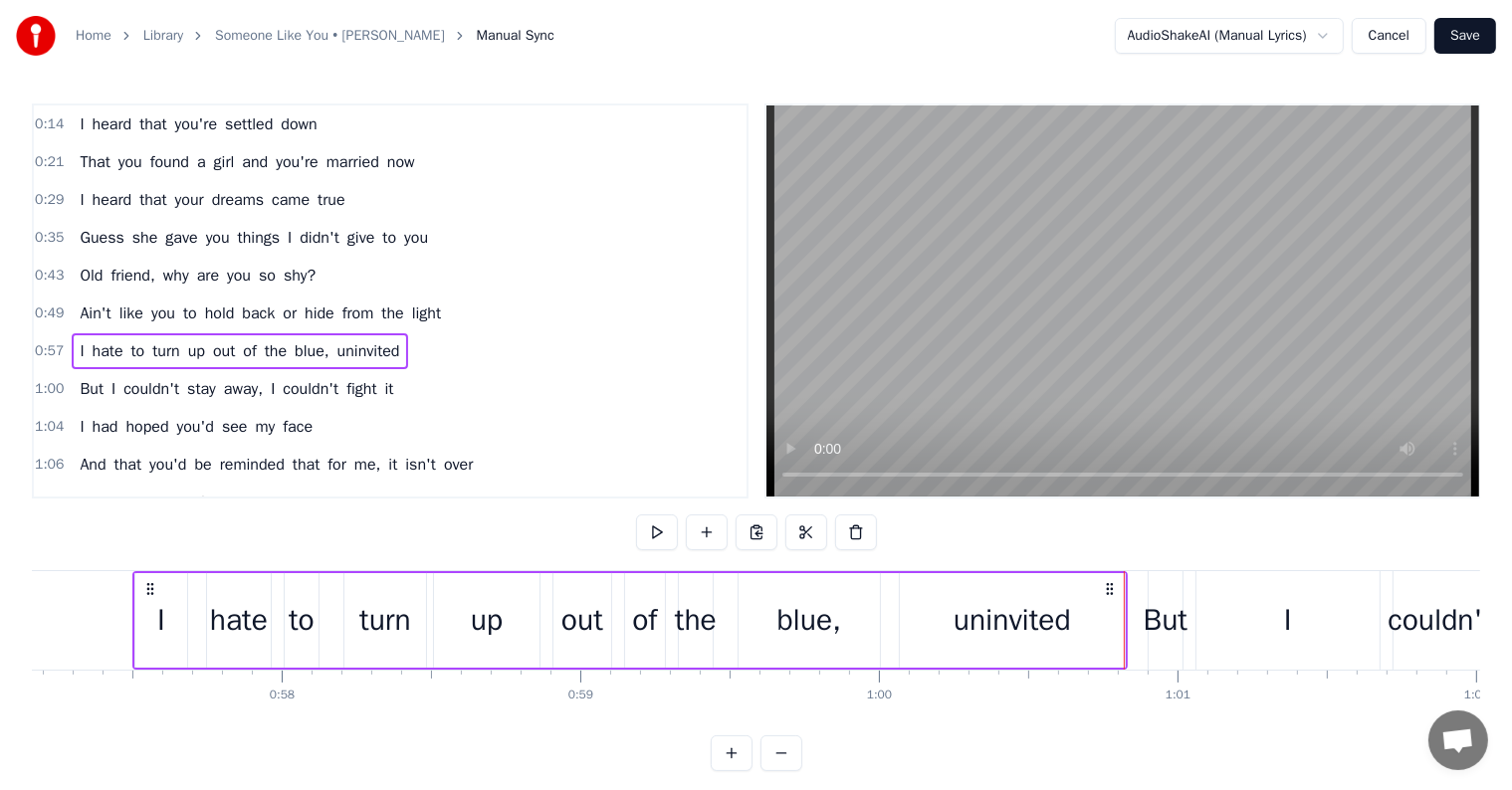 click on "1:00 But I couldn't stay away, I couldn't fight it" at bounding box center (390, 389) 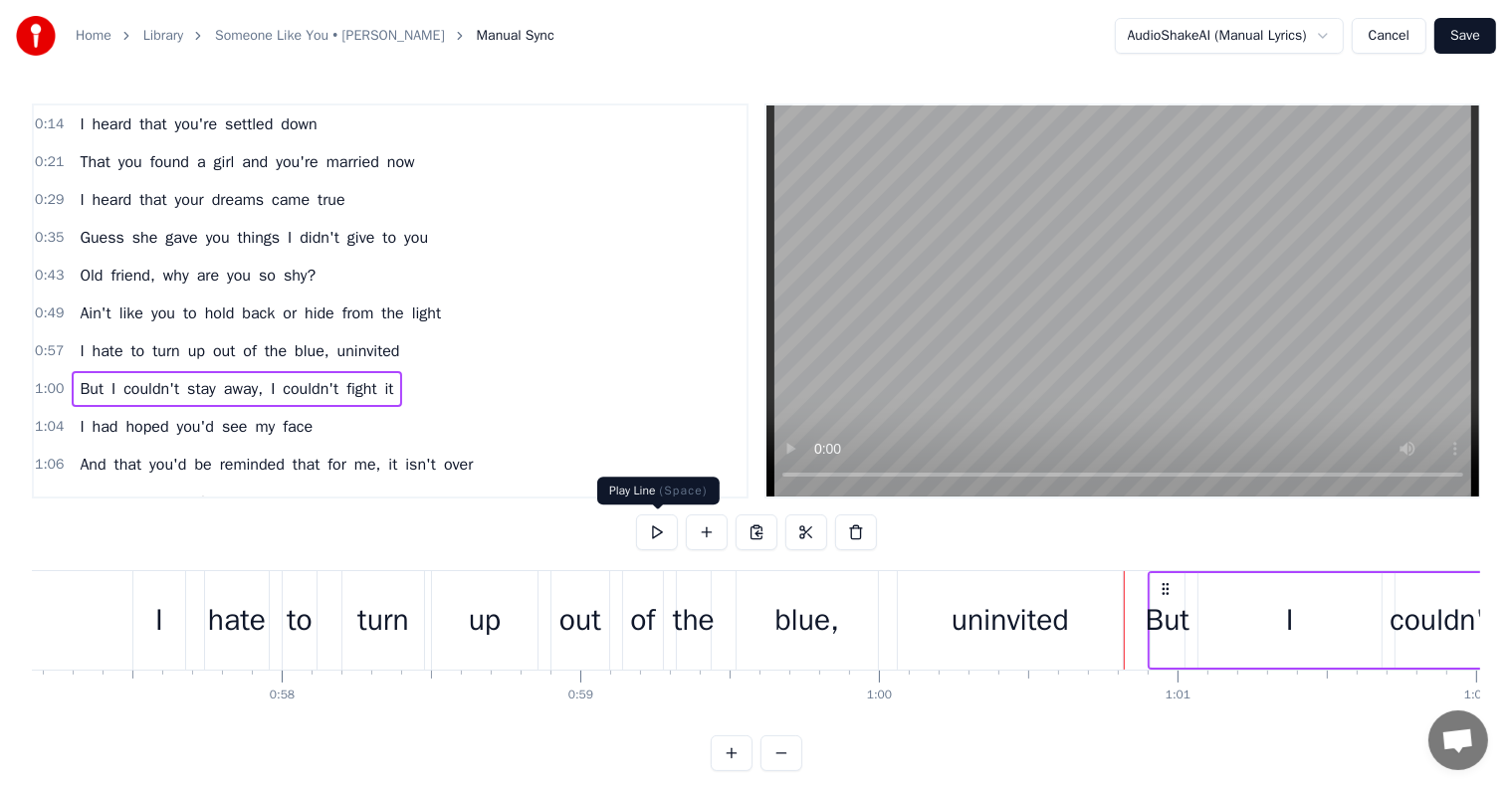 click at bounding box center (657, 532) 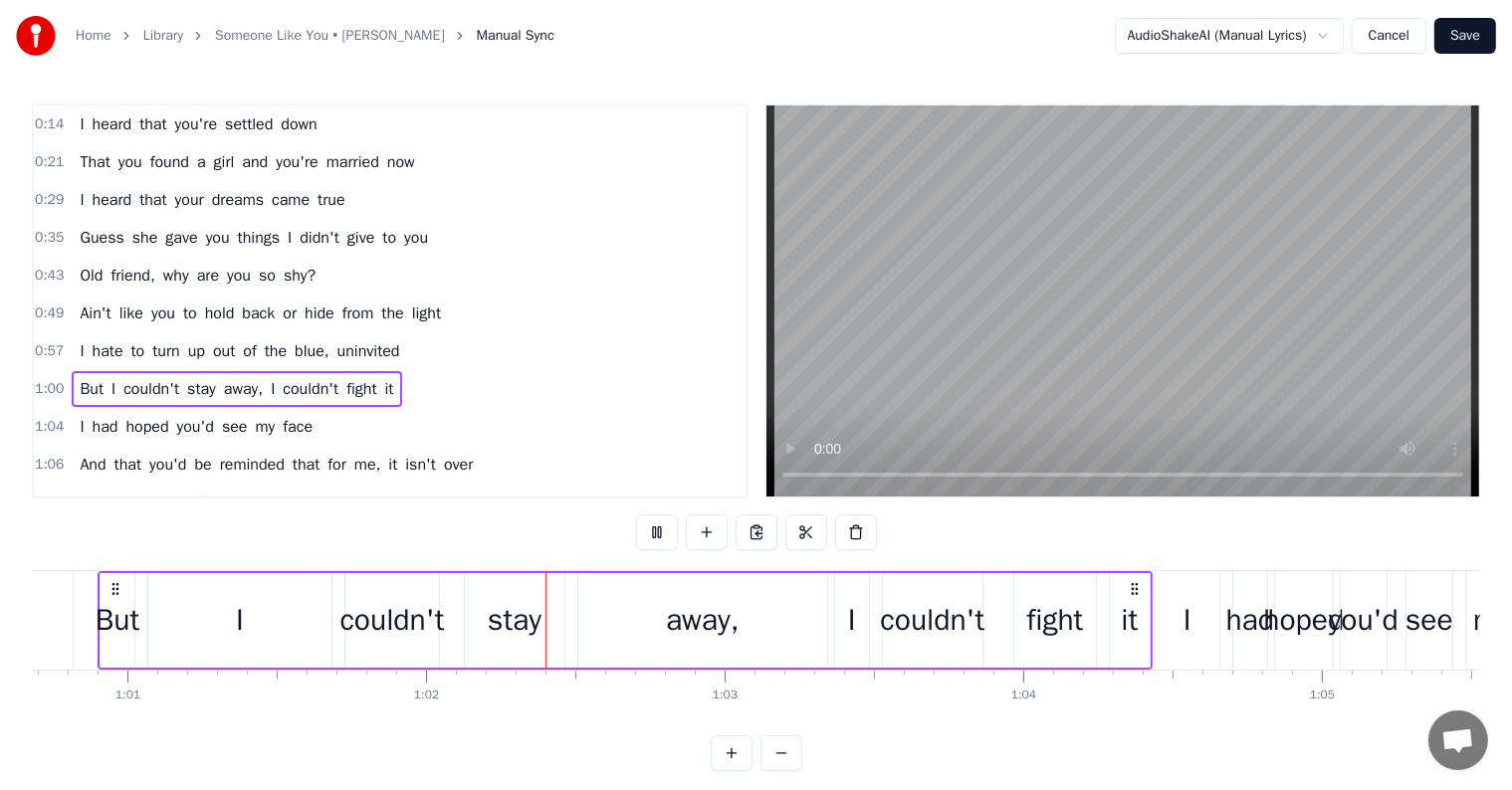 scroll, scrollTop: 0, scrollLeft: 18385, axis: horizontal 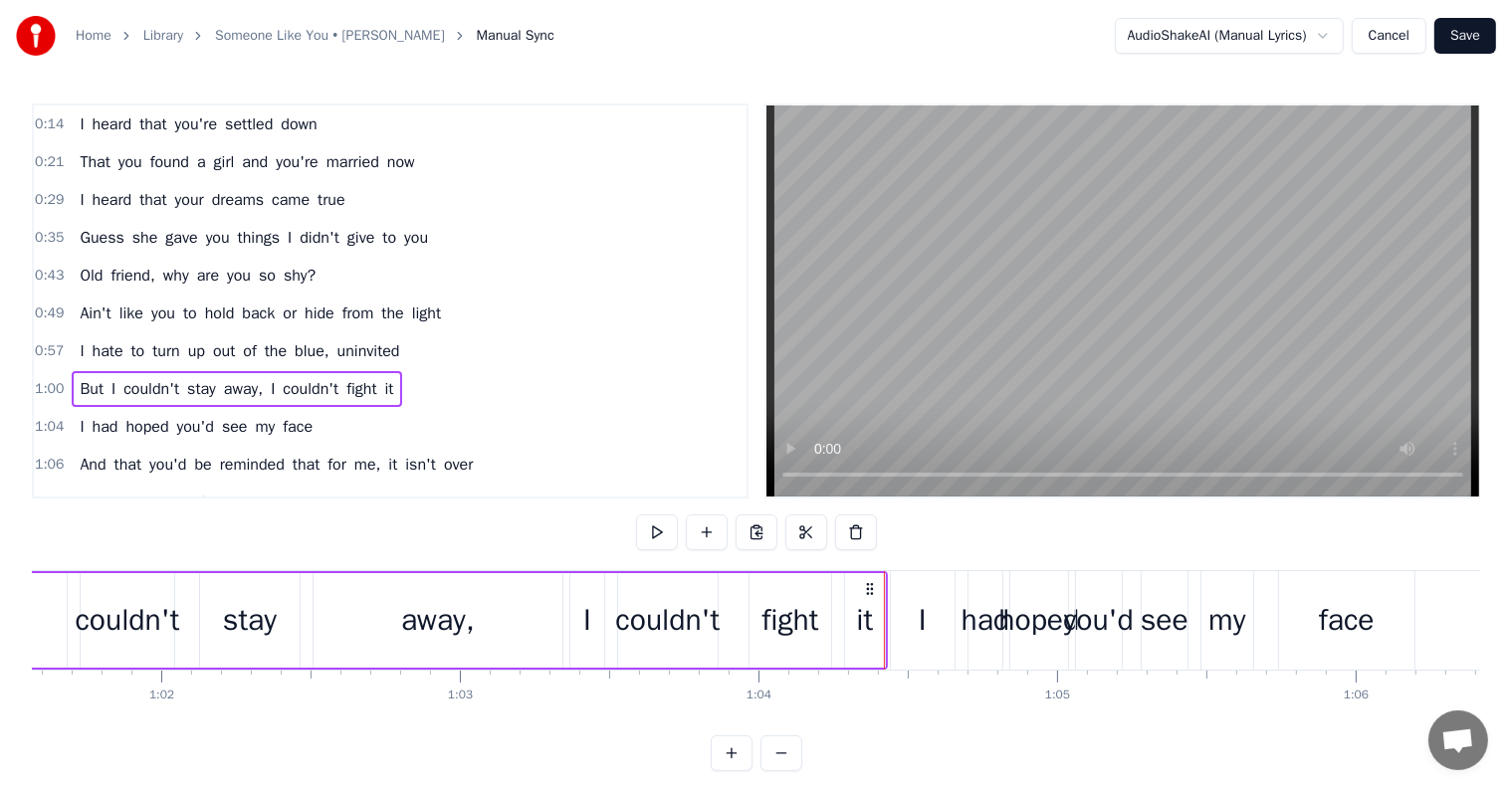 click on "1:04 I had hoped you'd see my face" at bounding box center (390, 427) 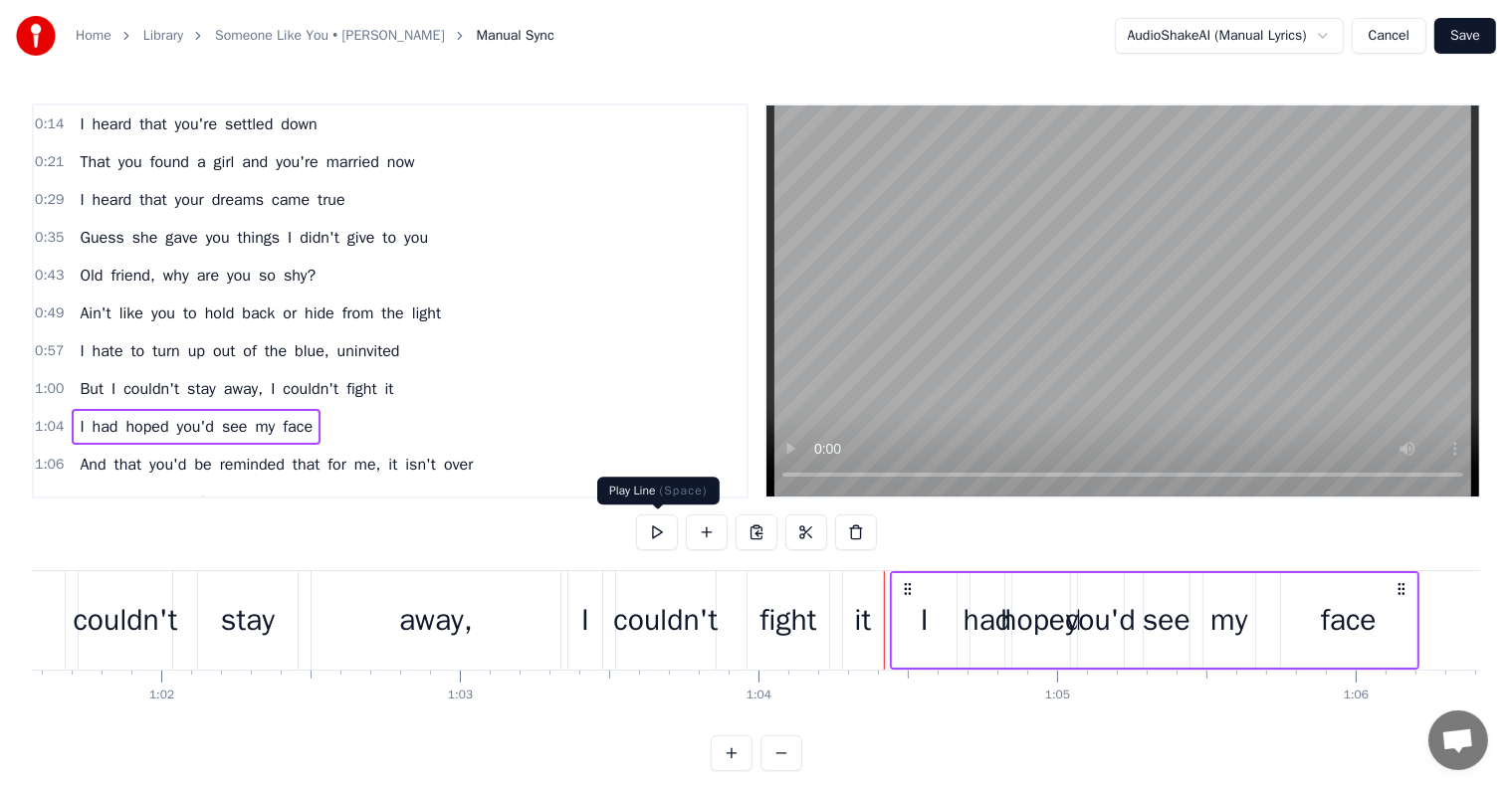 click at bounding box center (657, 532) 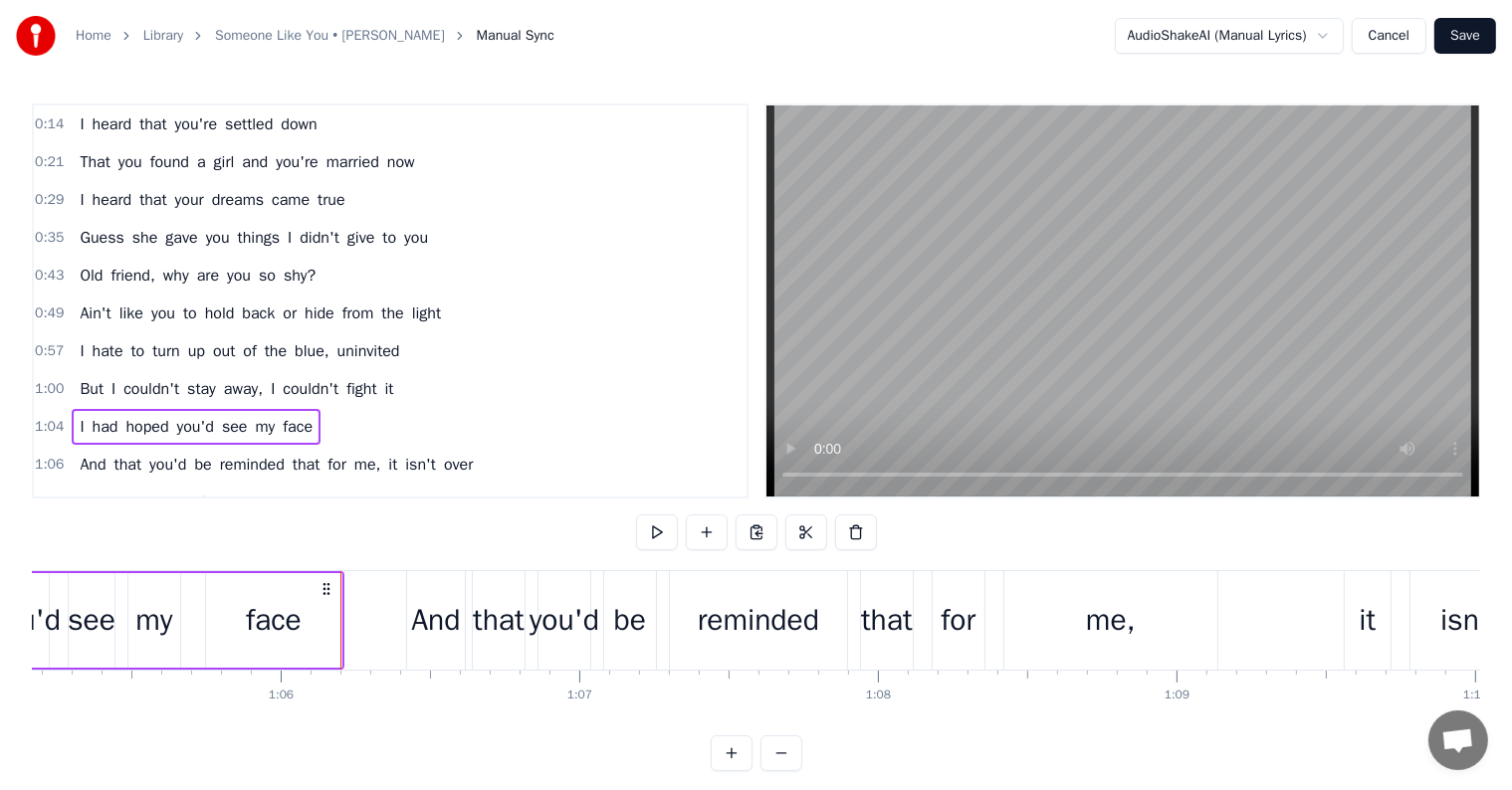 click on "1:06 And that you'd be reminded that for me, it isn't over" at bounding box center (390, 465) 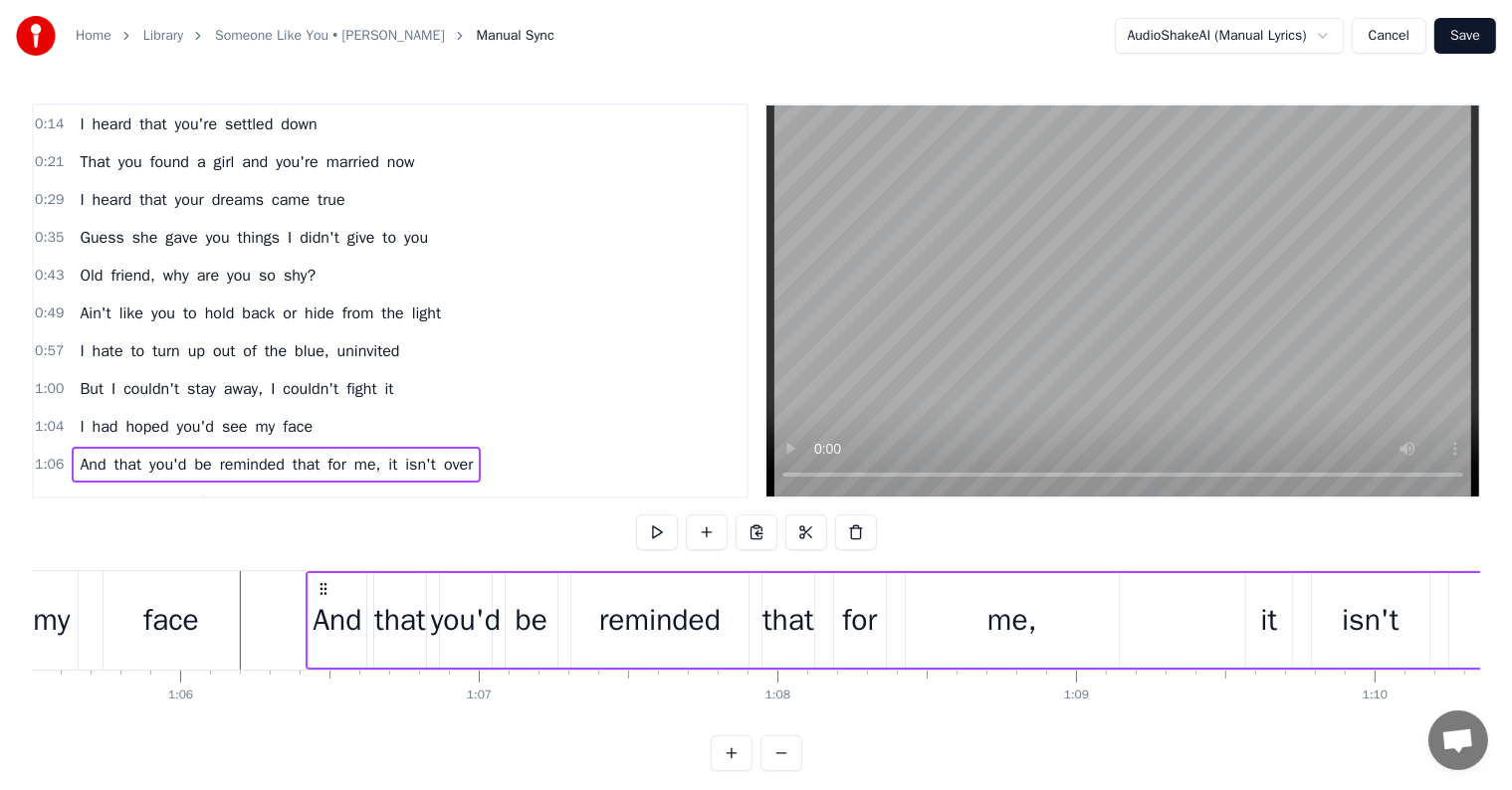 scroll, scrollTop: 0, scrollLeft: 19668, axis: horizontal 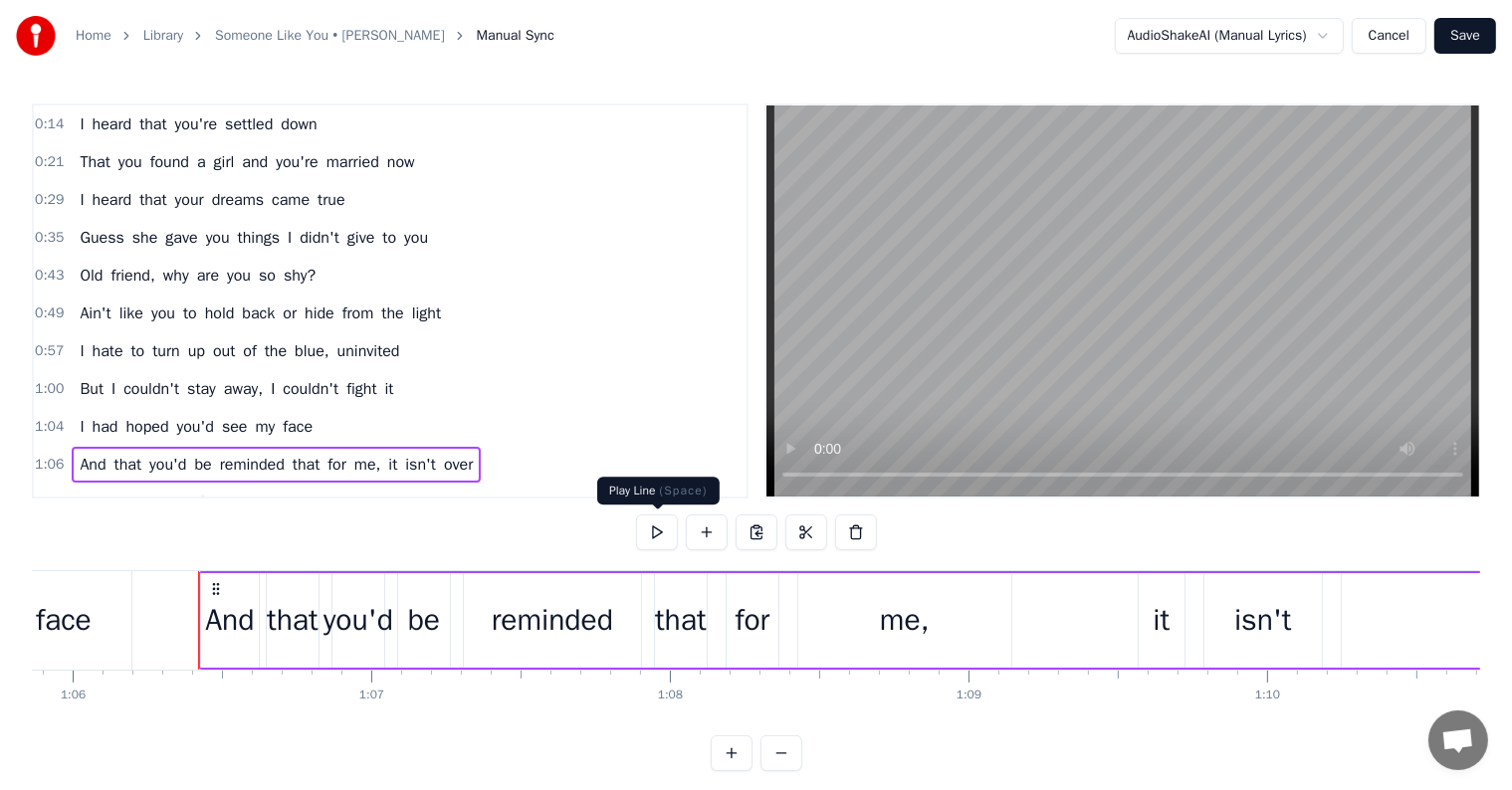 click at bounding box center (657, 532) 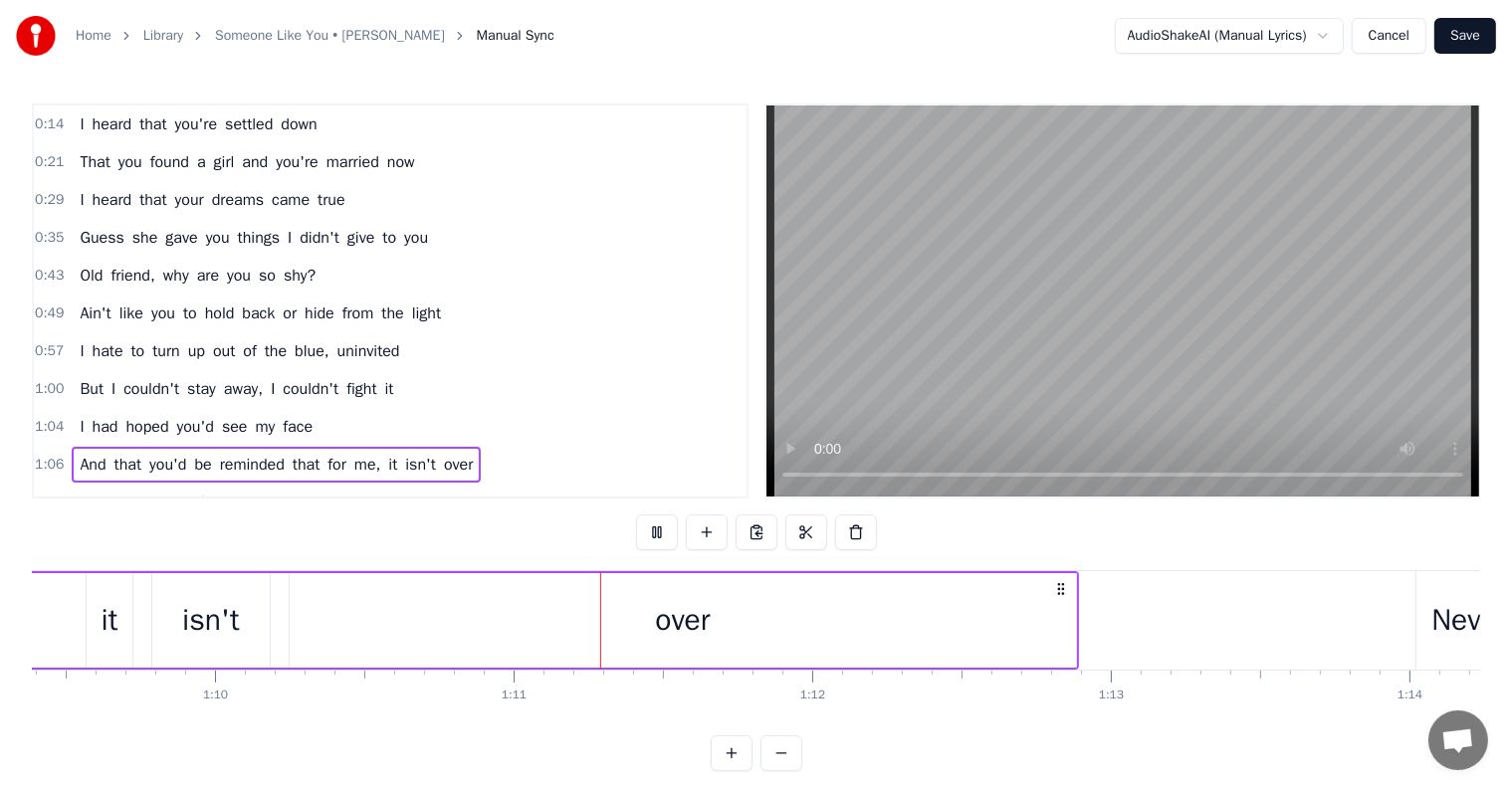 scroll, scrollTop: 0, scrollLeft: 20991, axis: horizontal 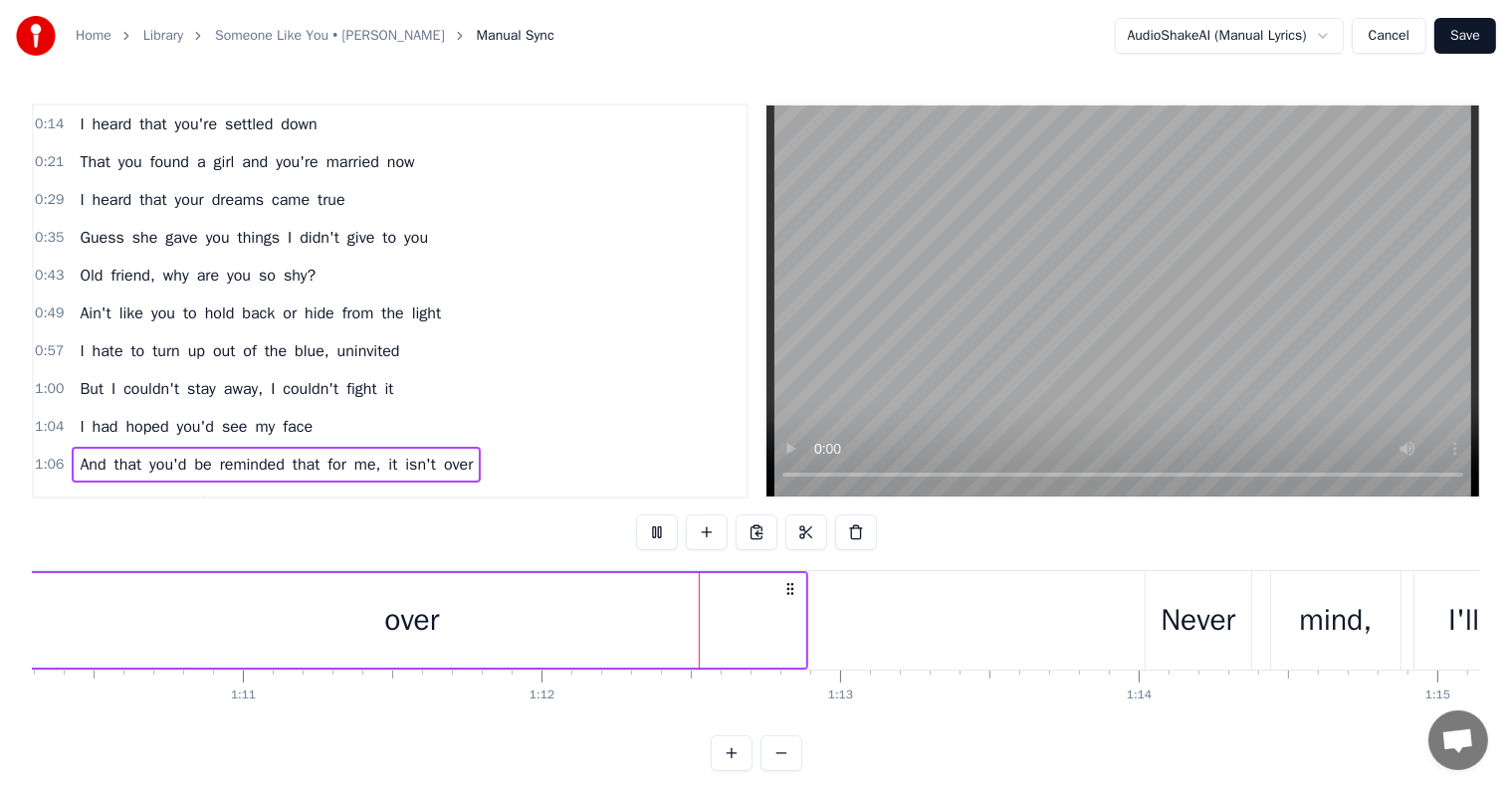 click on "1:14 Never mind, I'll find someone like you" at bounding box center (390, 502) 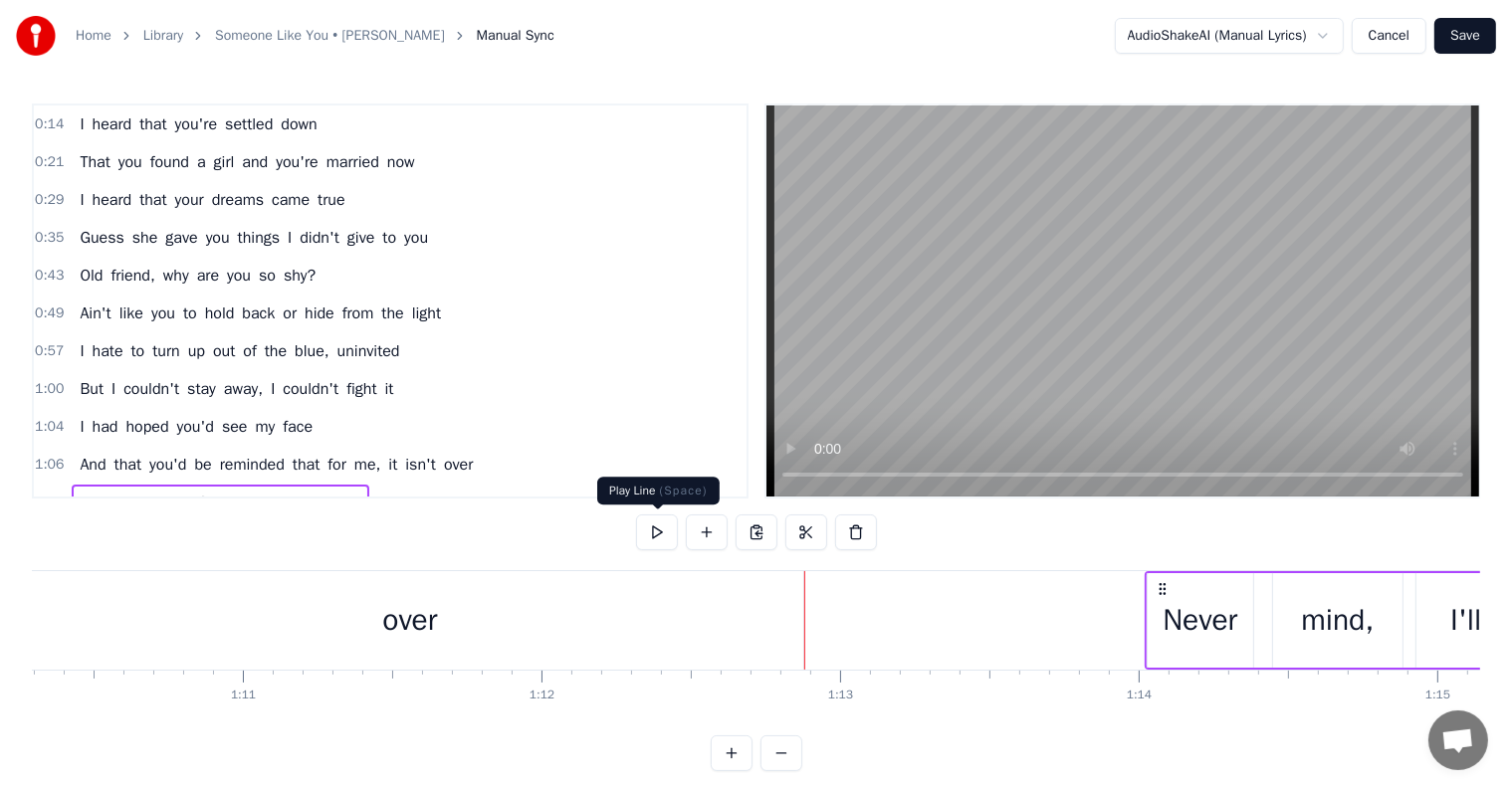 click at bounding box center [657, 532] 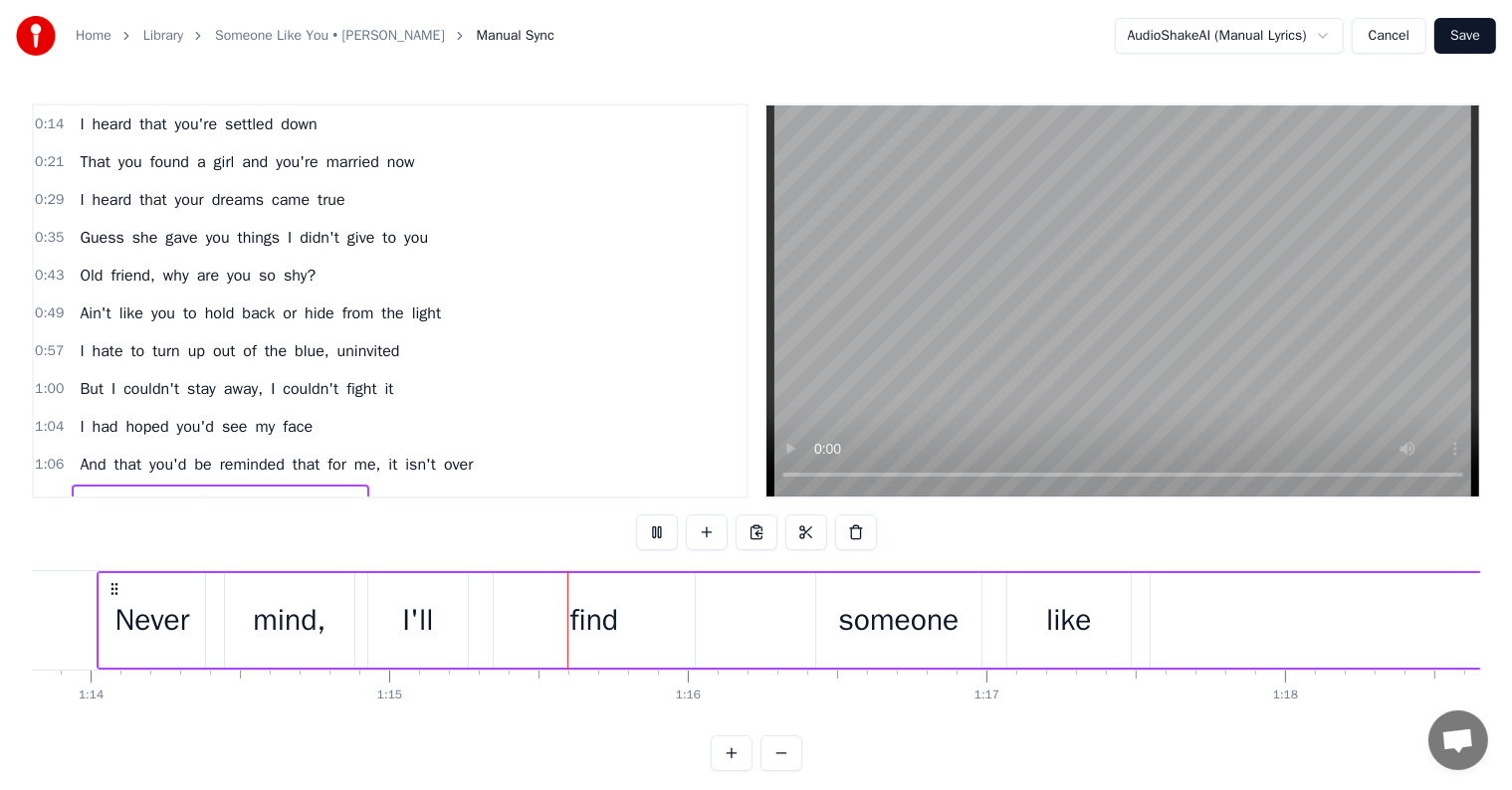 scroll, scrollTop: 0, scrollLeft: 22303, axis: horizontal 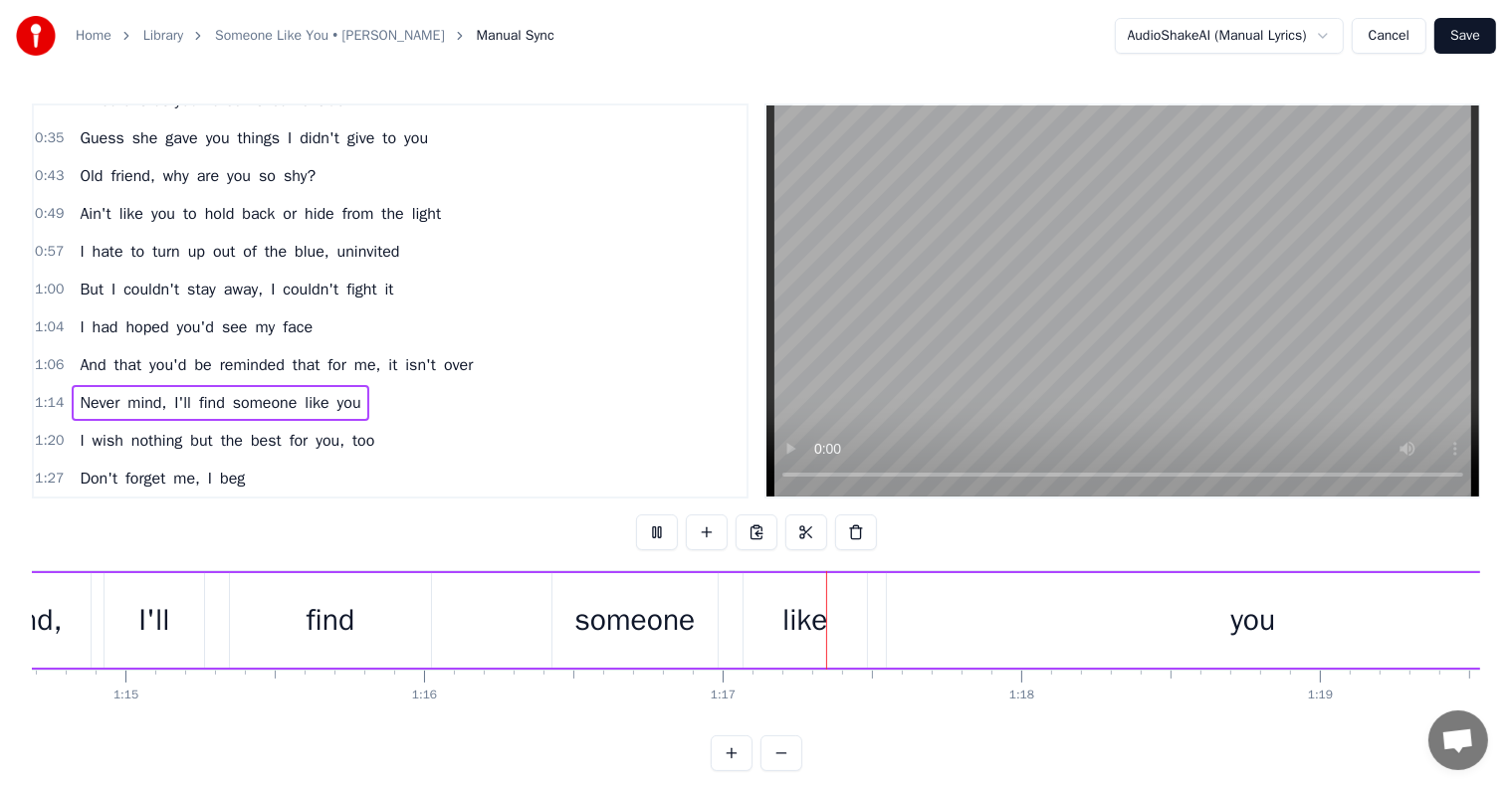 click on "1:20 I wish nothing but the best for you, too" at bounding box center (390, 441) 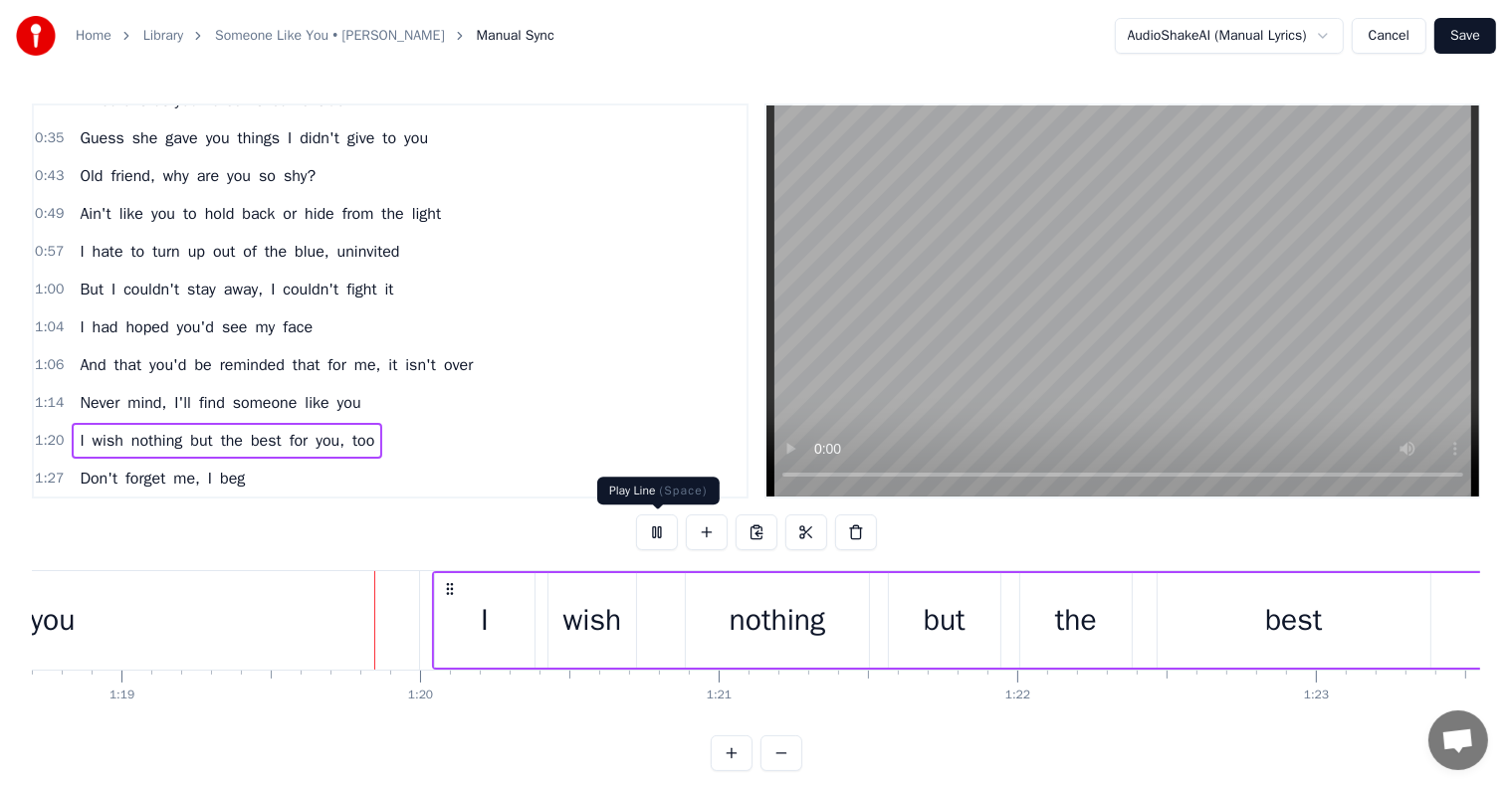 scroll, scrollTop: 0, scrollLeft: 23583, axis: horizontal 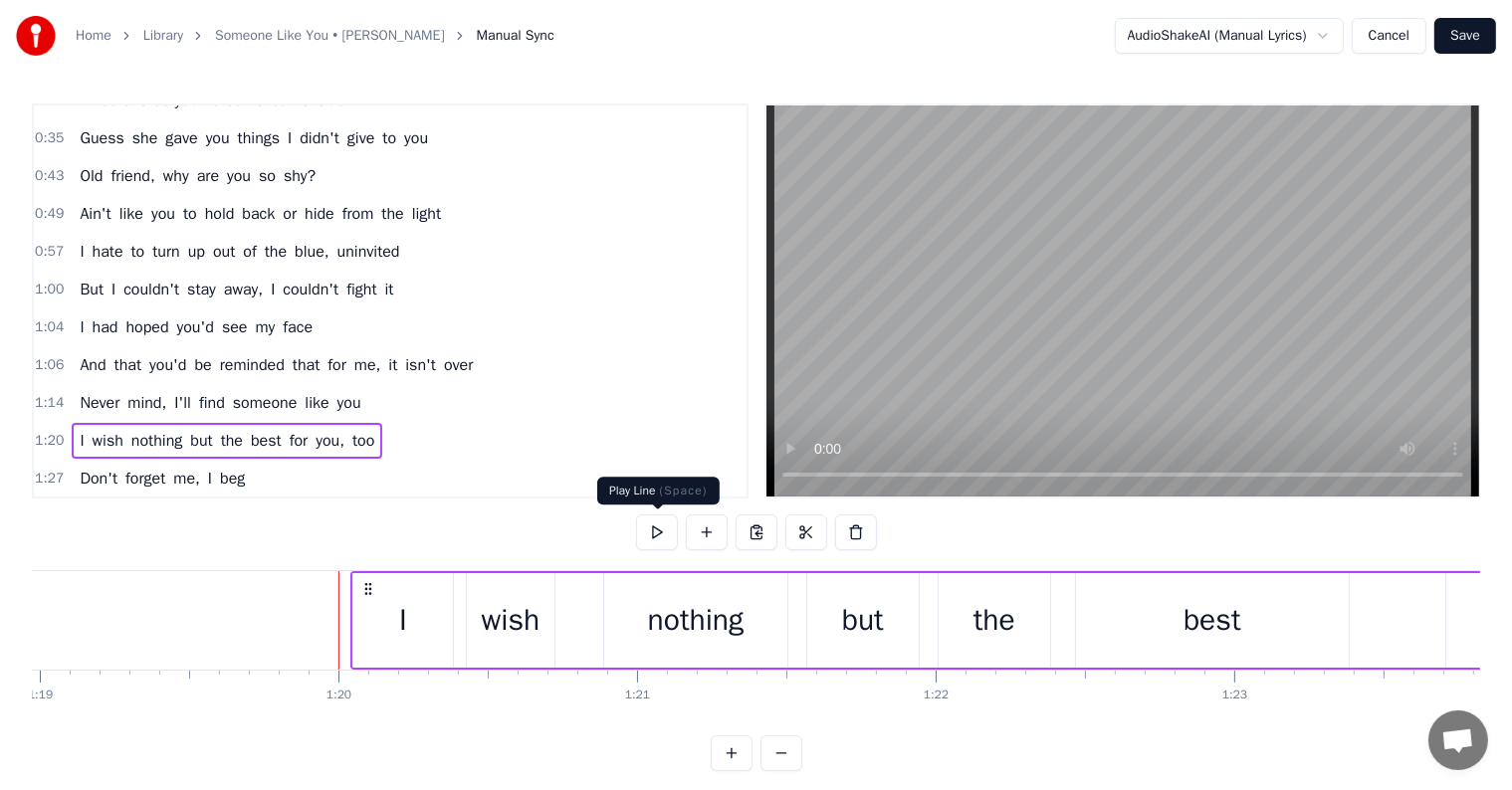 click at bounding box center [657, 532] 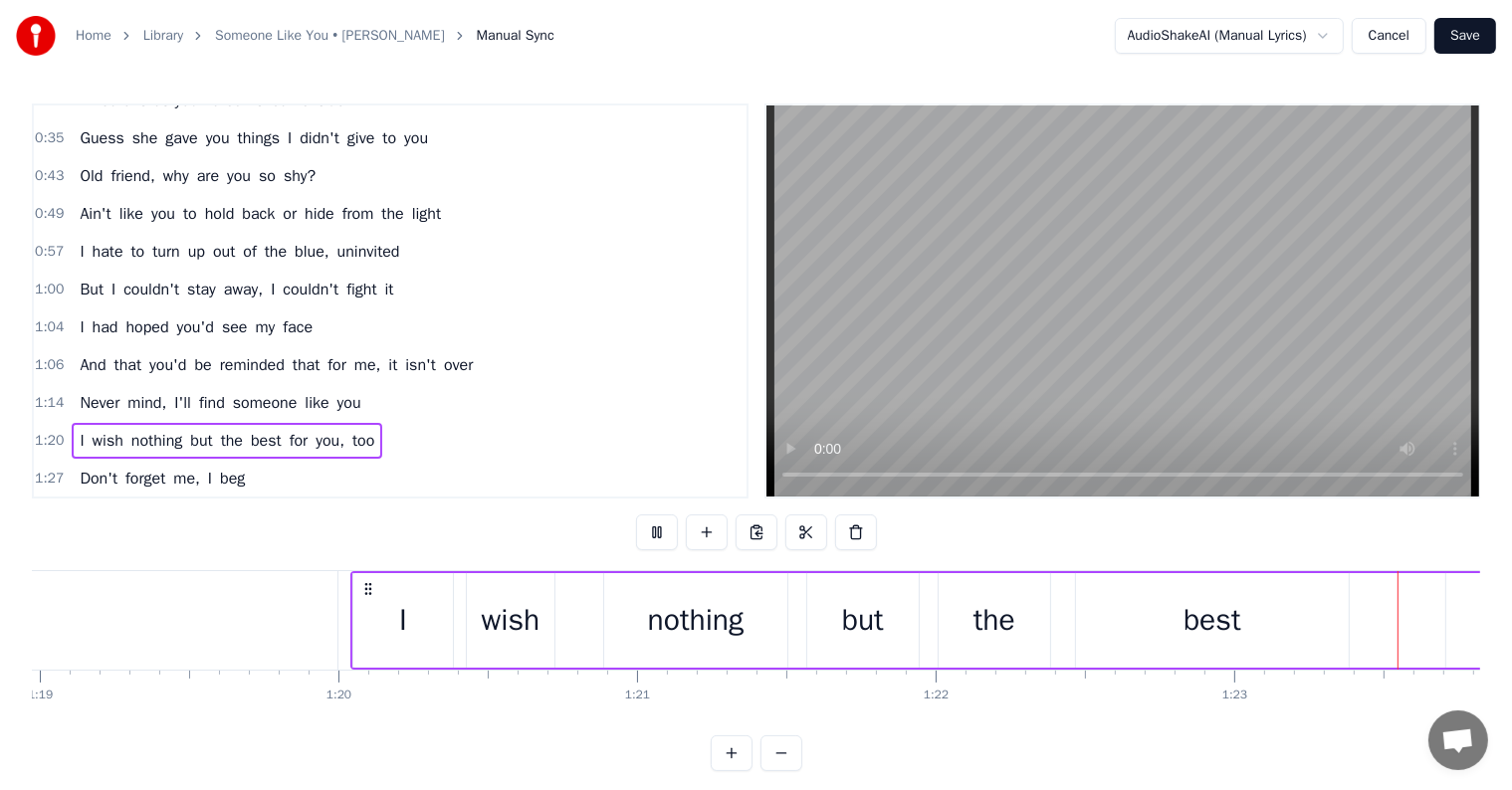 click on "1:27 Don't forget me, I beg" at bounding box center [390, 479] 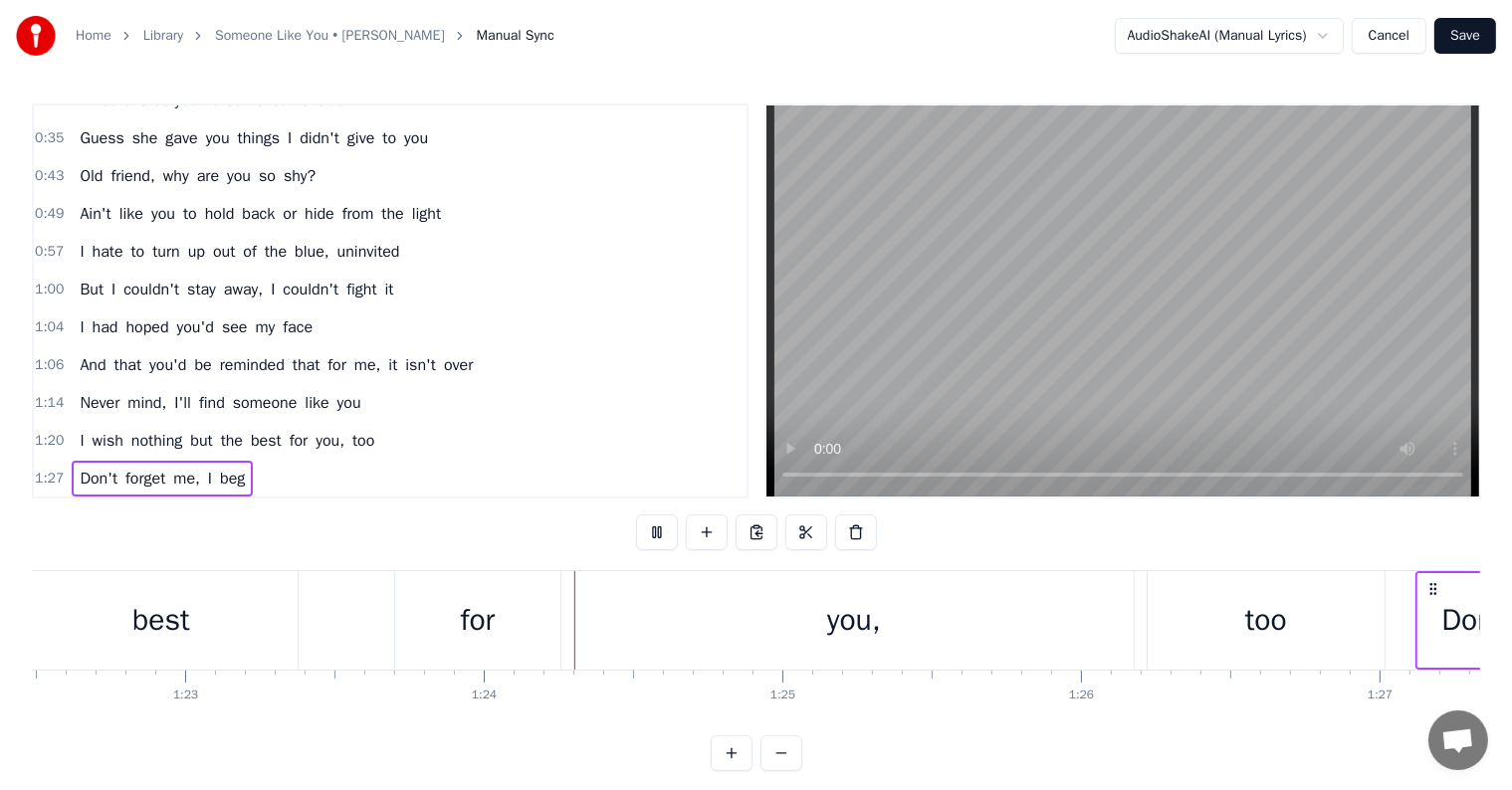 scroll, scrollTop: 0, scrollLeft: 24896, axis: horizontal 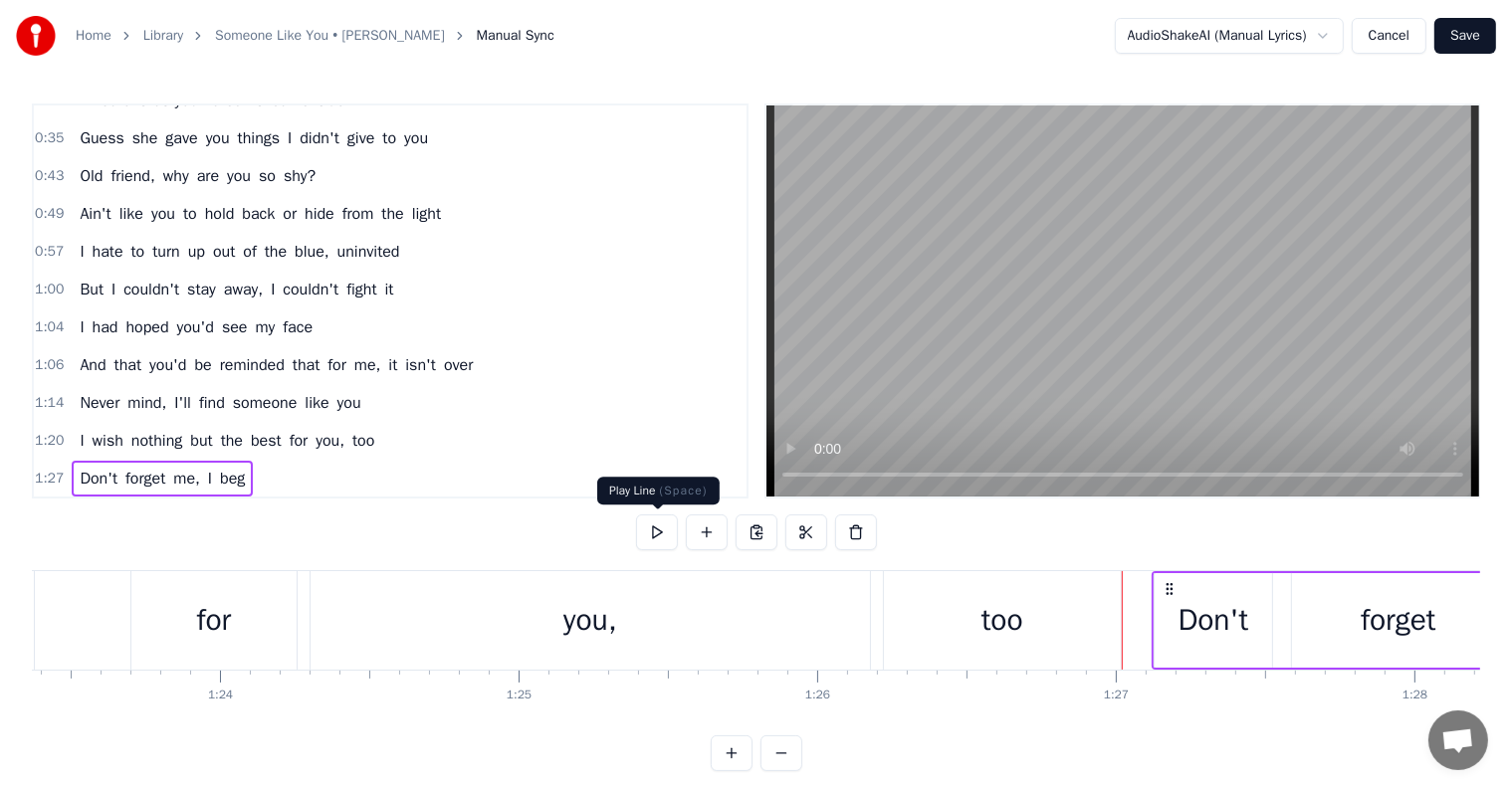 click at bounding box center [657, 532] 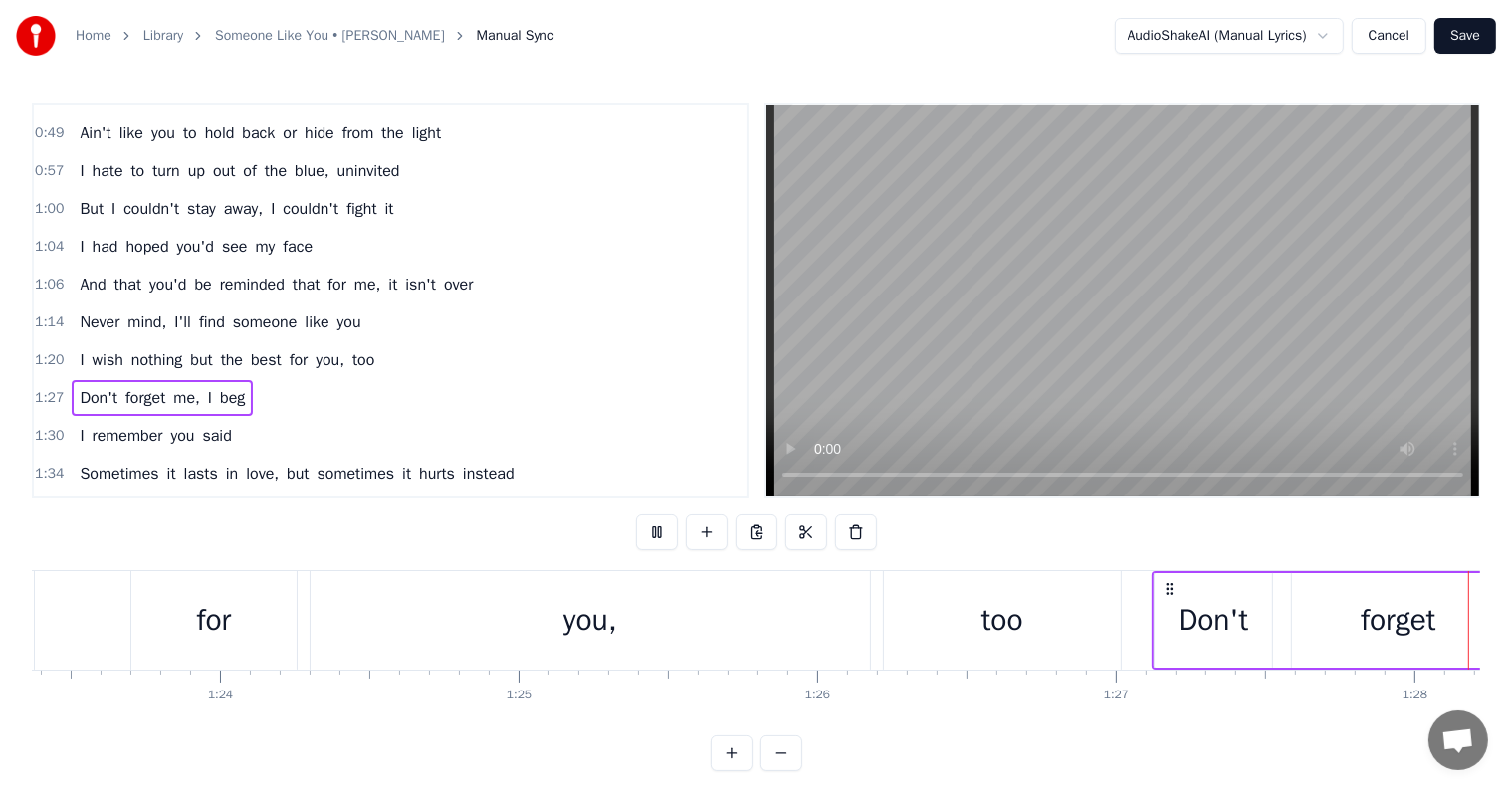 scroll, scrollTop: 298, scrollLeft: 0, axis: vertical 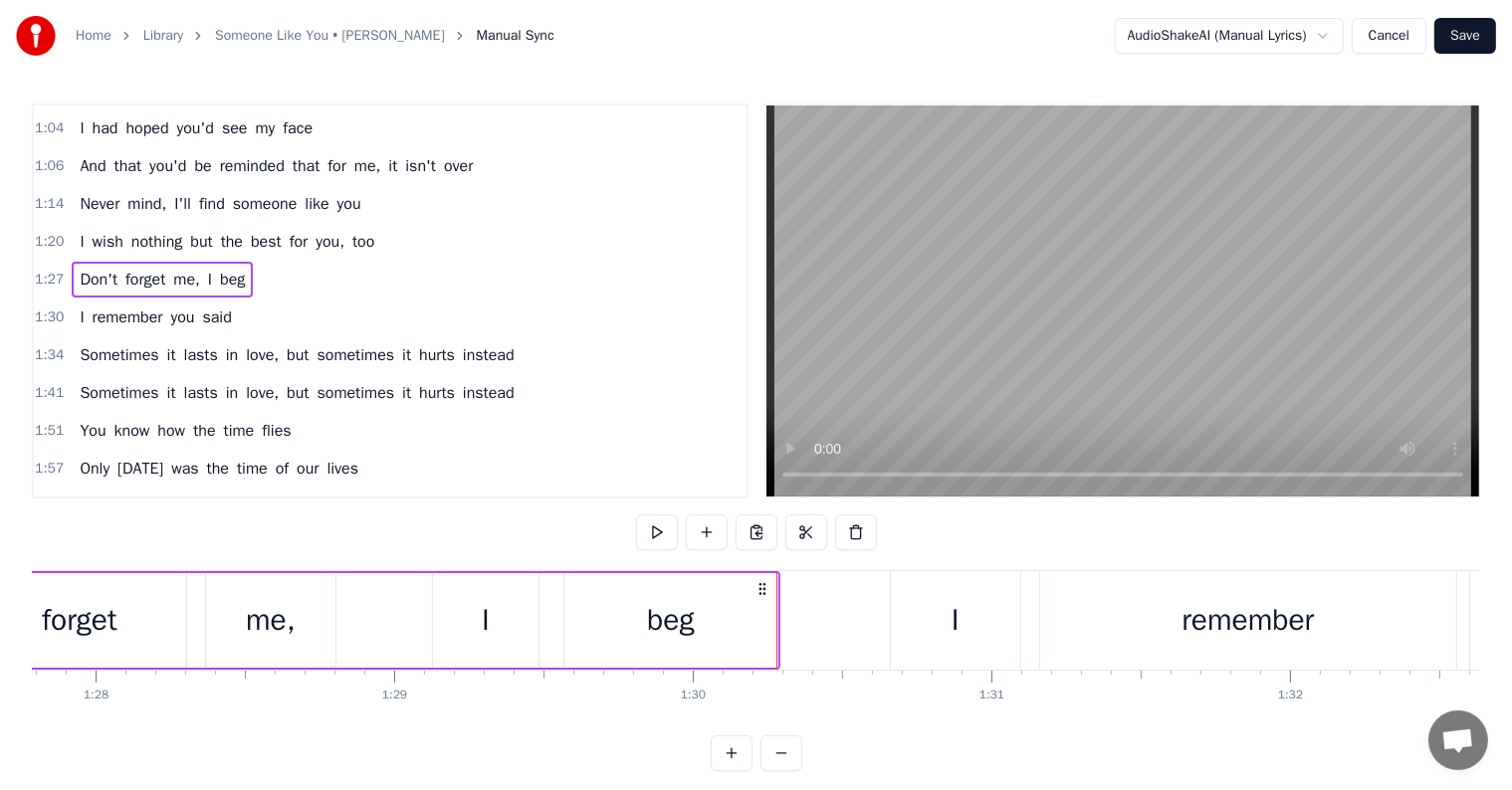 click on "1:30 I remember you said" at bounding box center [390, 317] 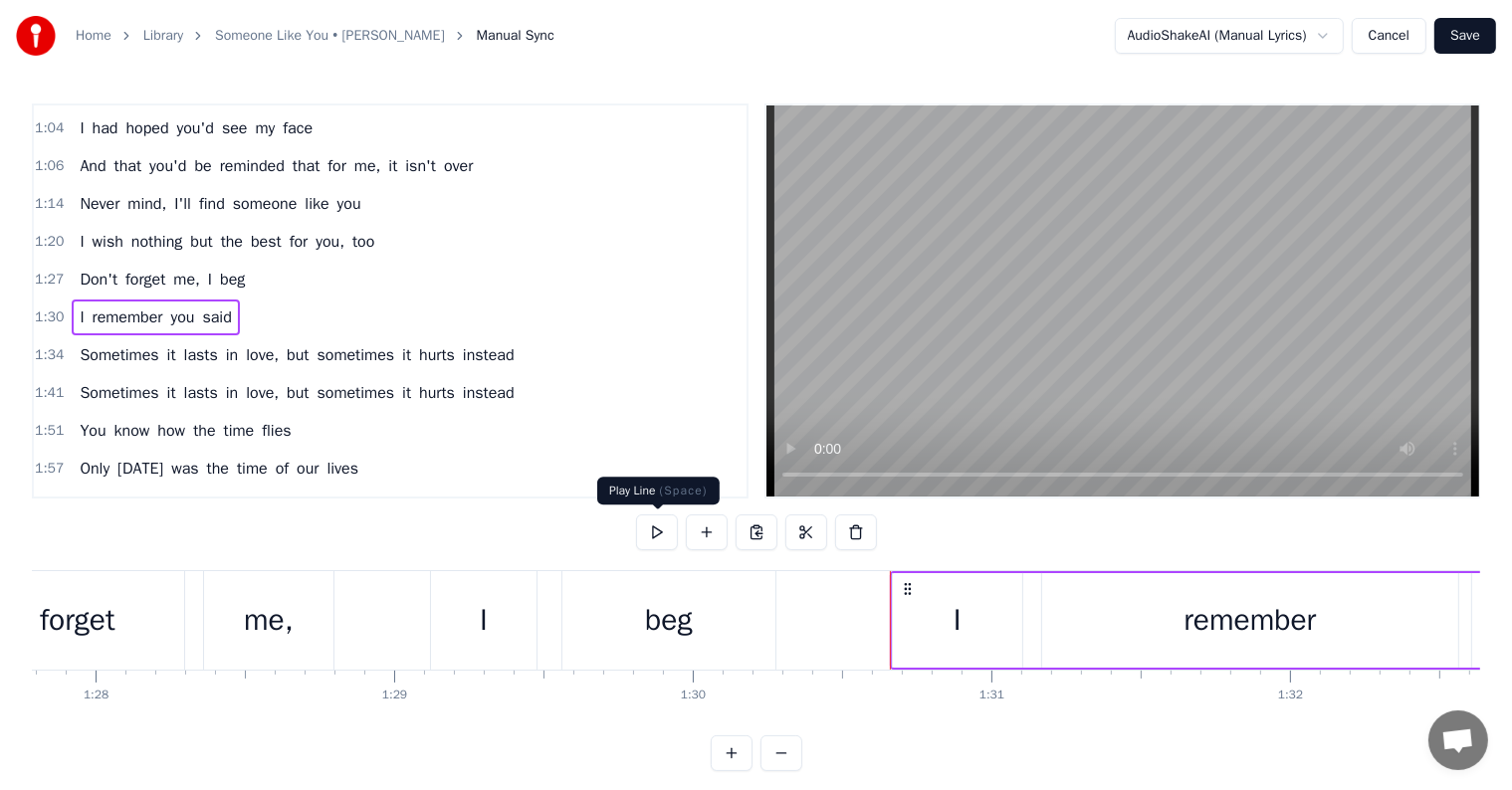 click at bounding box center [657, 532] 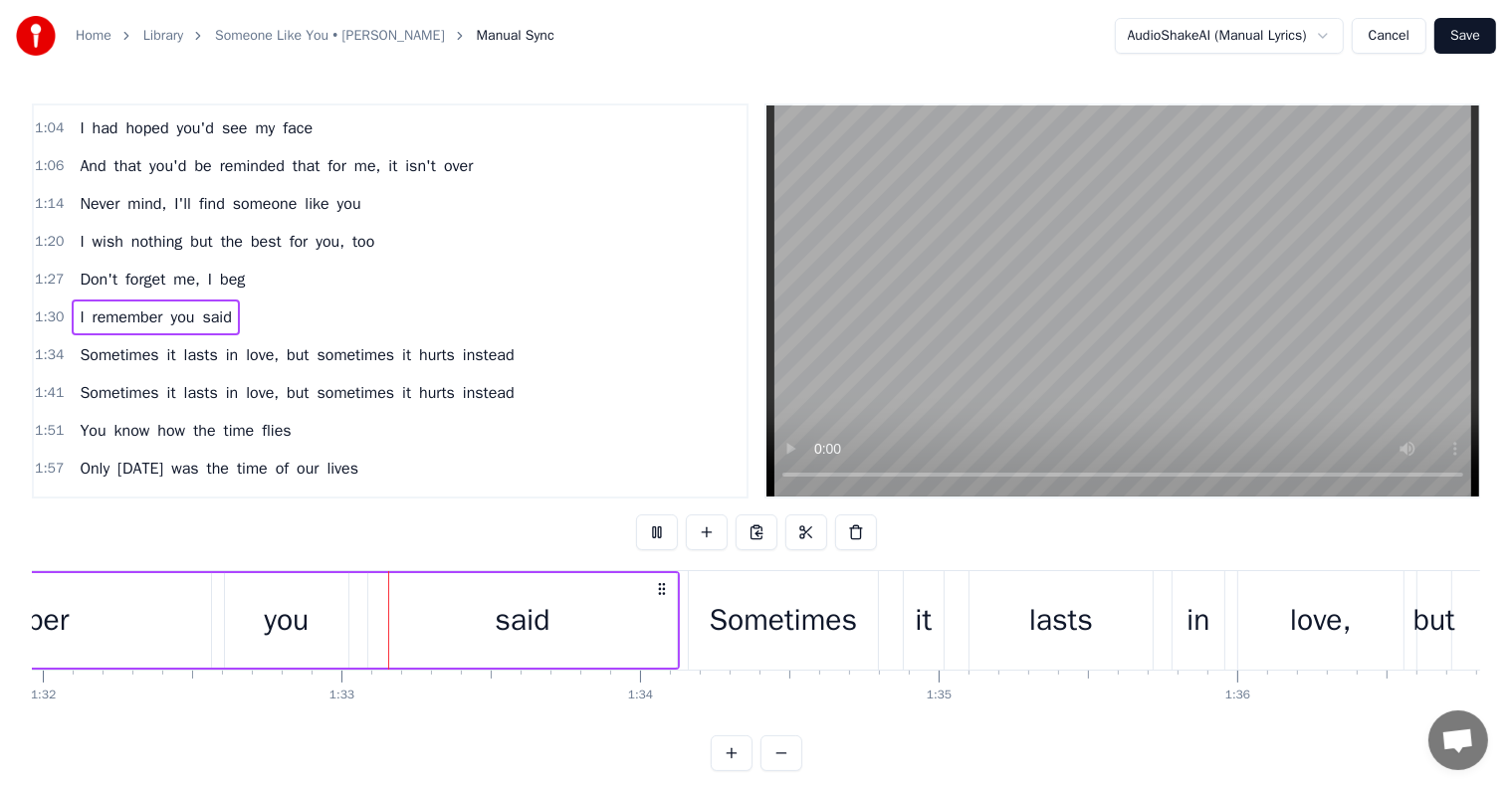 scroll, scrollTop: 0, scrollLeft: 27507, axis: horizontal 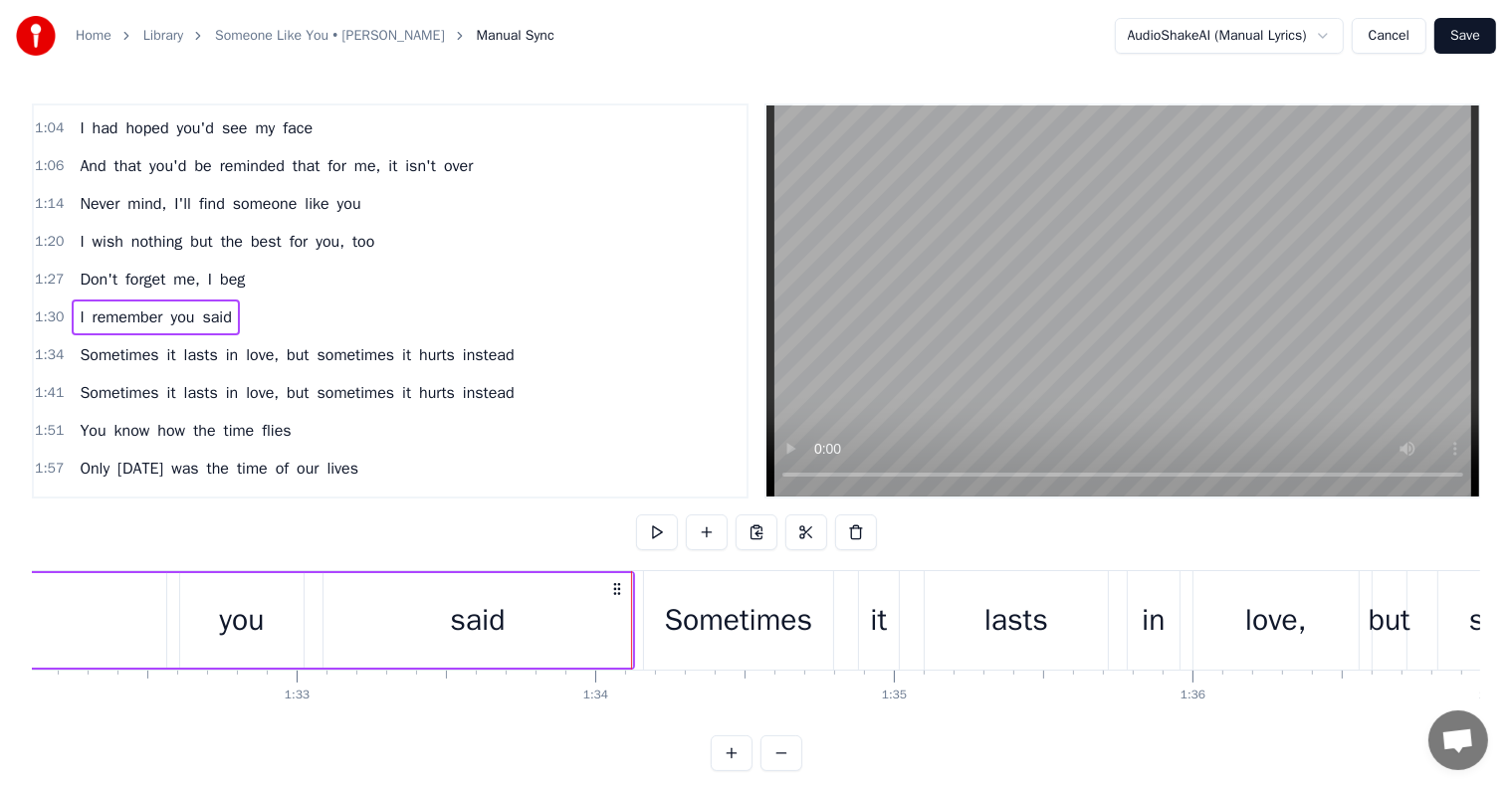 click on "1:34 Sometimes it lasts in love, but sometimes it hurts instead" at bounding box center (390, 355) 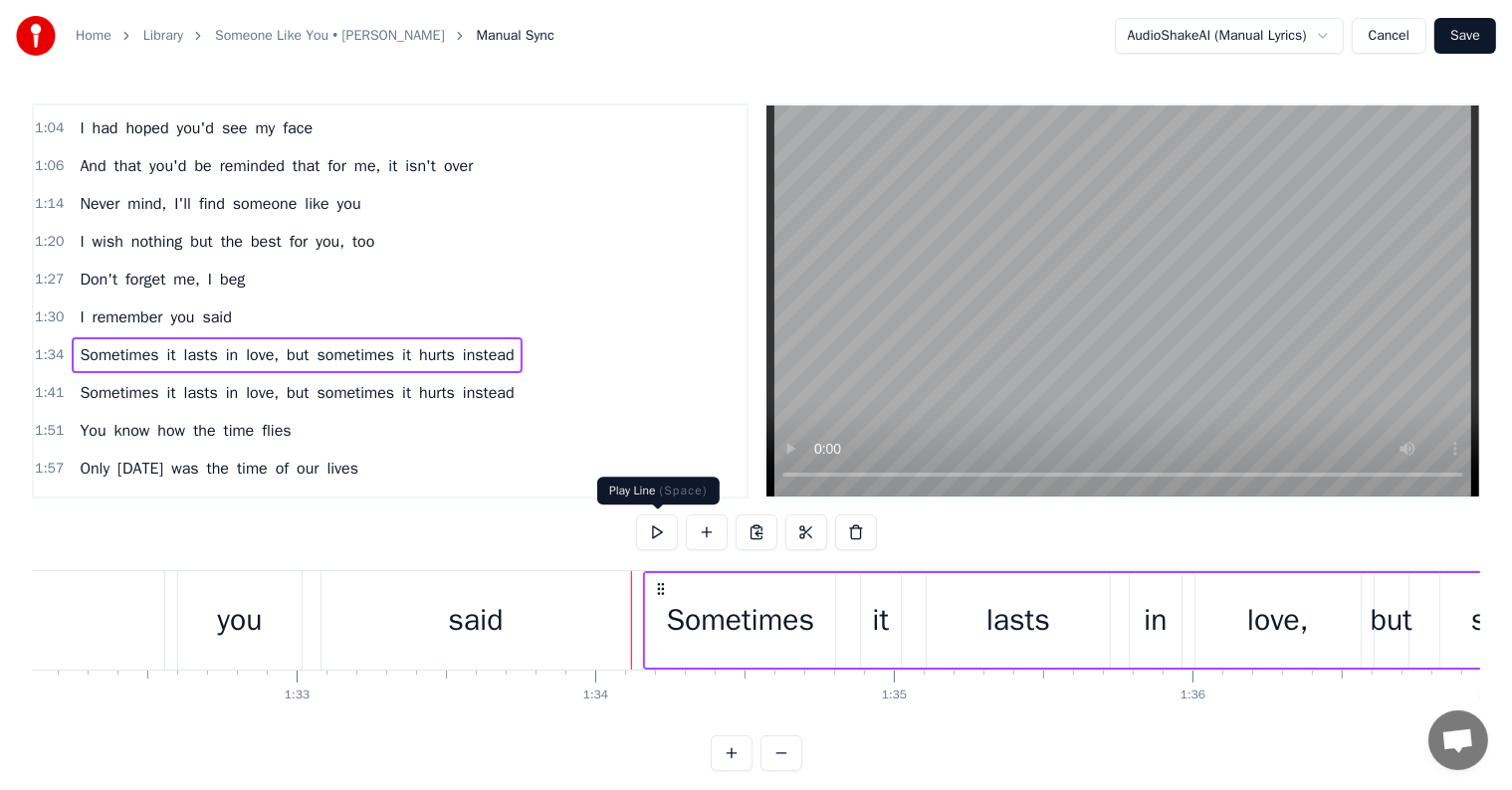 click at bounding box center [657, 532] 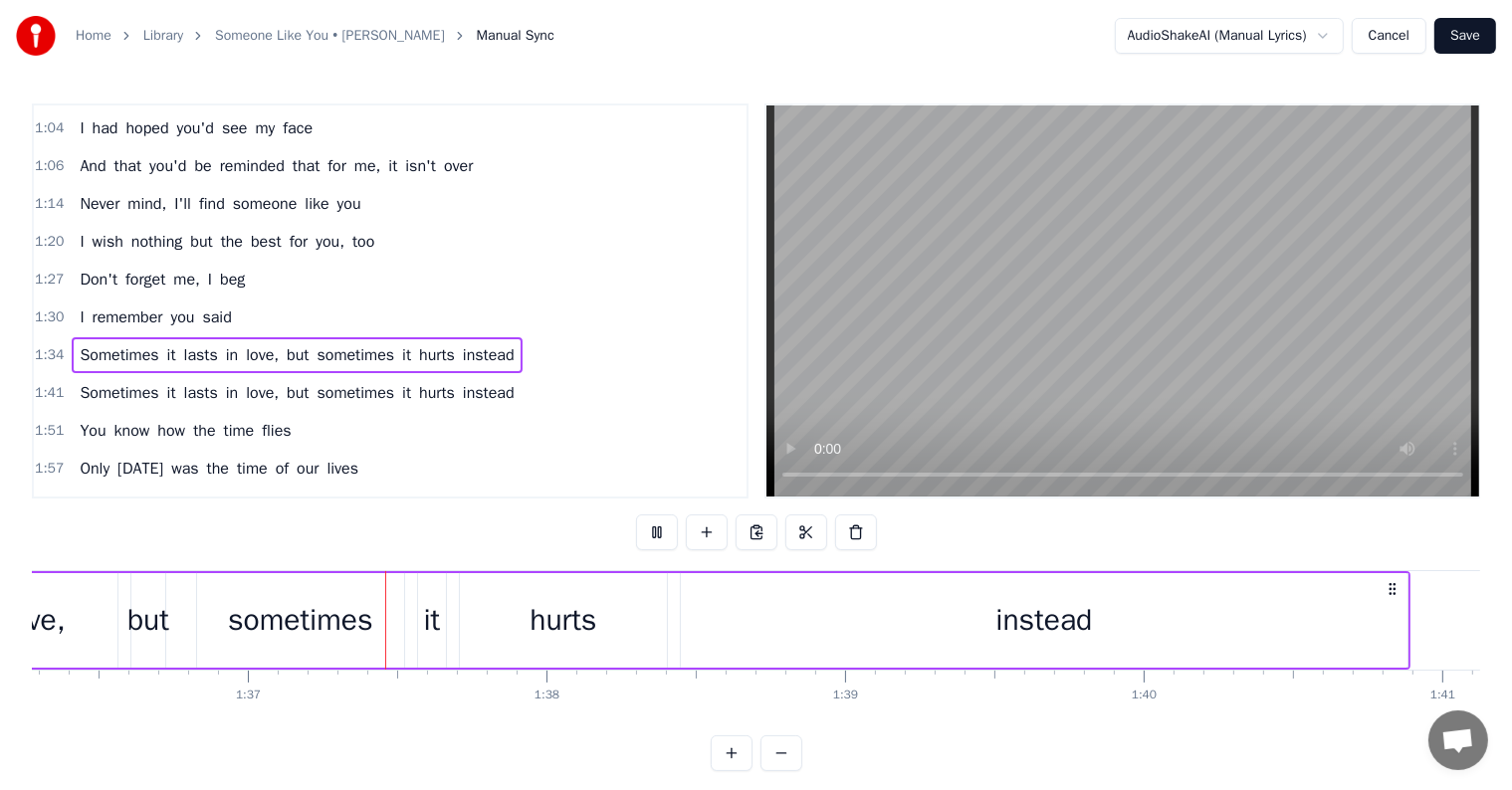 scroll, scrollTop: 0, scrollLeft: 28792, axis: horizontal 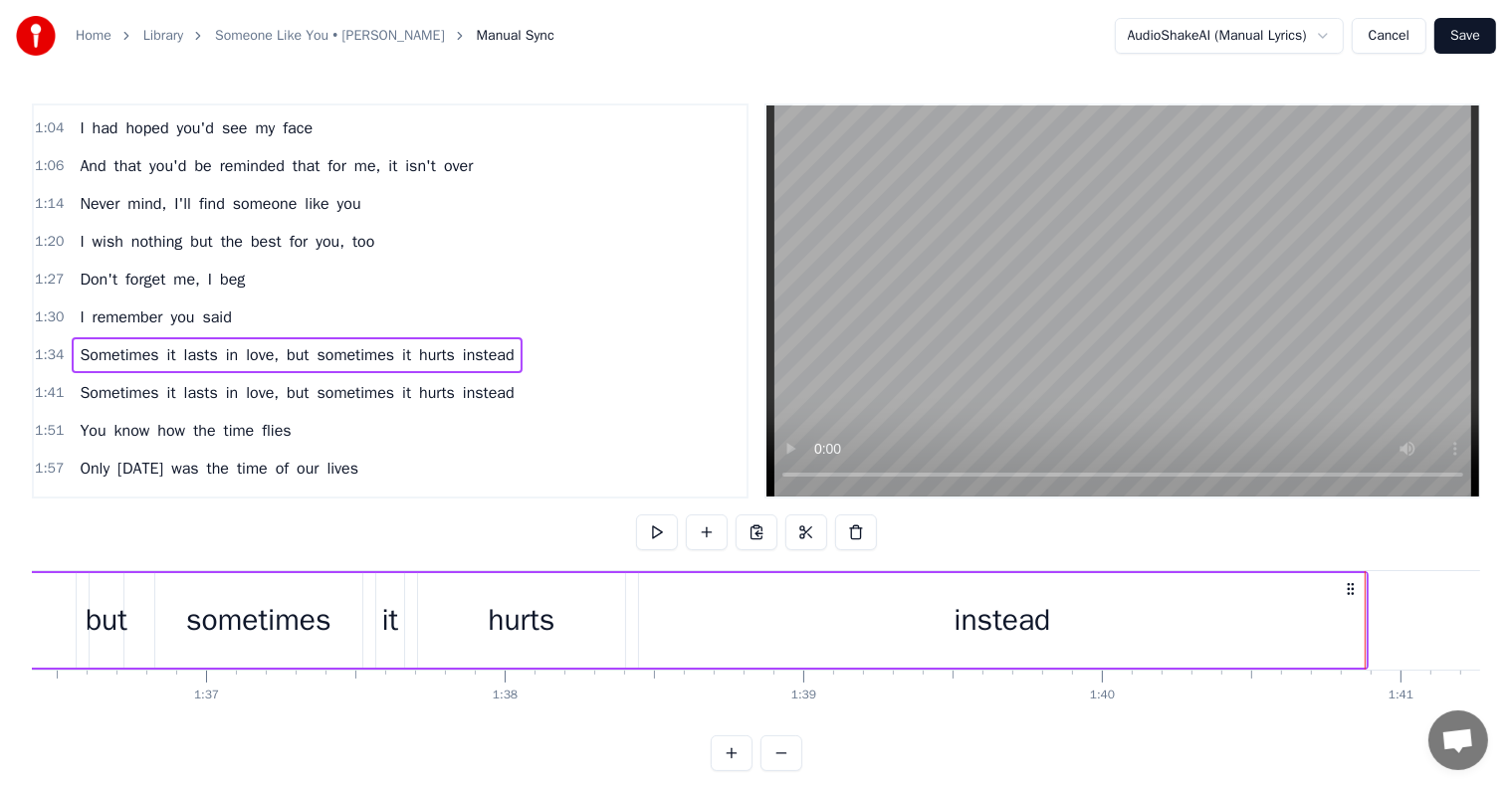 click on "1:41 Sometimes it lasts in love, but sometimes it hurts instead" at bounding box center (390, 393) 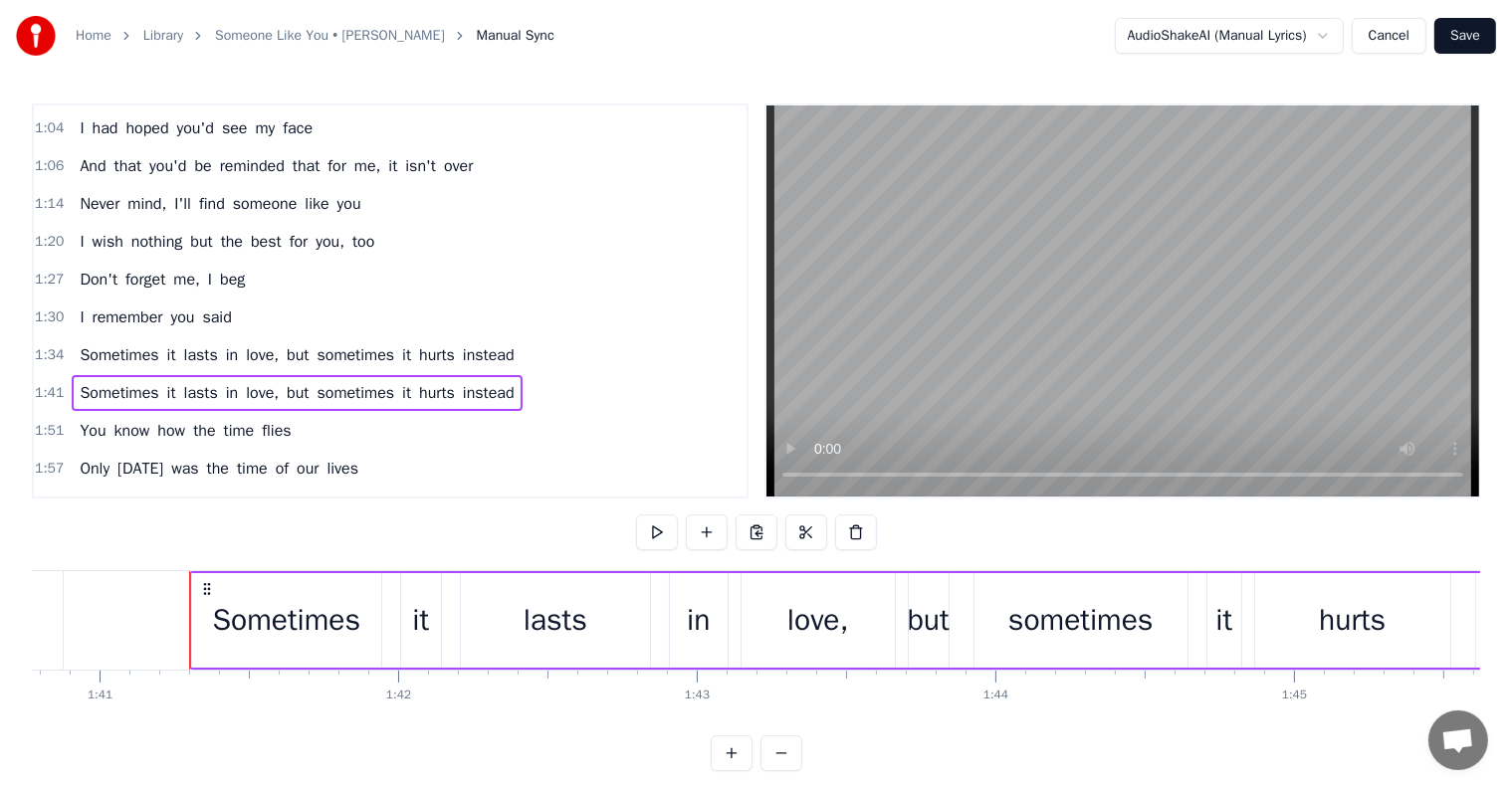 scroll, scrollTop: 0, scrollLeft: 30149, axis: horizontal 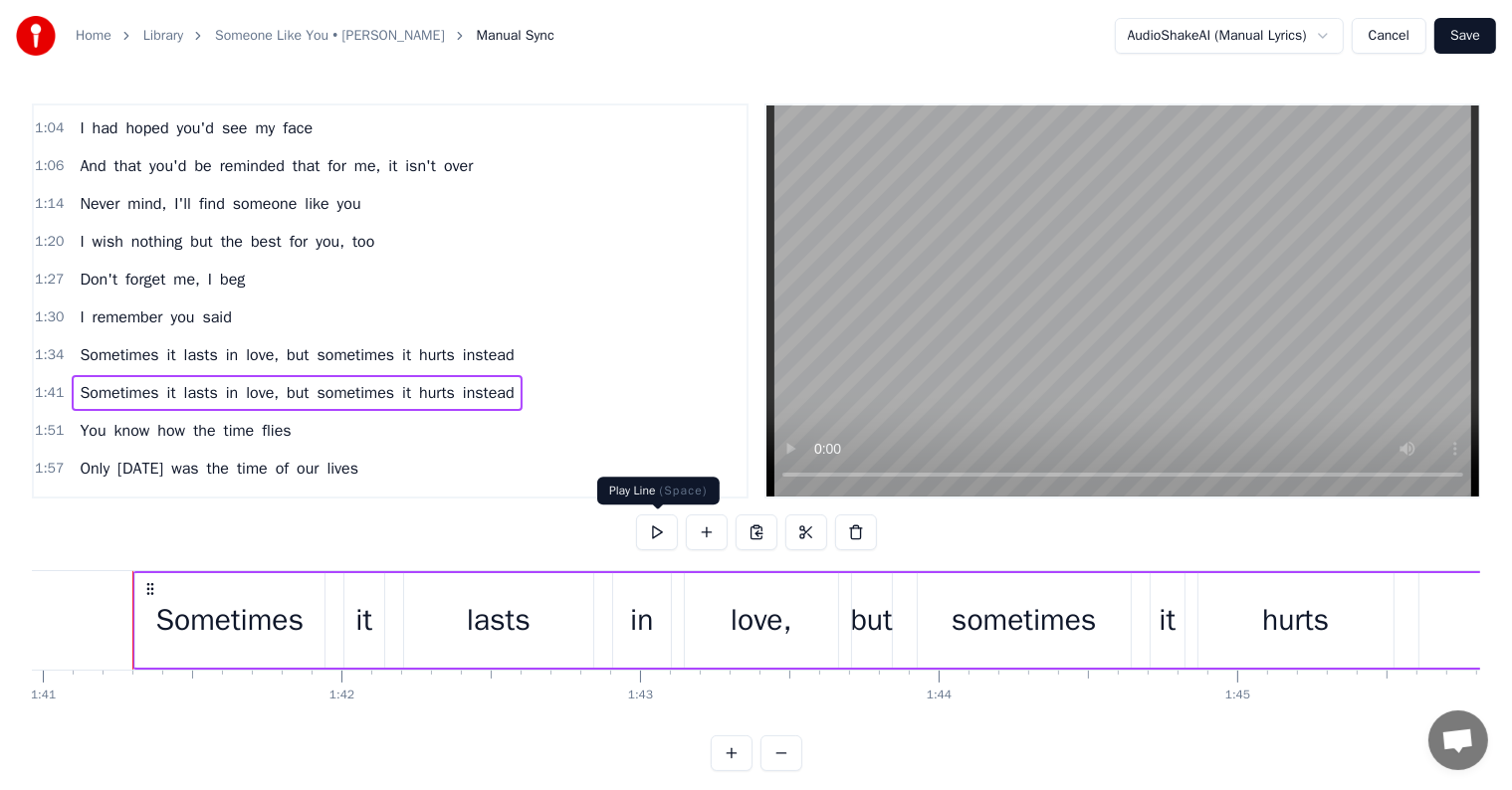 click at bounding box center [657, 532] 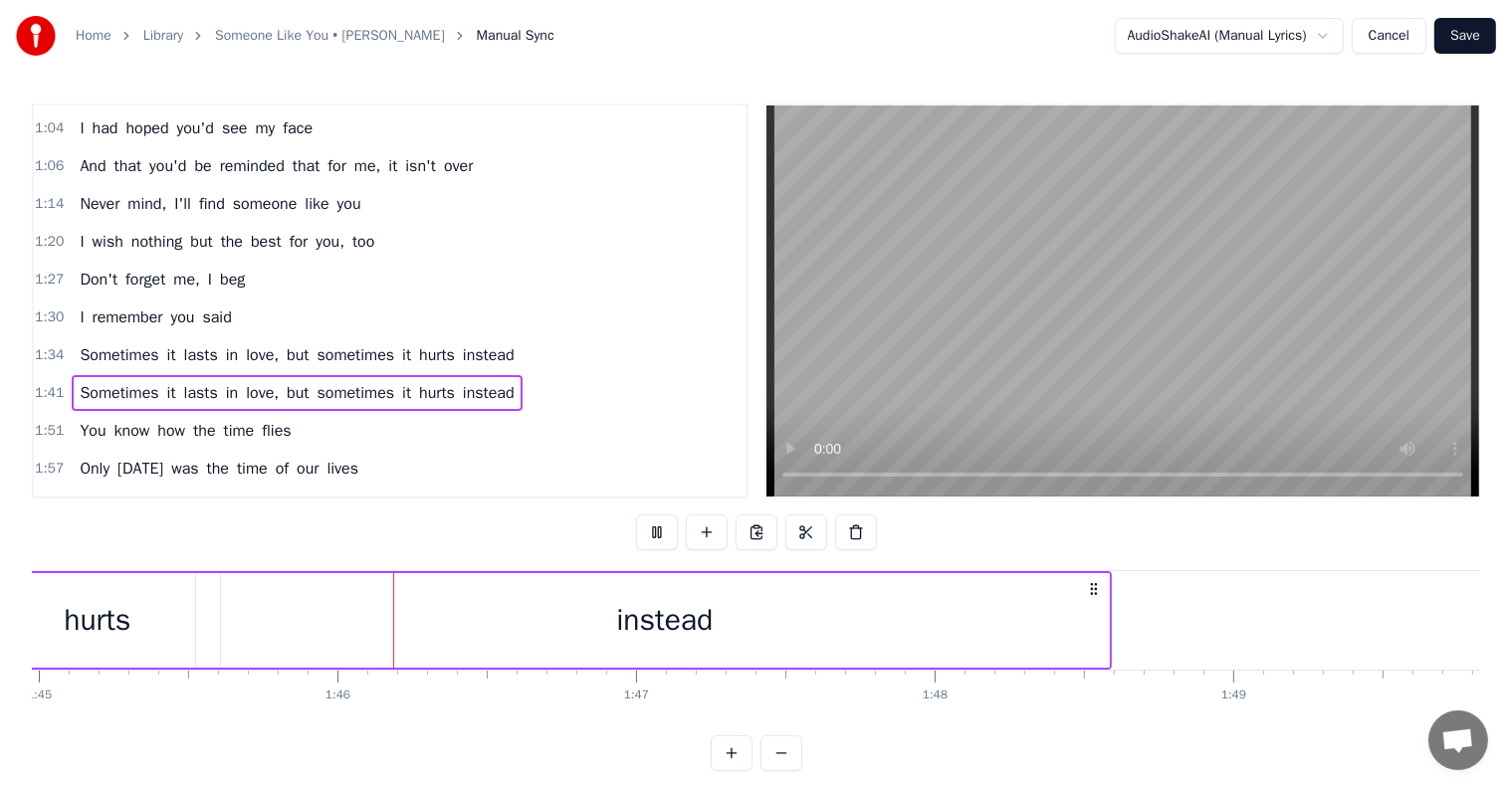 scroll, scrollTop: 0, scrollLeft: 31399, axis: horizontal 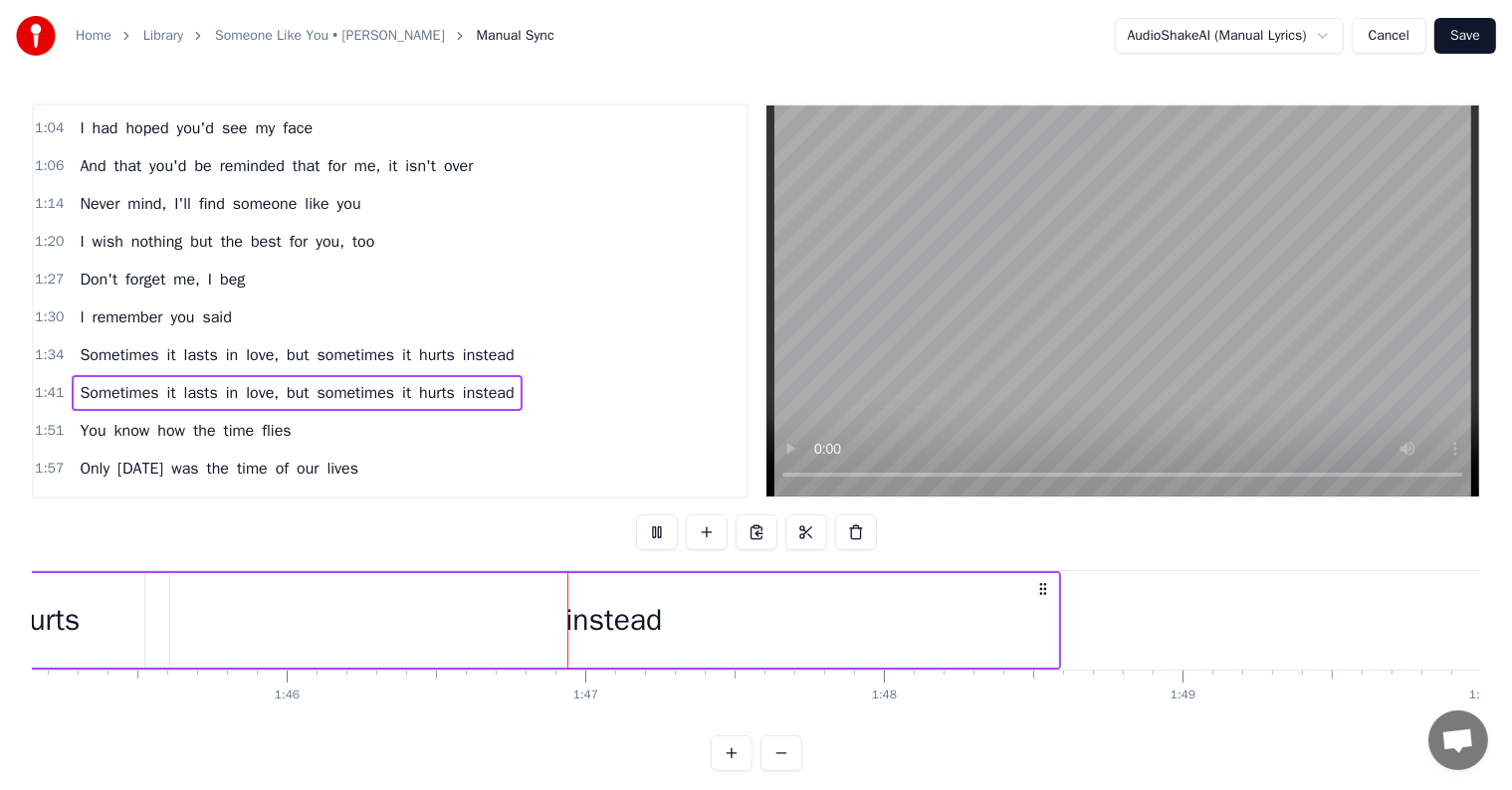 click on "1:51 You know how the time flies" at bounding box center (390, 431) 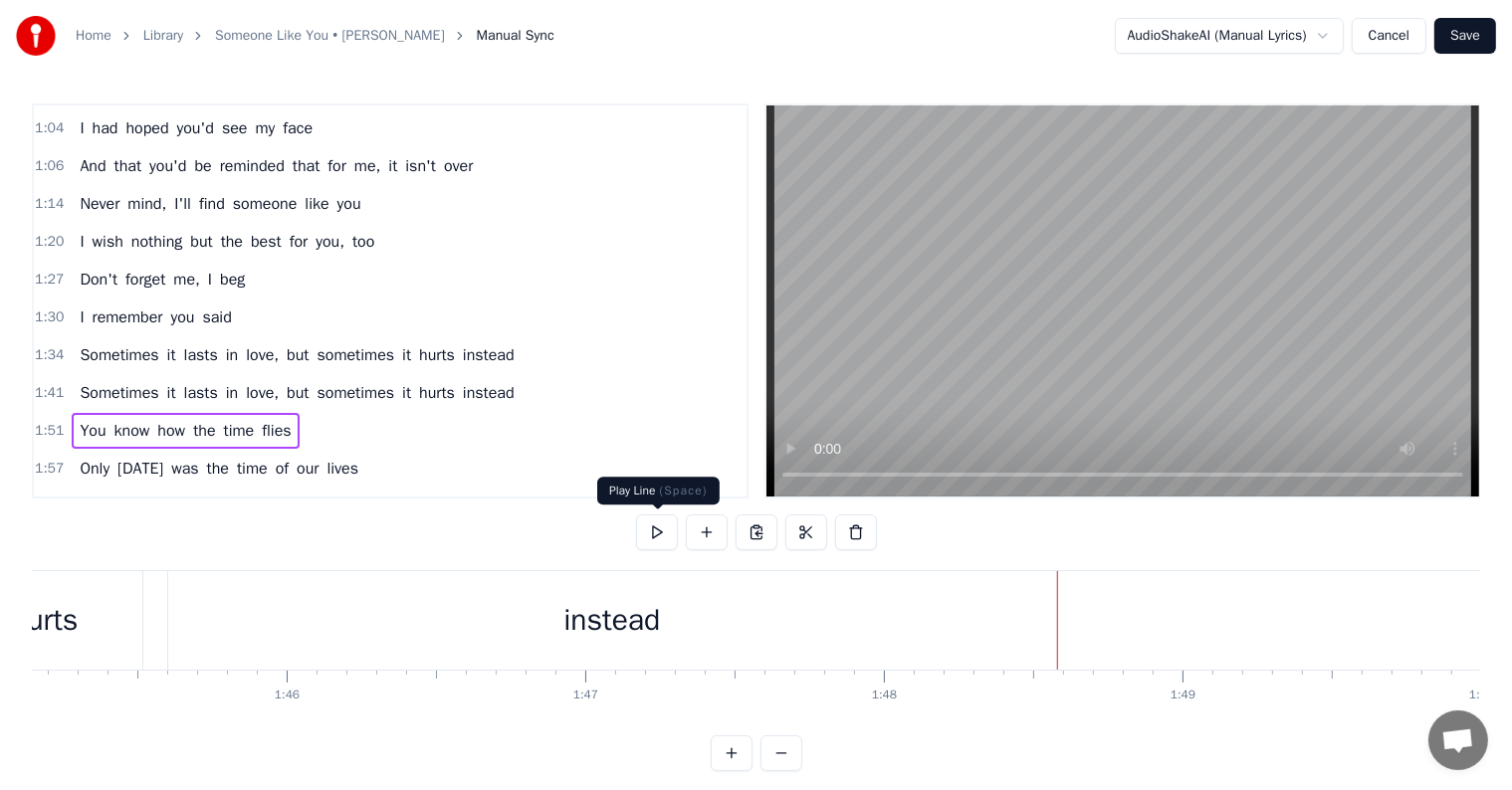 click at bounding box center [657, 532] 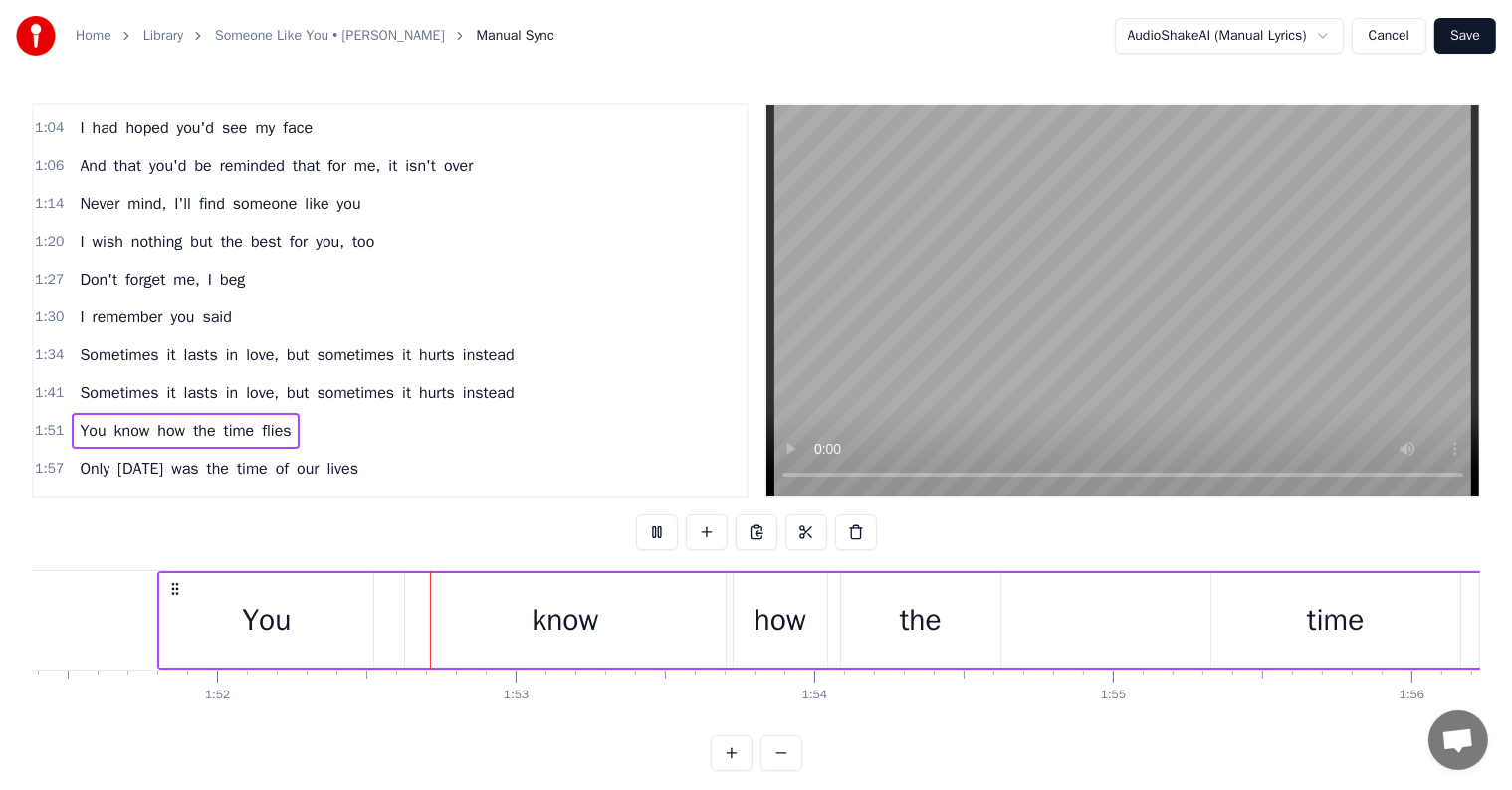 scroll, scrollTop: 0, scrollLeft: 33346, axis: horizontal 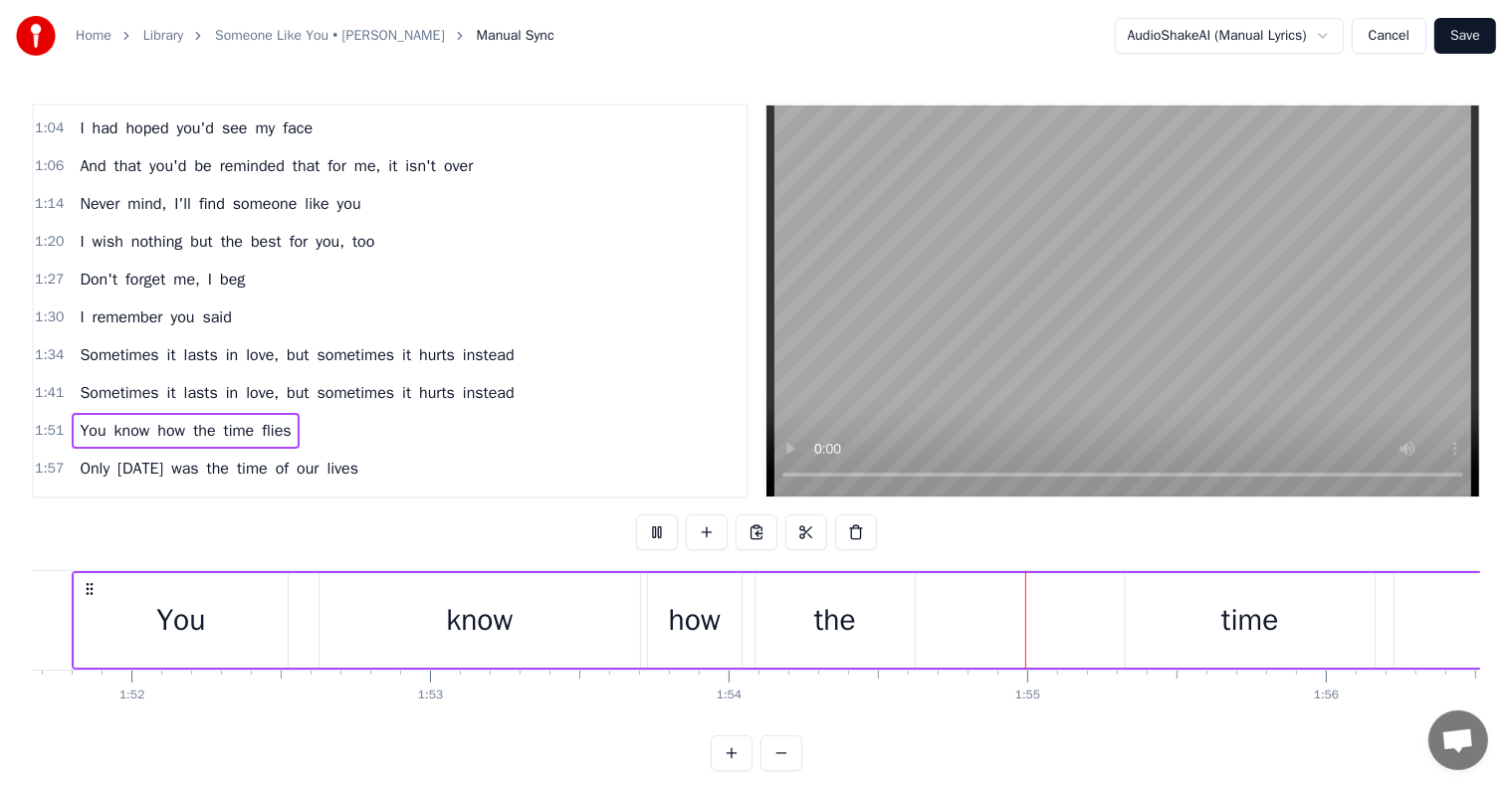 click on "1:57 Only [DATE] was the time of our lives" at bounding box center (390, 469) 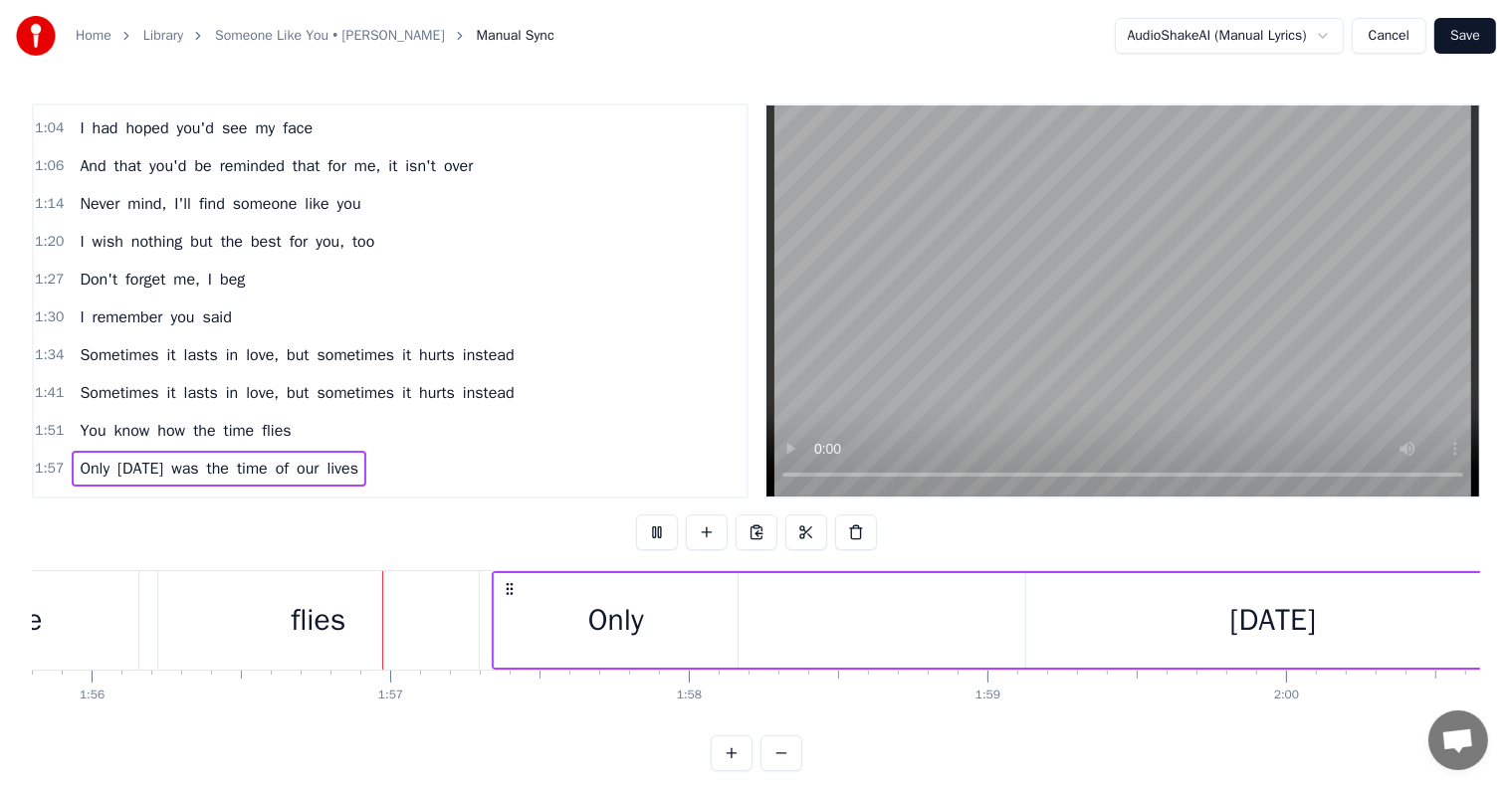 scroll, scrollTop: 0, scrollLeft: 34620, axis: horizontal 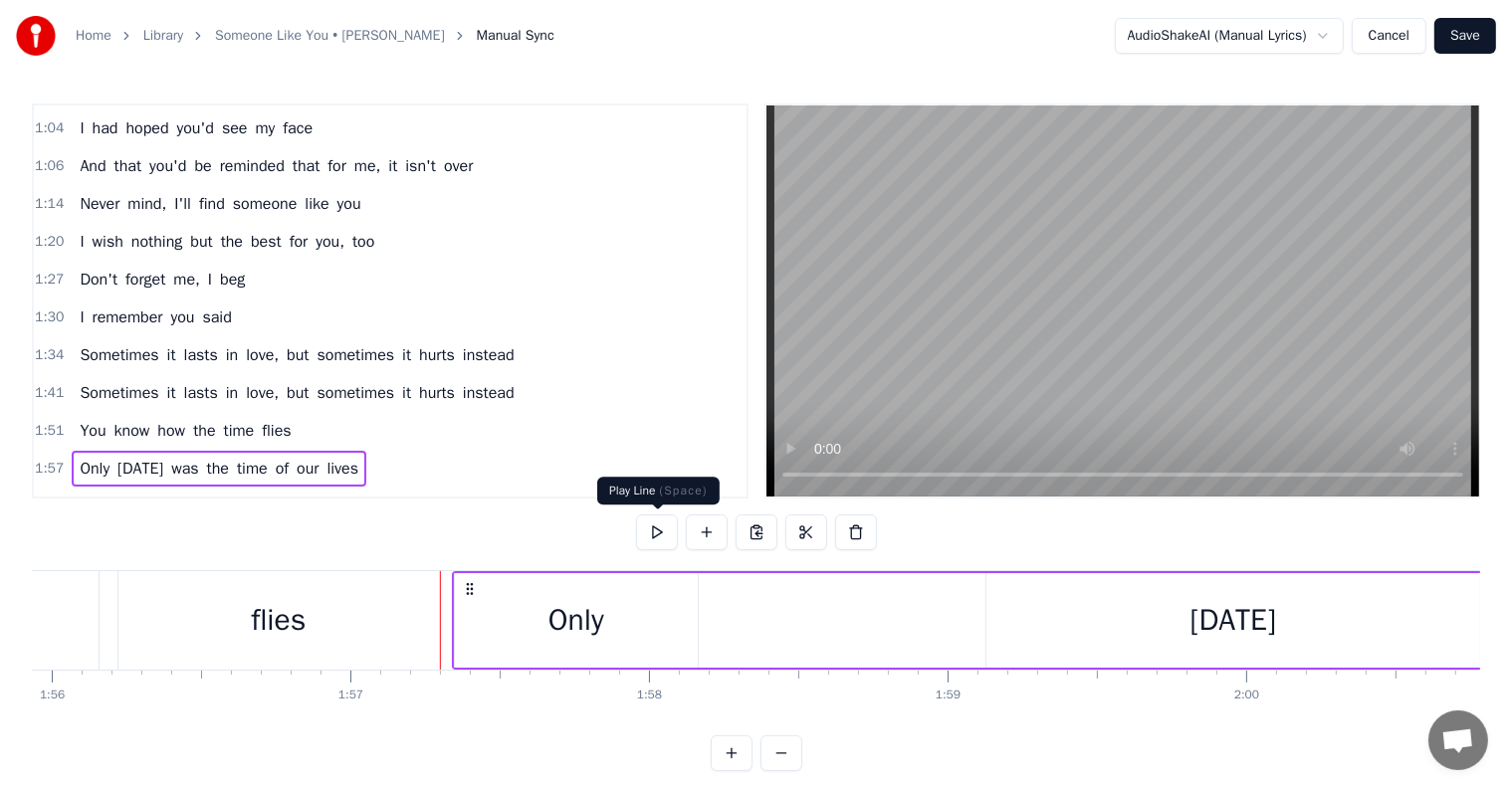click at bounding box center [657, 532] 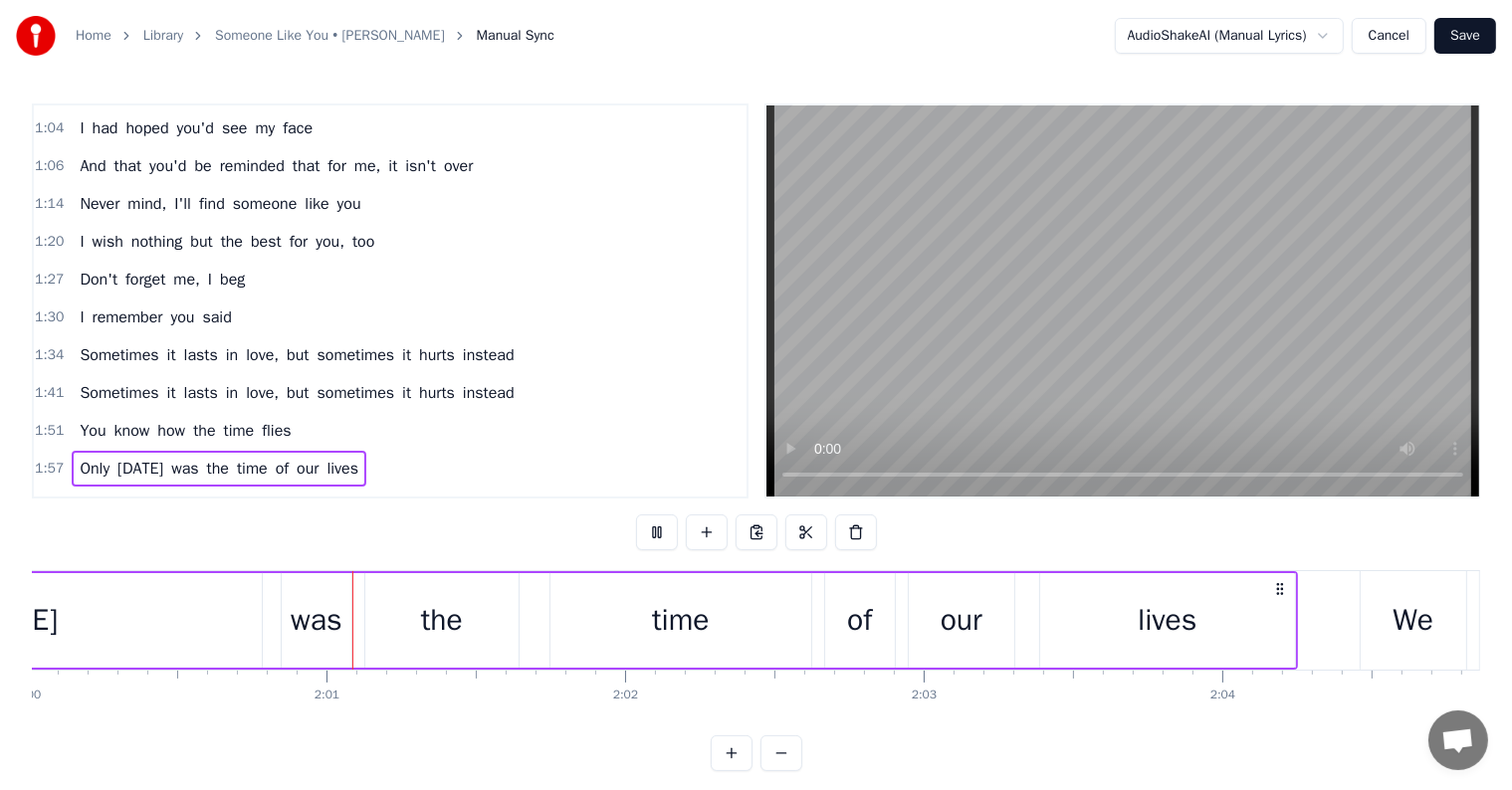 scroll, scrollTop: 0, scrollLeft: 35873, axis: horizontal 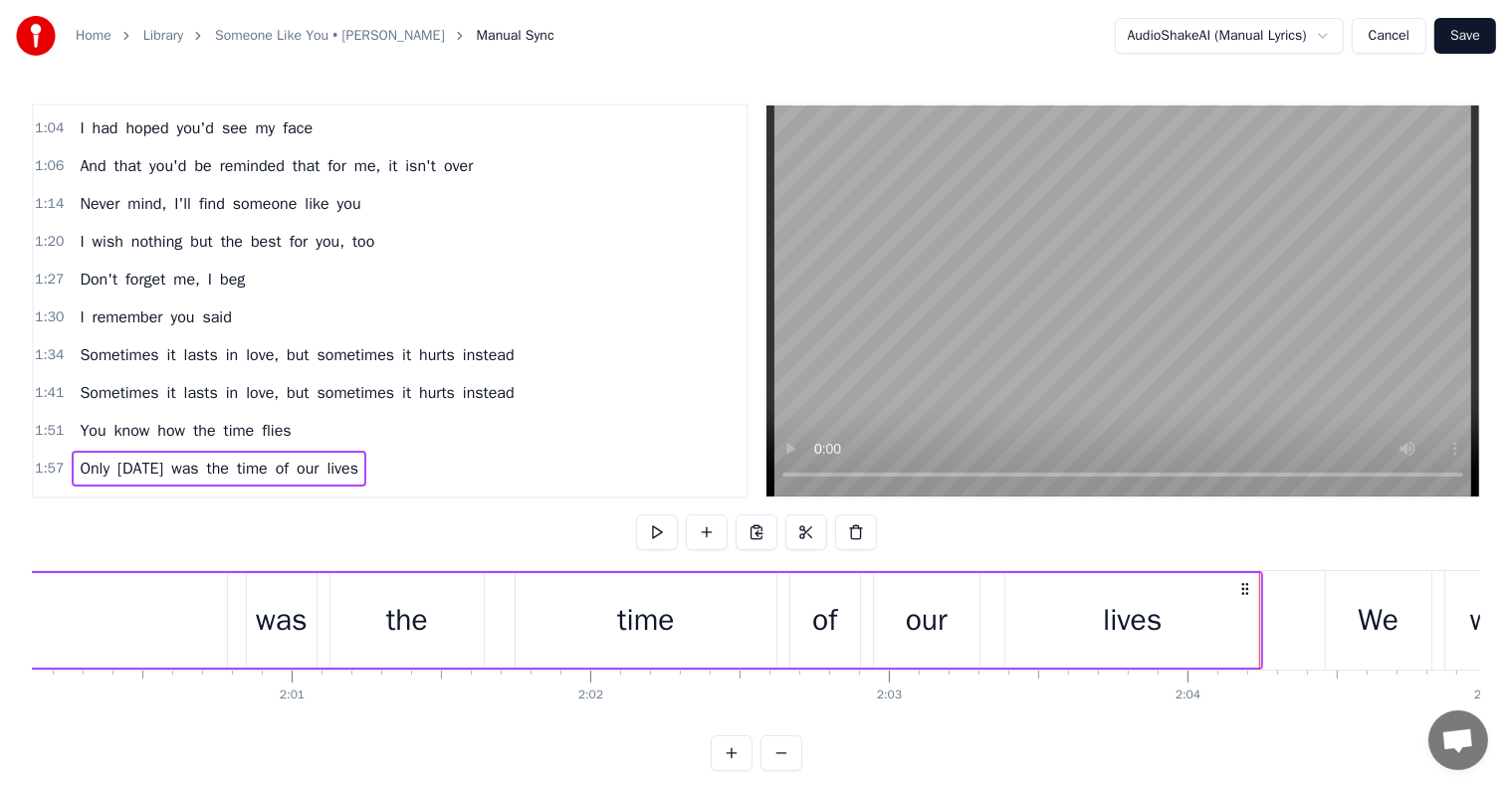 click on "2:04 We were born and raised in a [PERSON_NAME]" at bounding box center [390, 506] 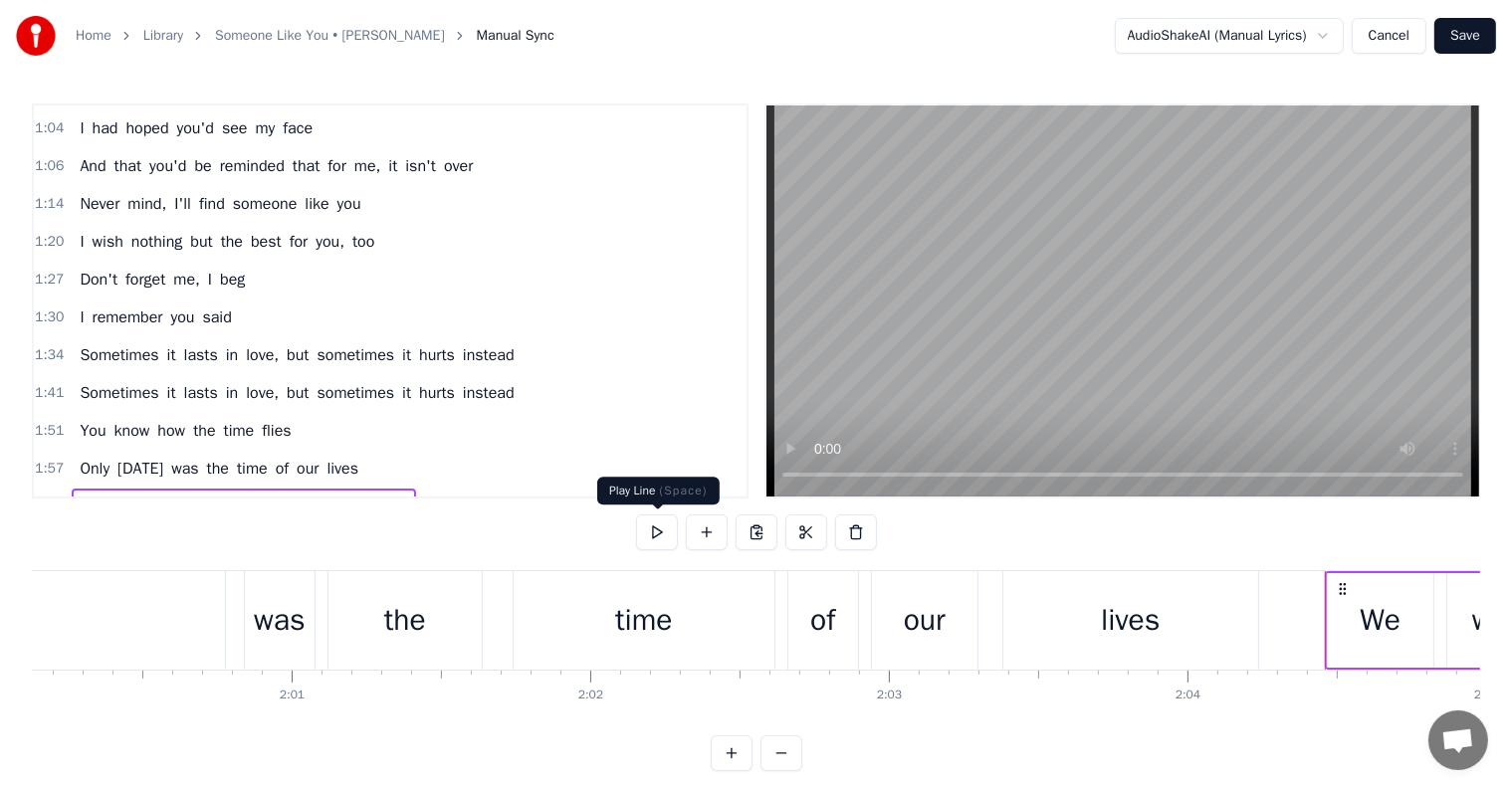click at bounding box center (657, 532) 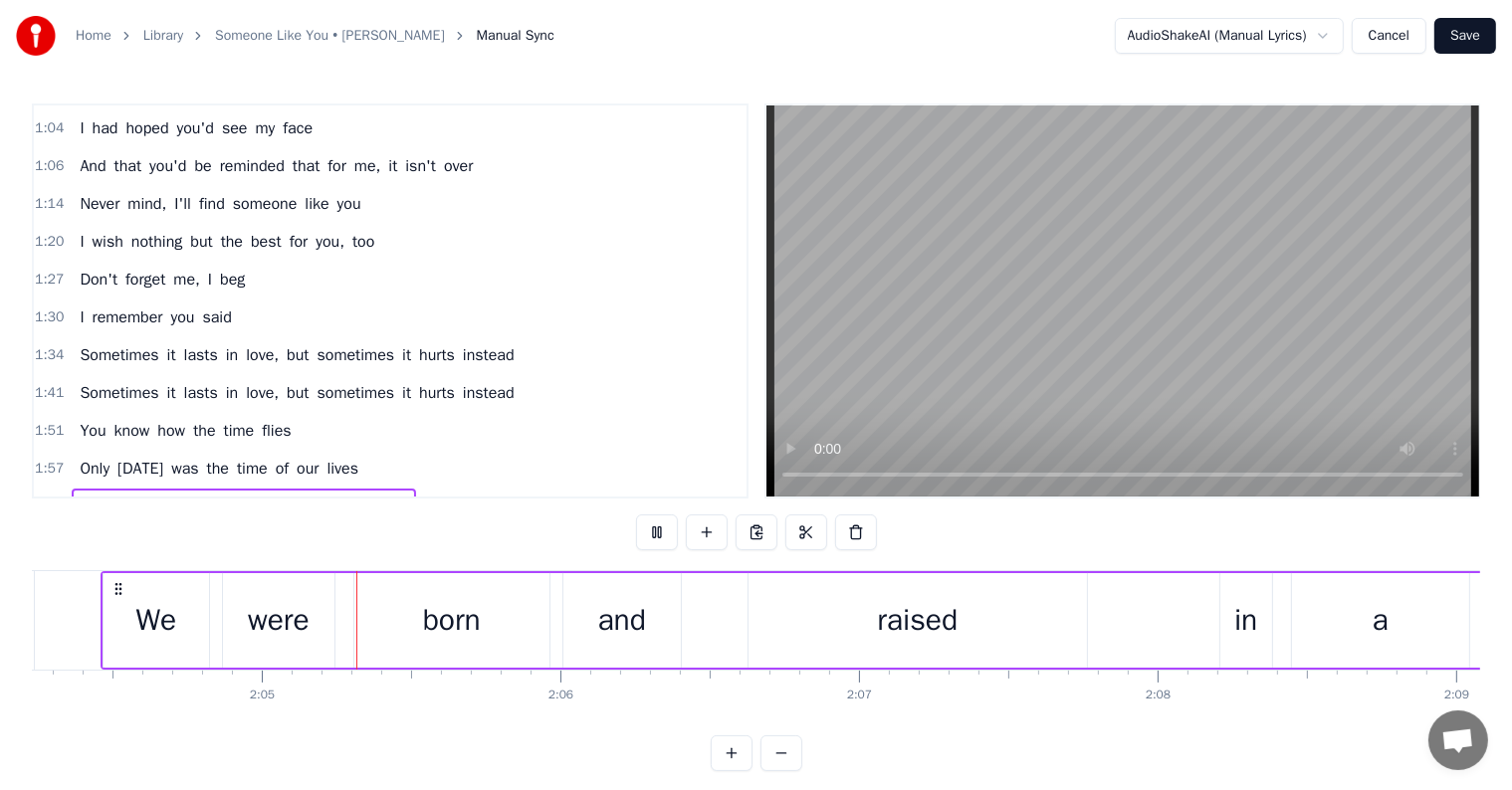 scroll, scrollTop: 0, scrollLeft: 37135, axis: horizontal 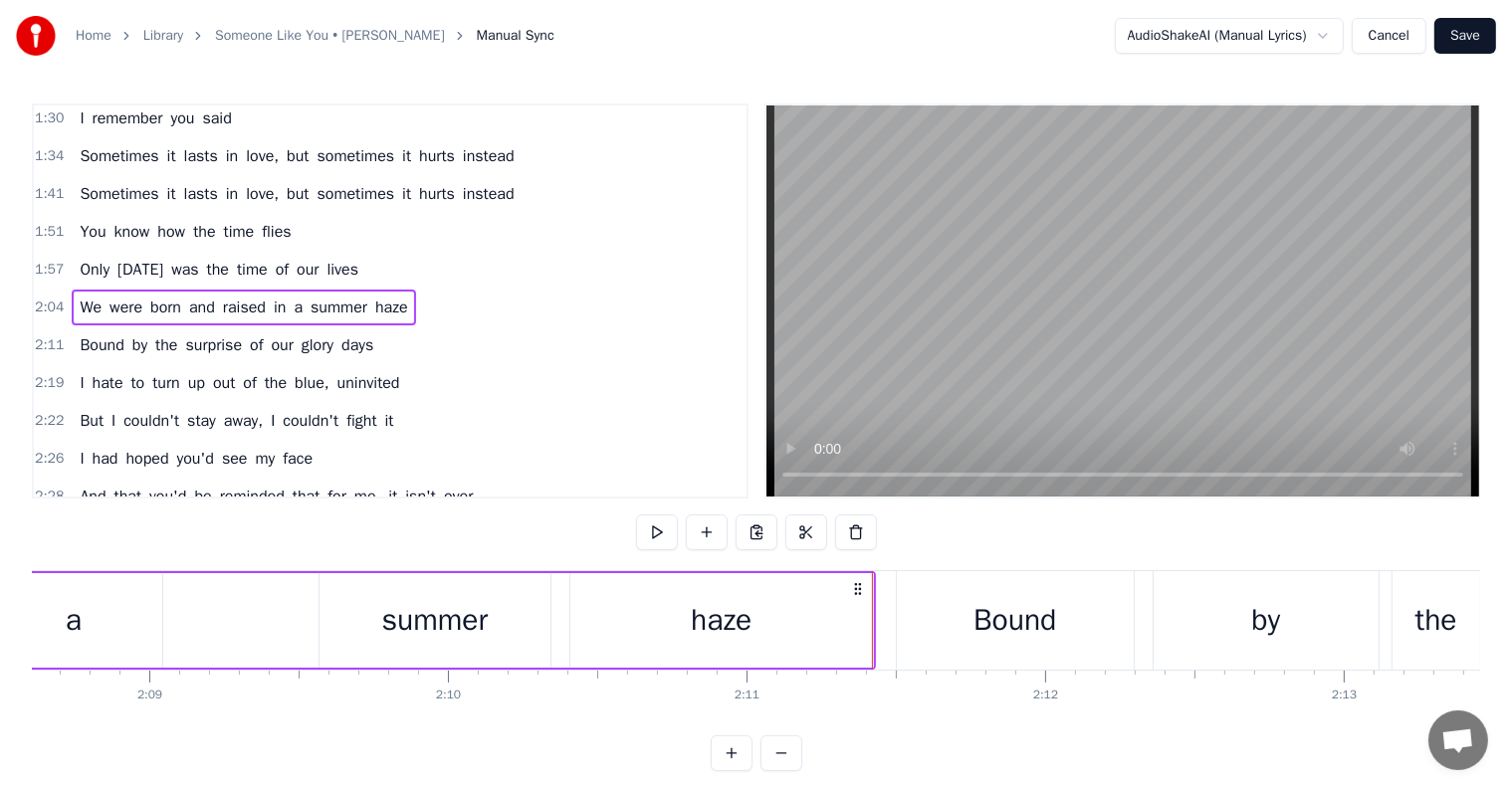 click on "2:11 Bound by the surprise of our glory days" at bounding box center (390, 345) 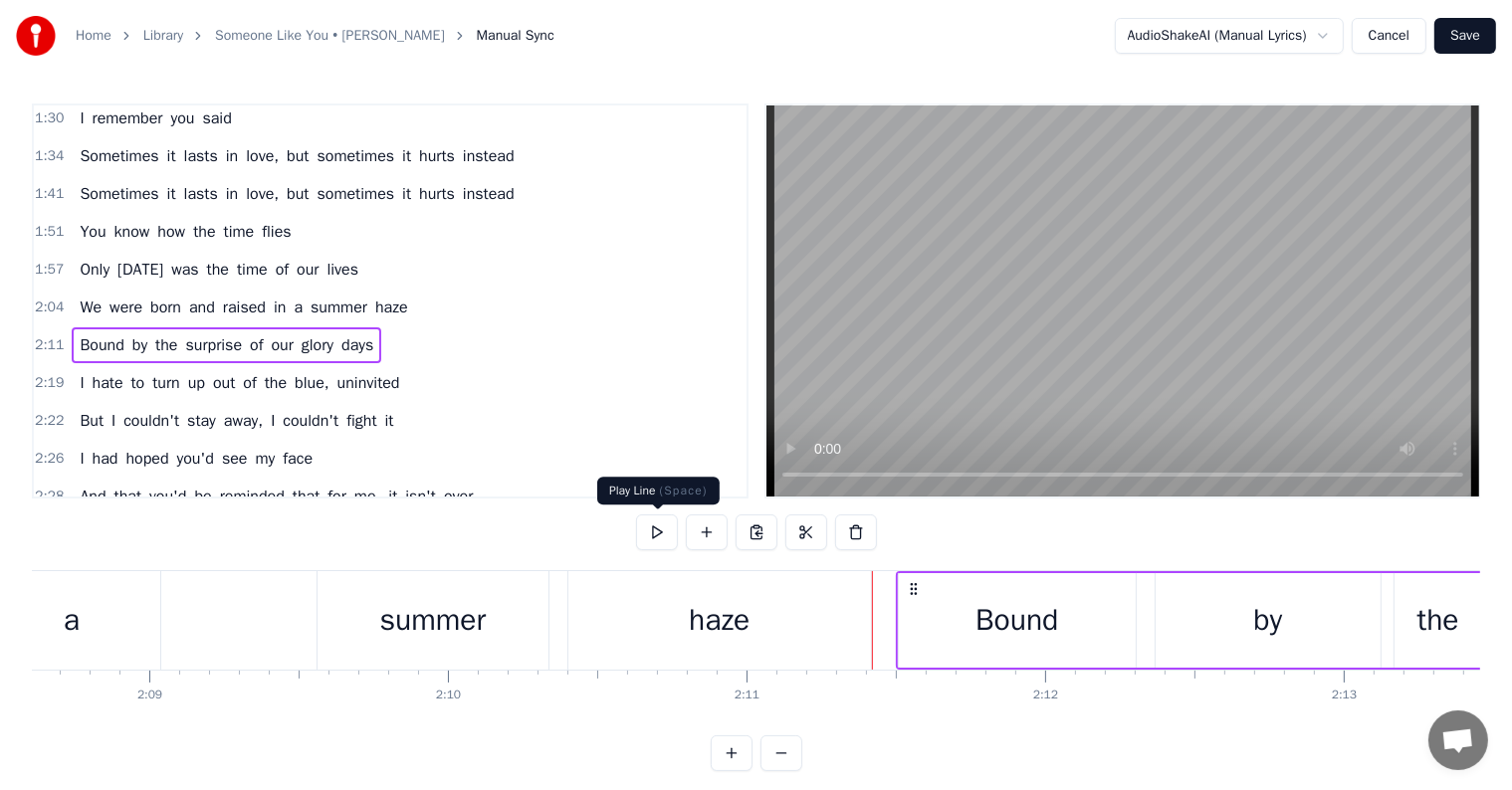 click at bounding box center (657, 532) 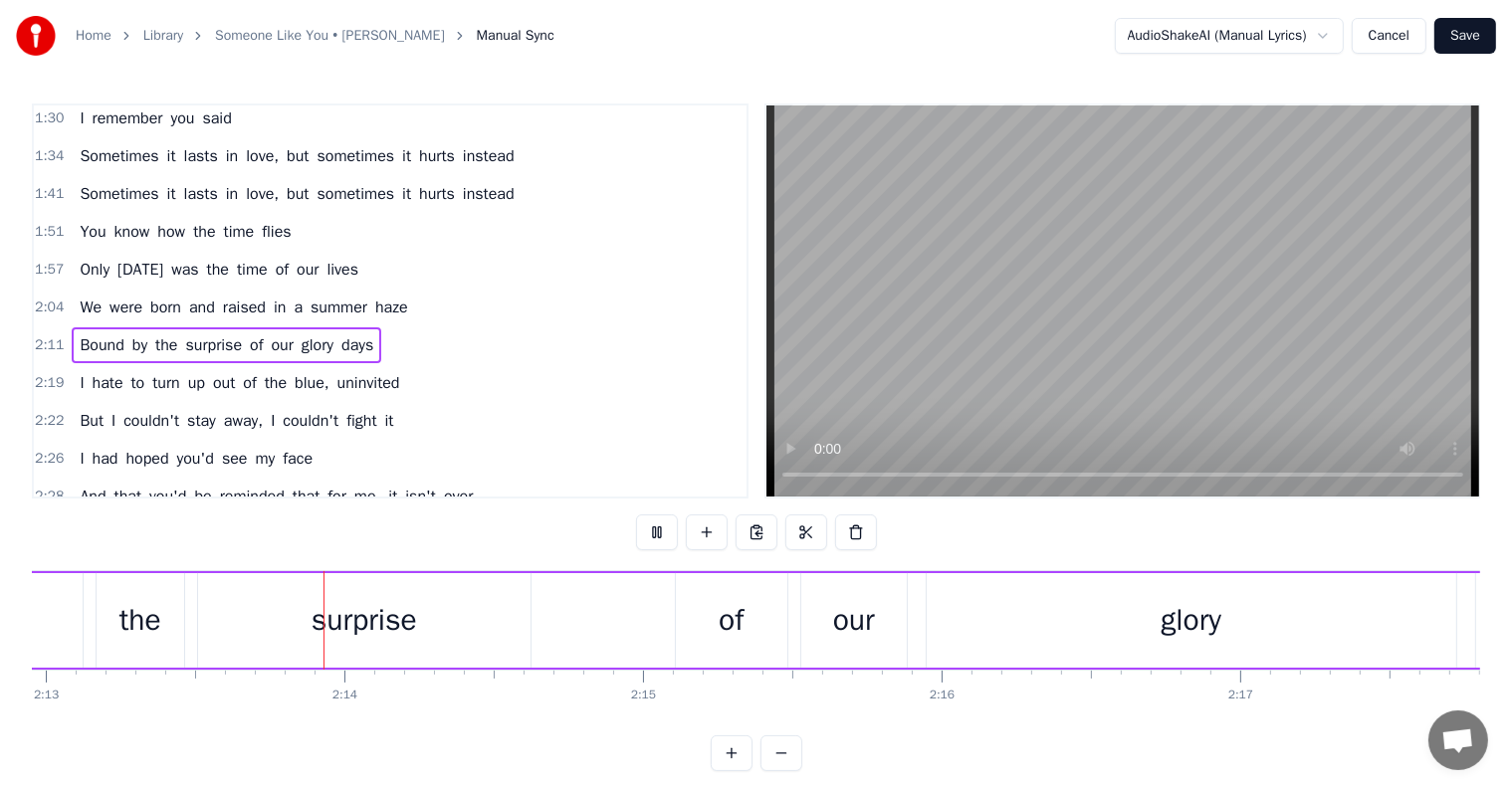 scroll, scrollTop: 0, scrollLeft: 39703, axis: horizontal 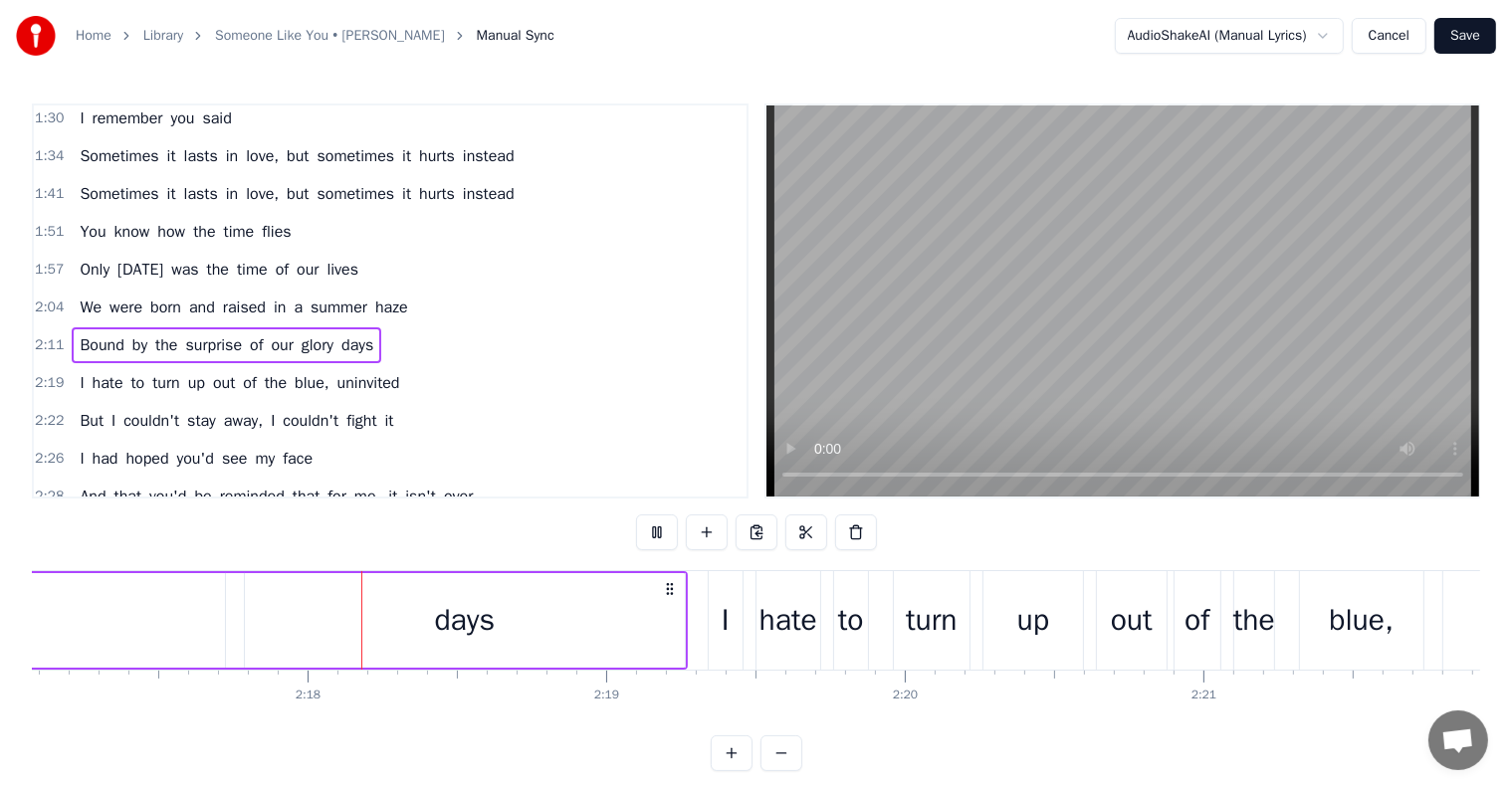 click on "2:19 I hate to turn up out of the blue, uninvited" at bounding box center (390, 383) 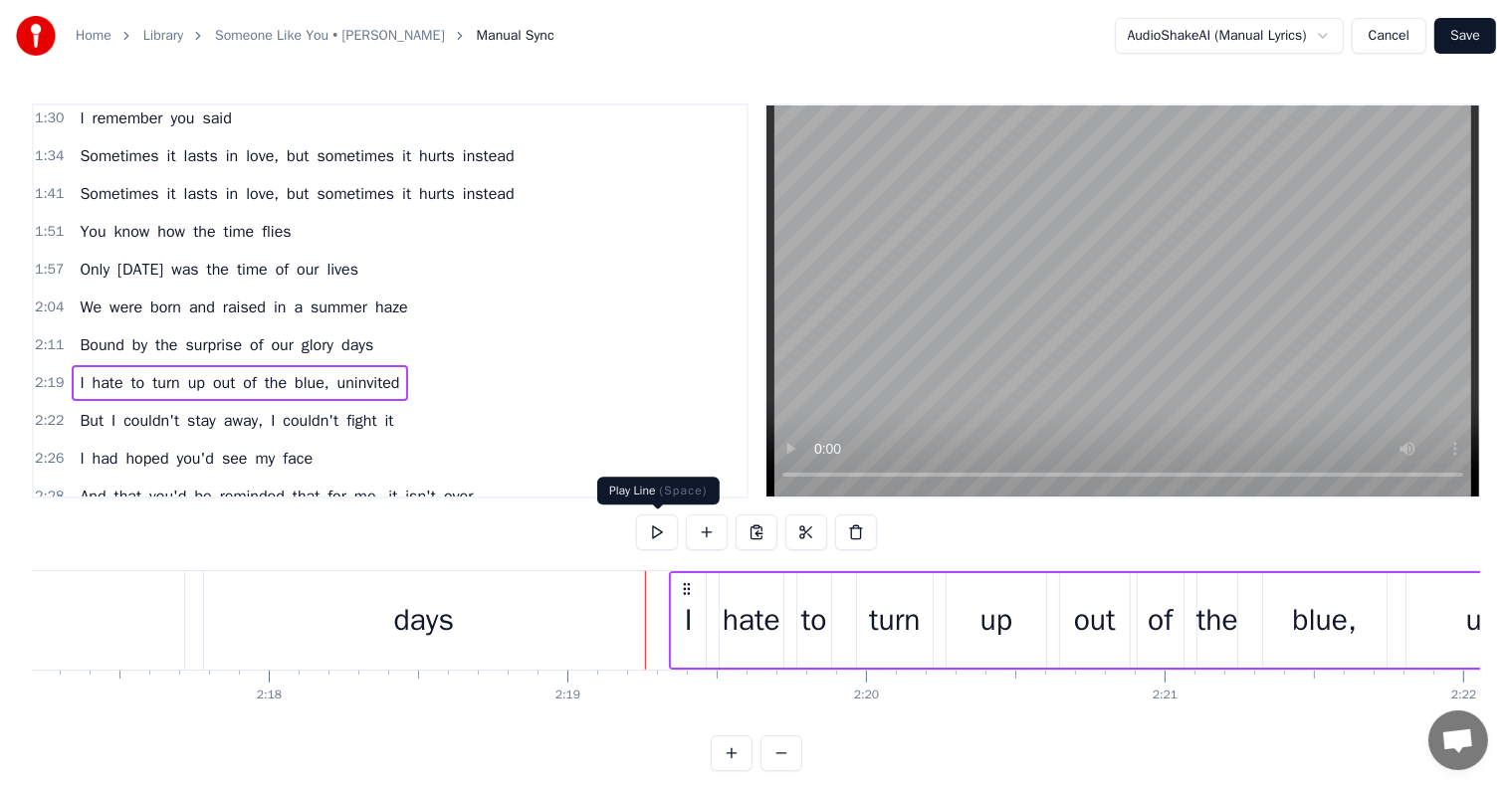 click at bounding box center (657, 532) 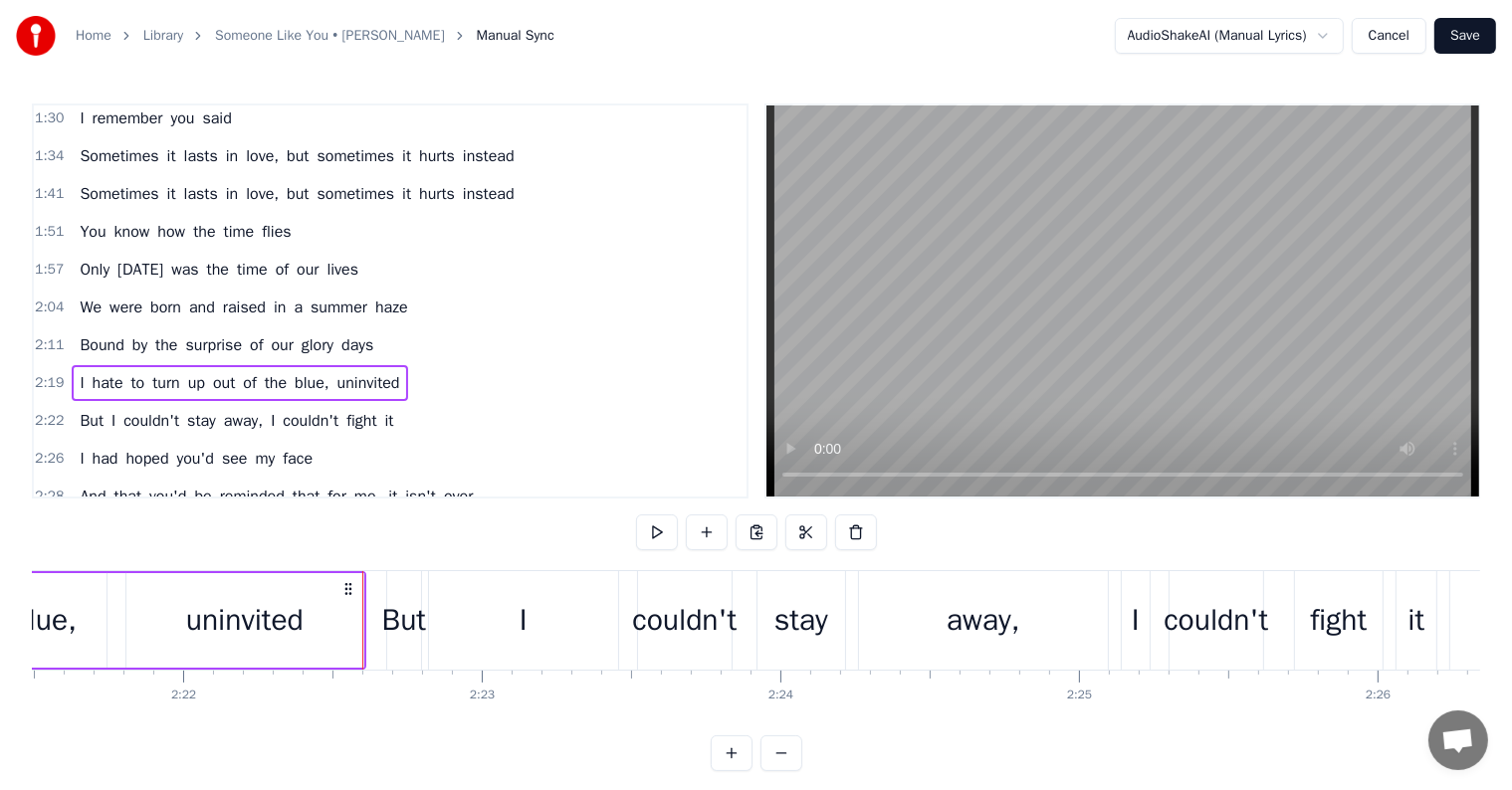 scroll, scrollTop: 0, scrollLeft: 42286, axis: horizontal 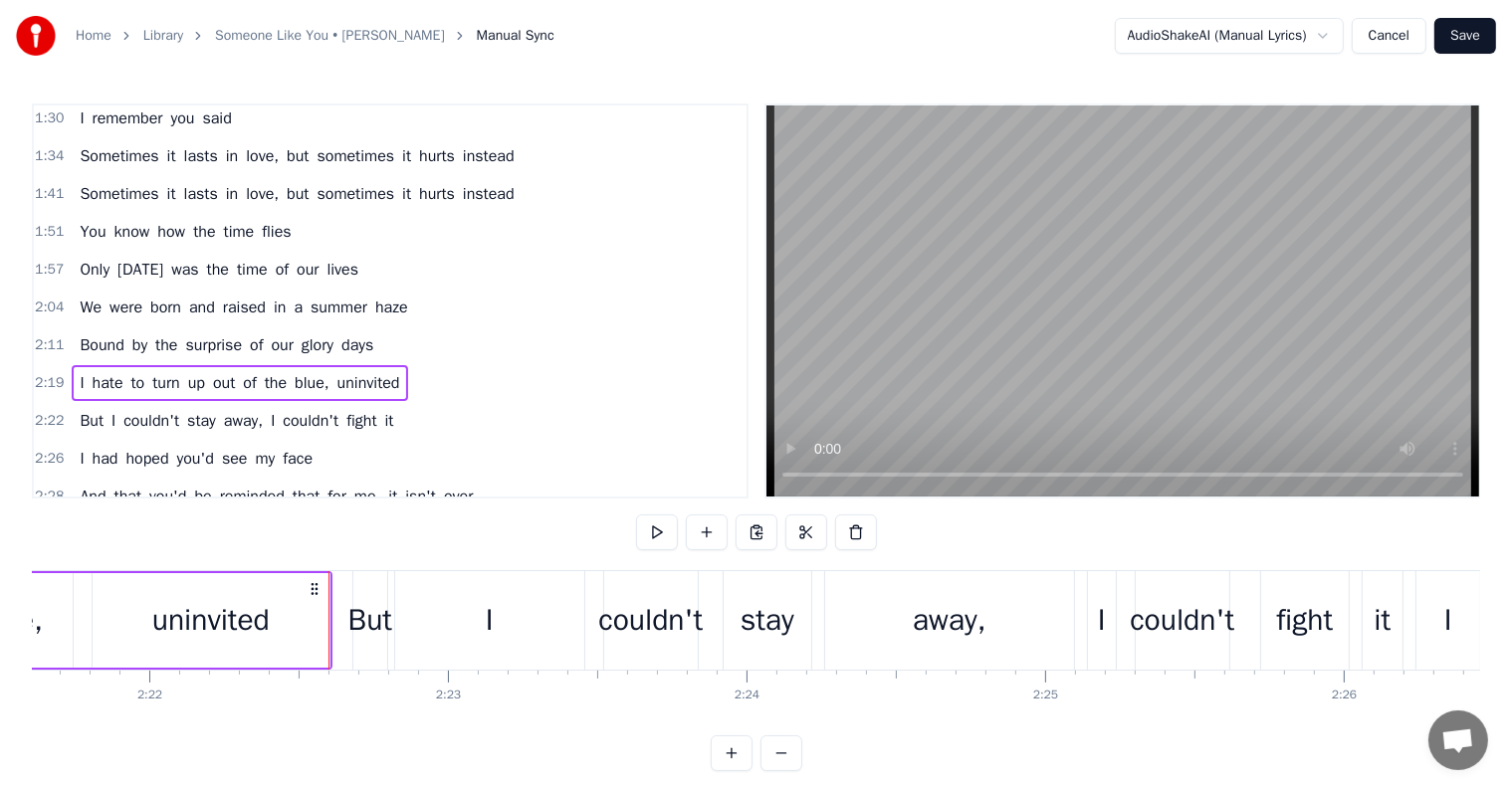 click on "2:22 But I couldn't stay away, I couldn't fight it" at bounding box center [390, 421] 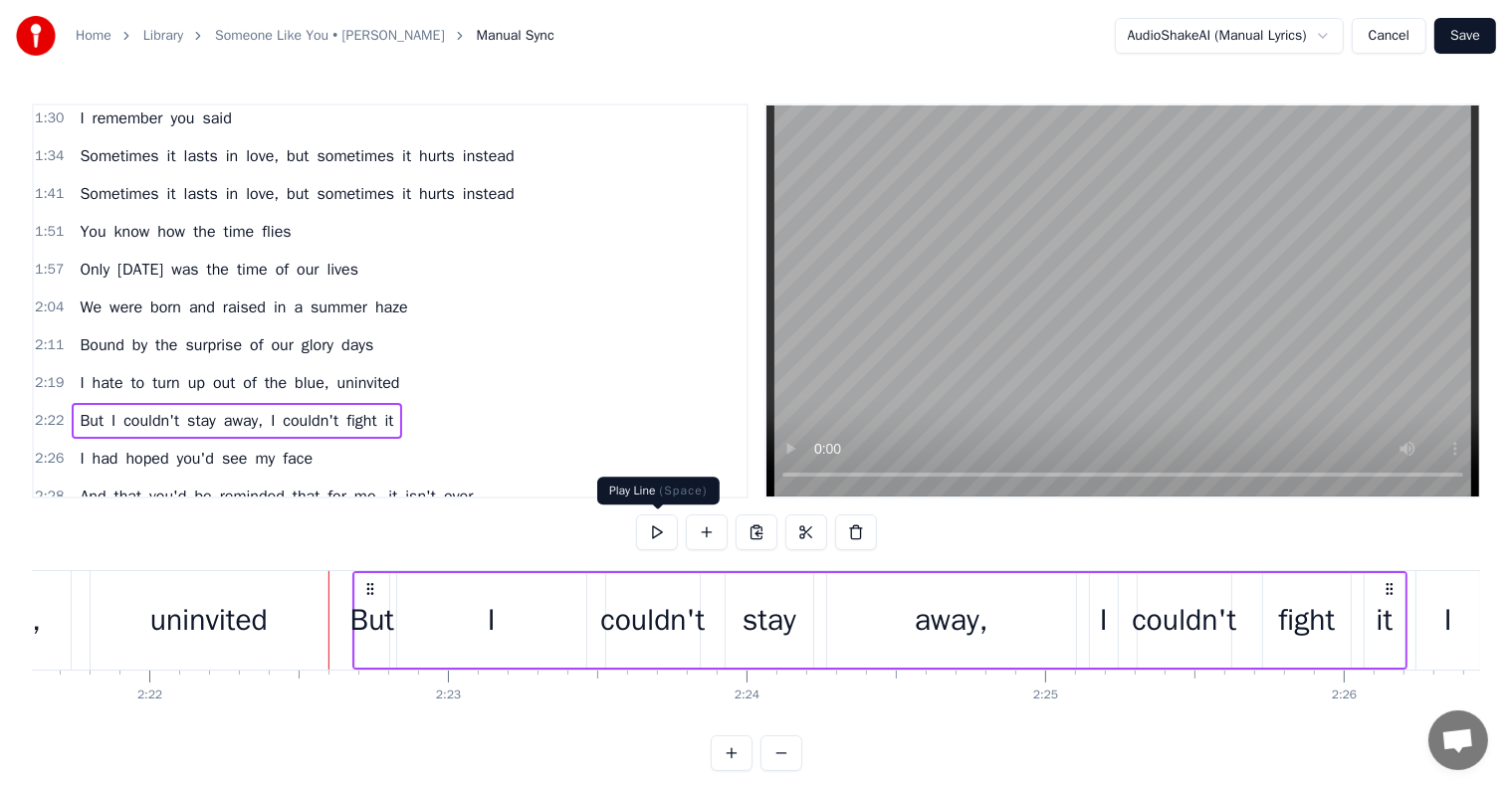 click at bounding box center (657, 532) 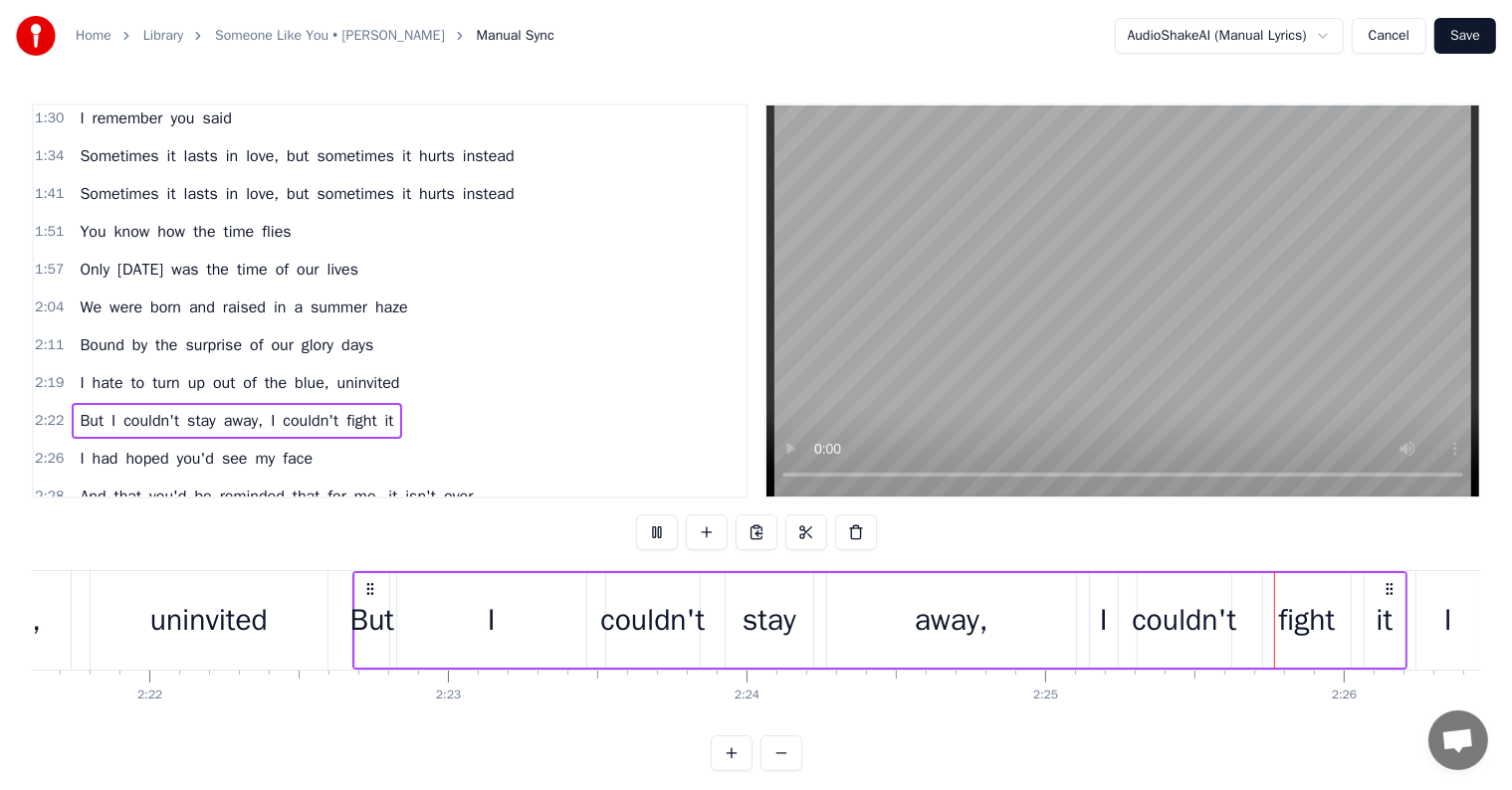click on "2:26 I had hoped you'd see my face" at bounding box center (390, 459) 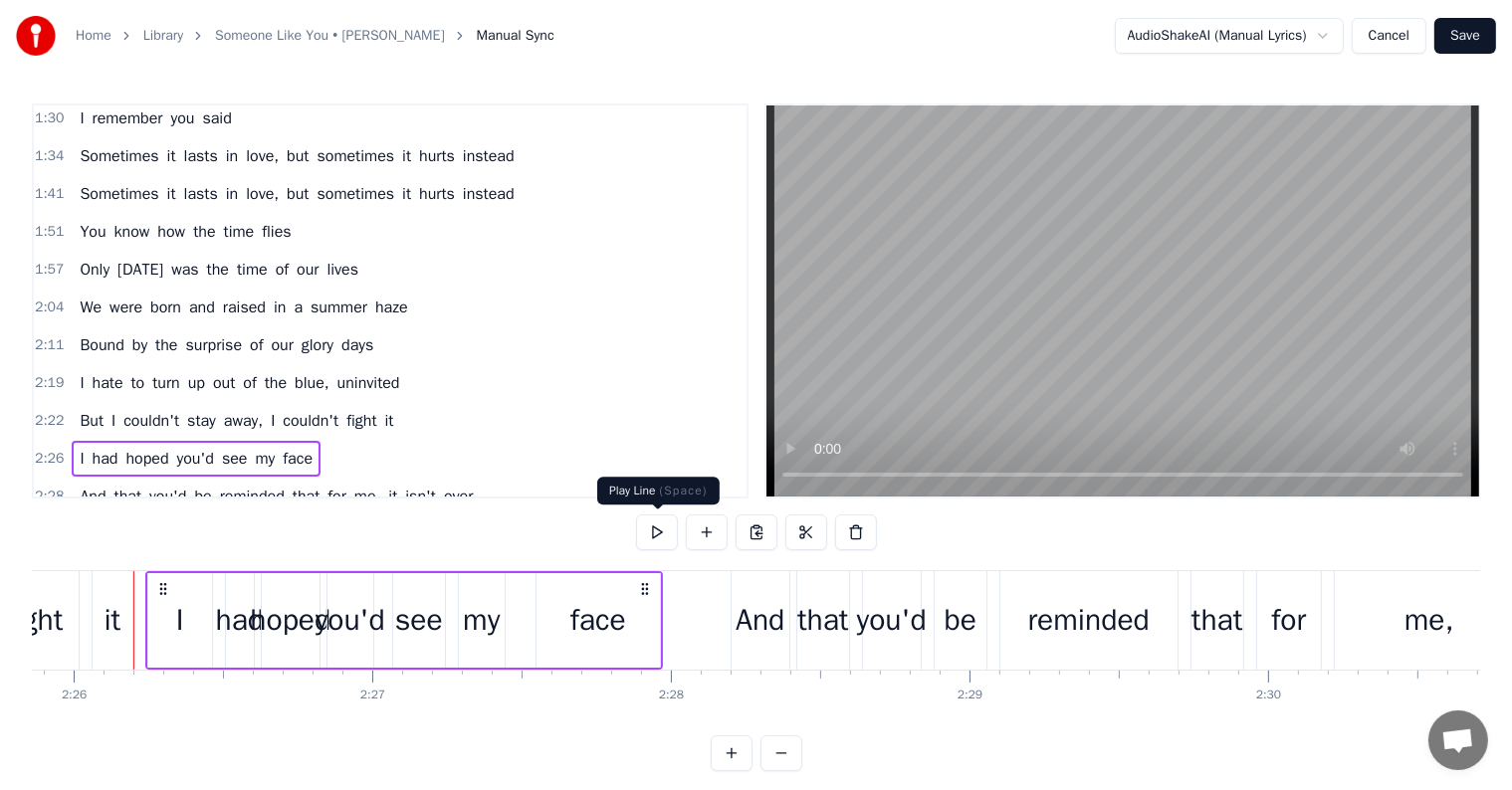 scroll, scrollTop: 0, scrollLeft: 43557, axis: horizontal 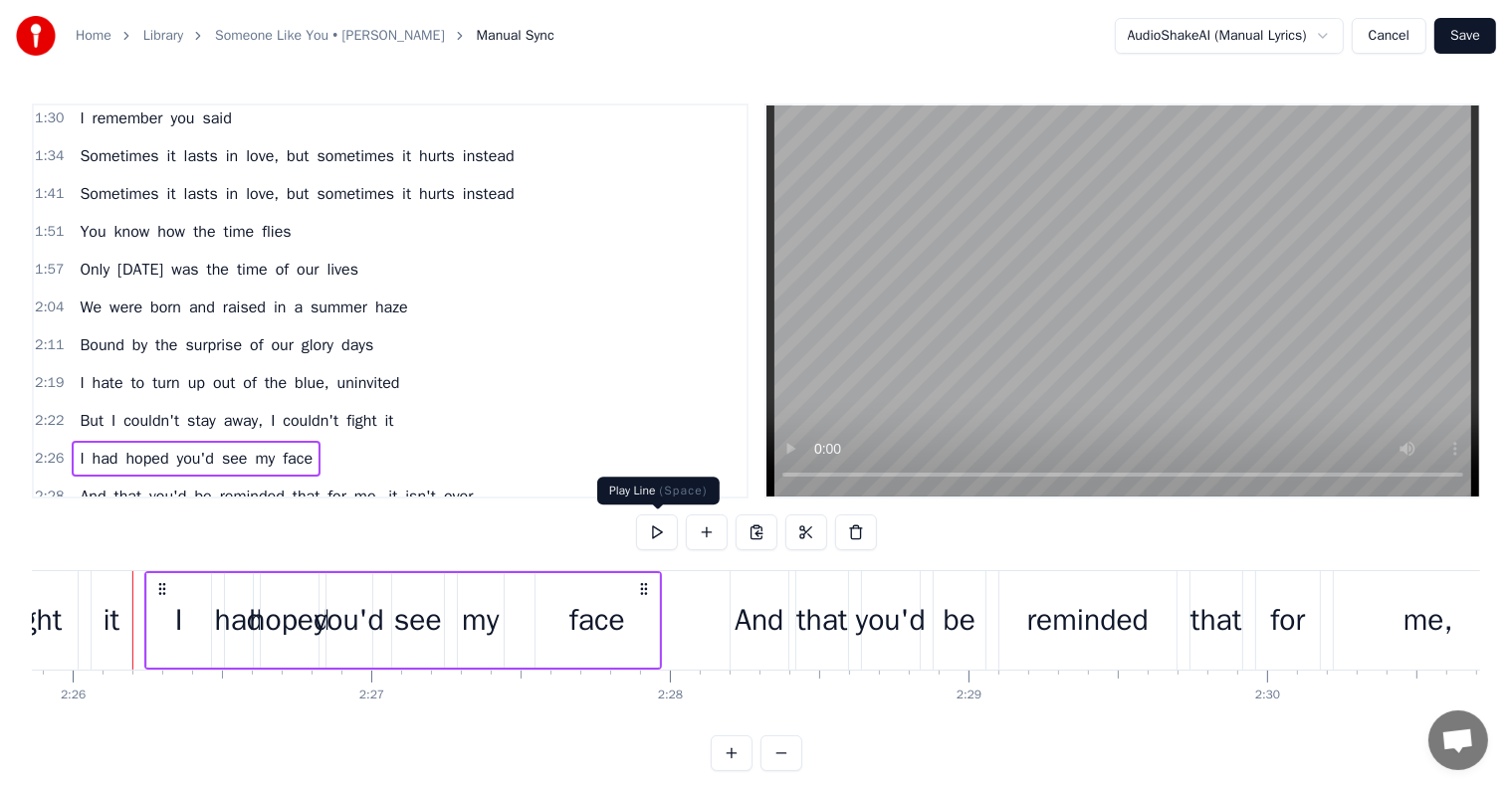 click at bounding box center (657, 532) 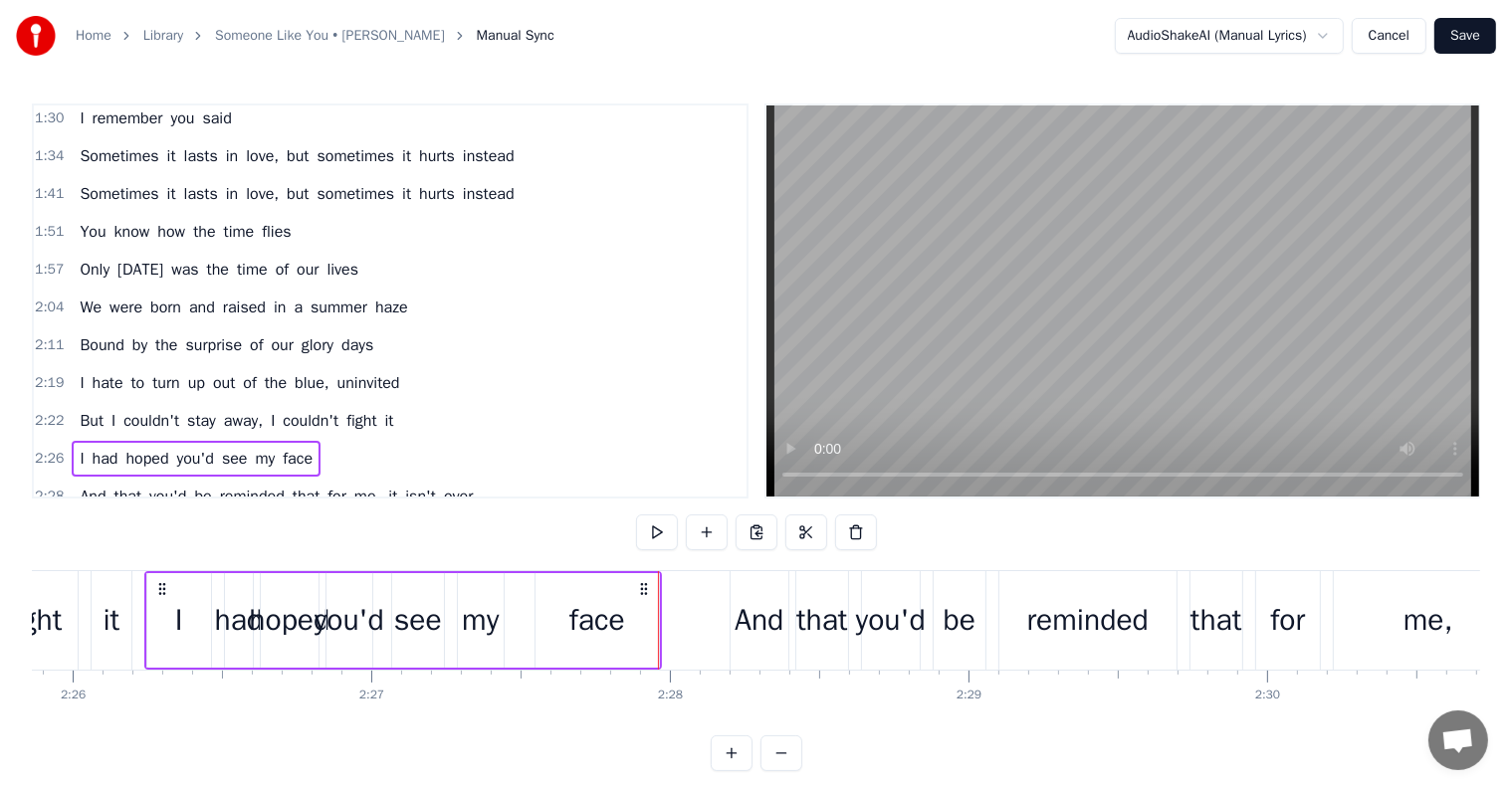 click on "2:28 And that you'd be reminded that for me, it isn't over" at bounding box center [390, 496] 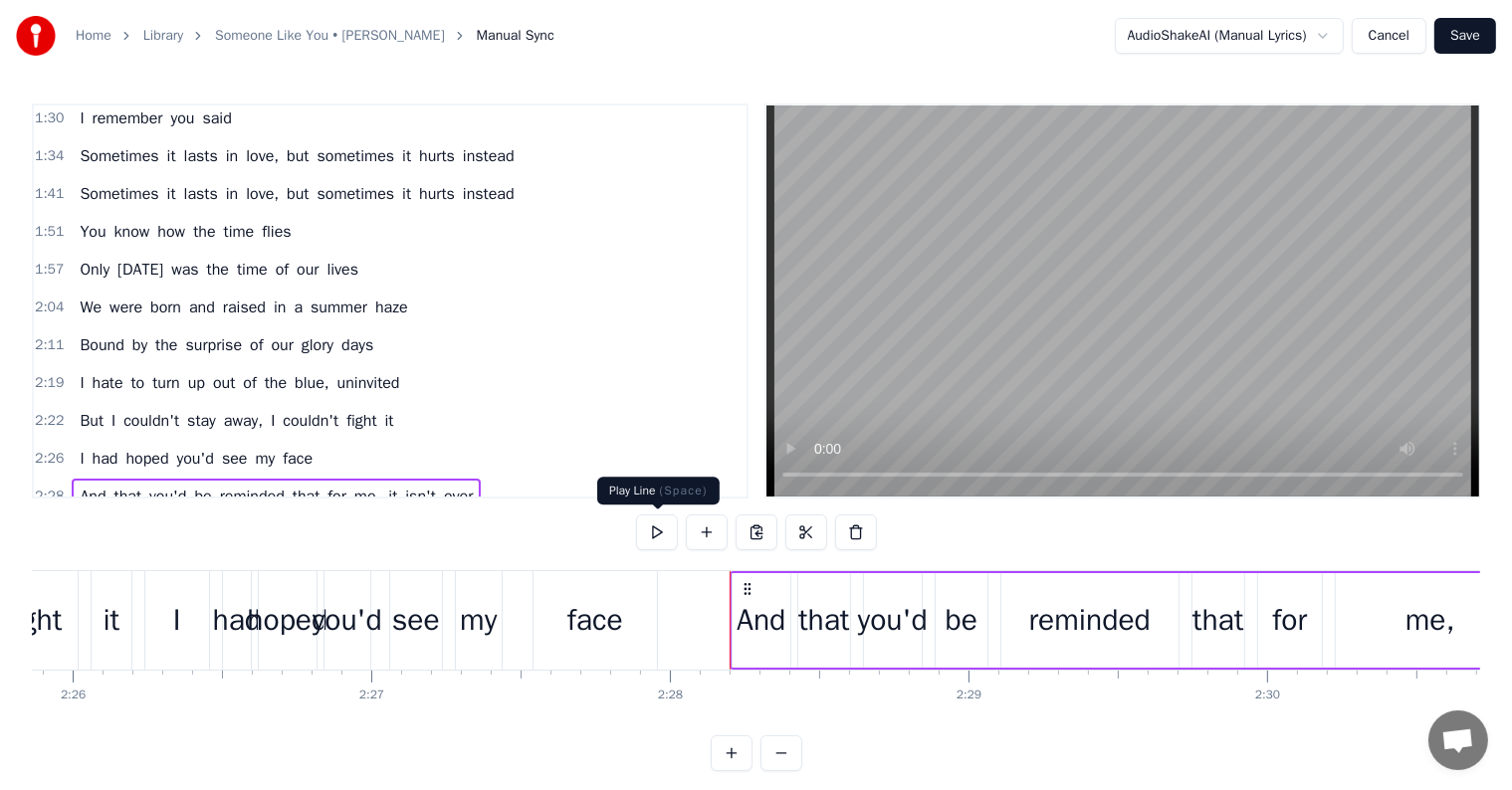 click at bounding box center (657, 532) 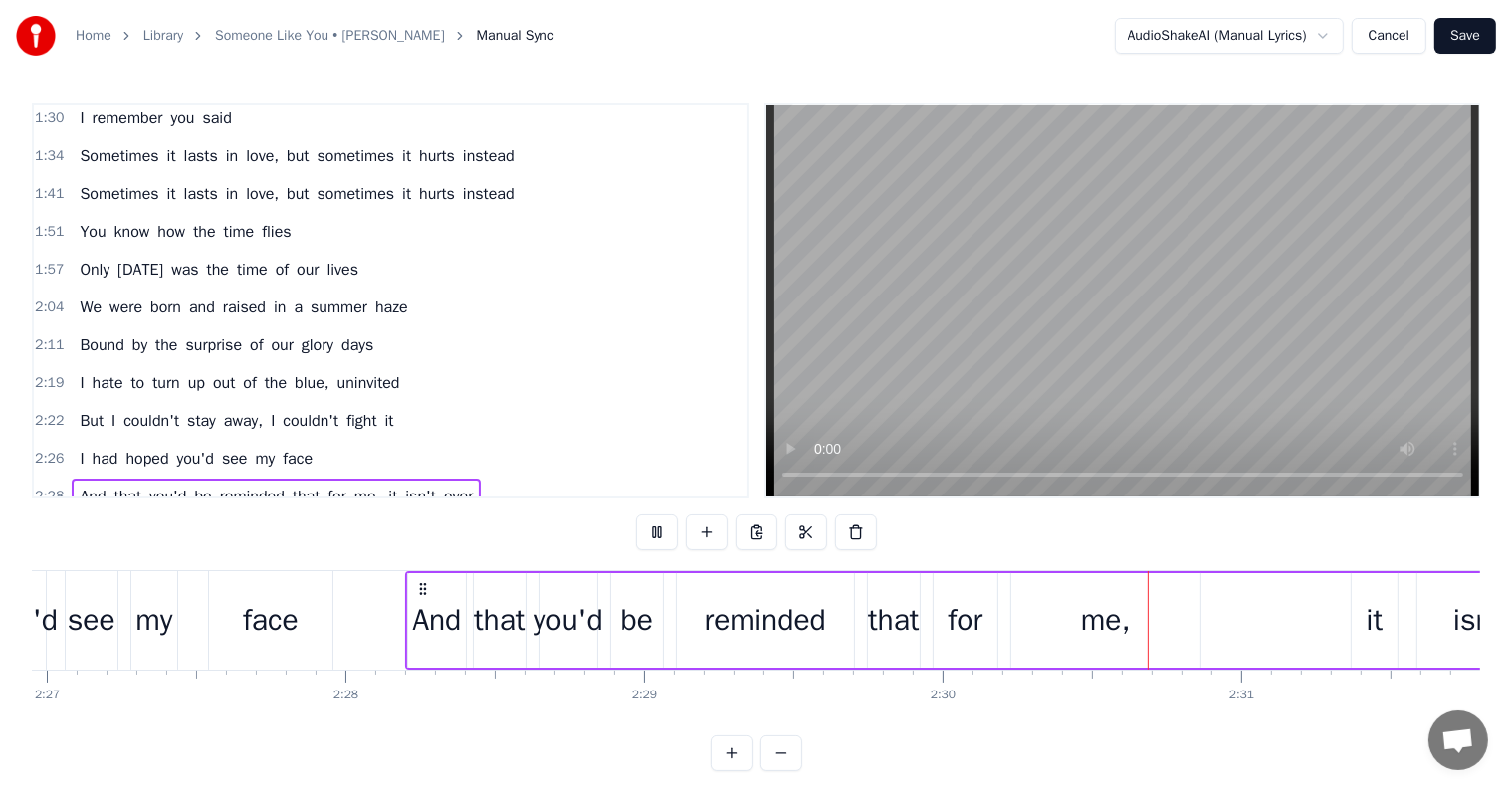 scroll, scrollTop: 0, scrollLeft: 44251, axis: horizontal 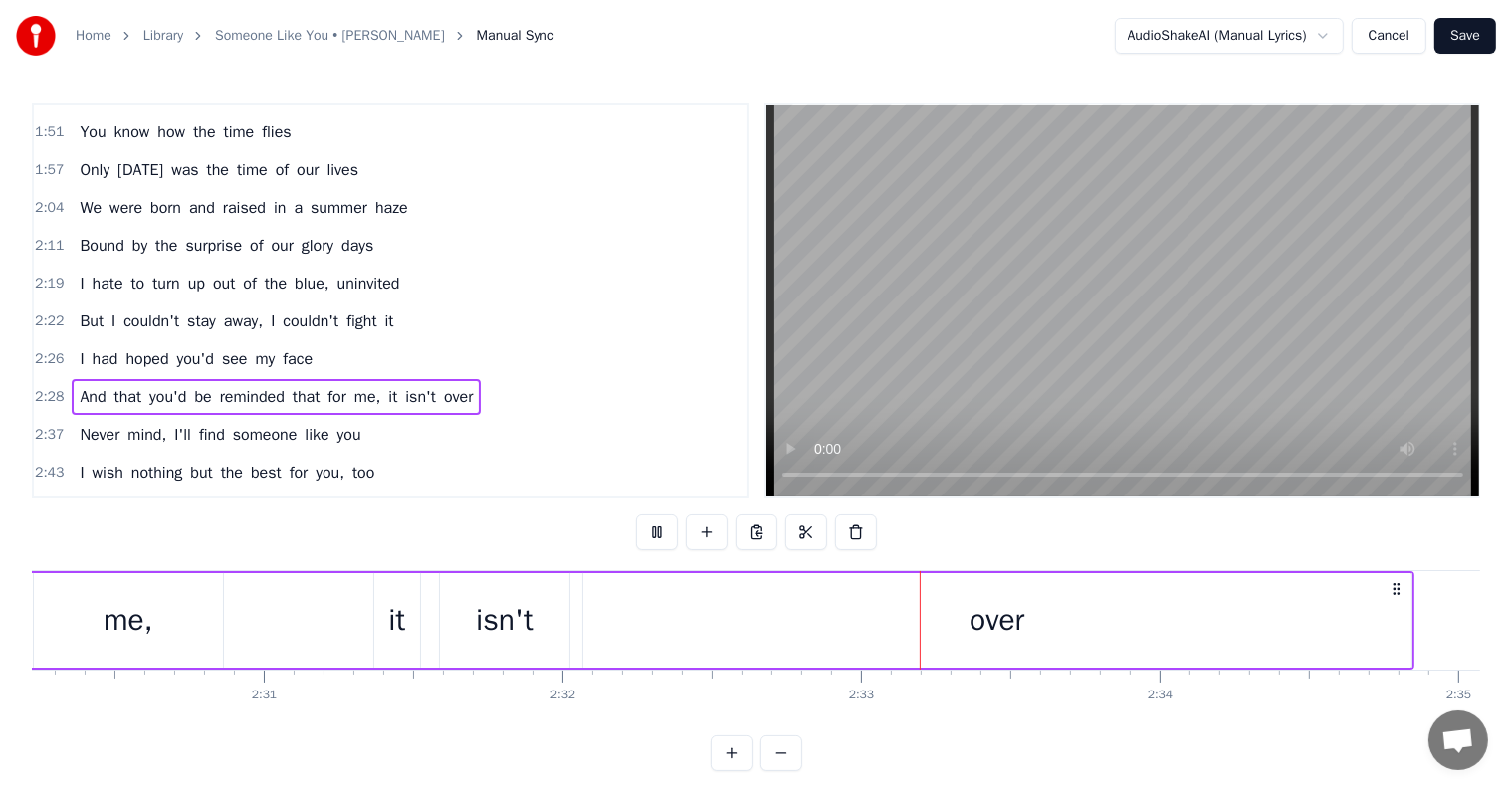 click on "2:37 Never mind, I'll find someone like you" at bounding box center [390, 435] 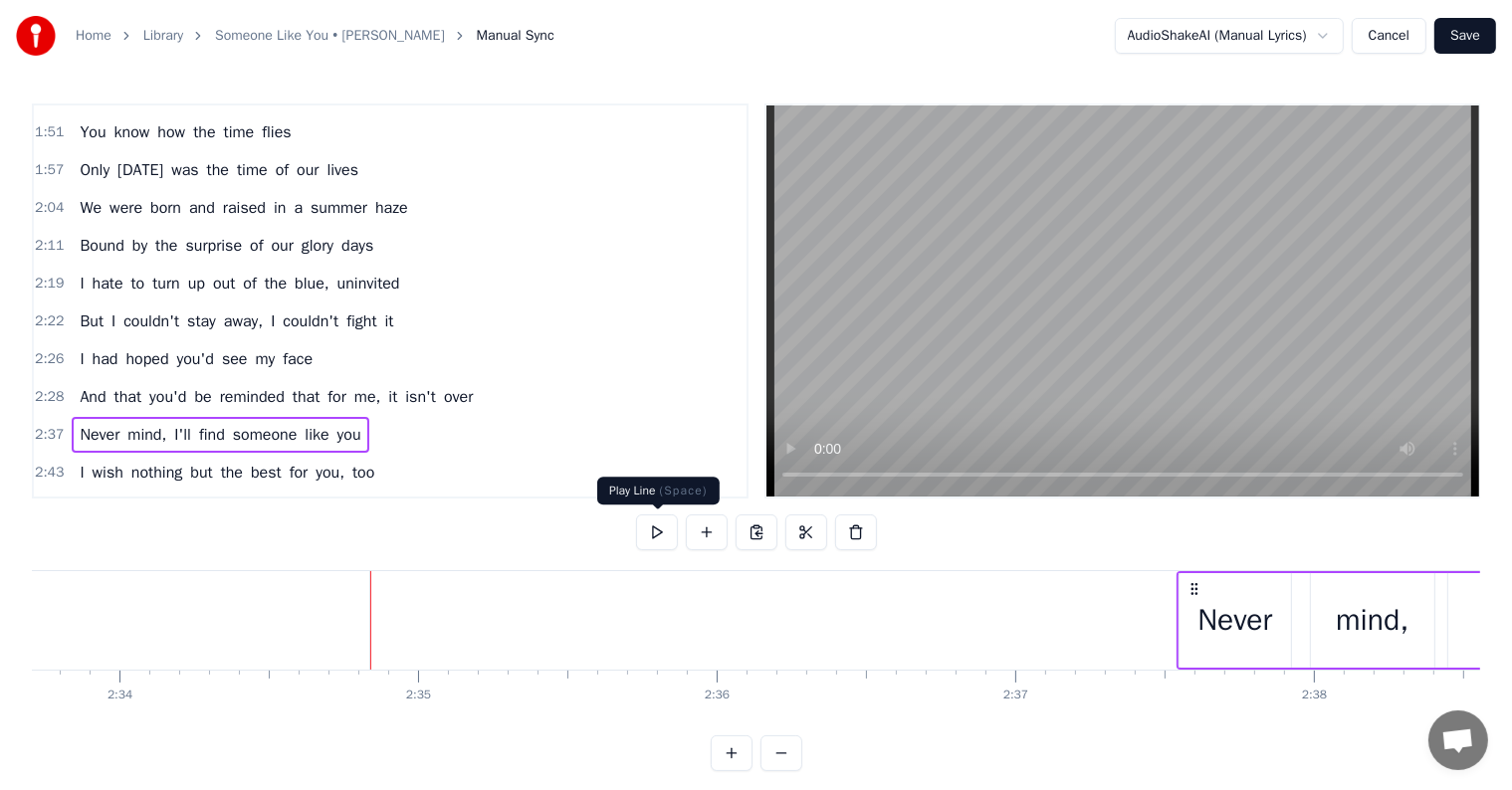 click at bounding box center (657, 532) 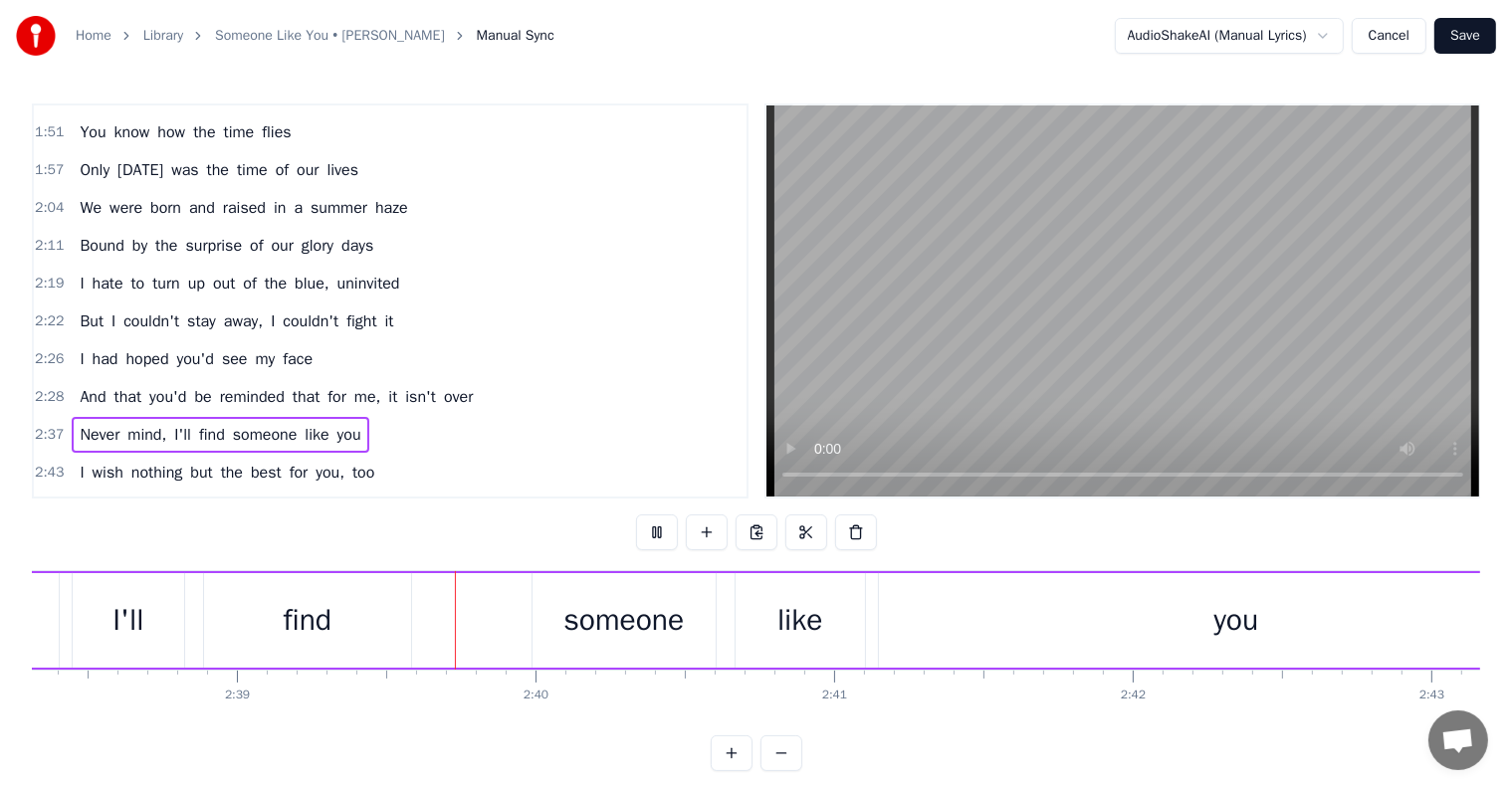 scroll, scrollTop: 0, scrollLeft: 47405, axis: horizontal 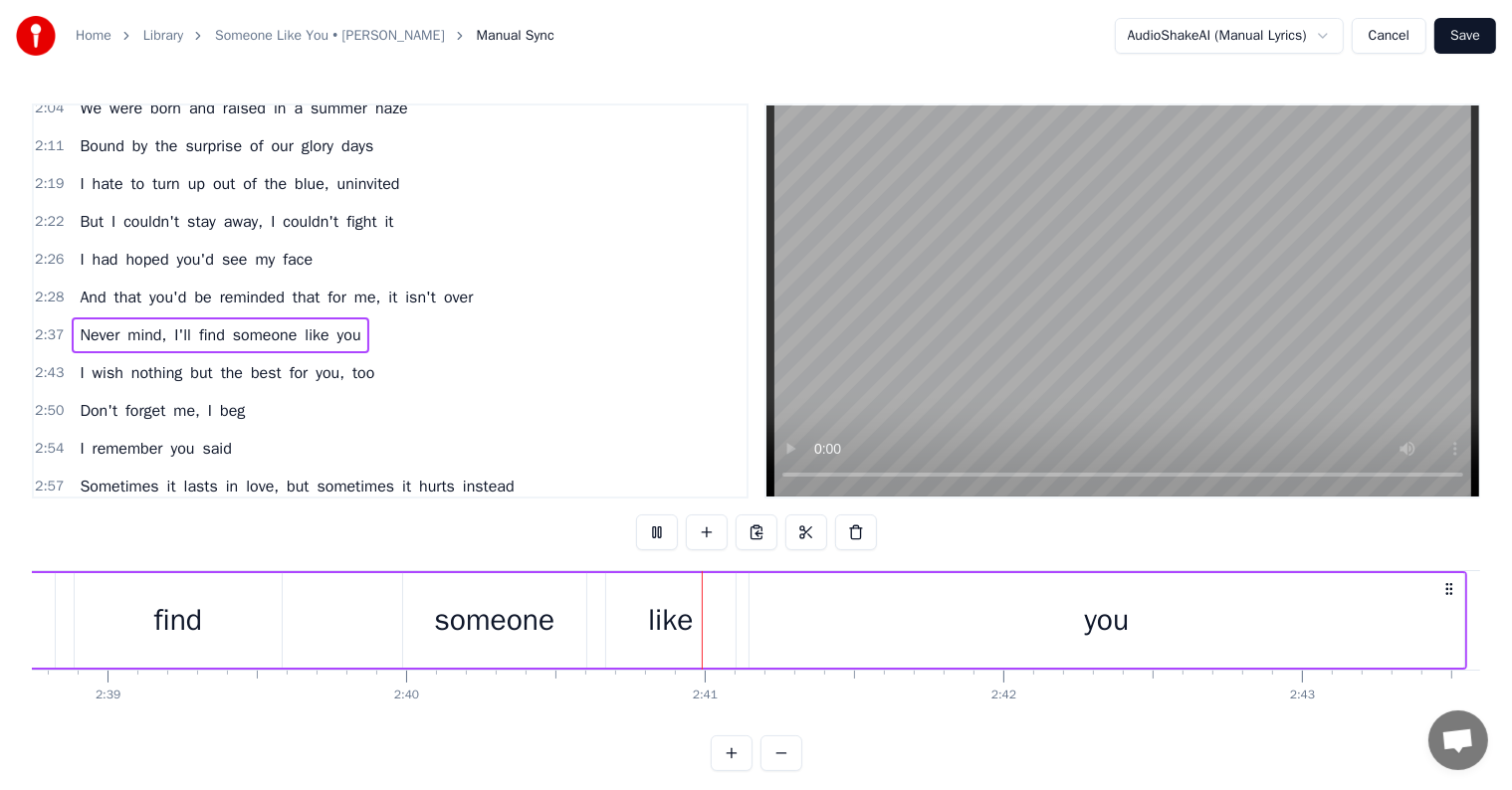 click on "2:43 I wish nothing but the best for you, too" at bounding box center (390, 373) 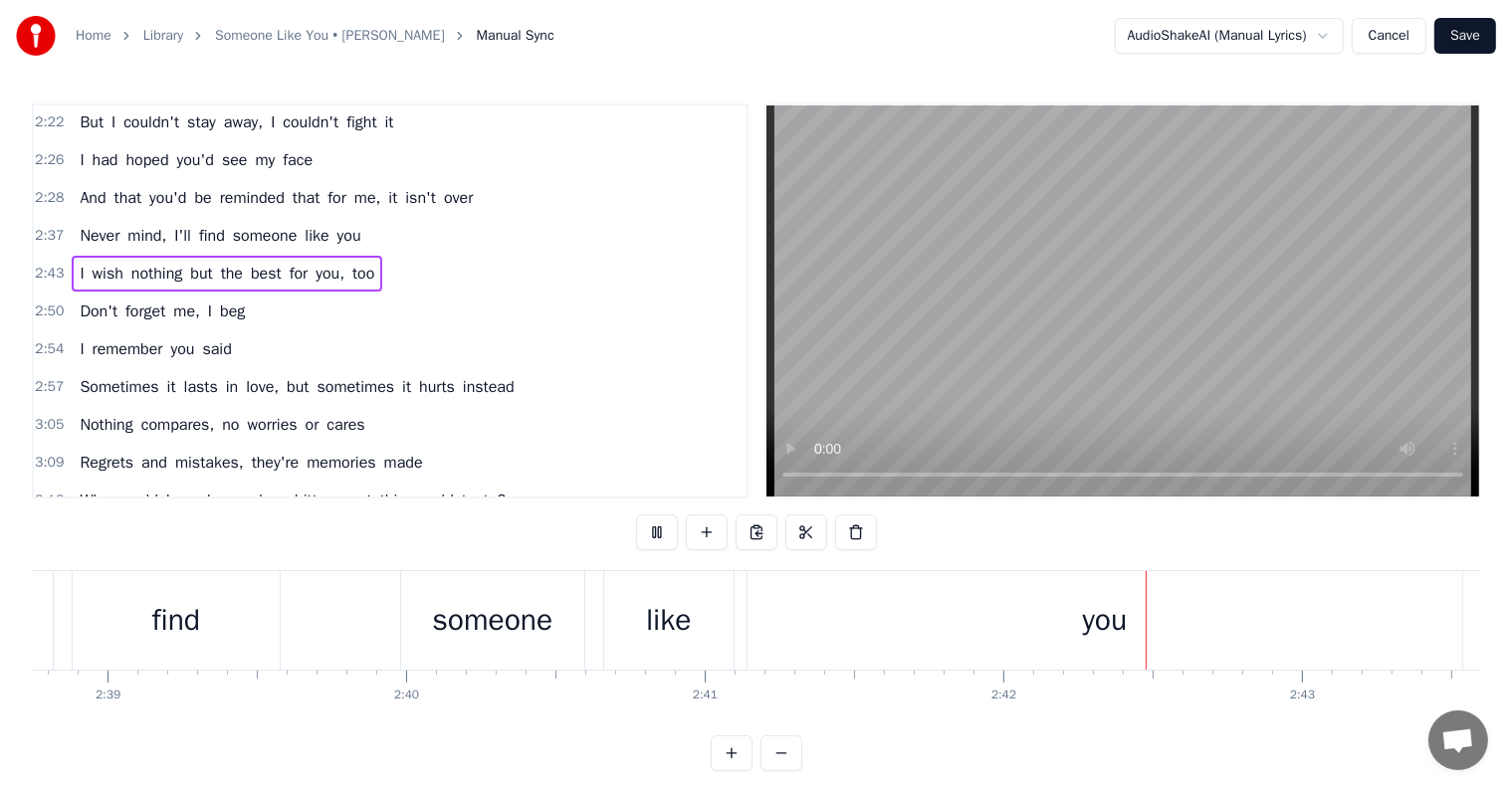 scroll, scrollTop: 895, scrollLeft: 0, axis: vertical 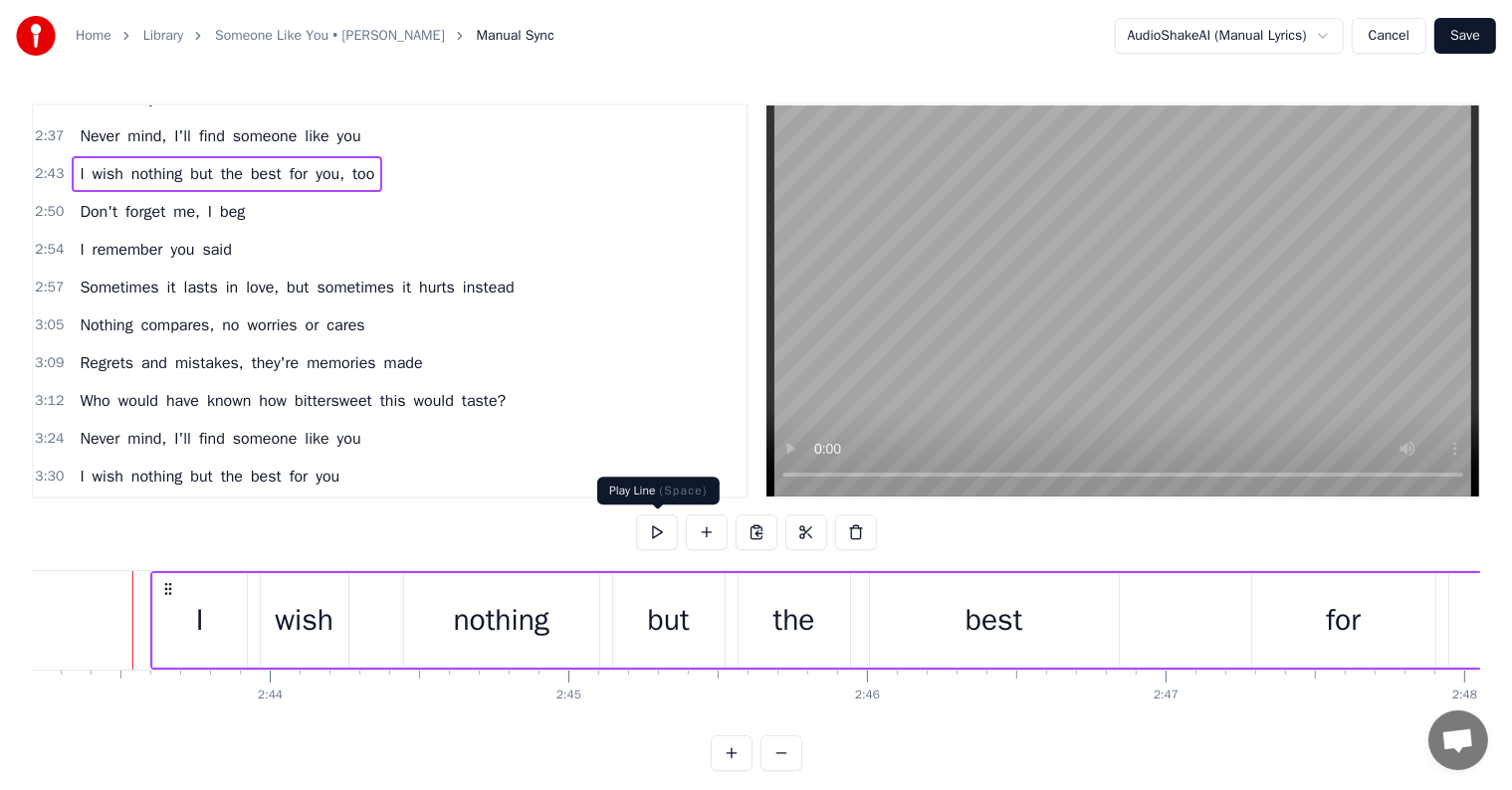click at bounding box center [657, 532] 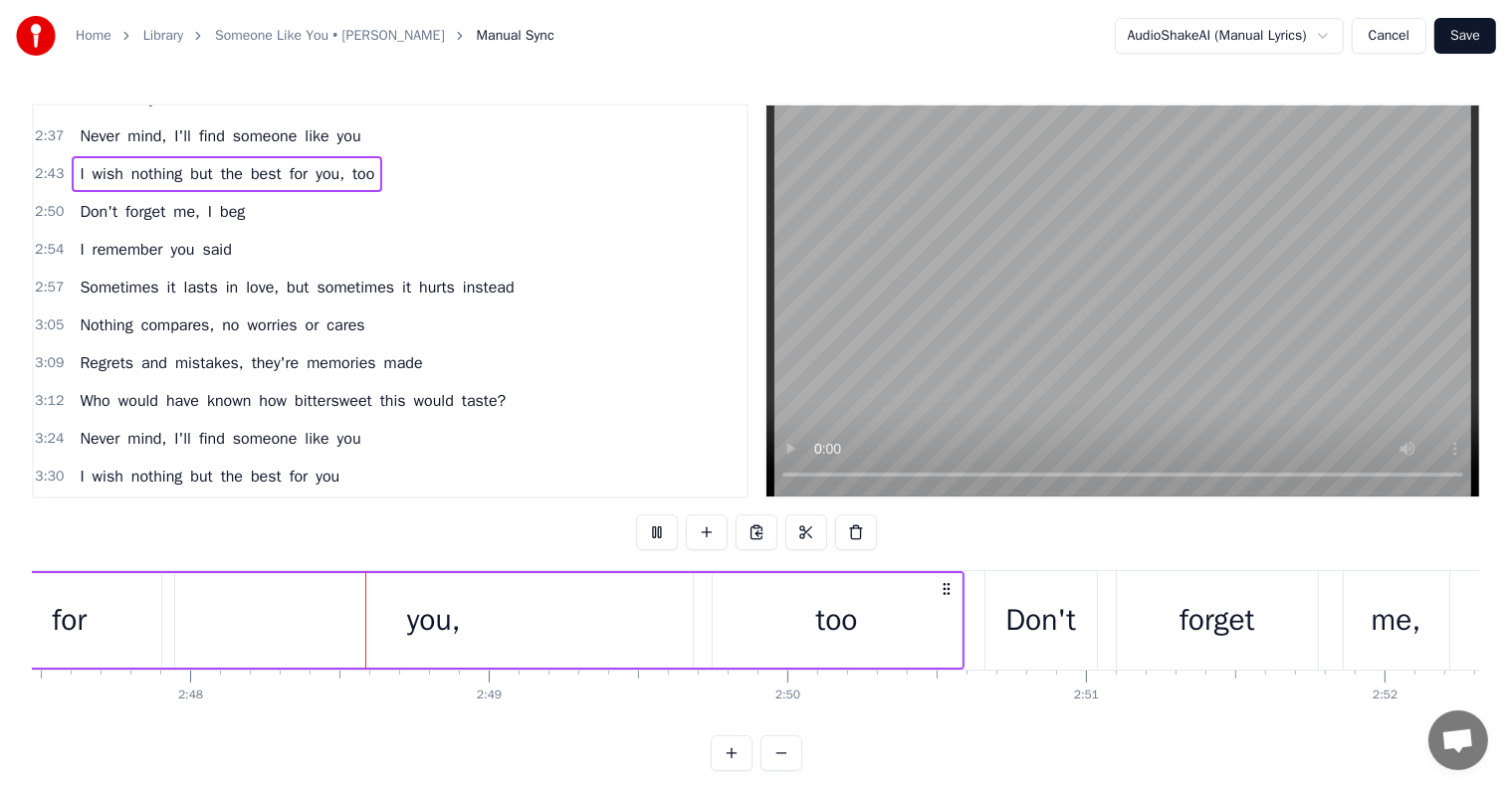 scroll, scrollTop: 0, scrollLeft: 50011, axis: horizontal 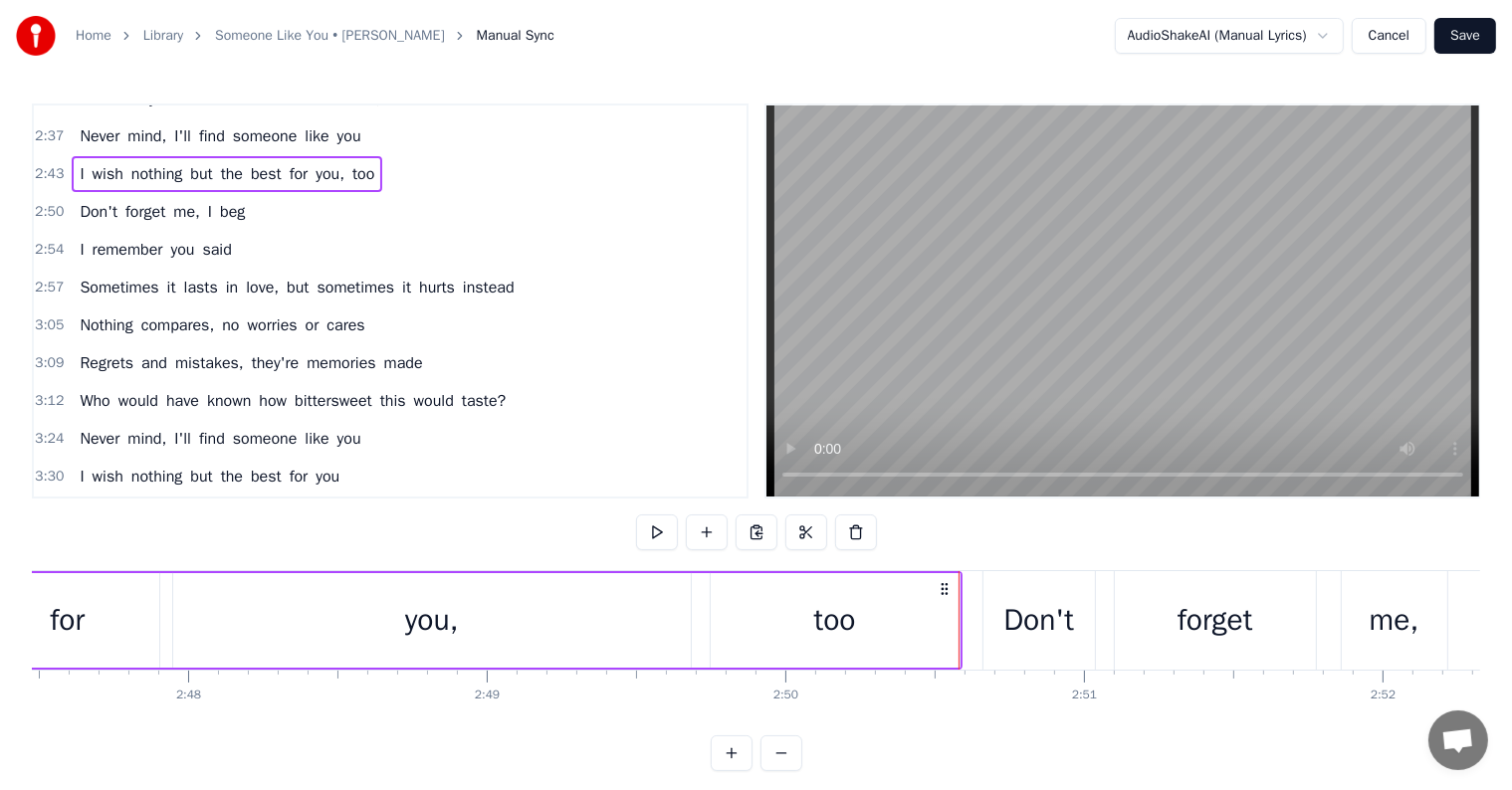 click on "2:50 Don't forget me, I beg" at bounding box center (390, 212) 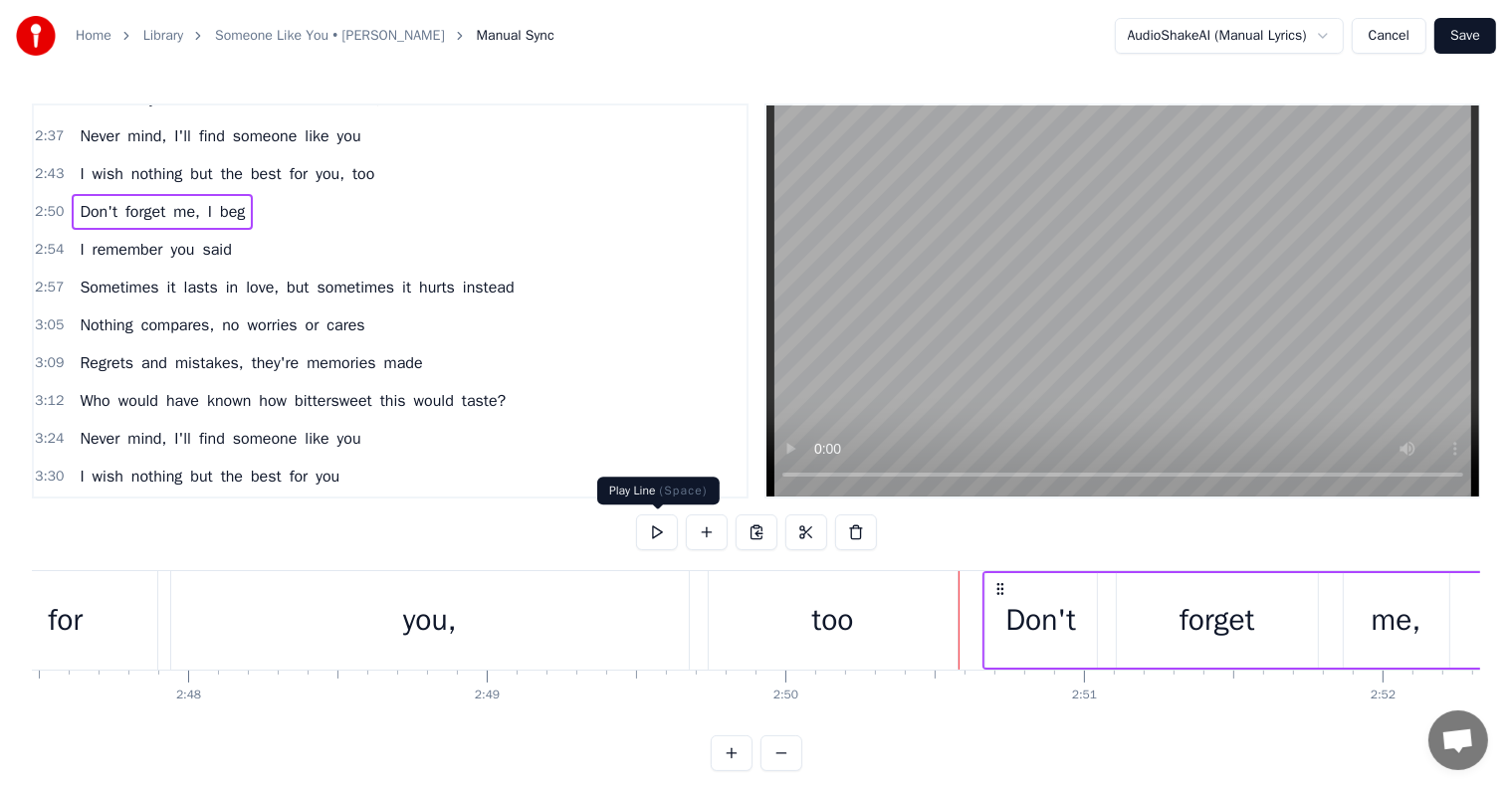 click at bounding box center (657, 532) 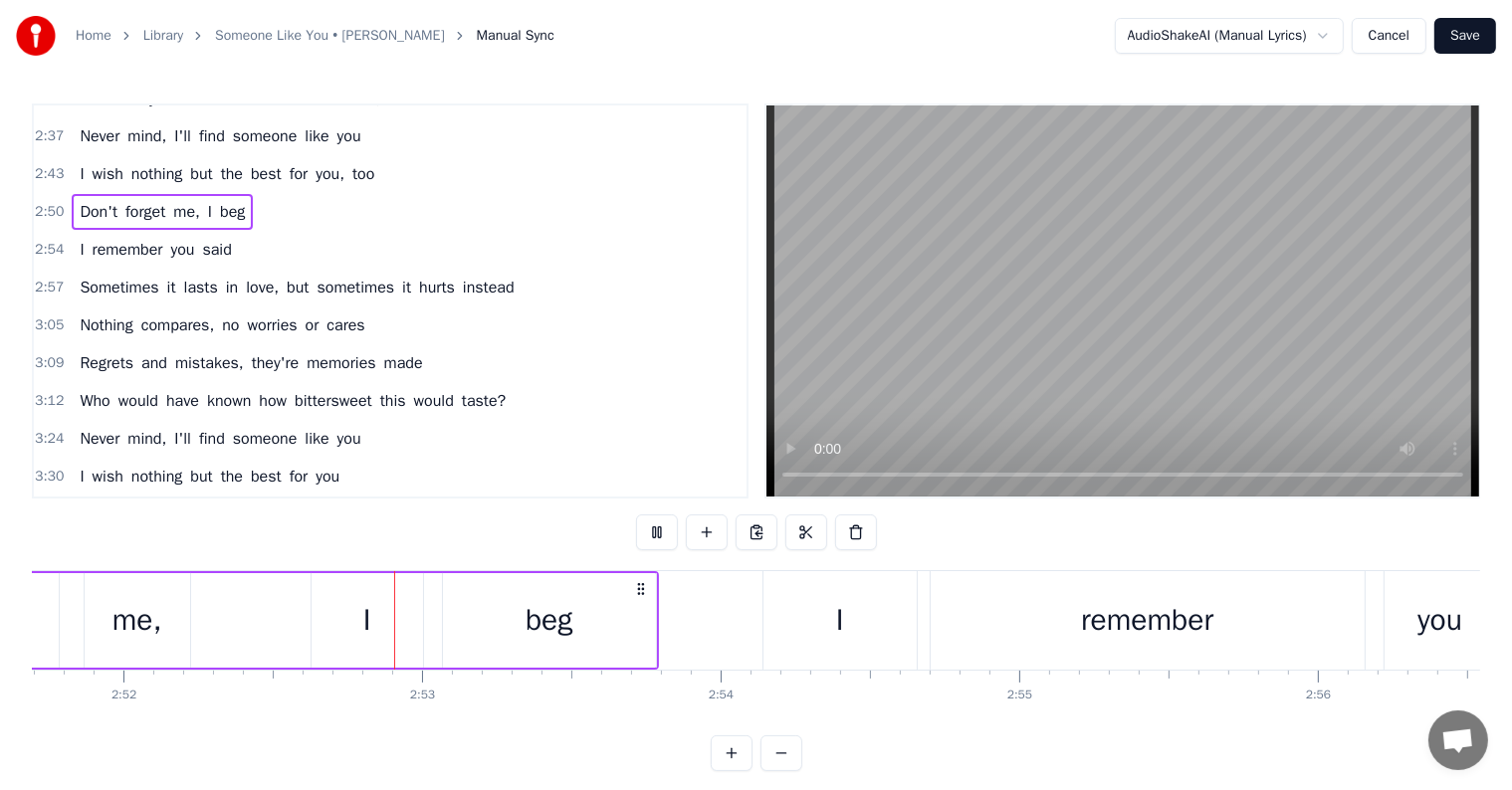scroll, scrollTop: 0, scrollLeft: 51319, axis: horizontal 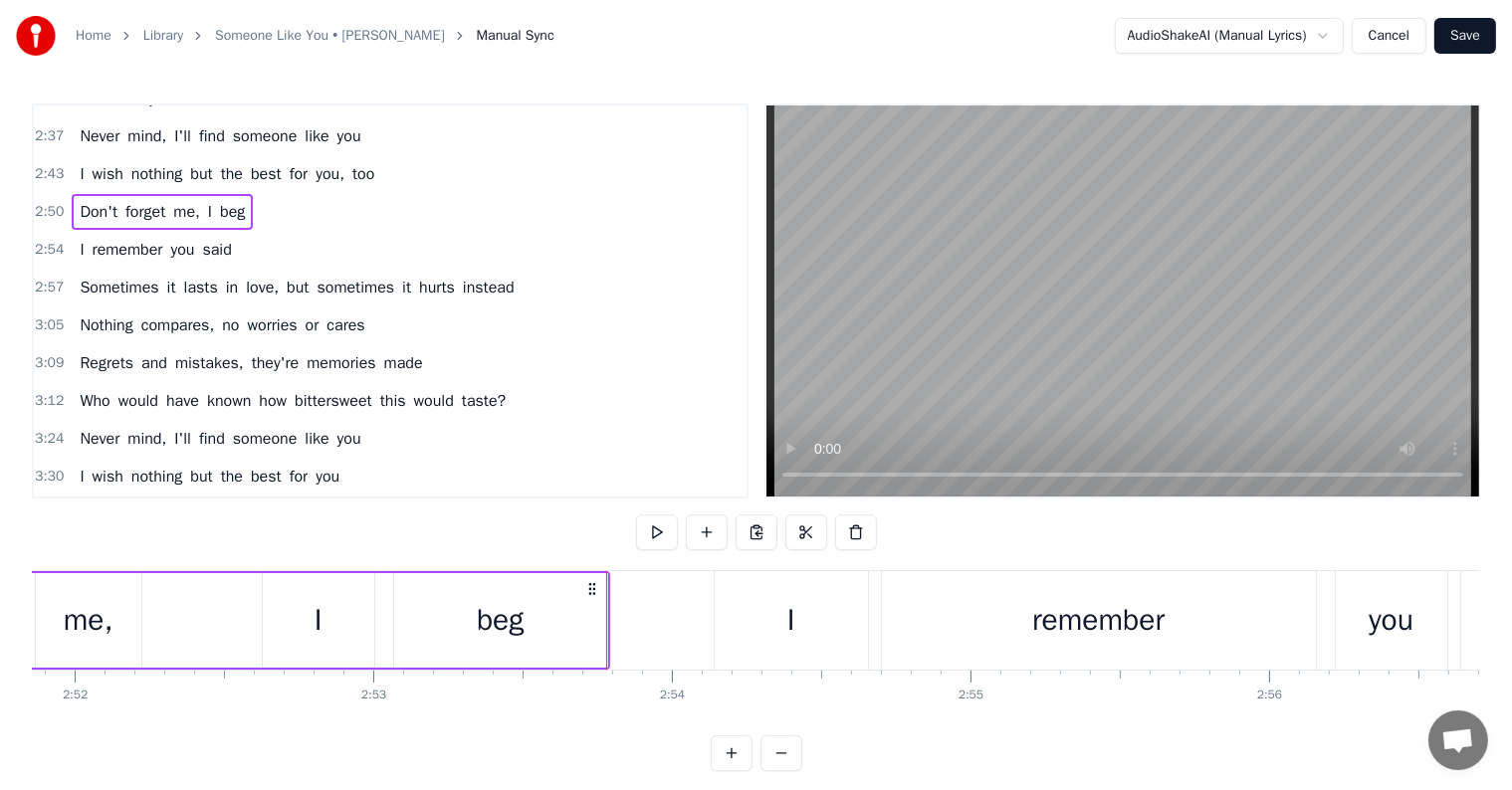 click on "2:54 I remember you said" at bounding box center [390, 250] 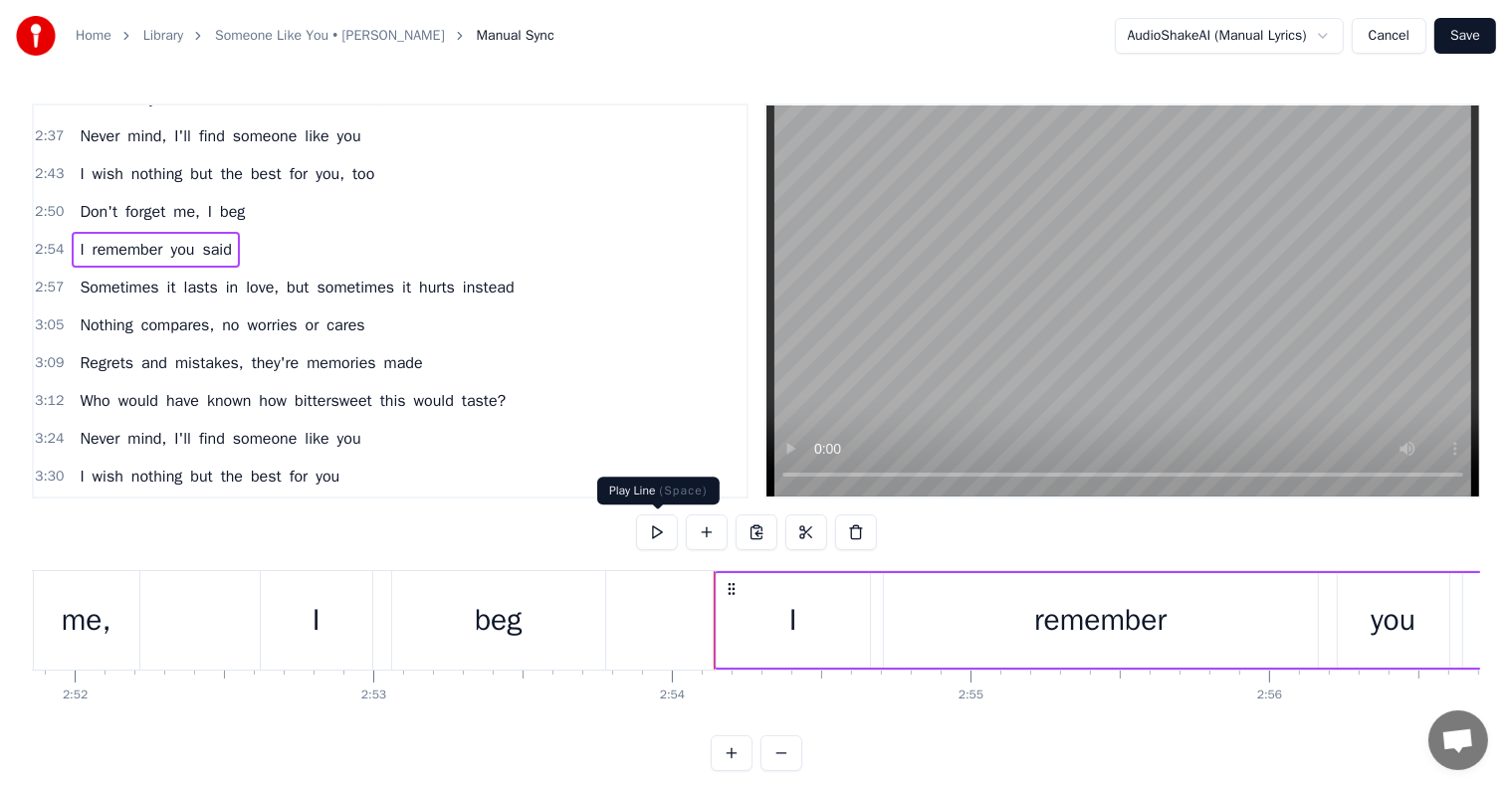 click at bounding box center [657, 532] 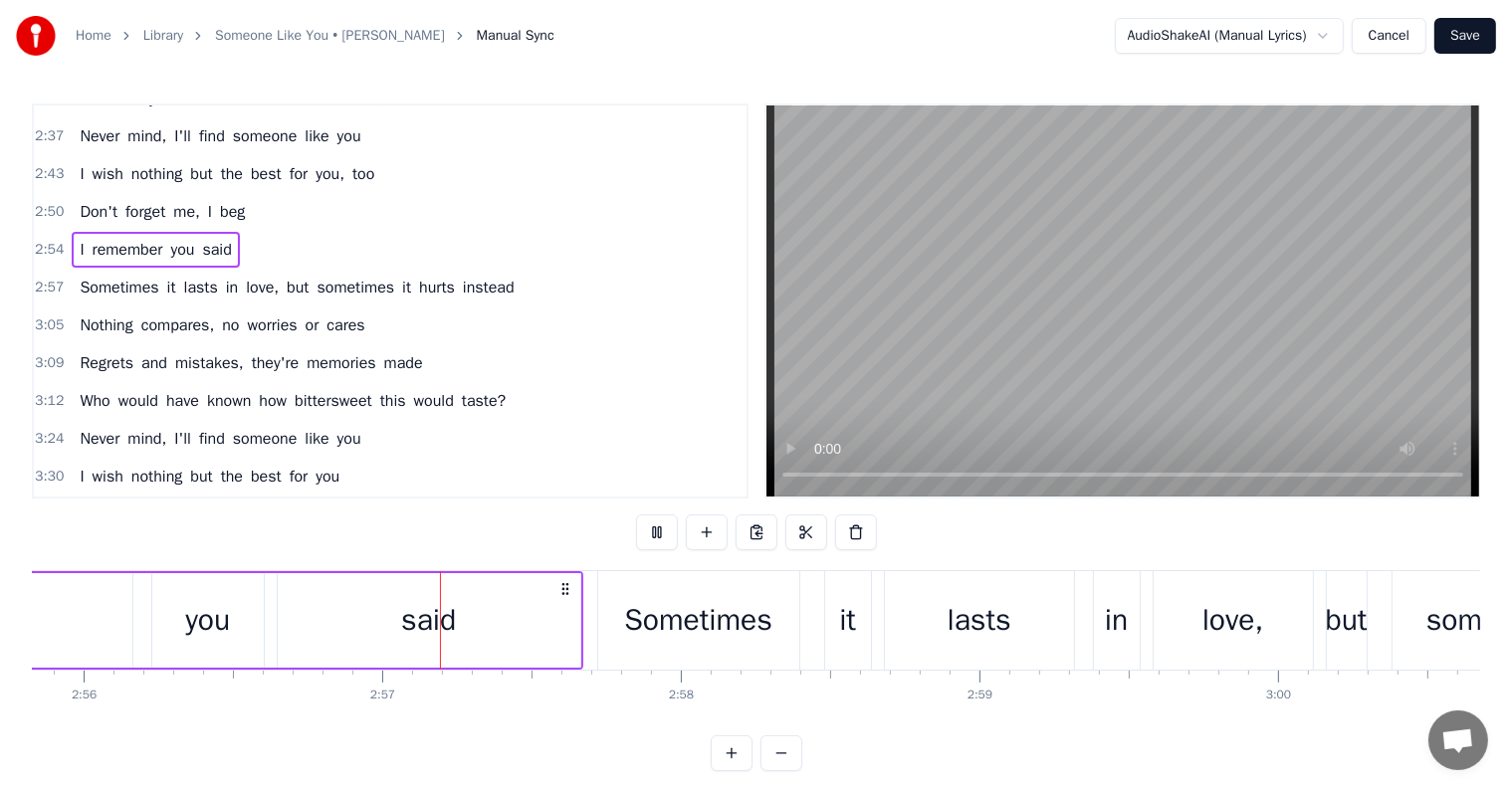 scroll, scrollTop: 0, scrollLeft: 52620, axis: horizontal 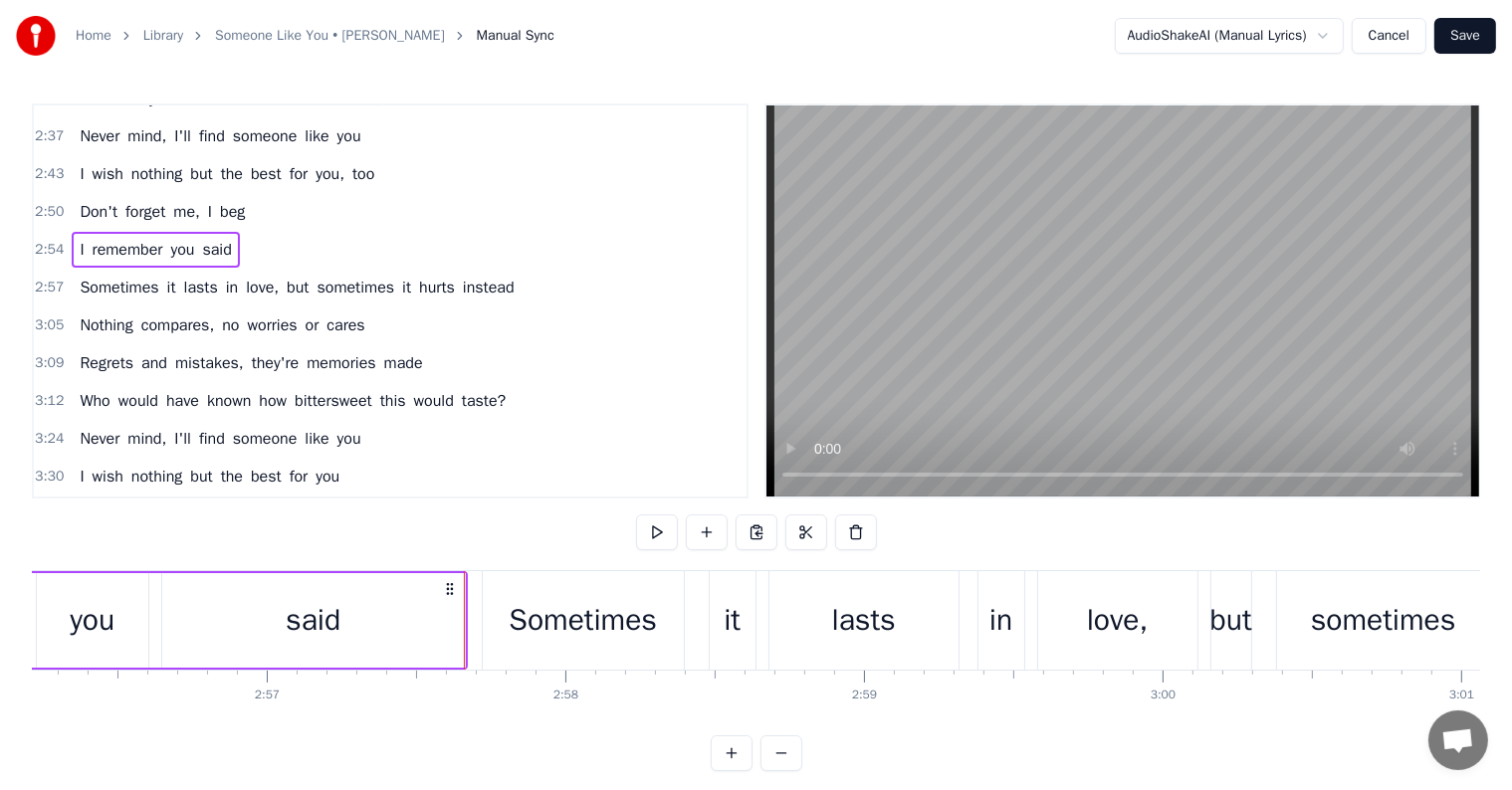 click on "2:57 Sometimes it lasts in love, but sometimes it hurts instead" at bounding box center [390, 288] 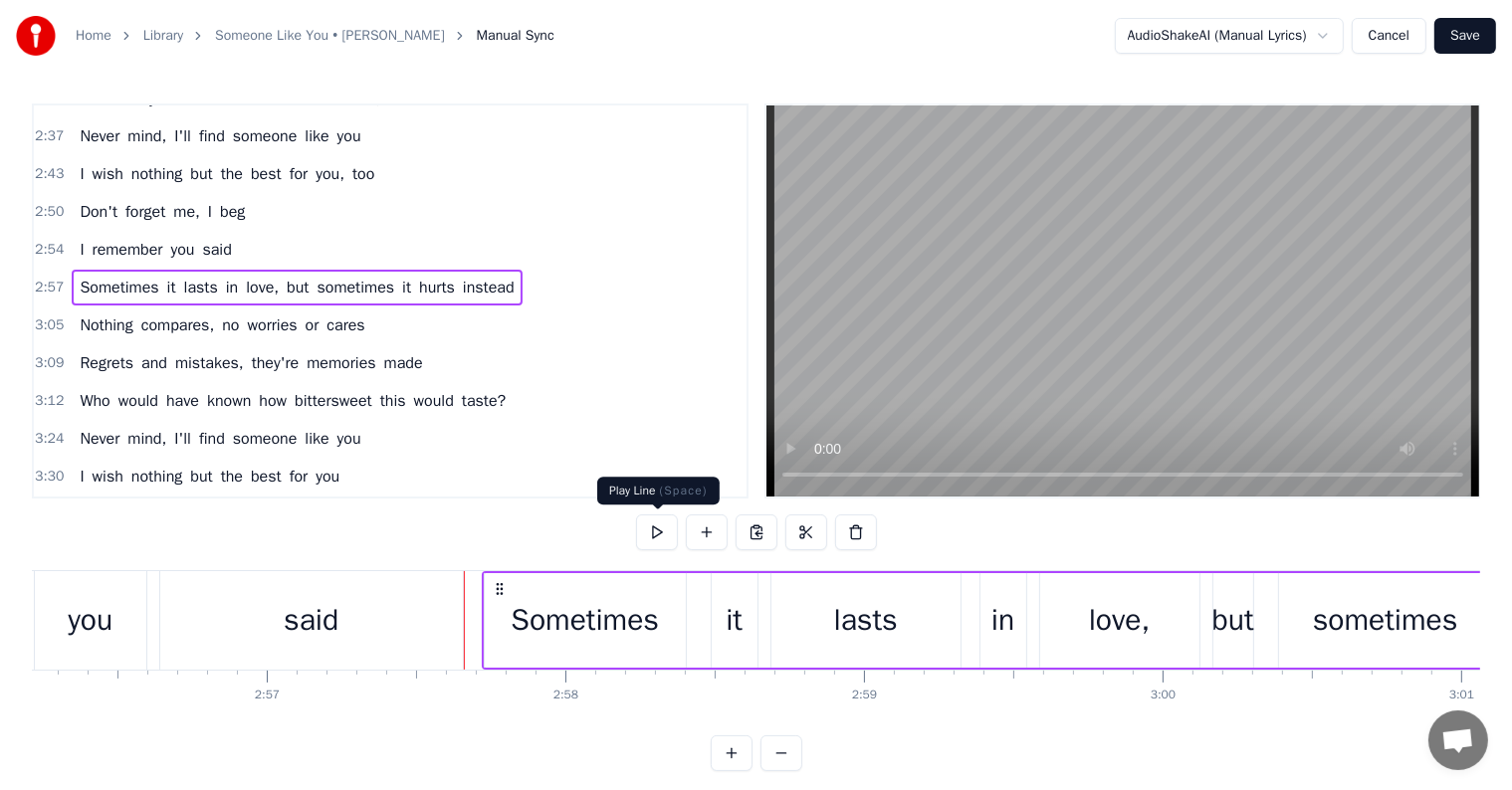 click at bounding box center (657, 532) 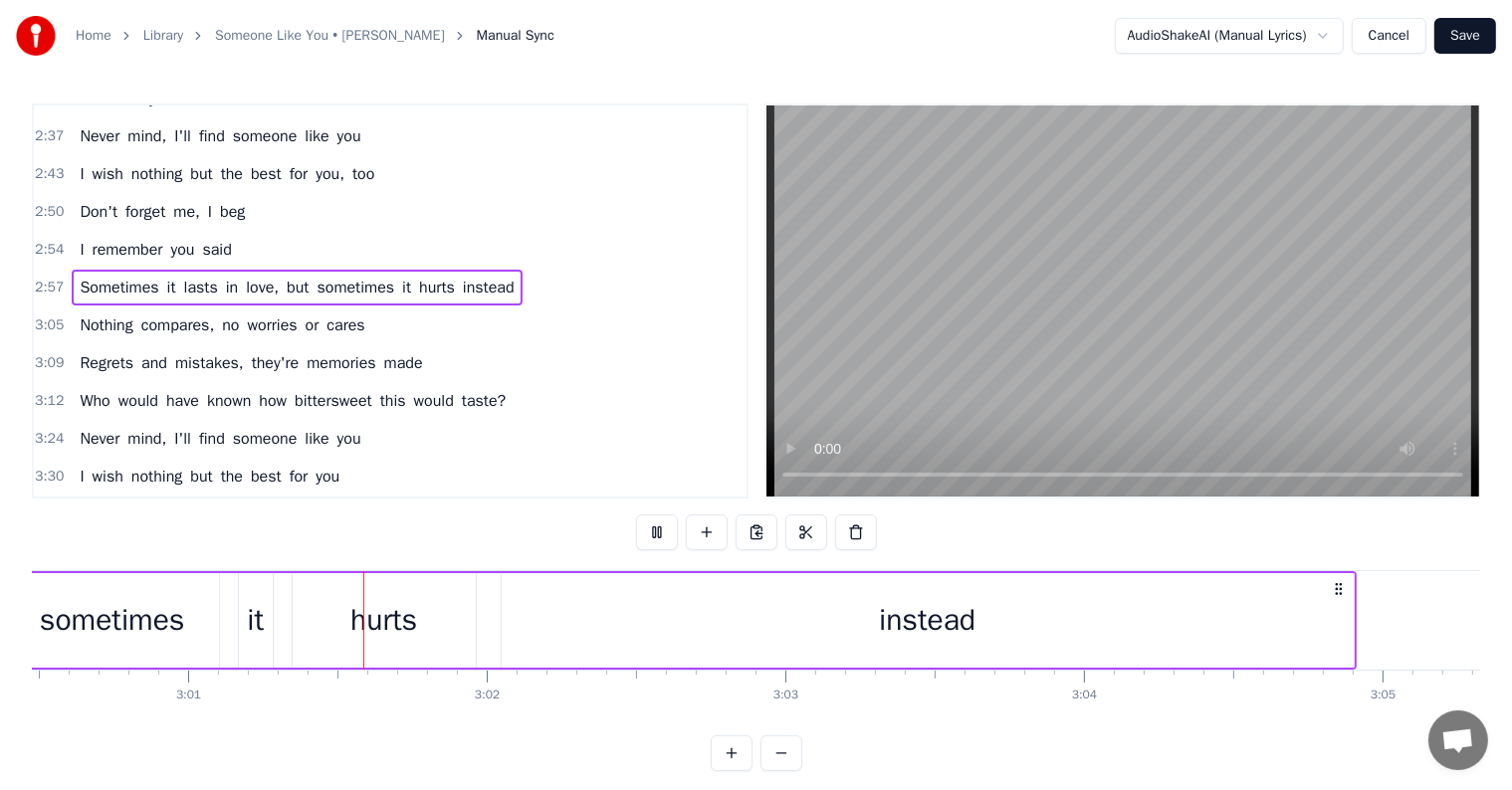 scroll, scrollTop: 0, scrollLeft: 53900, axis: horizontal 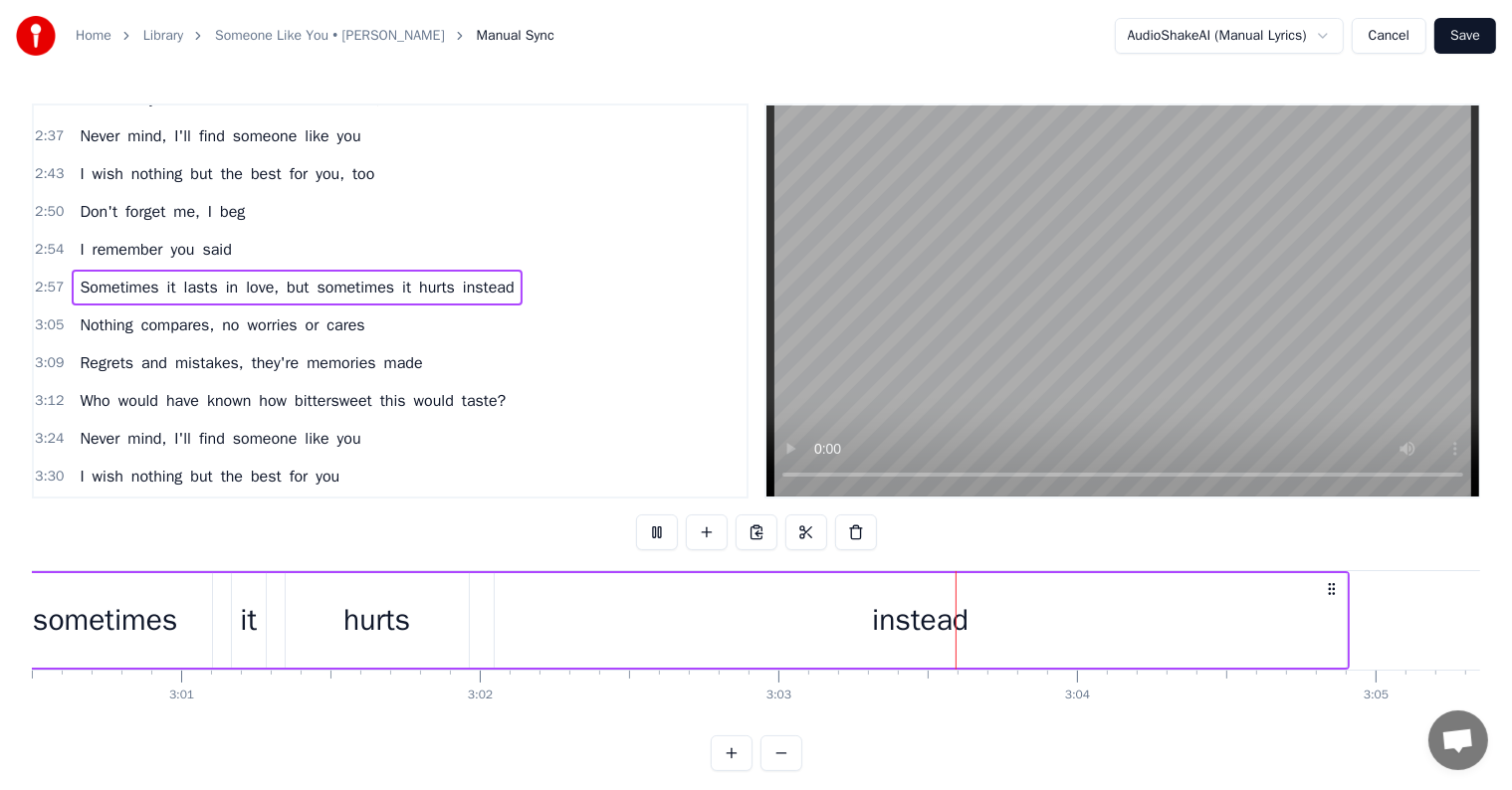click on "3:05 Nothing compares, no worries or cares" at bounding box center (390, 325) 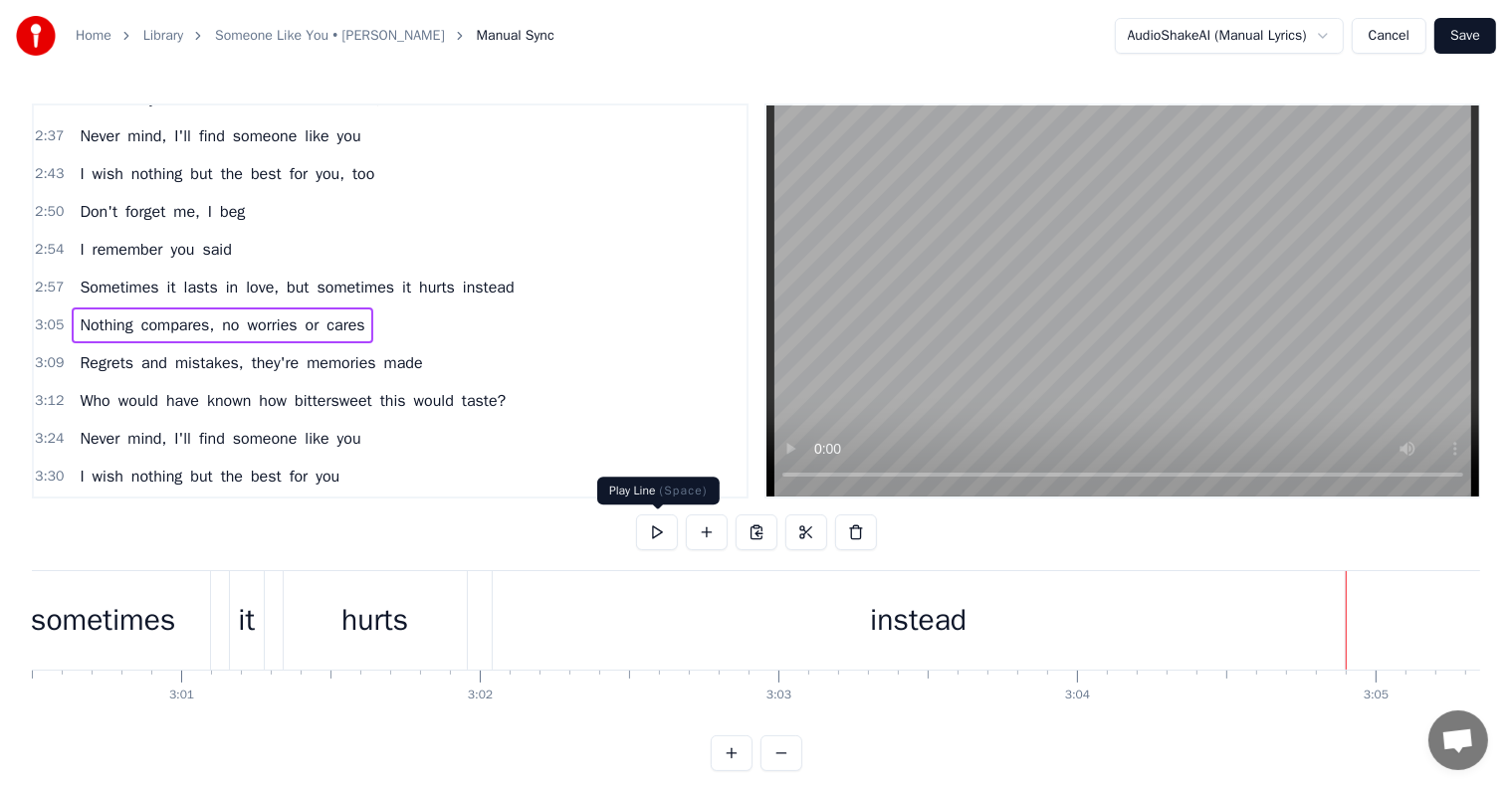 click at bounding box center (657, 532) 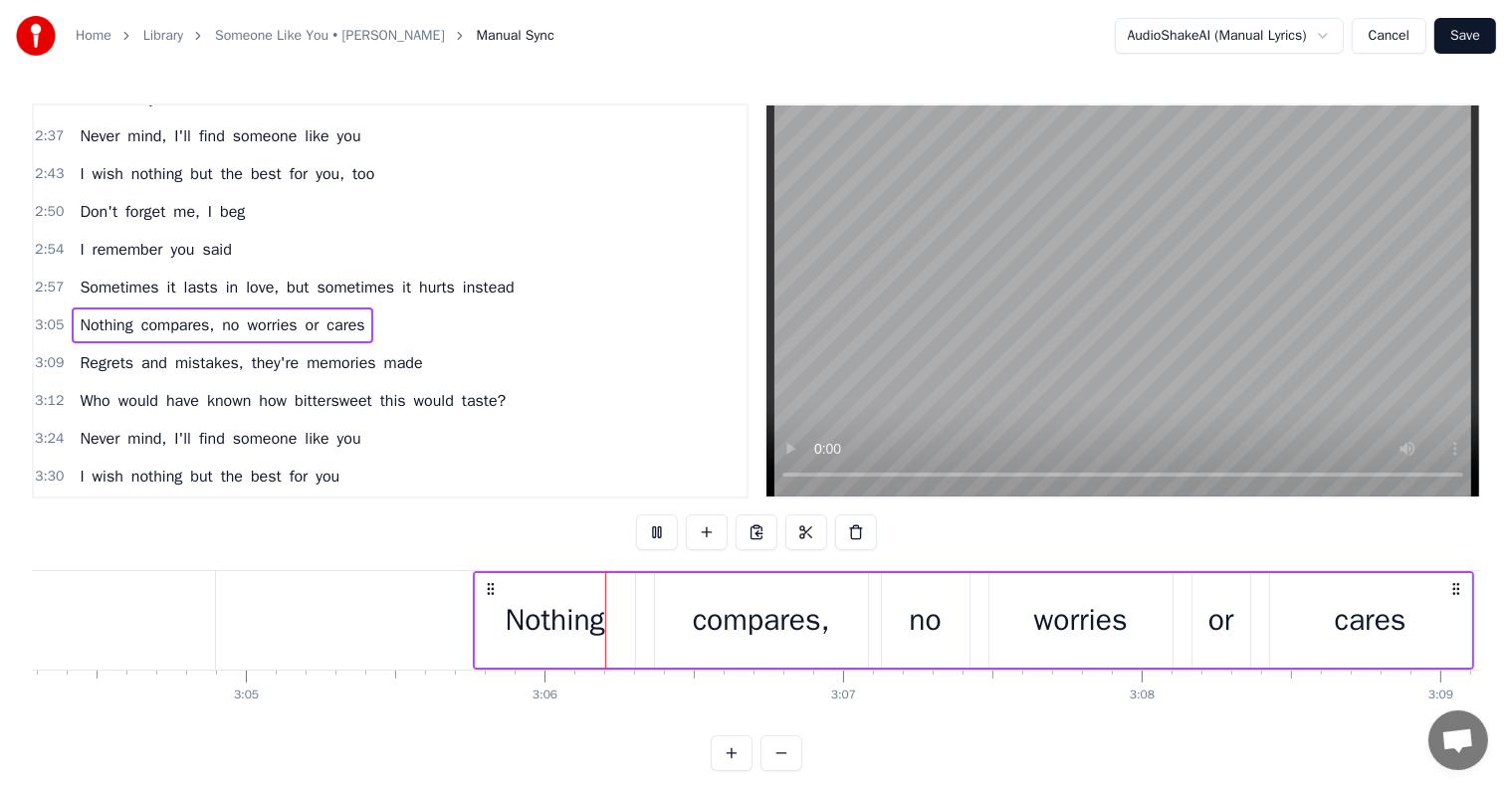 scroll, scrollTop: 0, scrollLeft: 55371, axis: horizontal 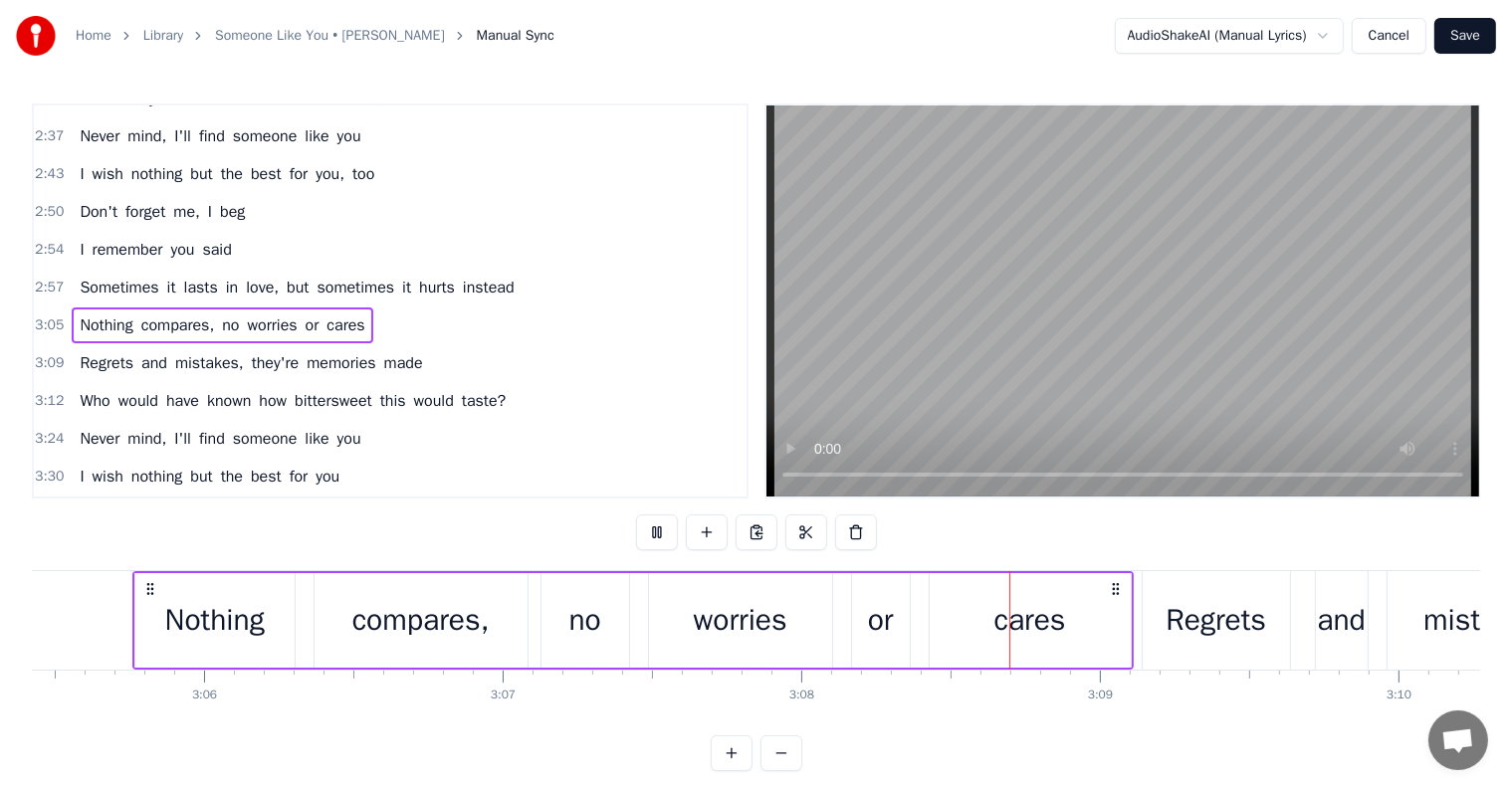 click on "3:09 Regrets and mistakes, they're memories made" at bounding box center [390, 363] 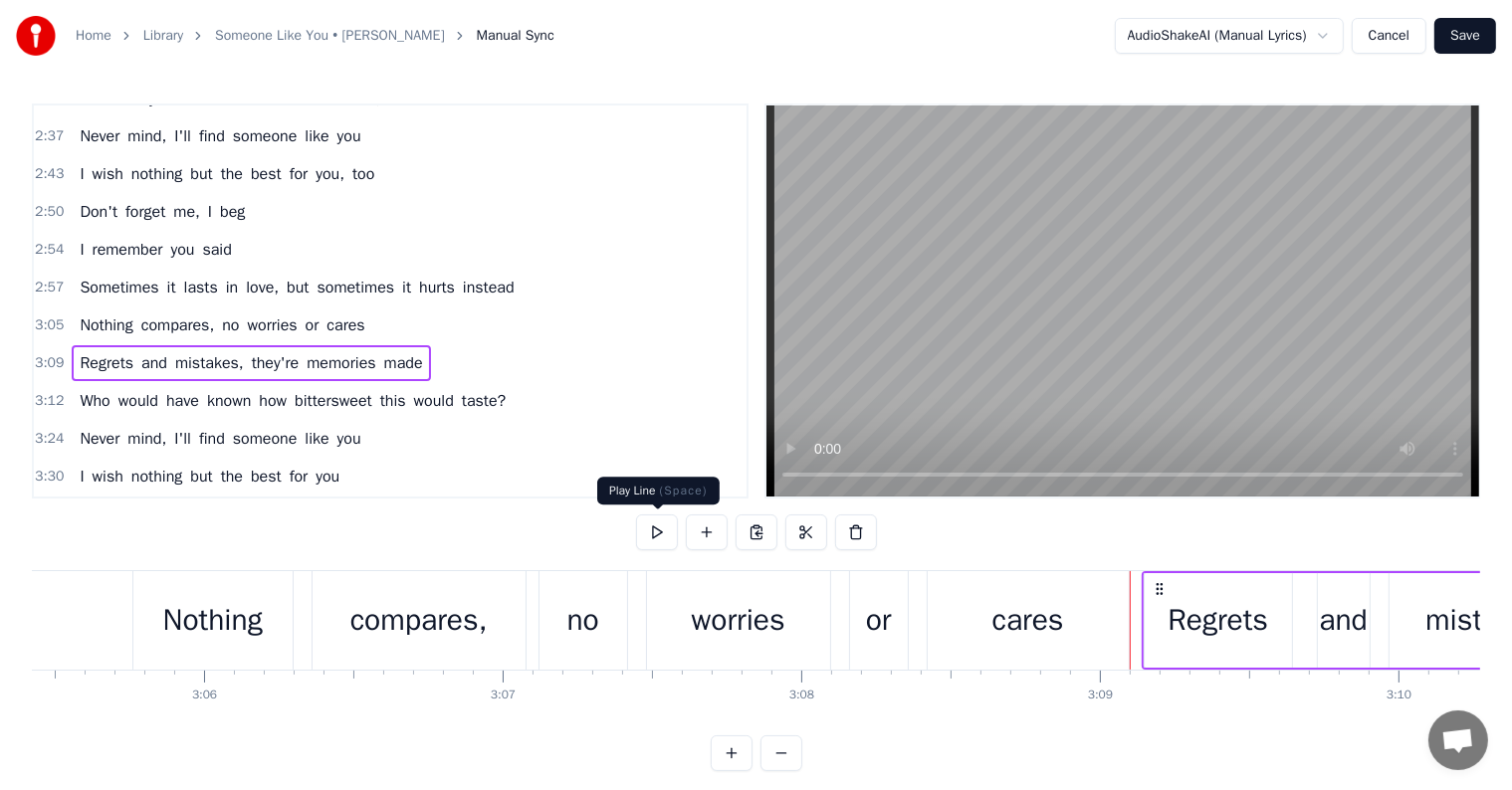click at bounding box center [657, 532] 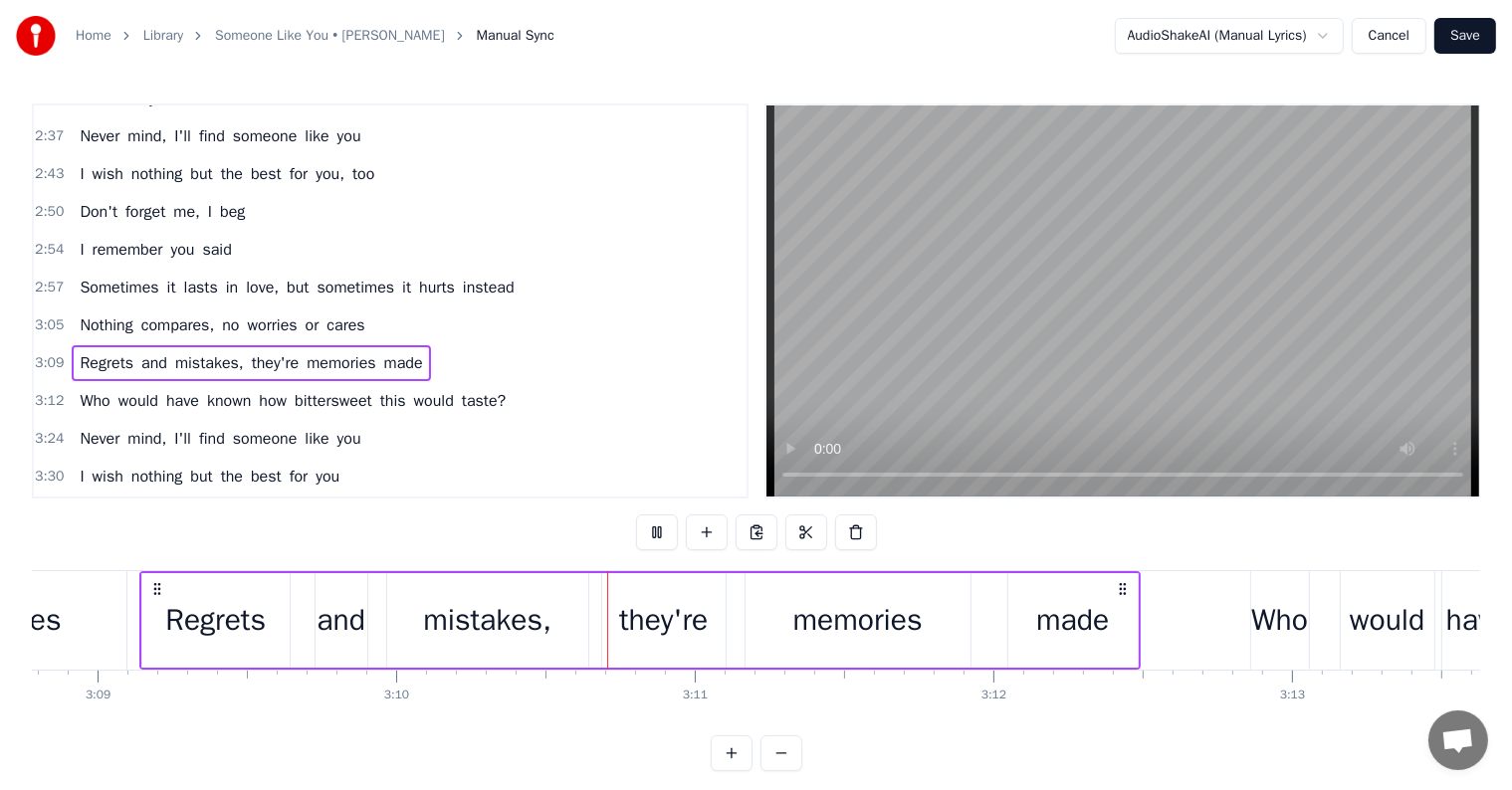 scroll, scrollTop: 0, scrollLeft: 56675, axis: horizontal 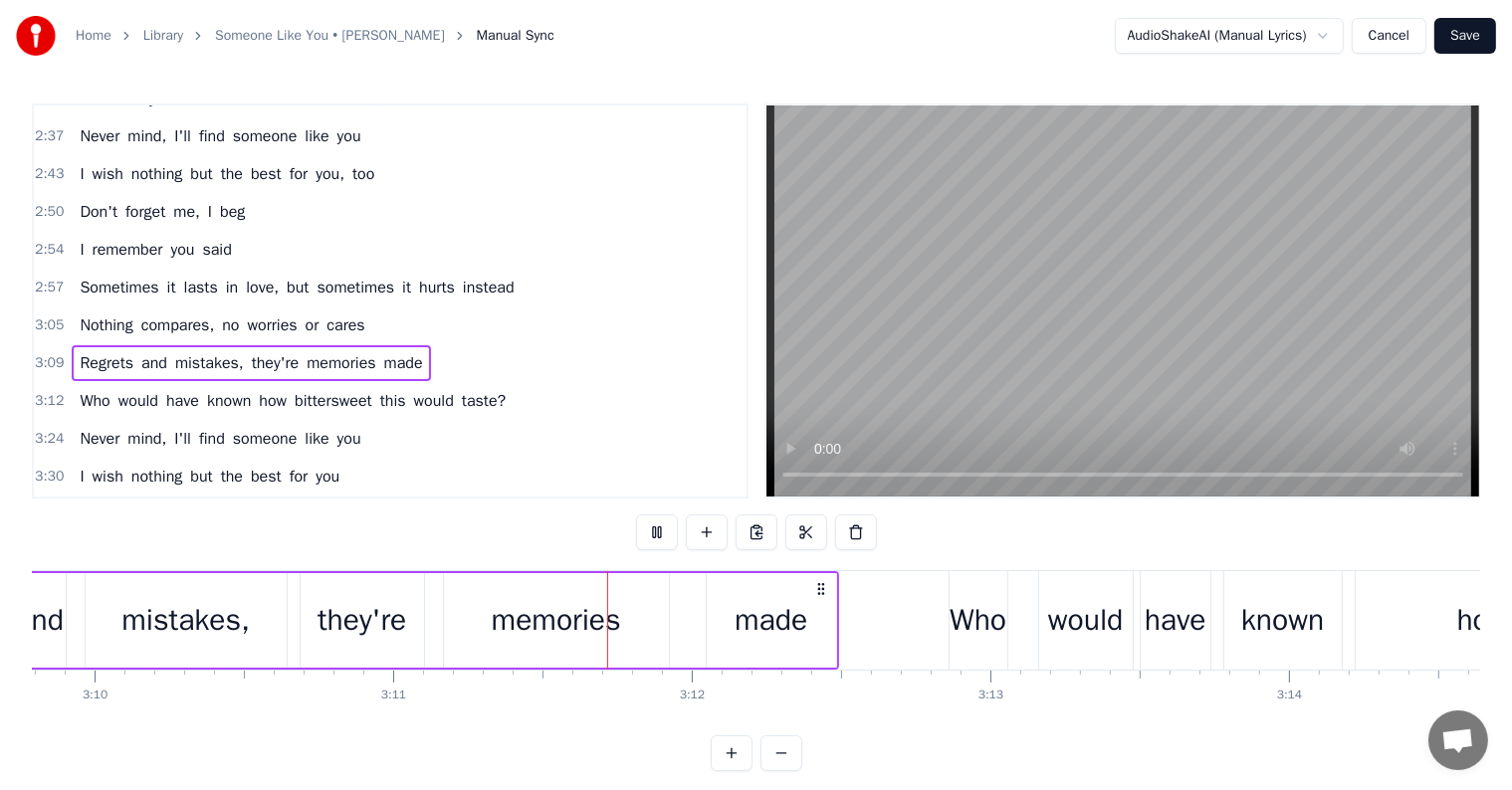 click on "3:12 Who would have known how bittersweet this would taste?" at bounding box center [390, 401] 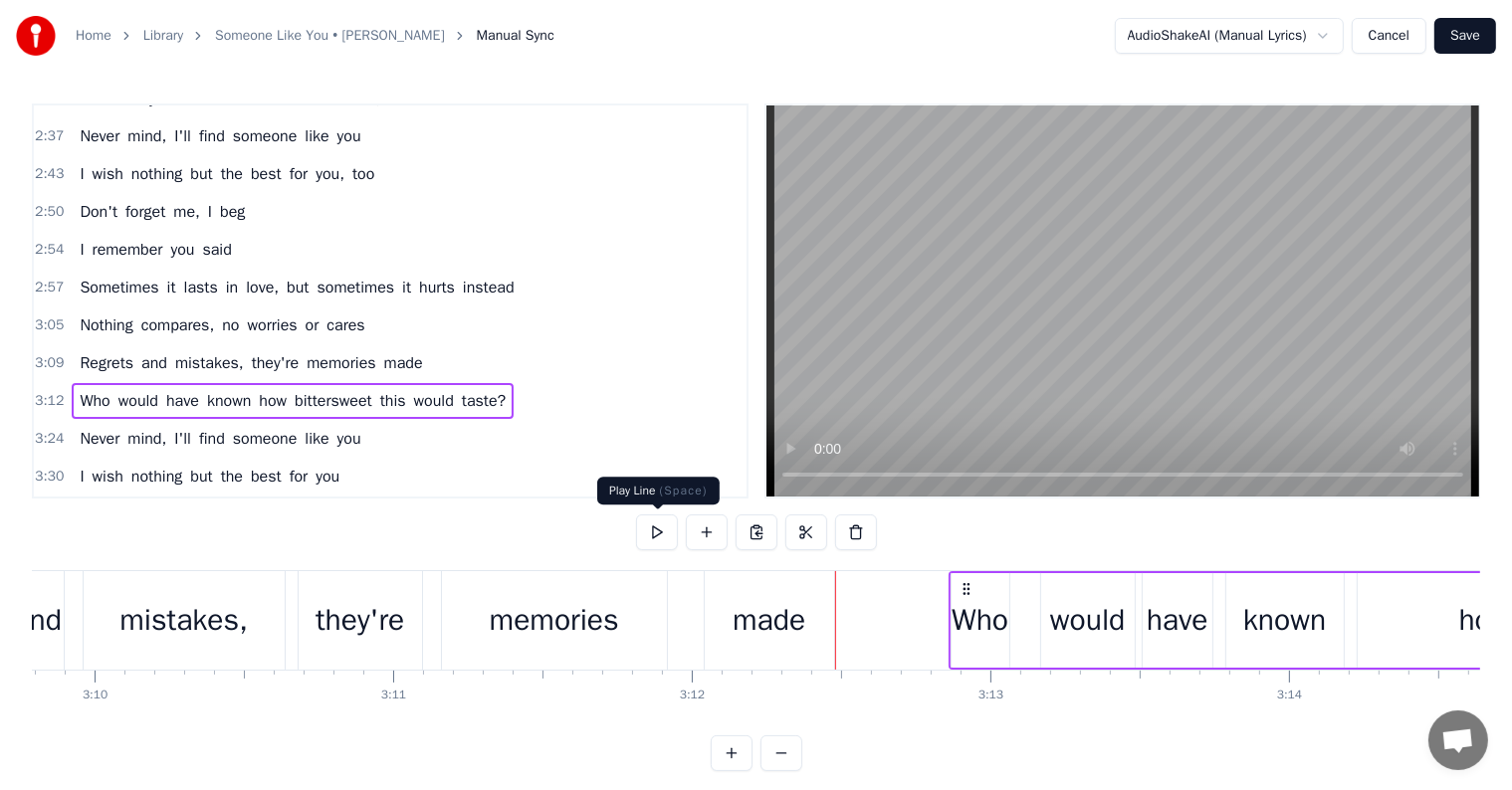 click at bounding box center (657, 532) 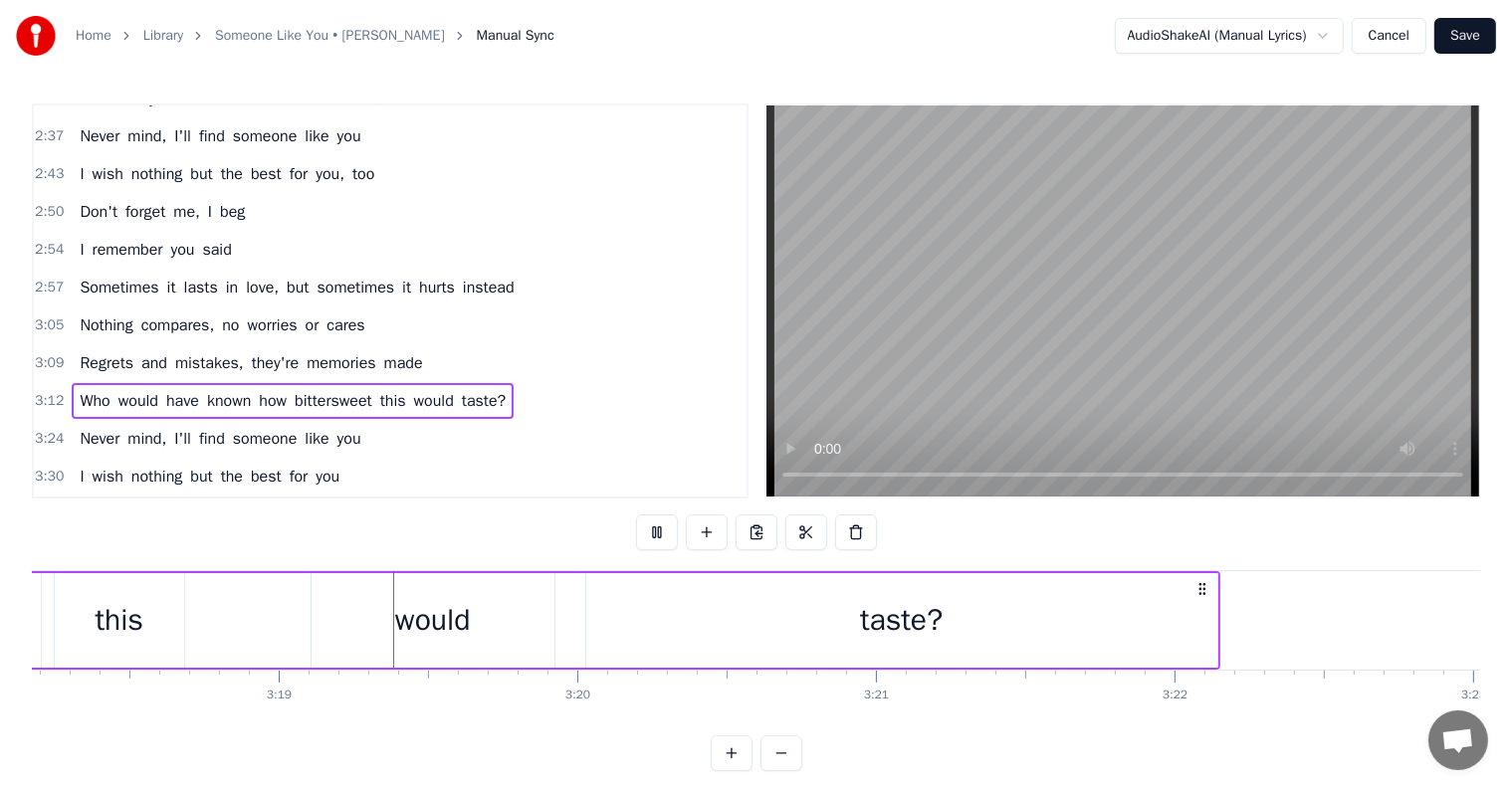 scroll, scrollTop: 0, scrollLeft: 59215, axis: horizontal 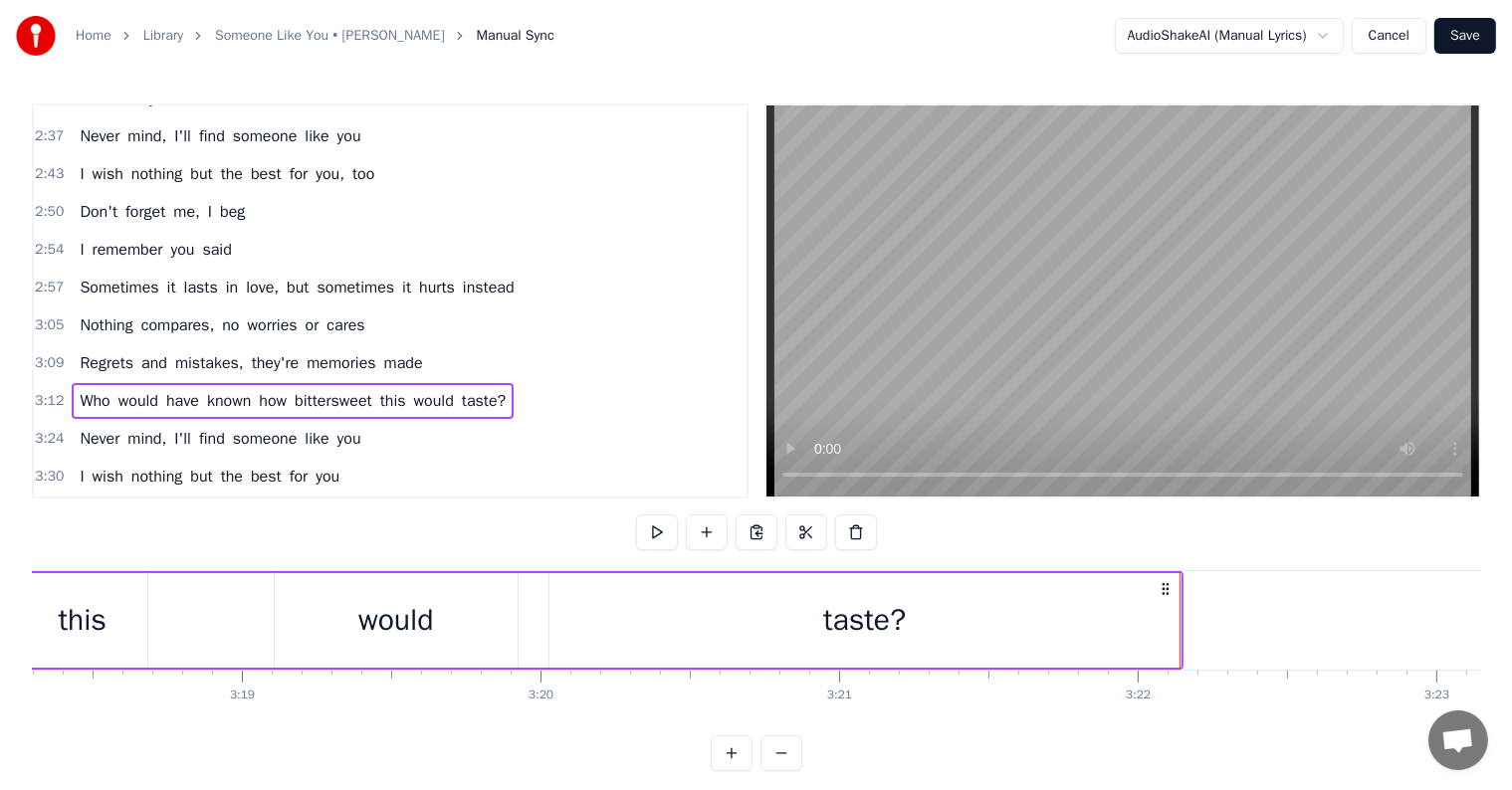 click on "3:24 Never mind, I'll find someone like you" at bounding box center (390, 439) 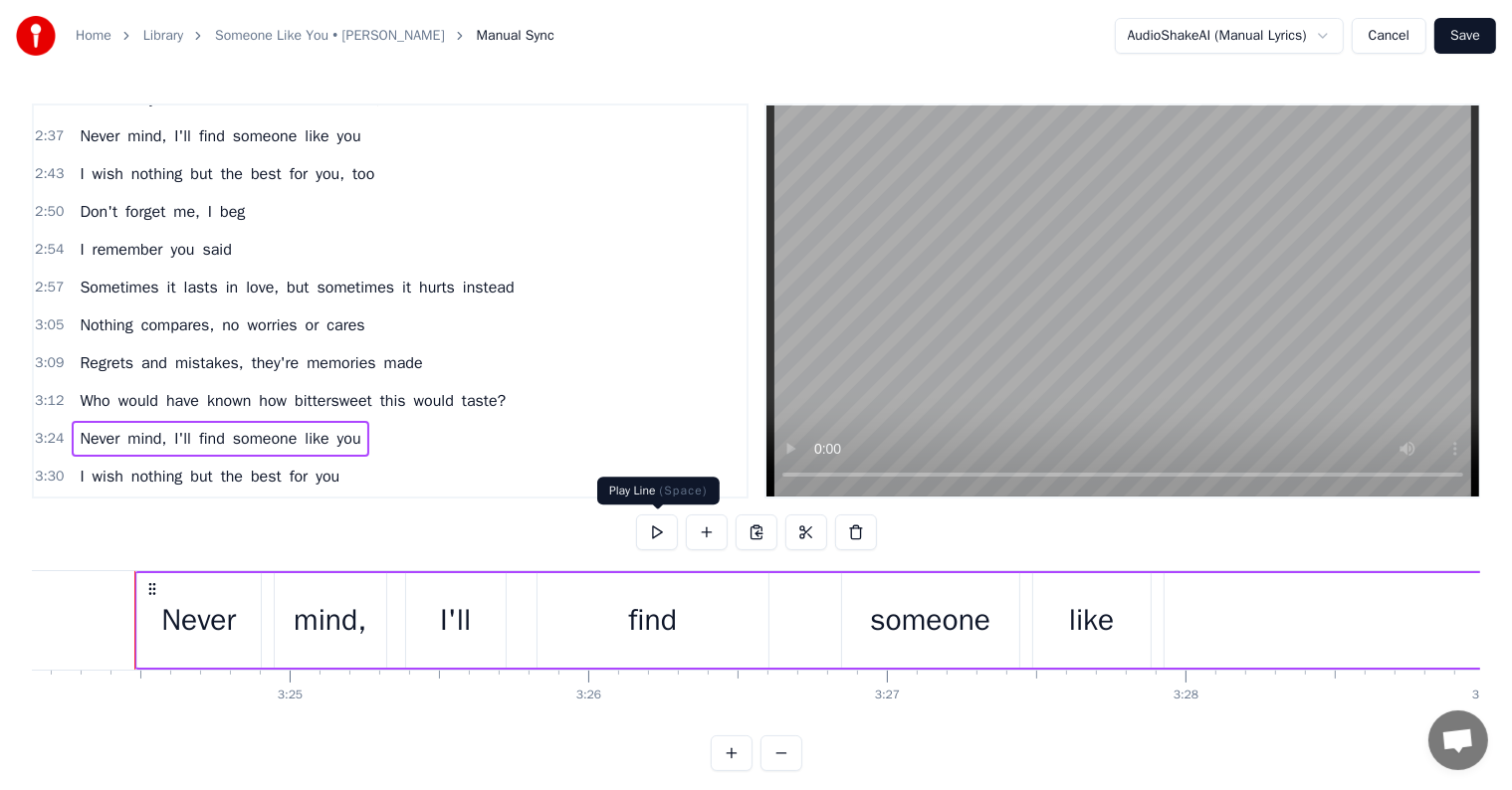 scroll, scrollTop: 0, scrollLeft: 60961, axis: horizontal 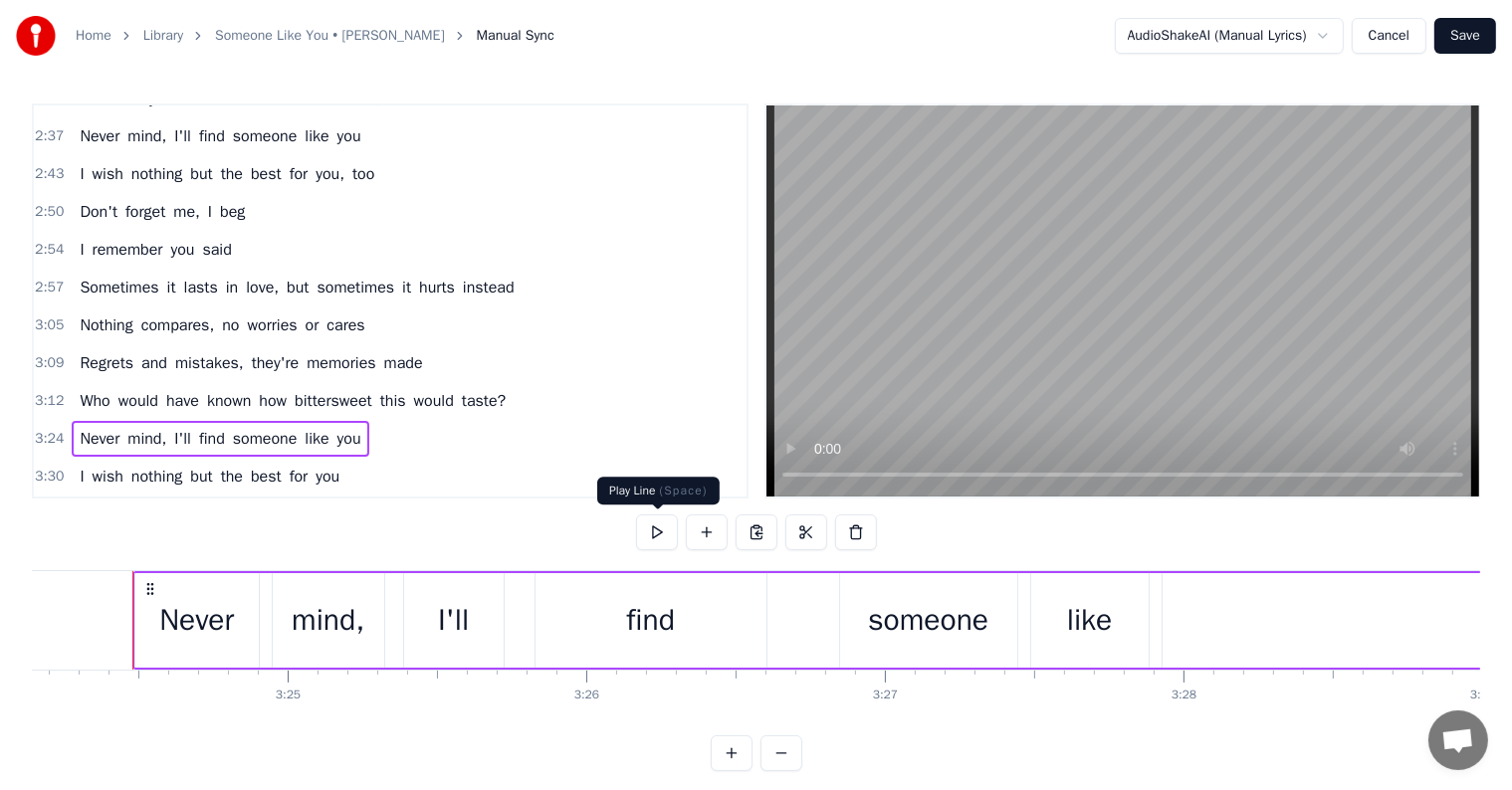 click at bounding box center (657, 532) 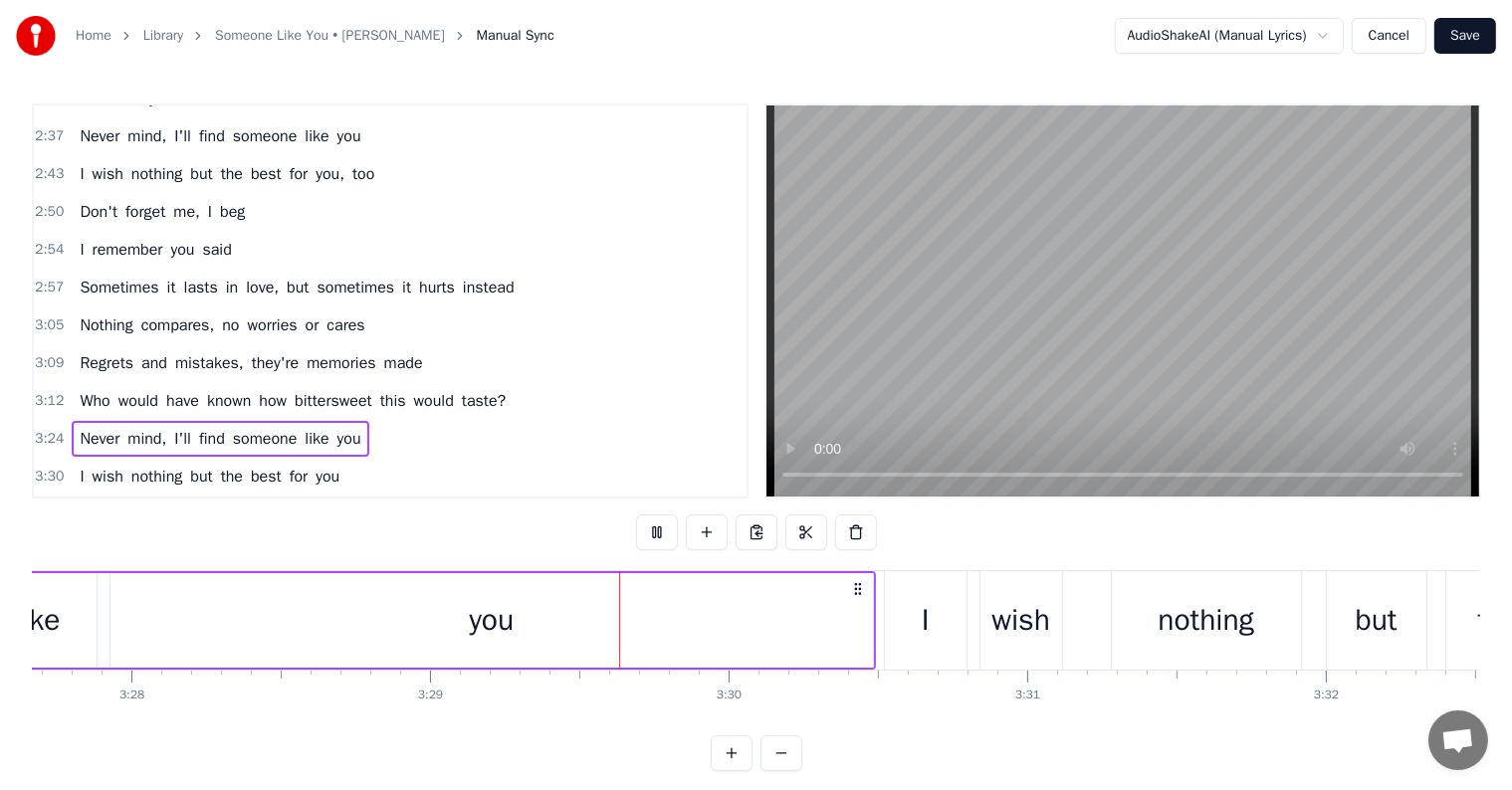 scroll, scrollTop: 0, scrollLeft: 62287, axis: horizontal 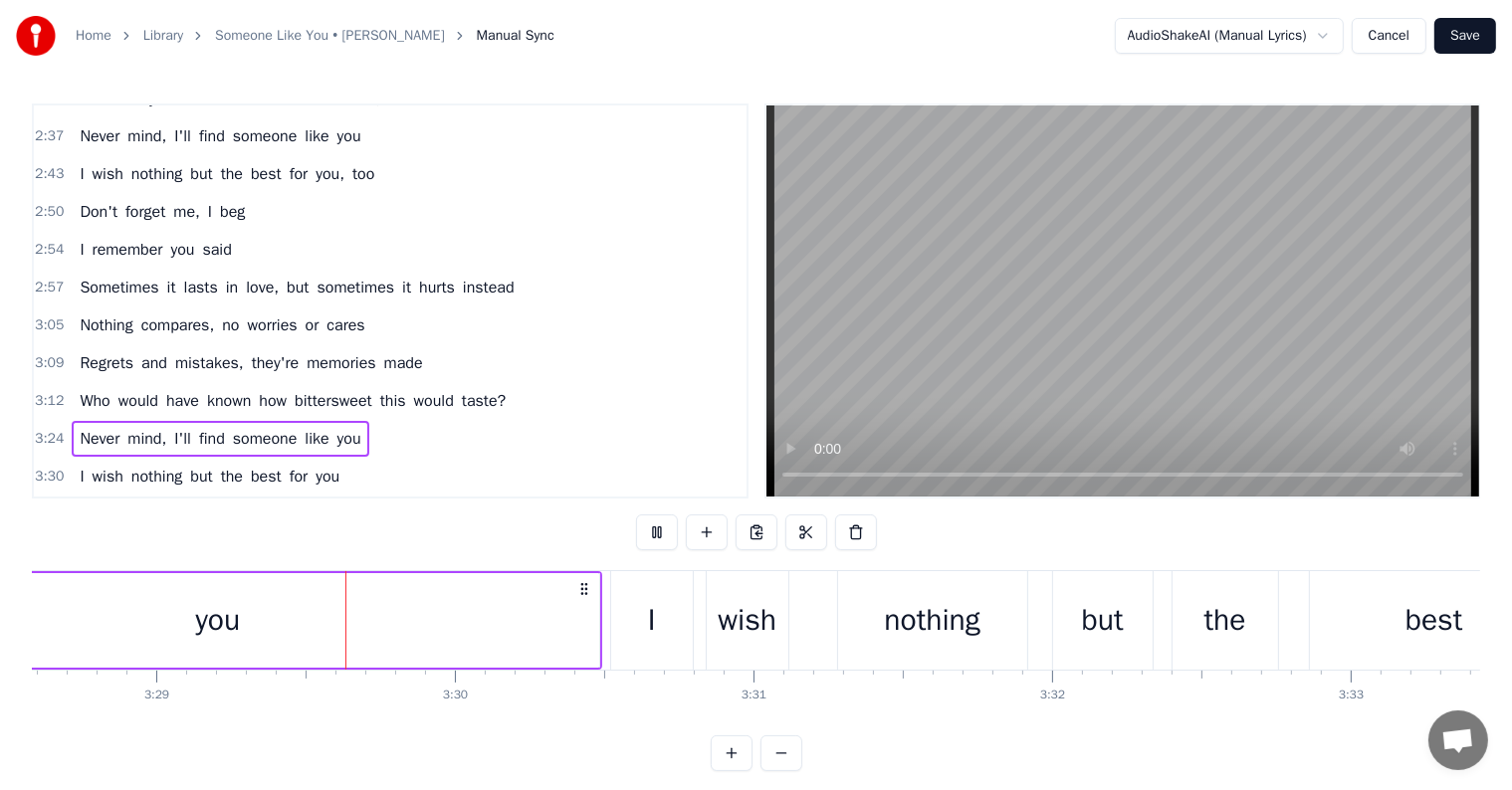 click on "3:30 I wish nothing but the best for you" at bounding box center [390, 477] 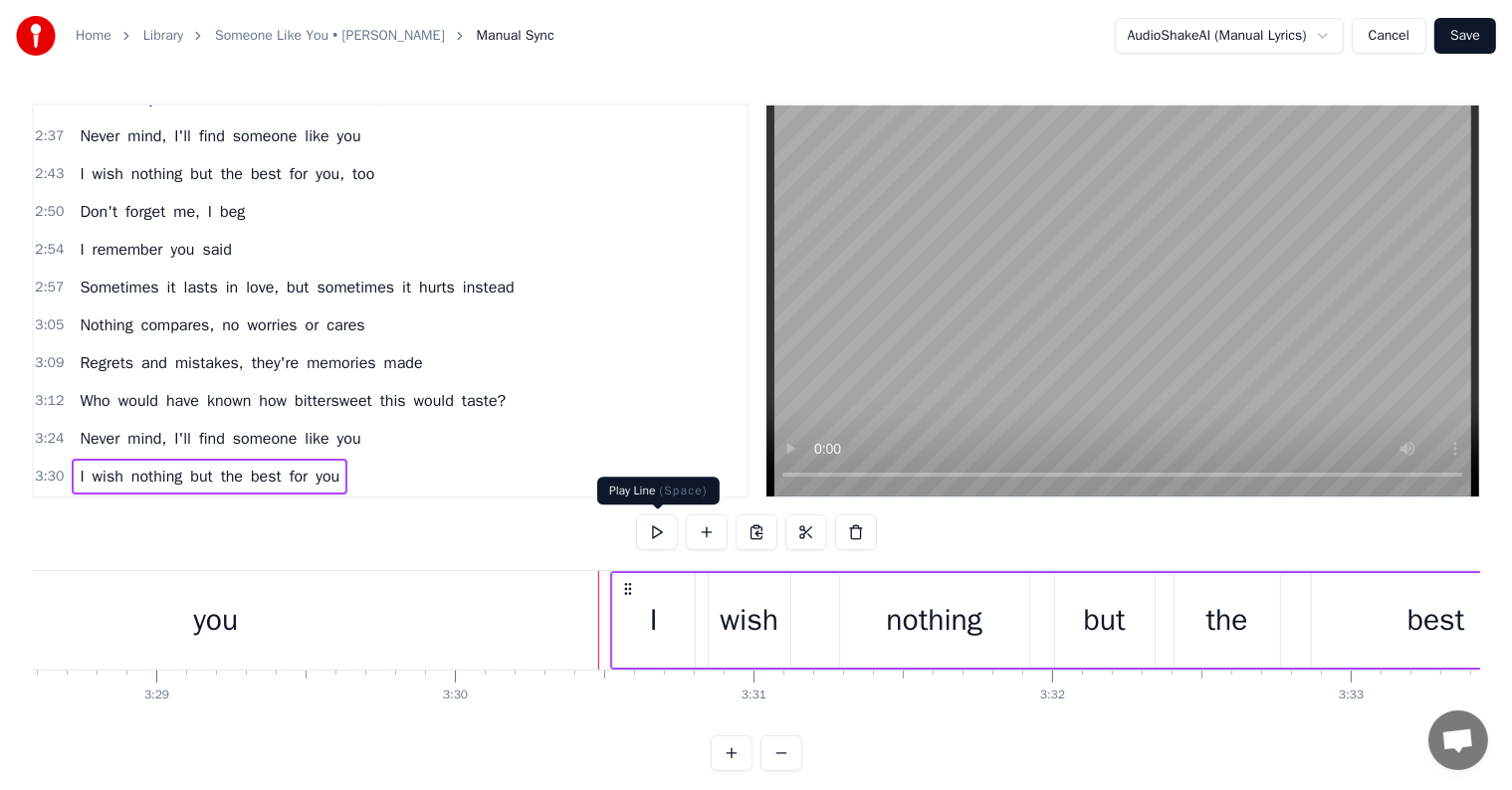 click at bounding box center [657, 532] 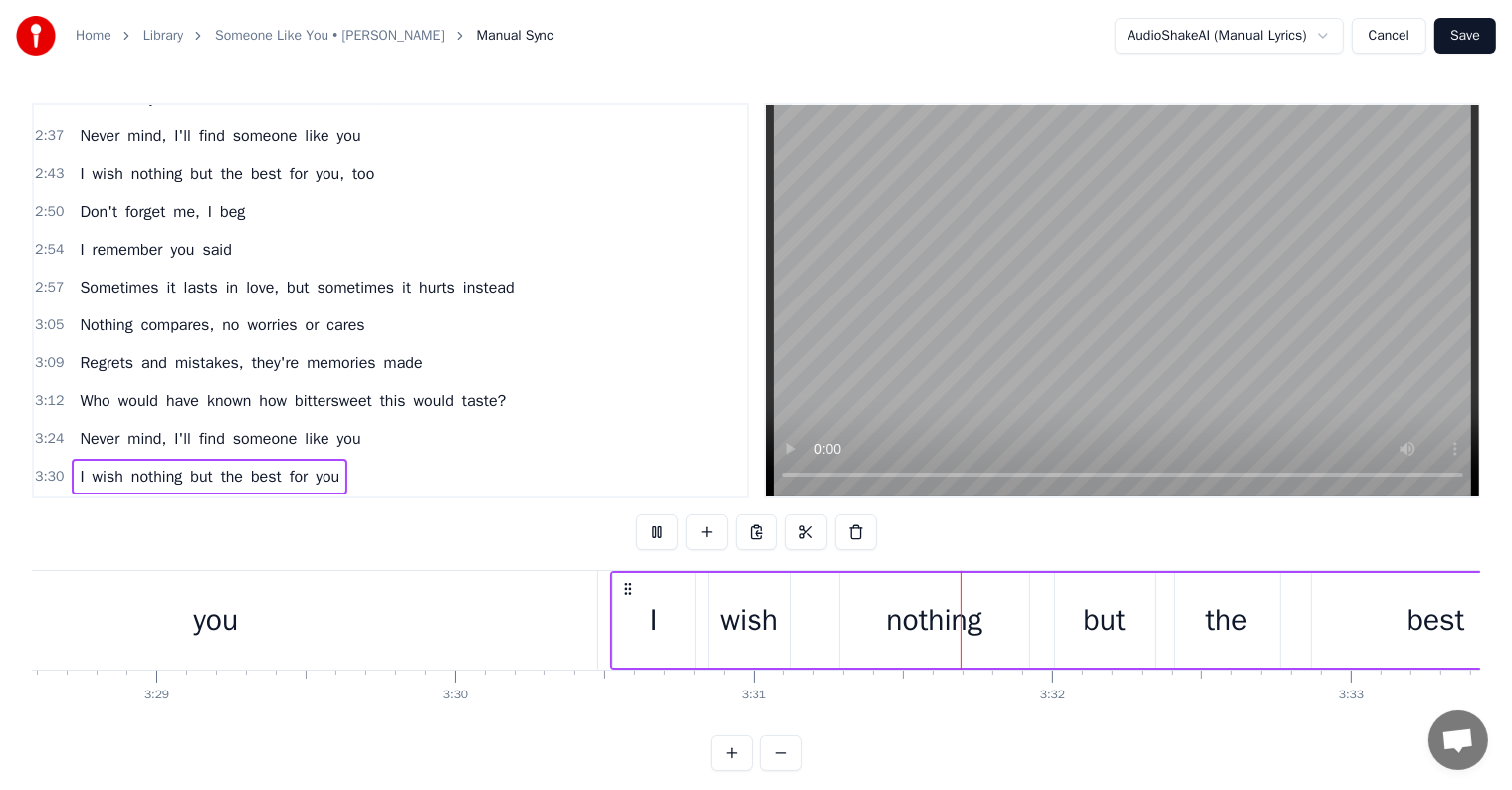 click on "3:37 Don't forget me, I beg" at bounding box center [390, 514] 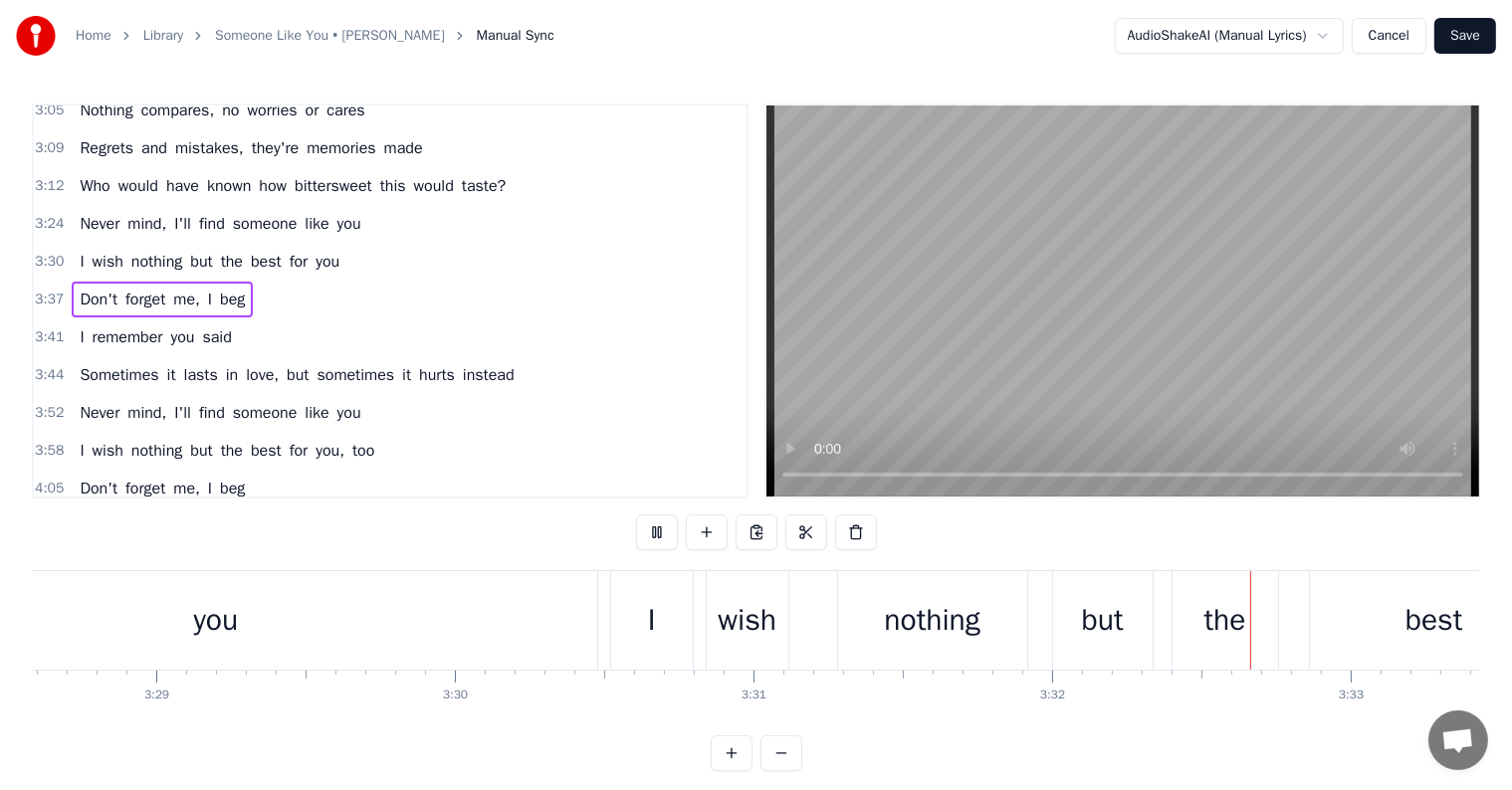scroll, scrollTop: 1182, scrollLeft: 0, axis: vertical 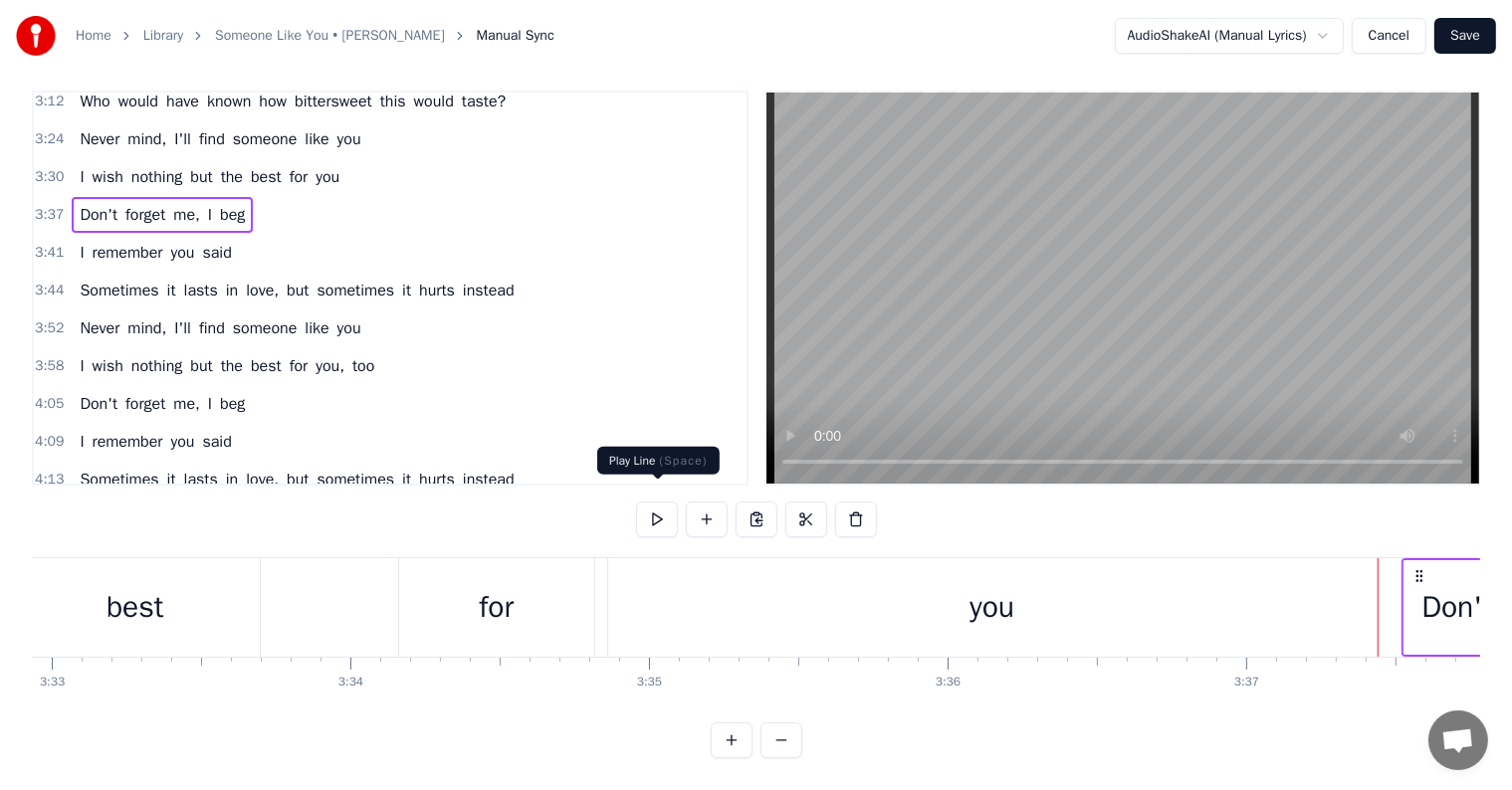 click at bounding box center (657, 519) 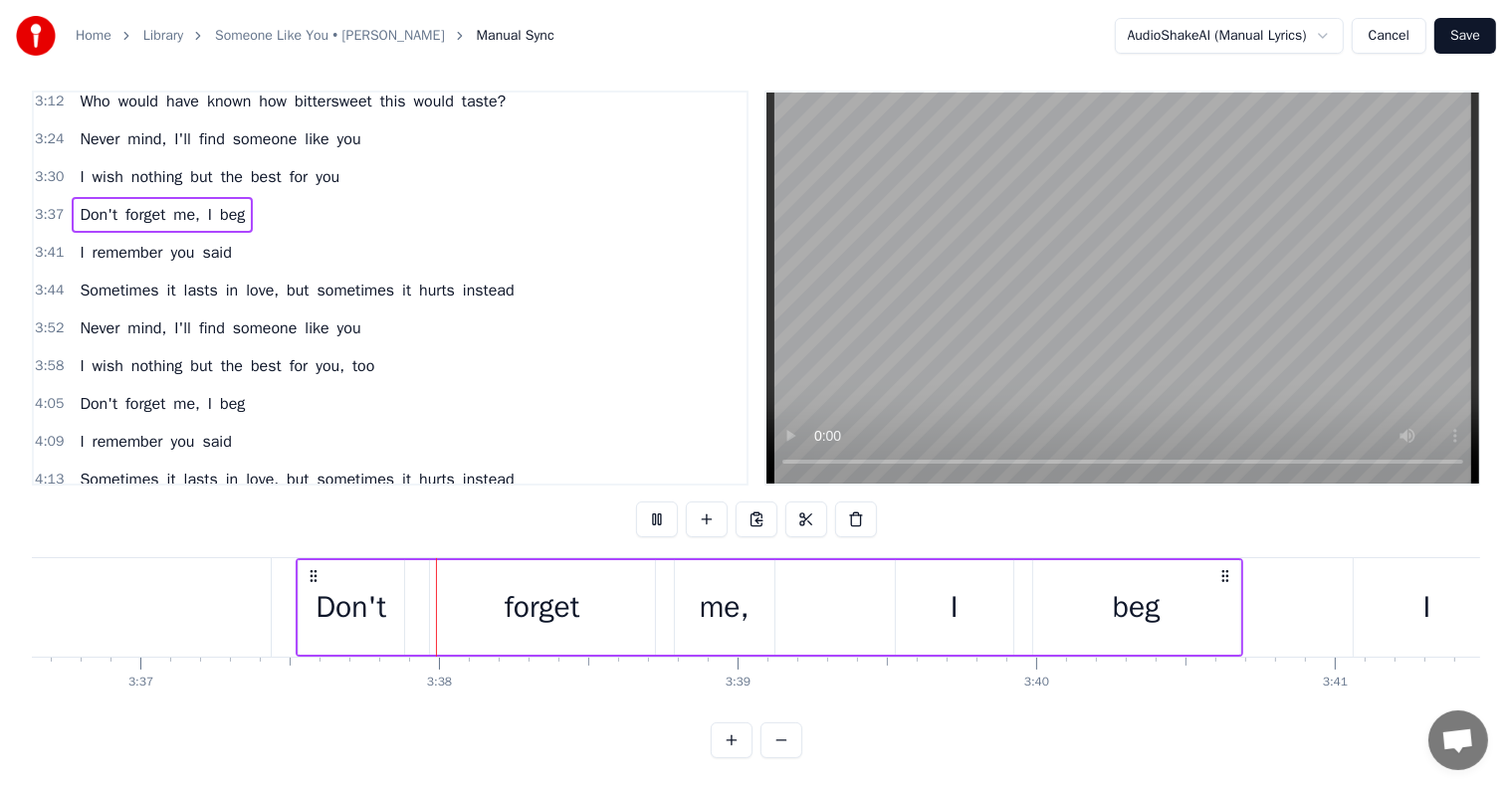scroll, scrollTop: 0, scrollLeft: 64855, axis: horizontal 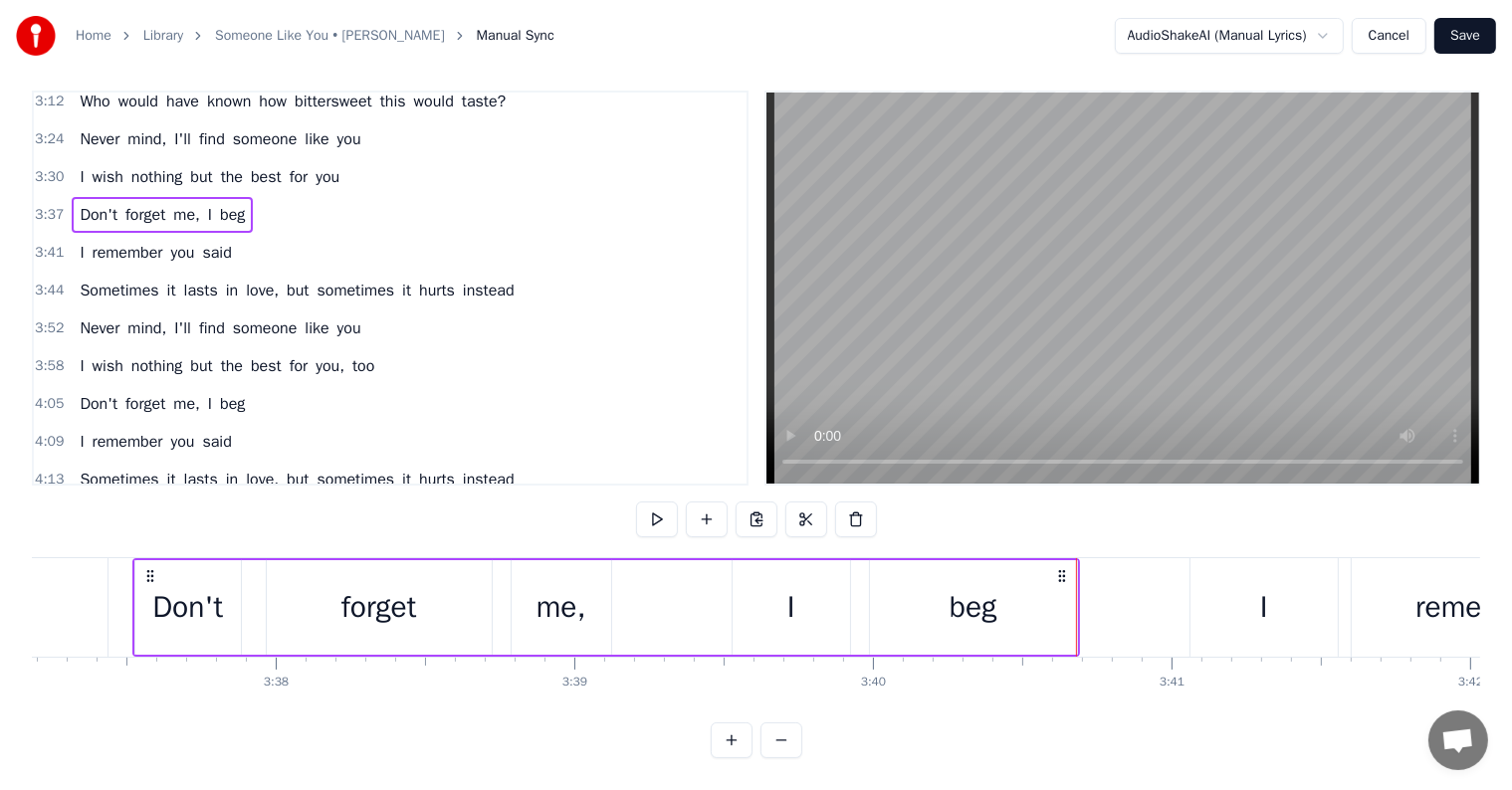 click on "3:41 I remember you said" at bounding box center [390, 253] 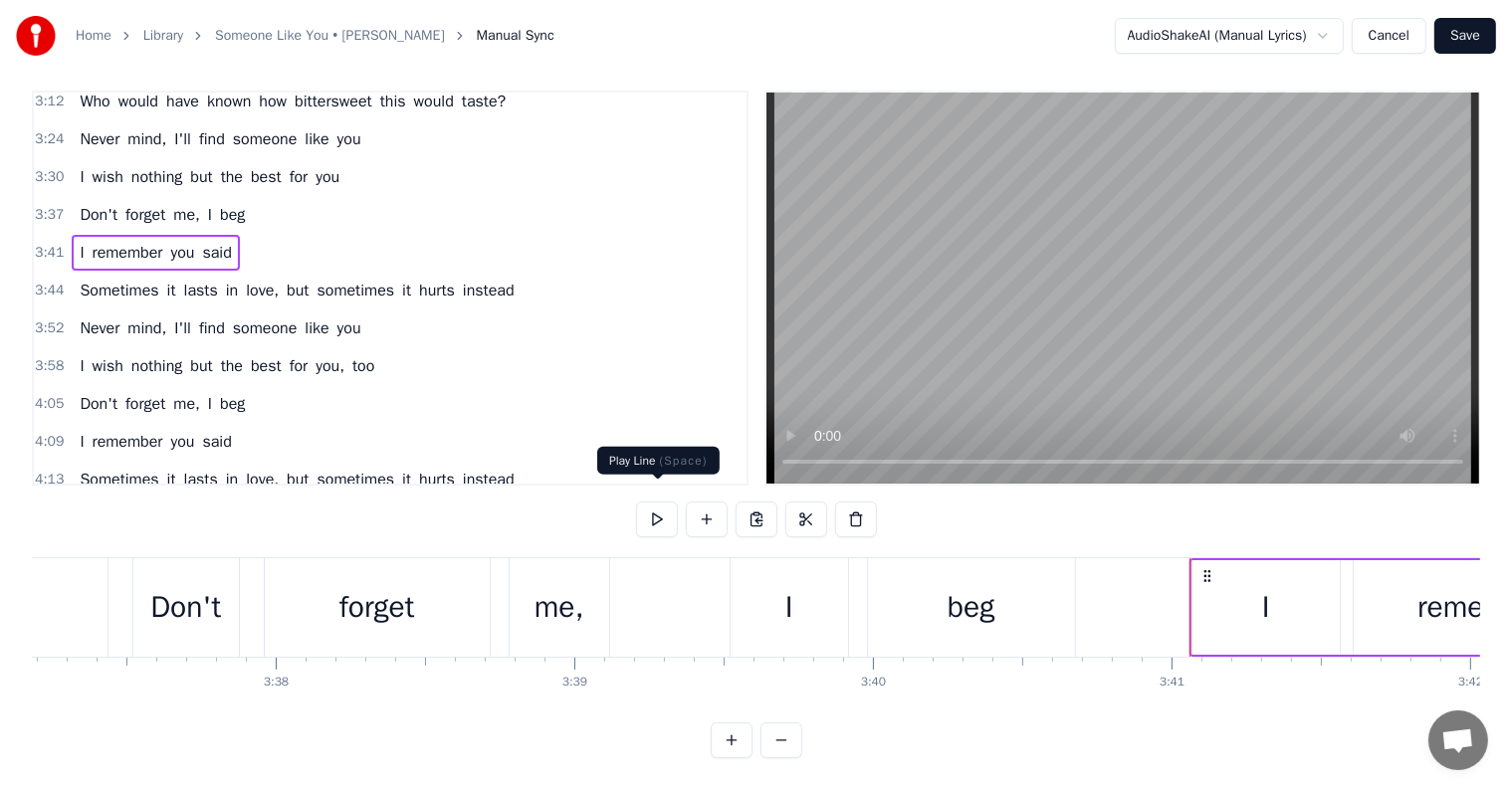 click at bounding box center [657, 519] 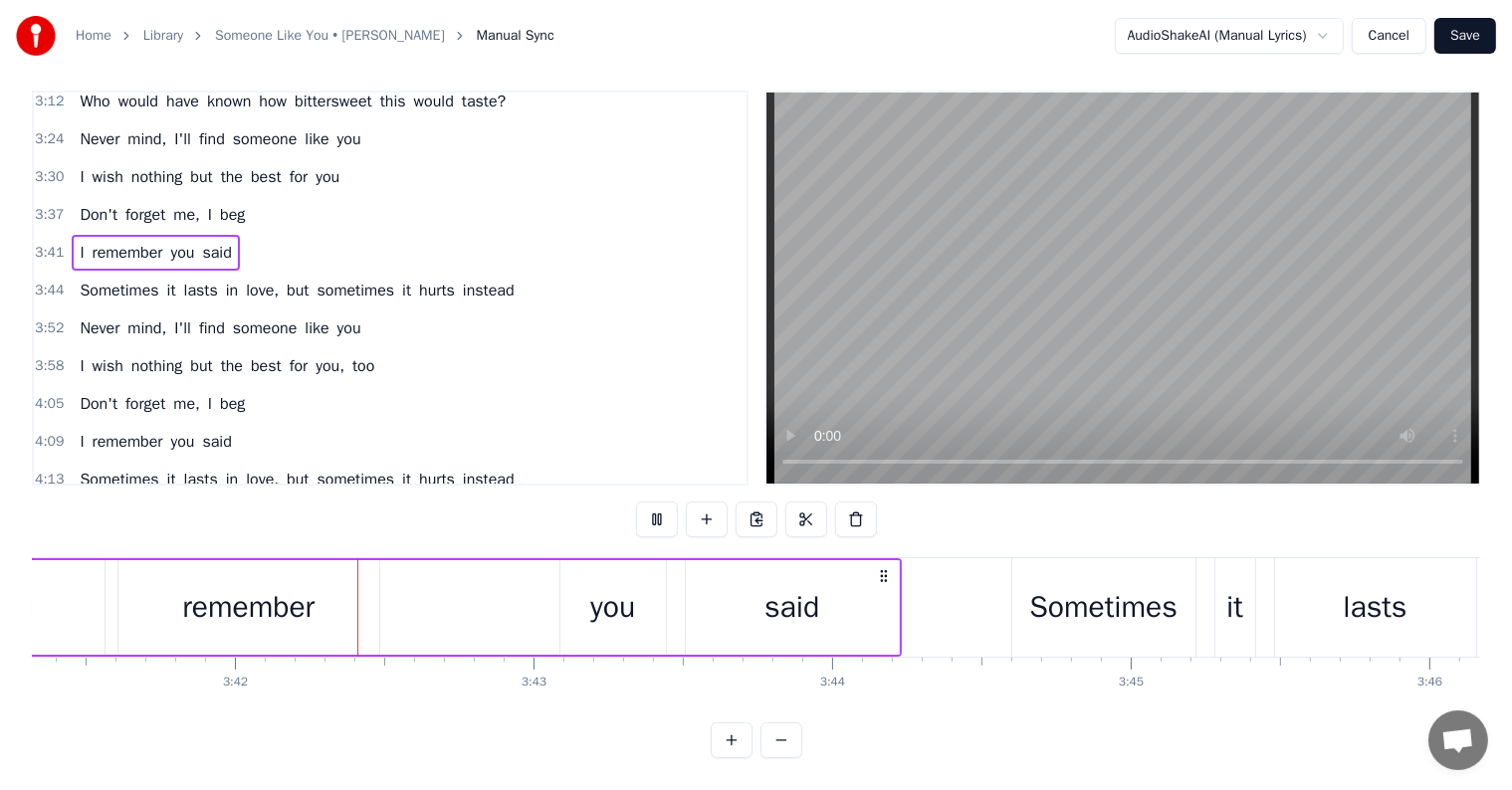 scroll, scrollTop: 0, scrollLeft: 66130, axis: horizontal 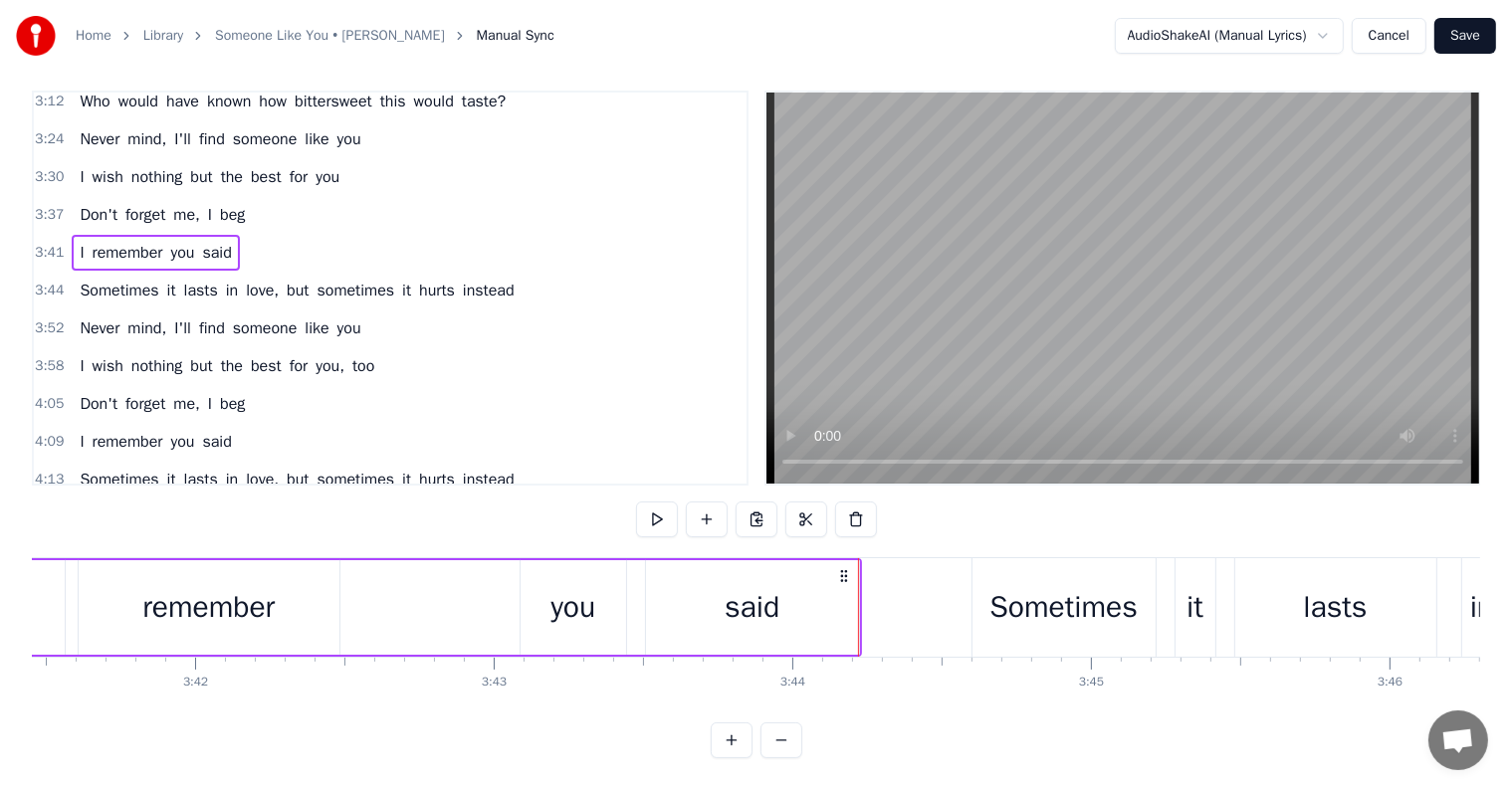click on "3:44 Sometimes it lasts in love, but sometimes it hurts instead" at bounding box center [390, 291] 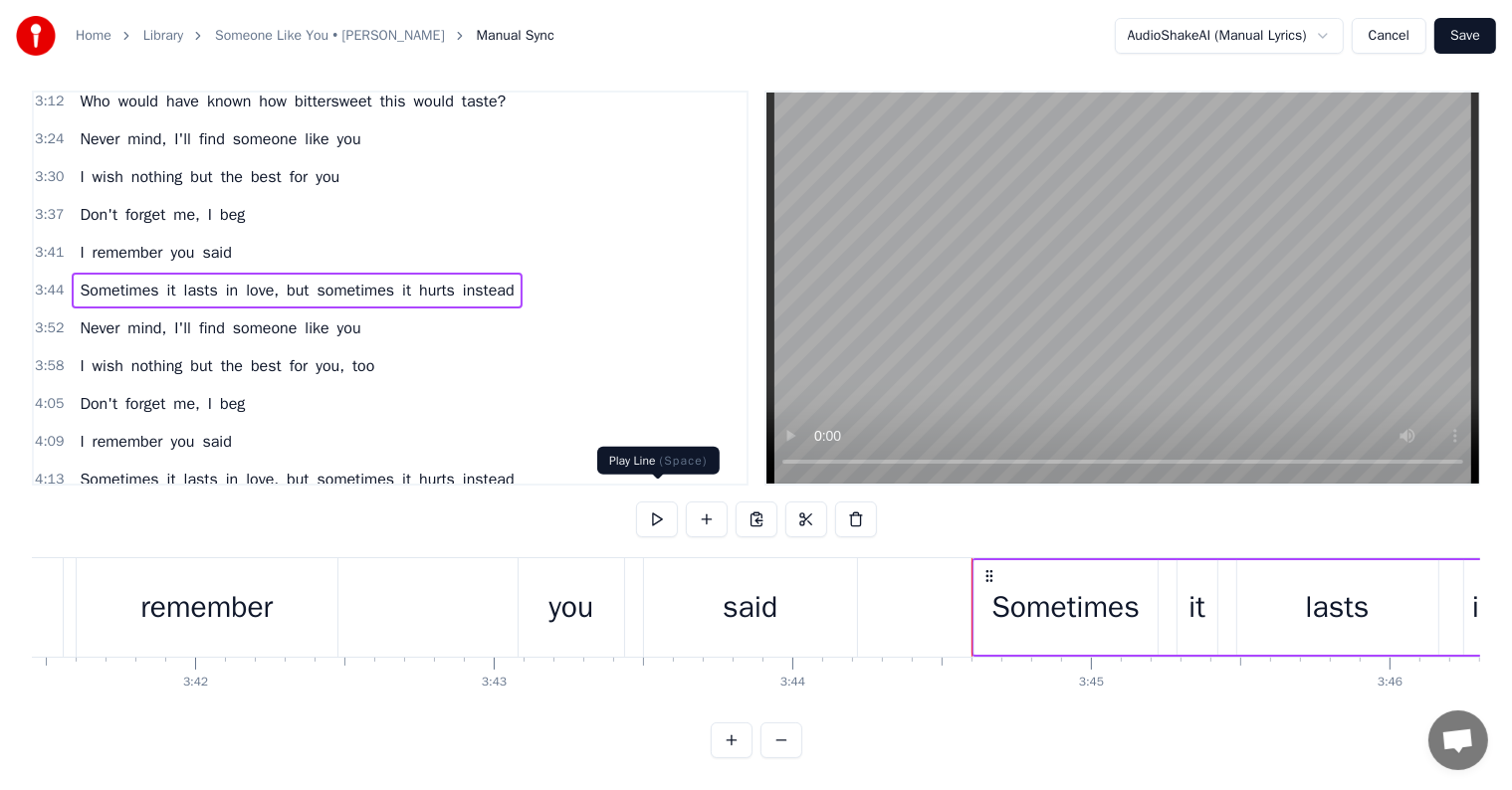 click at bounding box center (657, 519) 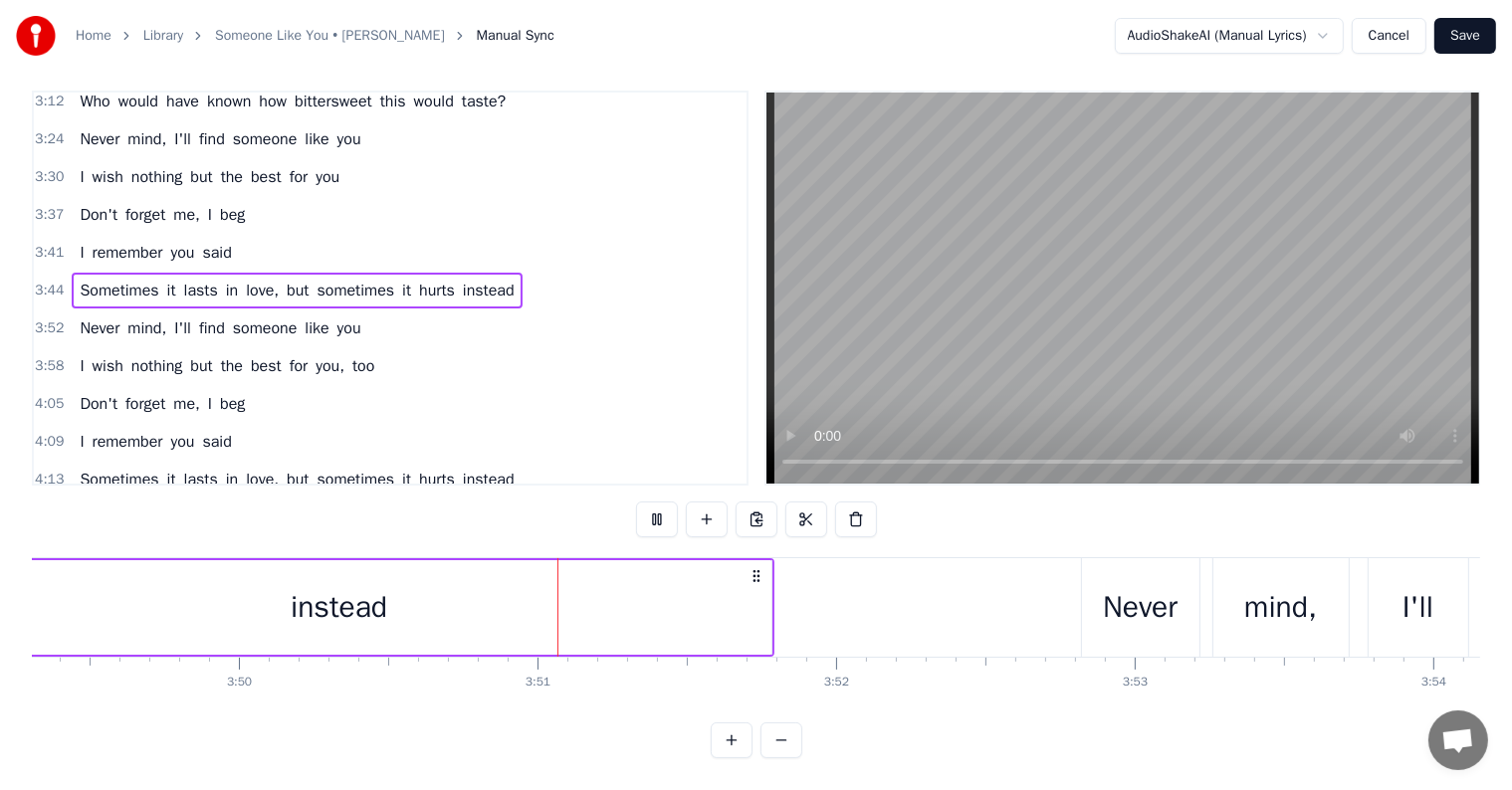 scroll, scrollTop: 0, scrollLeft: 68719, axis: horizontal 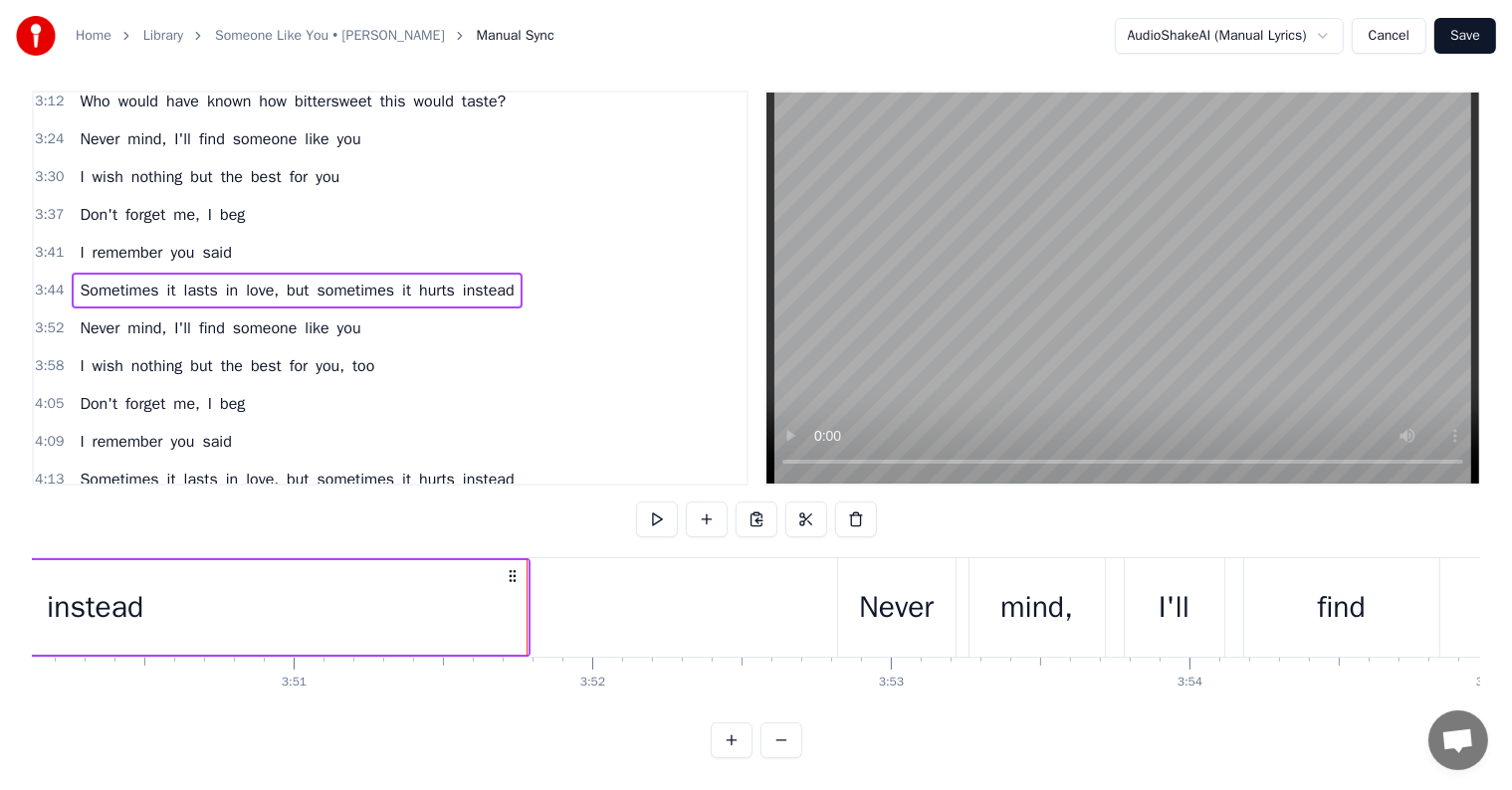 click on "3:52 Never mind, I'll find someone like you" at bounding box center [390, 328] 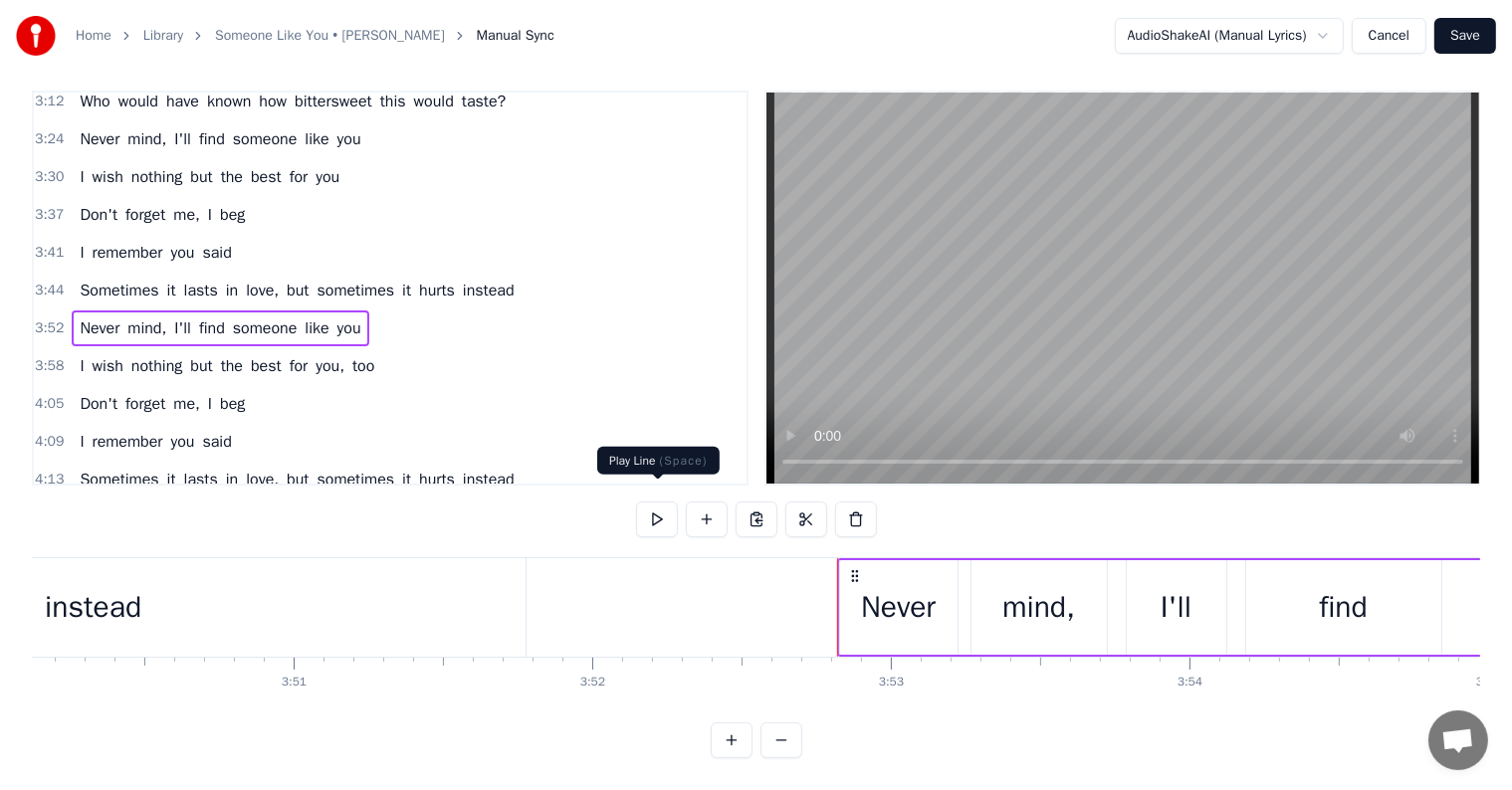 click at bounding box center (657, 519) 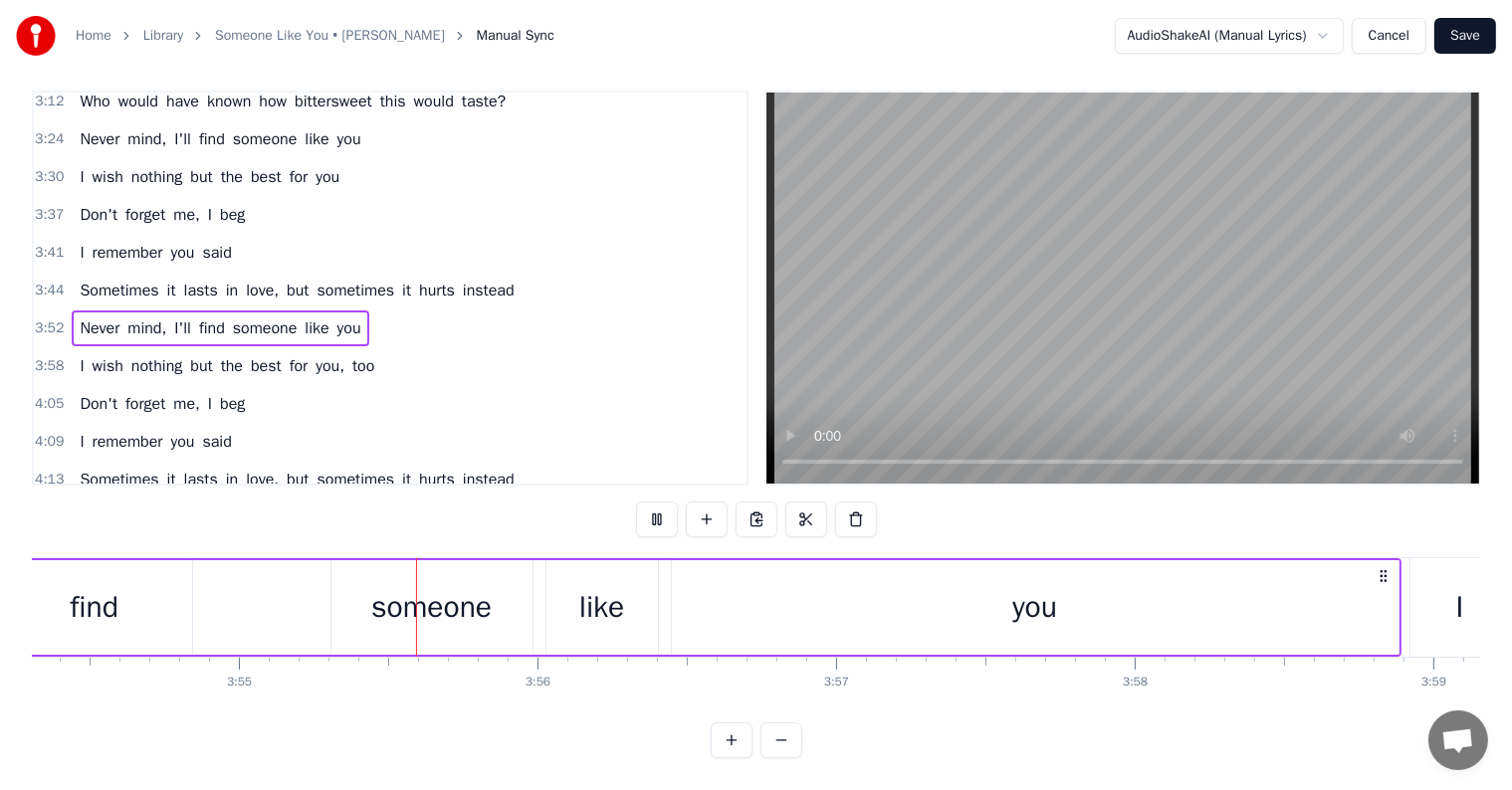 scroll, scrollTop: 0, scrollLeft: 70042, axis: horizontal 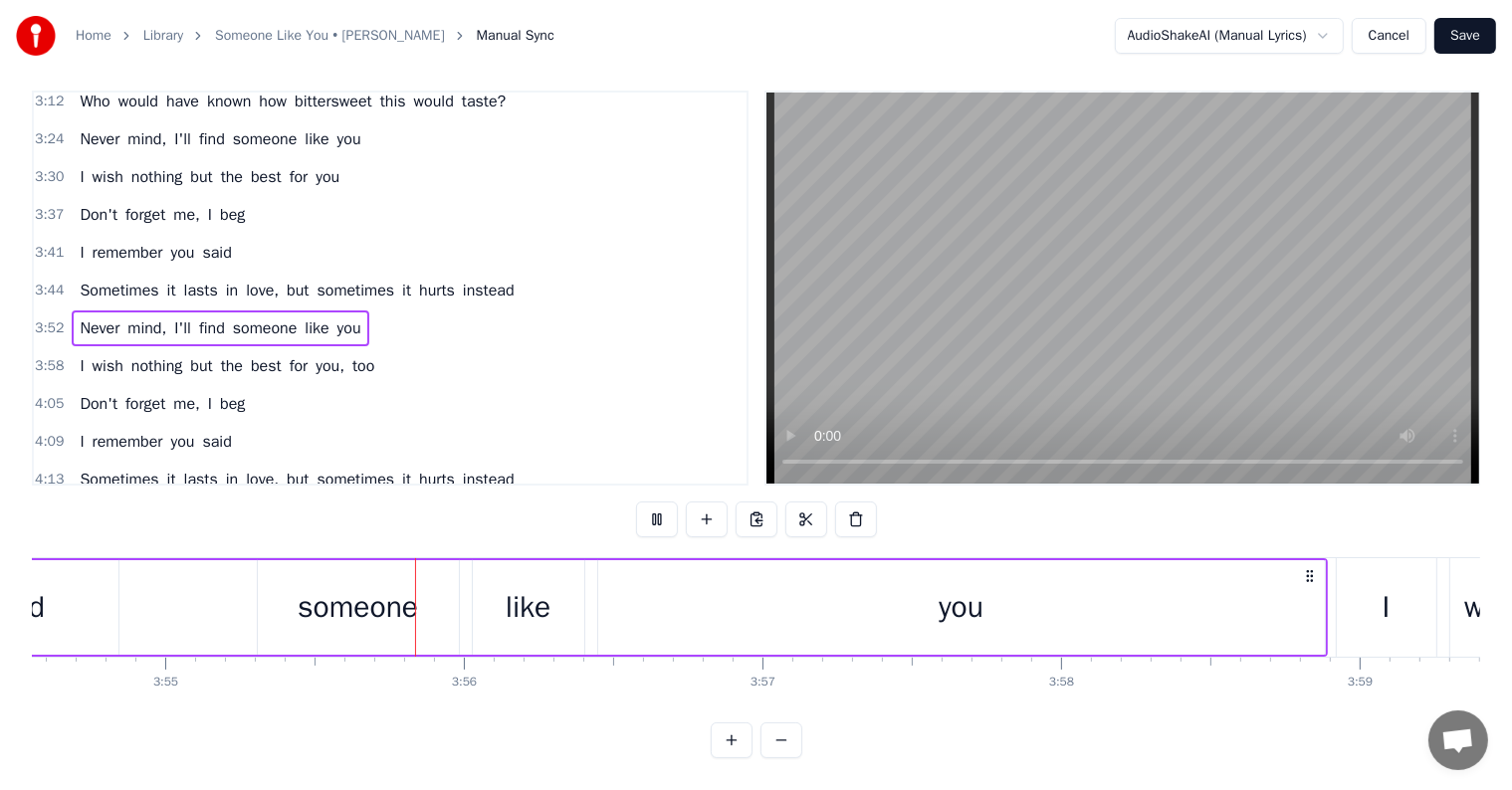 click on "3:58 I wish nothing but the best for you, too" at bounding box center (390, 366) 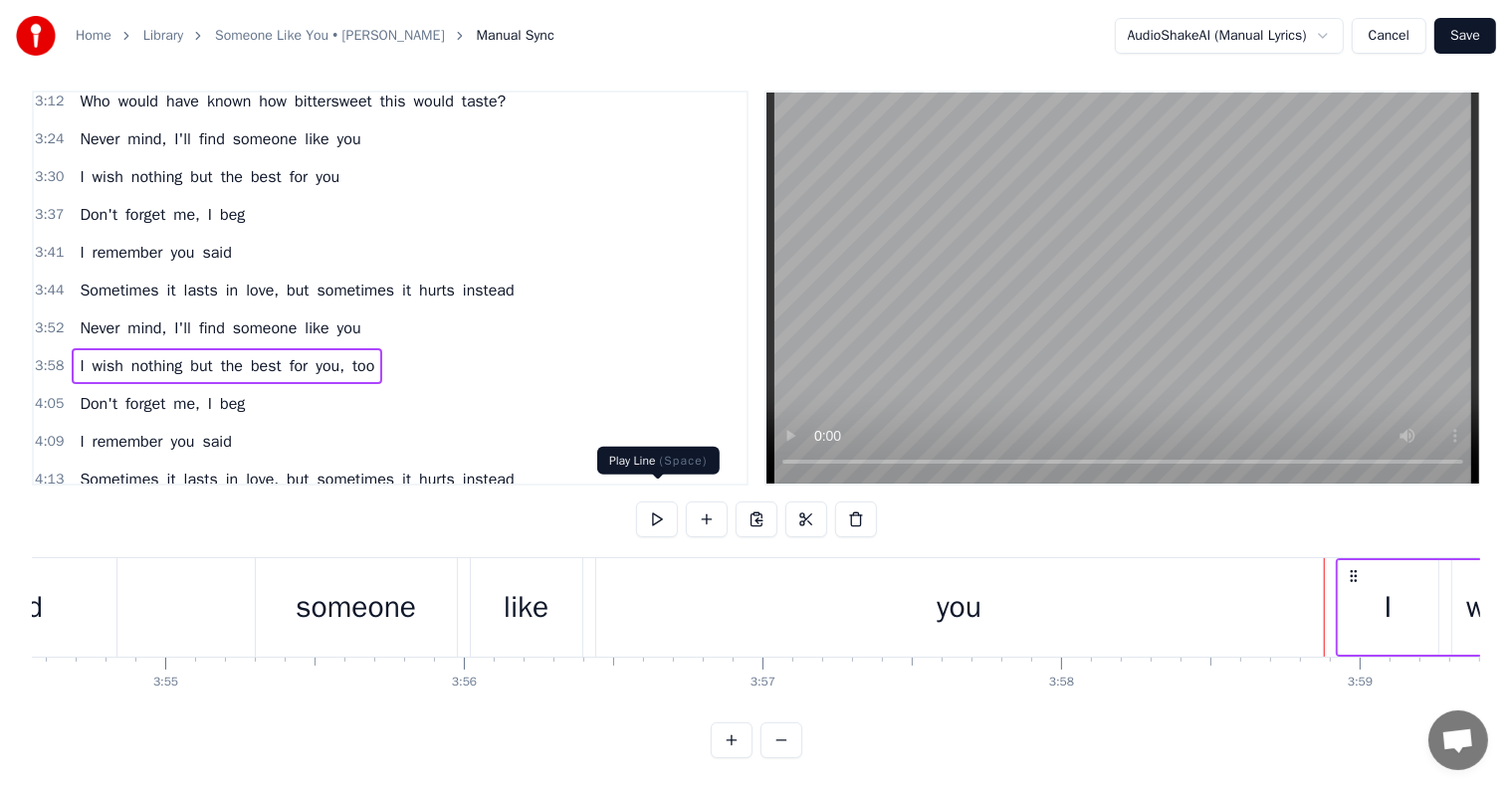 click at bounding box center [657, 519] 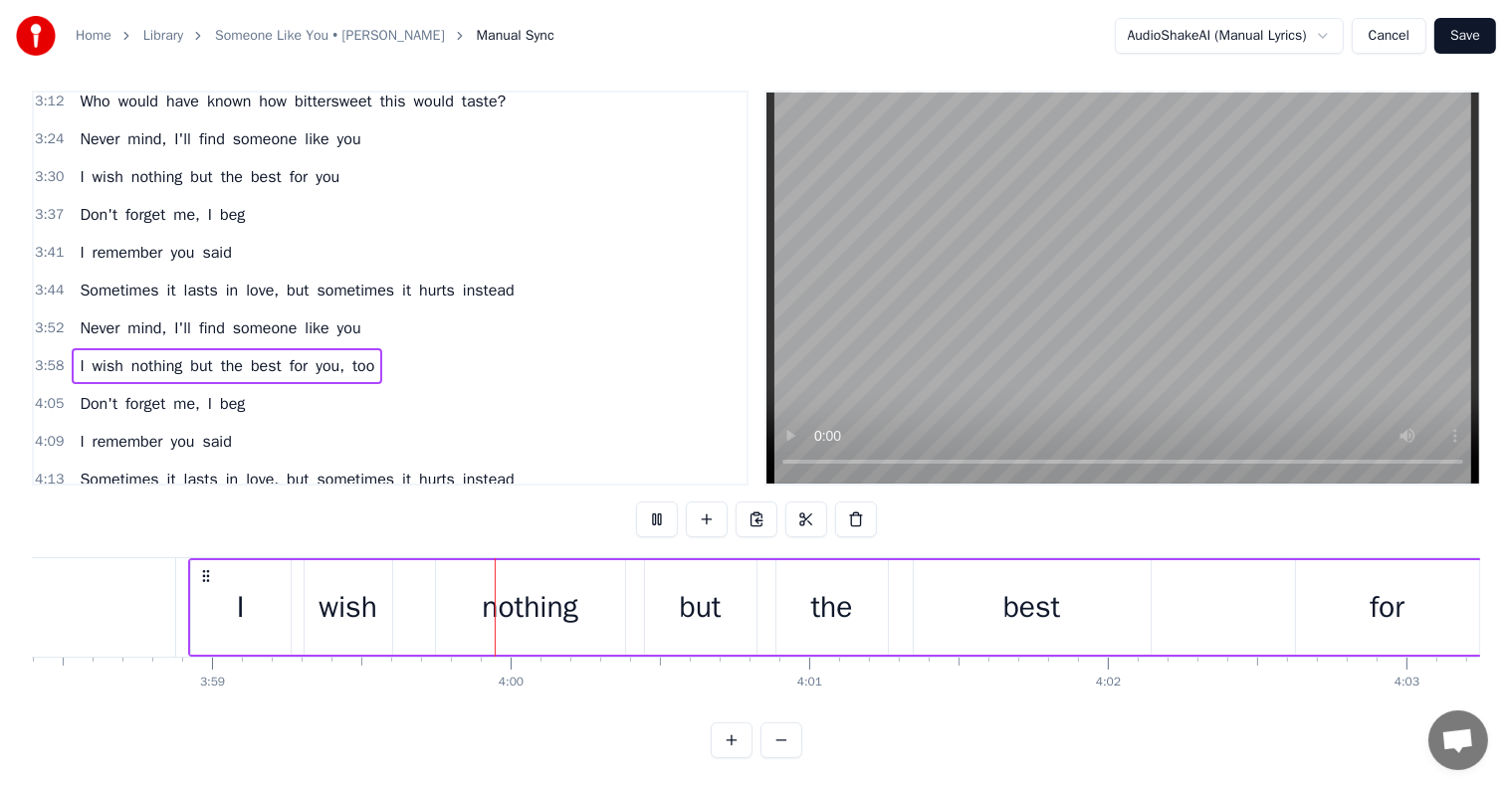 scroll, scrollTop: 0, scrollLeft: 71328, axis: horizontal 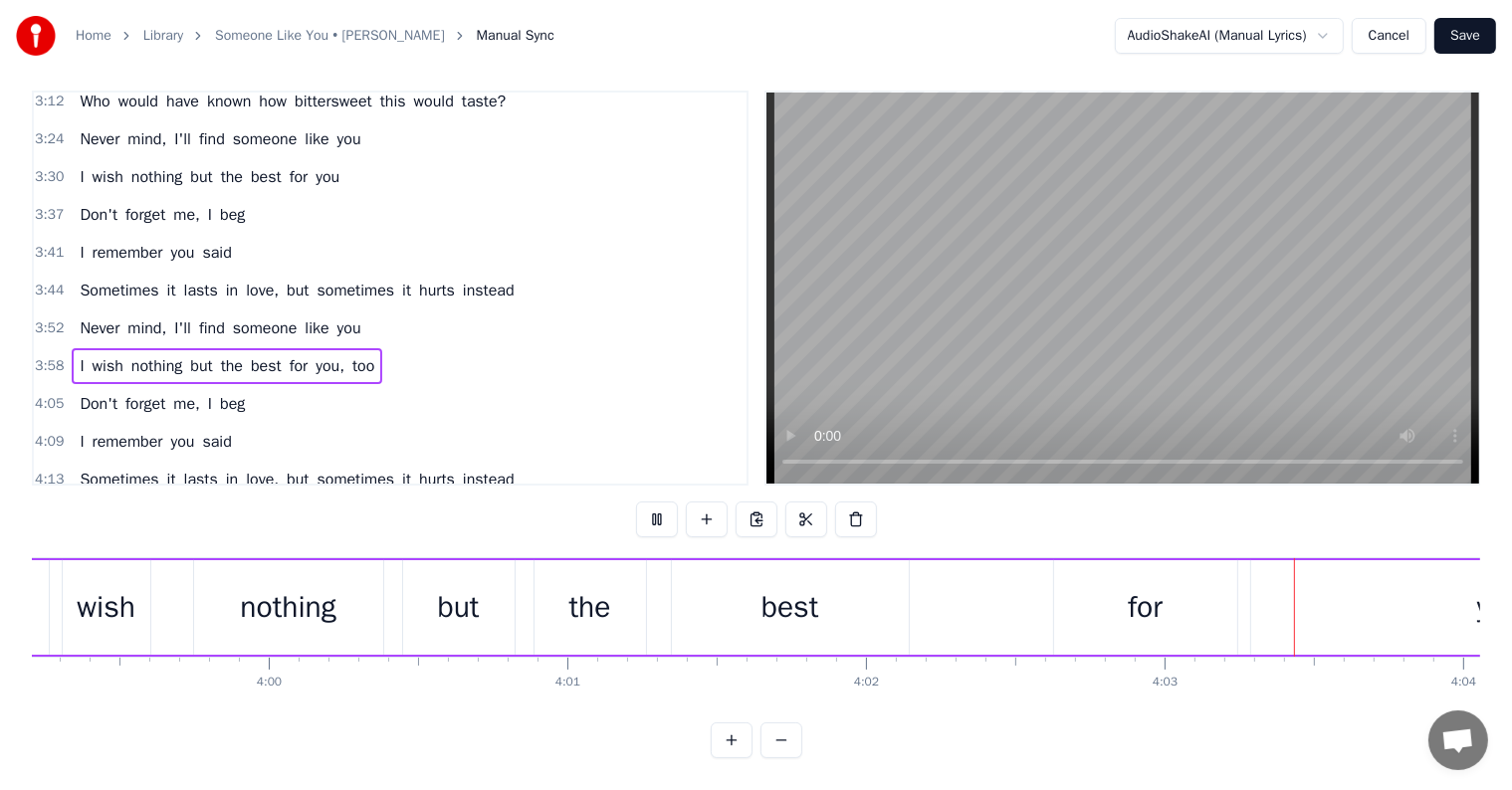 click on "4:05 Don't forget me, I beg" at bounding box center (390, 404) 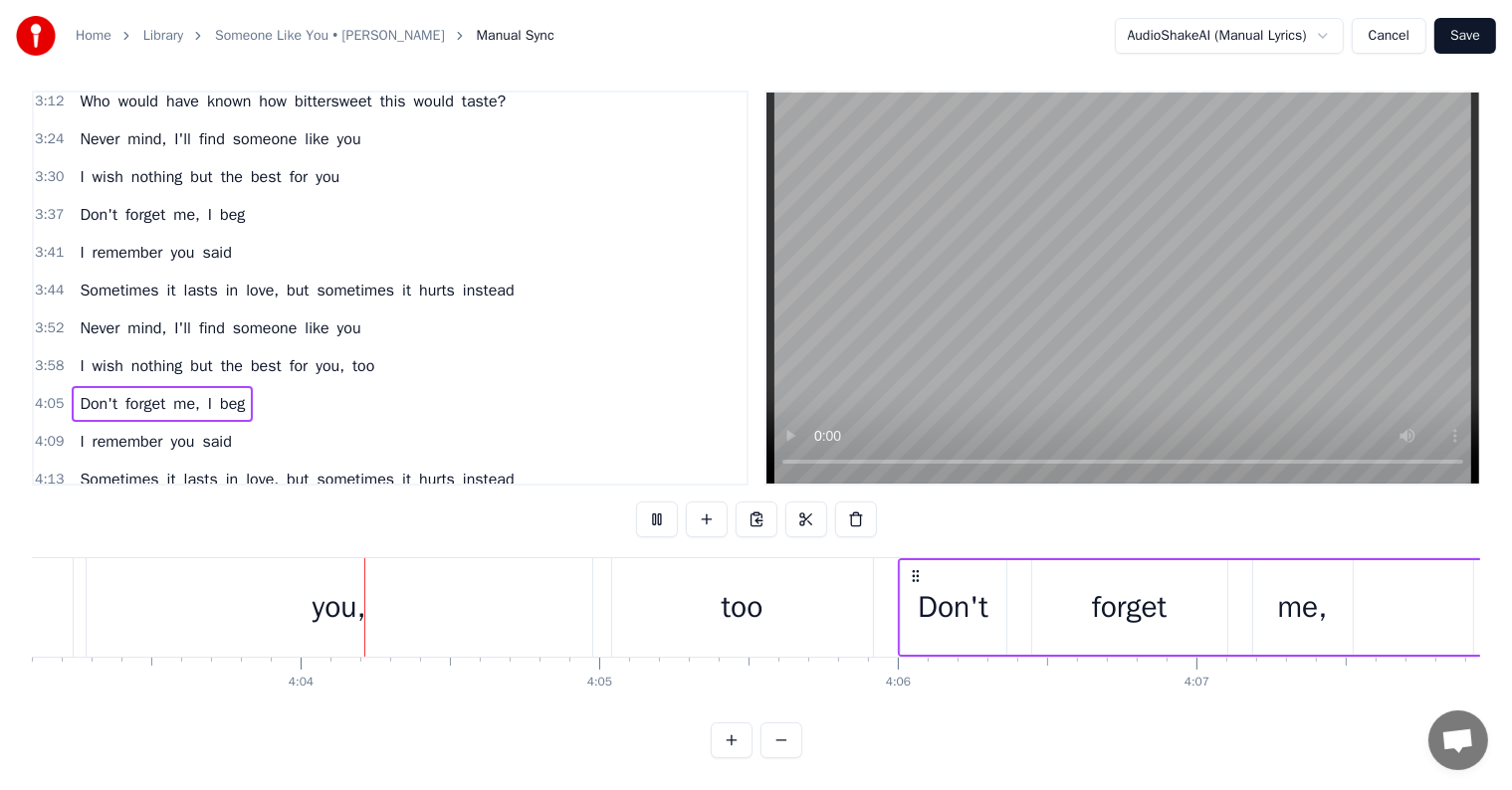 scroll, scrollTop: 0, scrollLeft: 72596, axis: horizontal 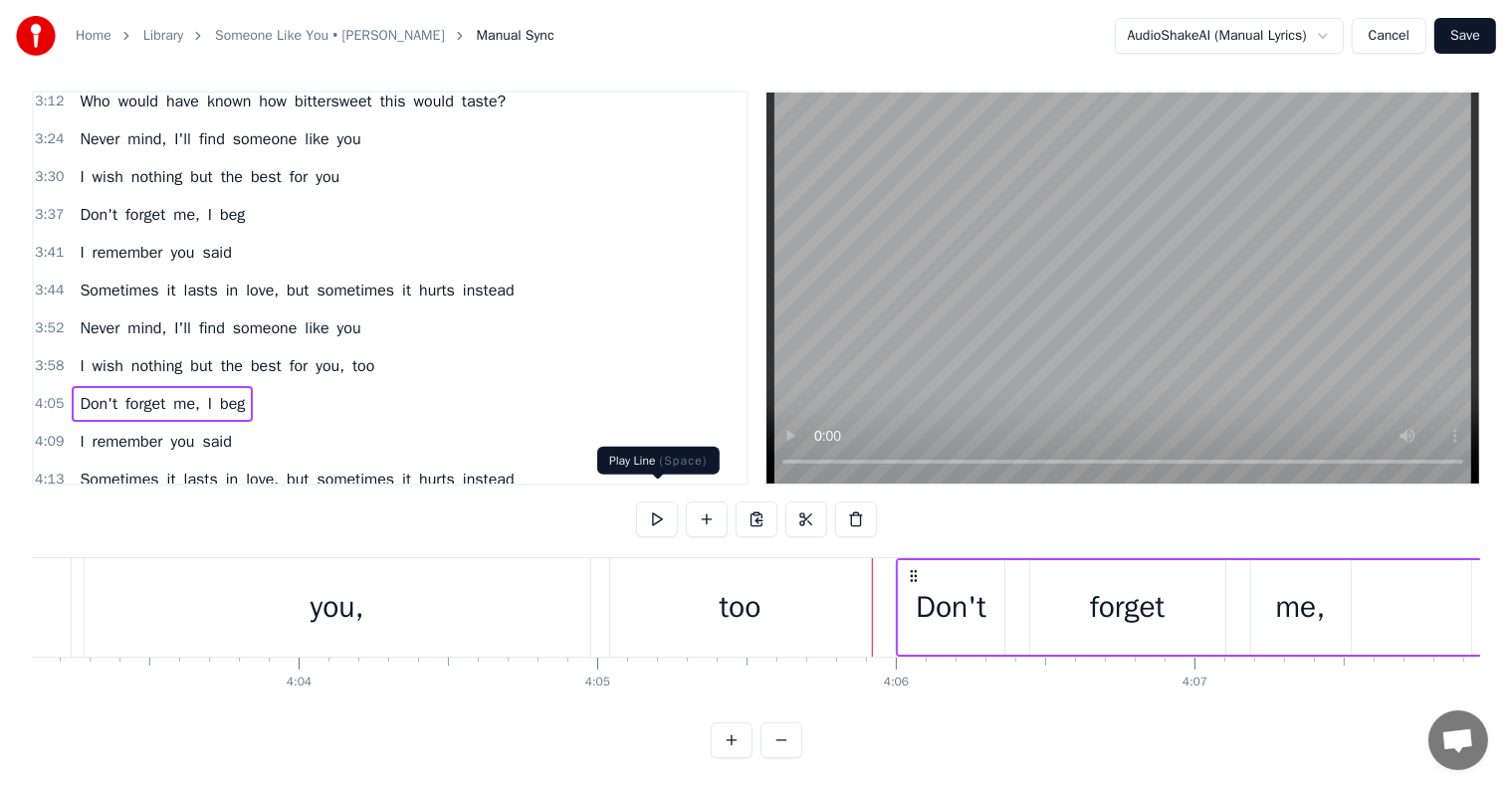 click at bounding box center [657, 519] 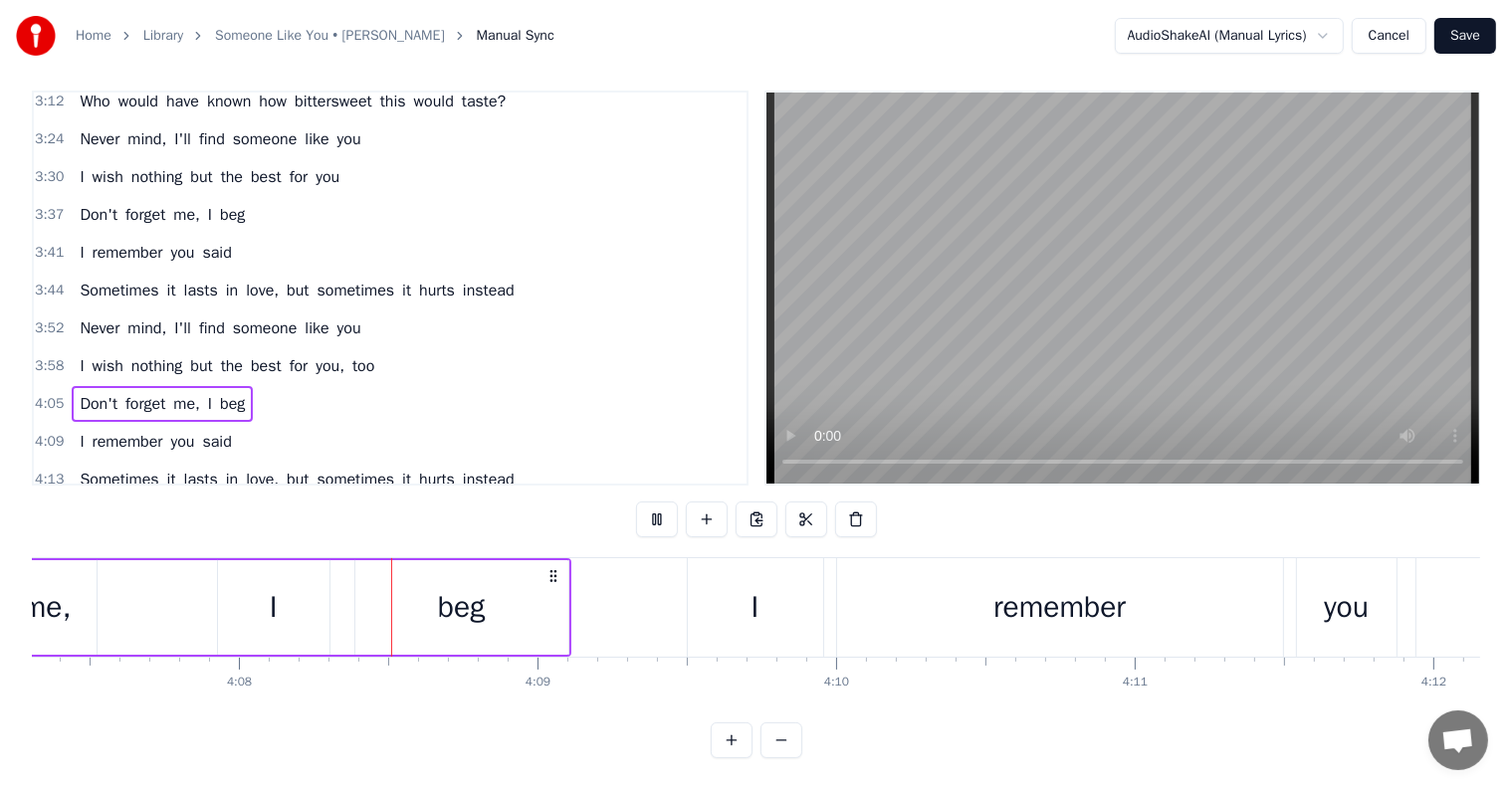 scroll, scrollTop: 0, scrollLeft: 73898, axis: horizontal 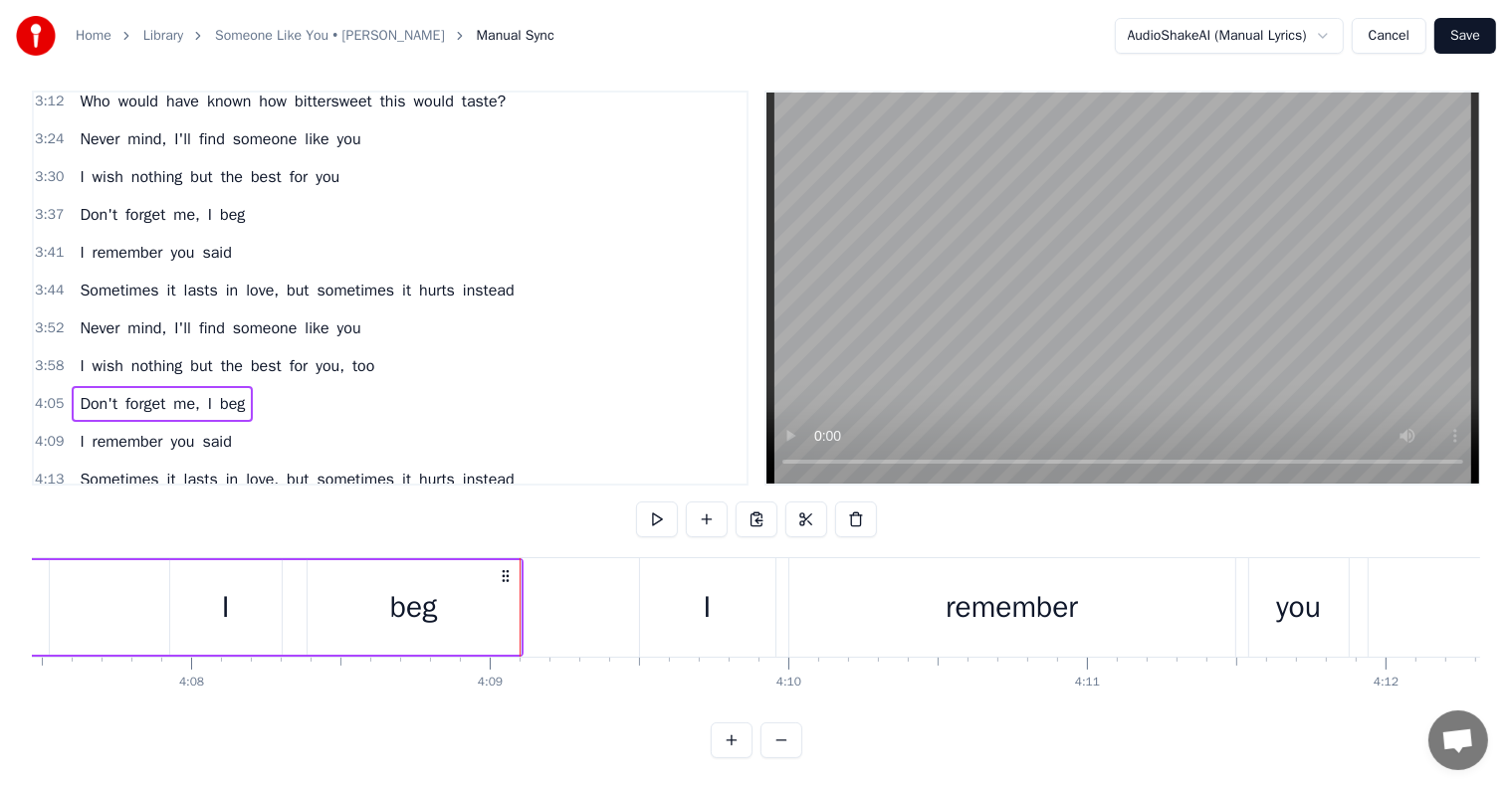 click on "4:09 I remember you said" at bounding box center [390, 442] 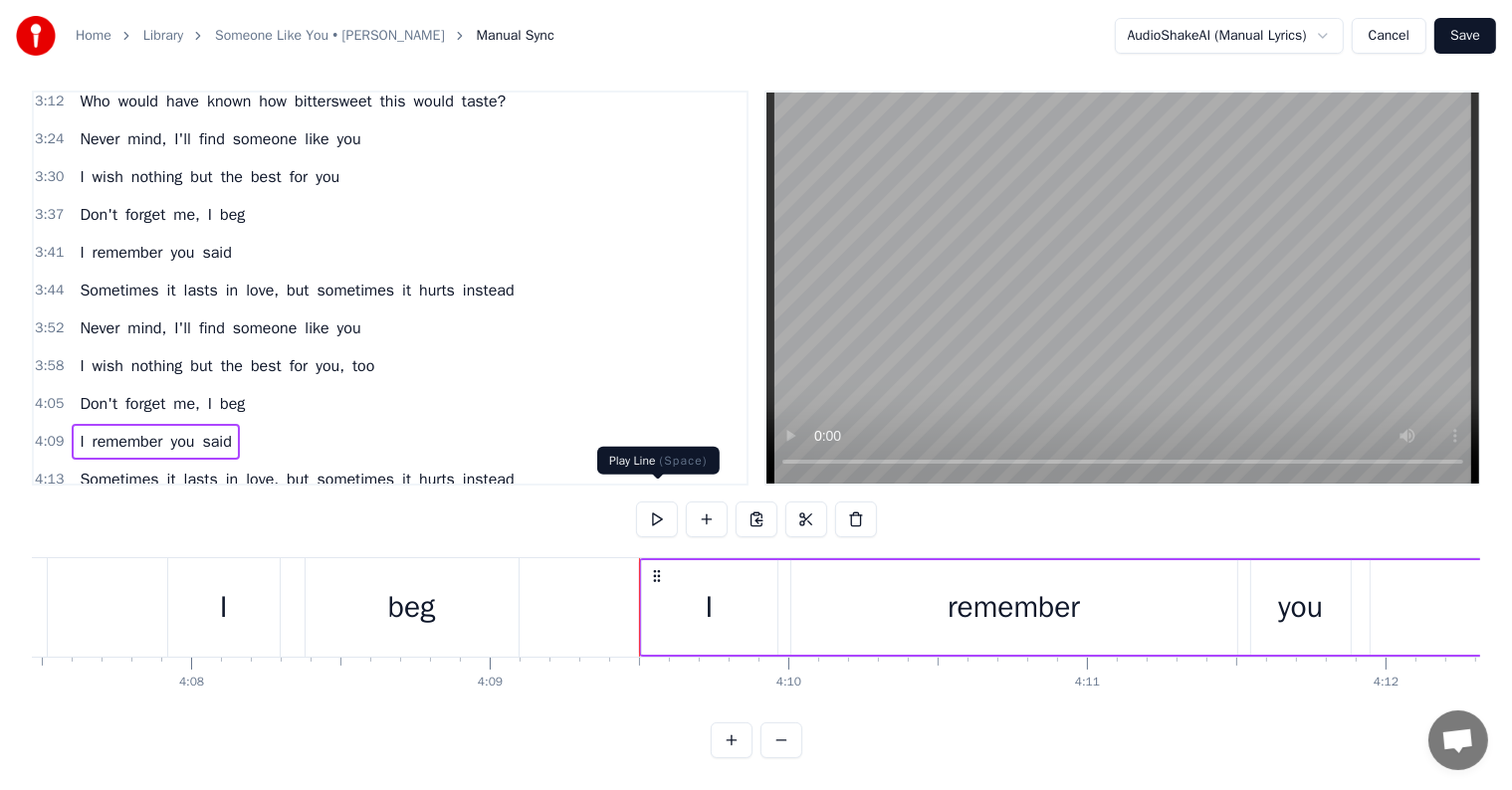 click at bounding box center (657, 519) 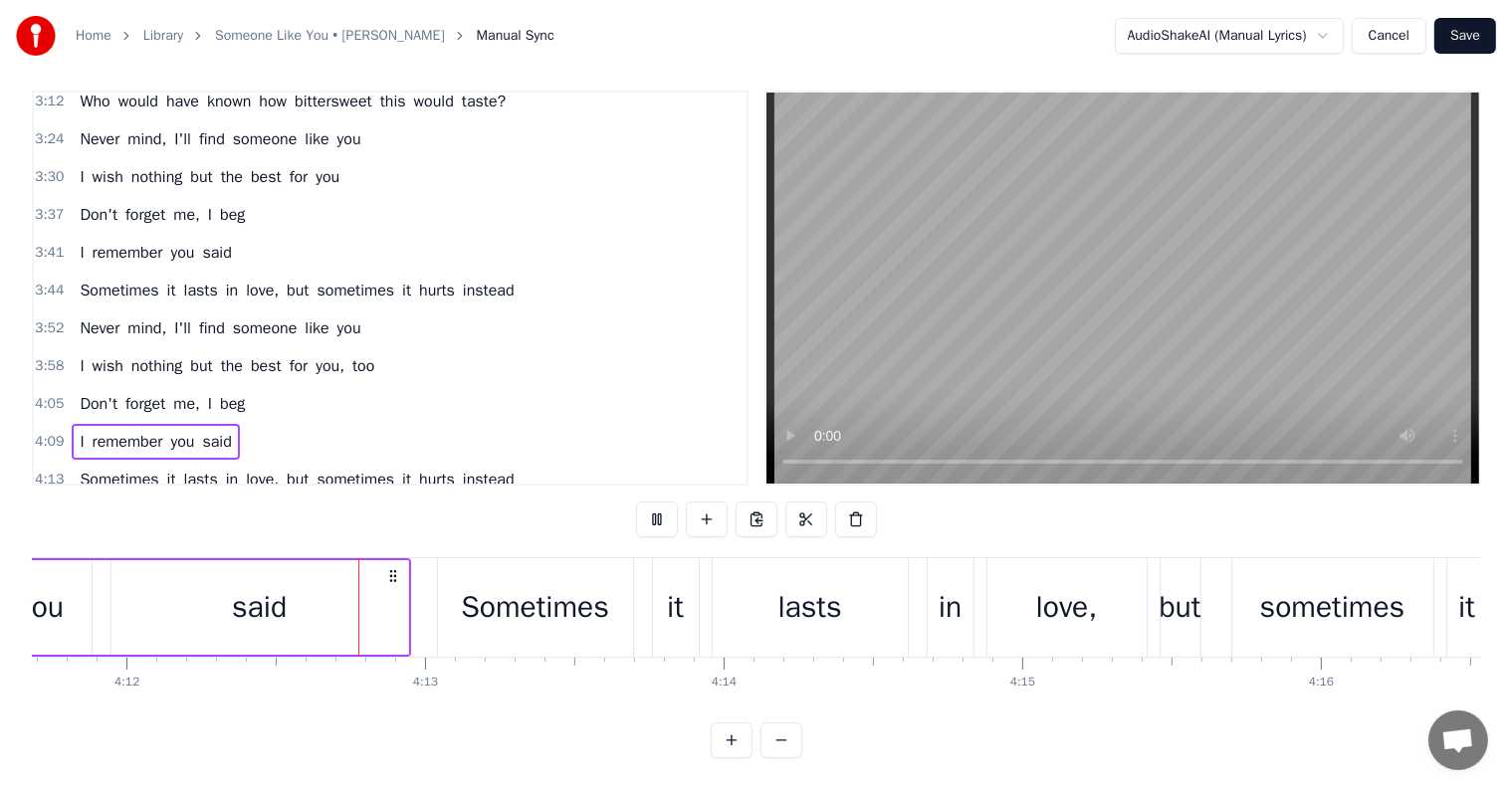 scroll, scrollTop: 0, scrollLeft: 75184, axis: horizontal 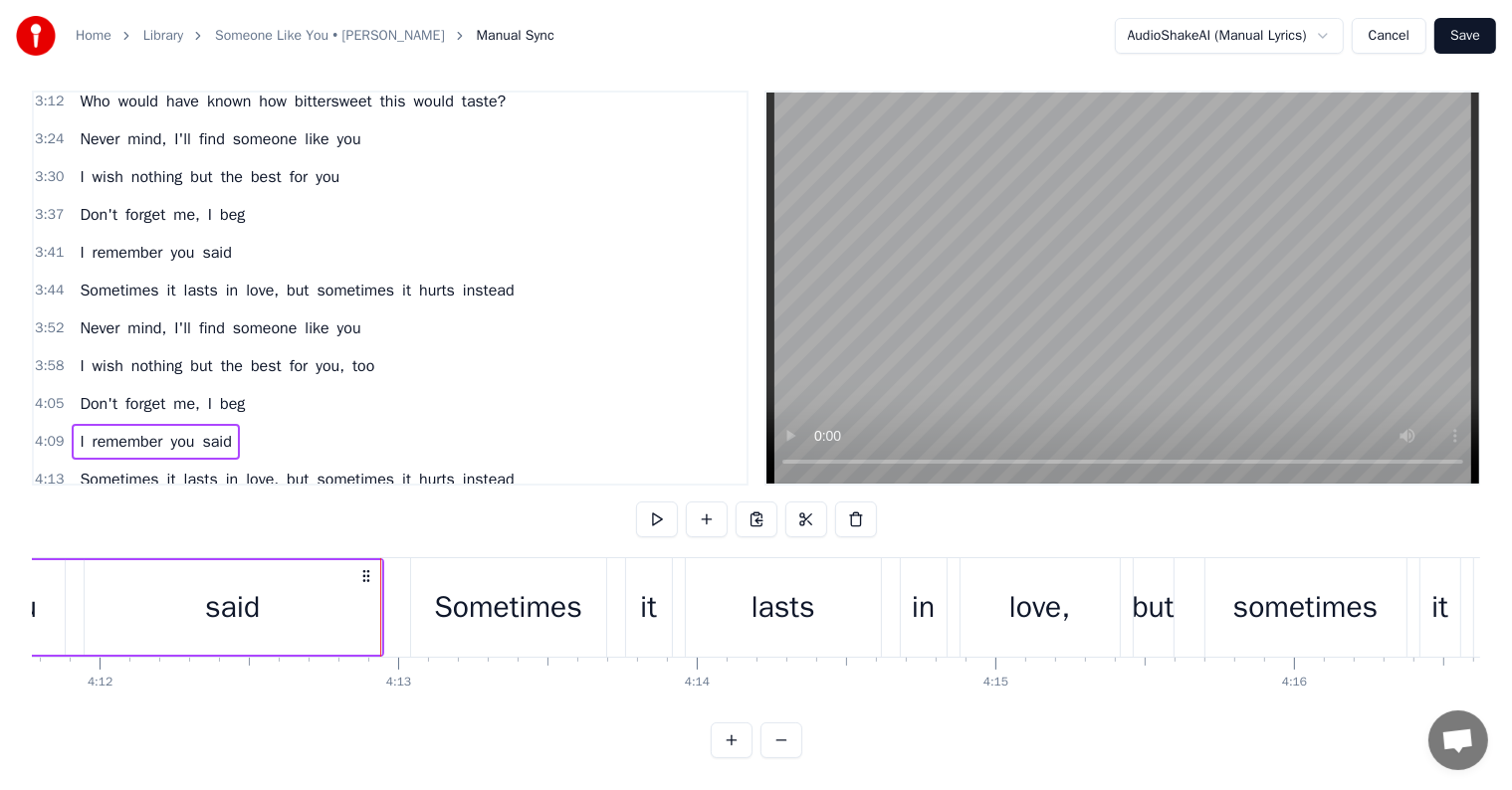 click on "4:13 Sometimes it lasts in love, but sometimes it hurts instead" at bounding box center (390, 480) 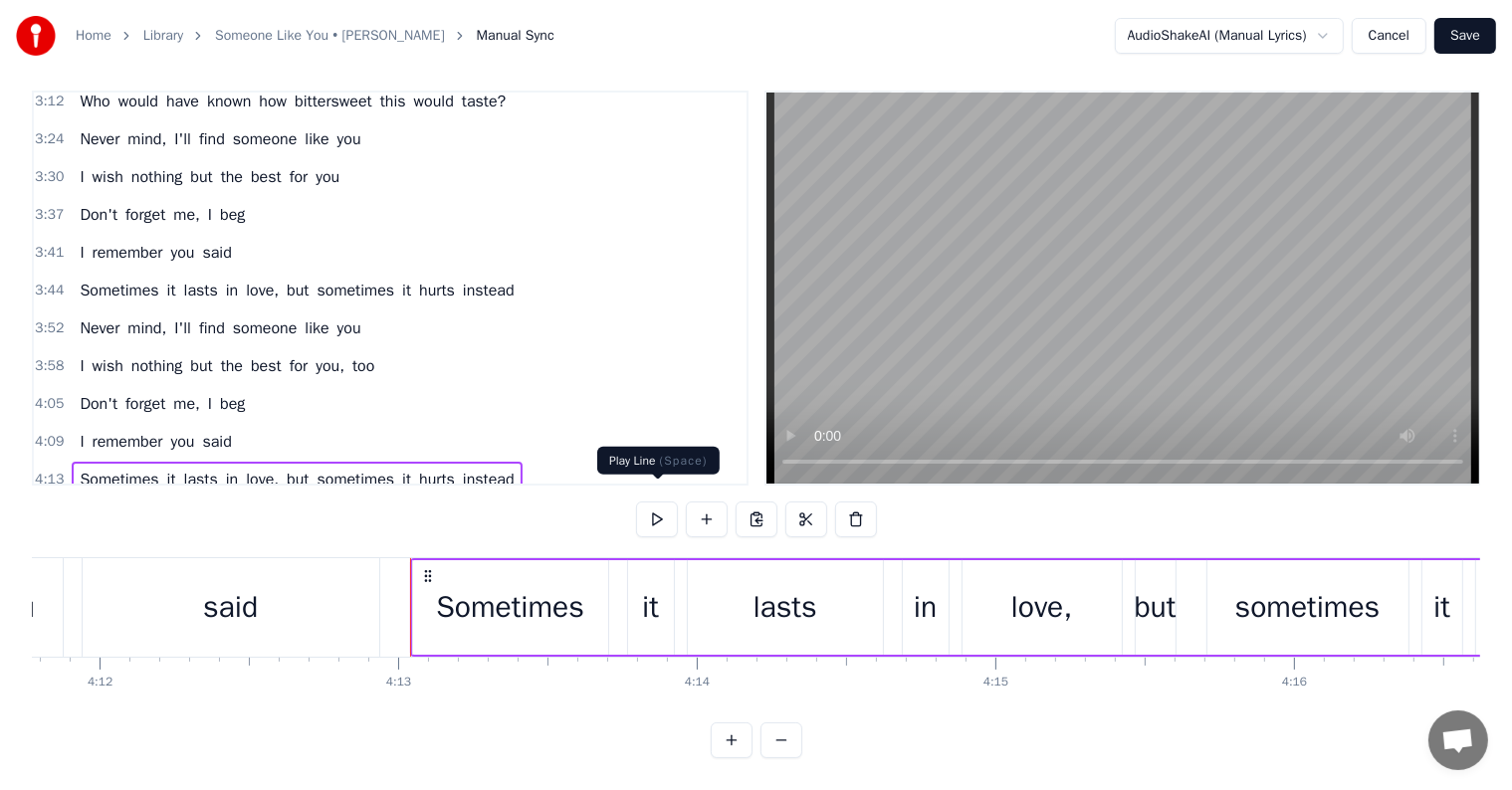 click at bounding box center (657, 519) 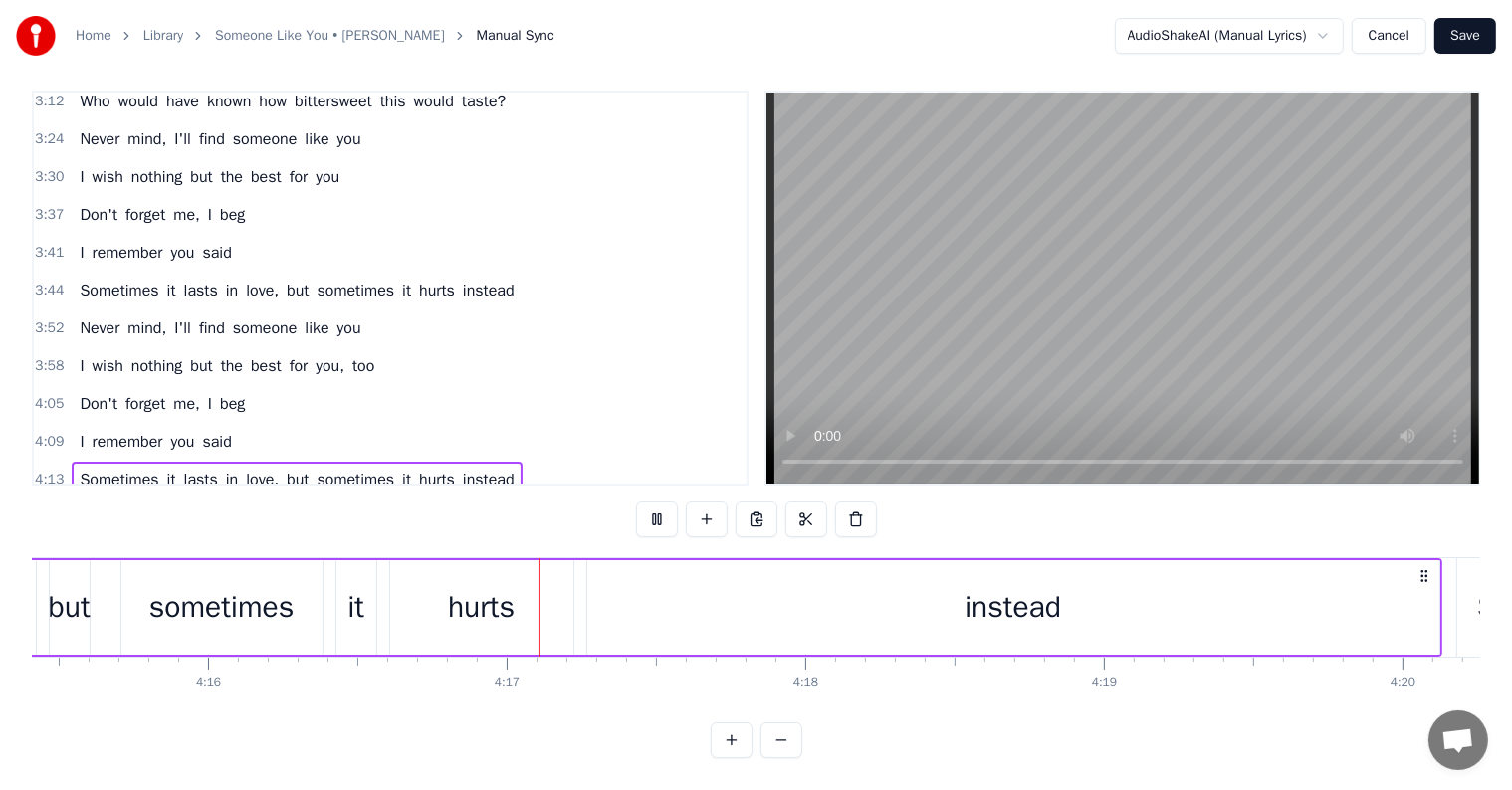 scroll, scrollTop: 0, scrollLeft: 76487, axis: horizontal 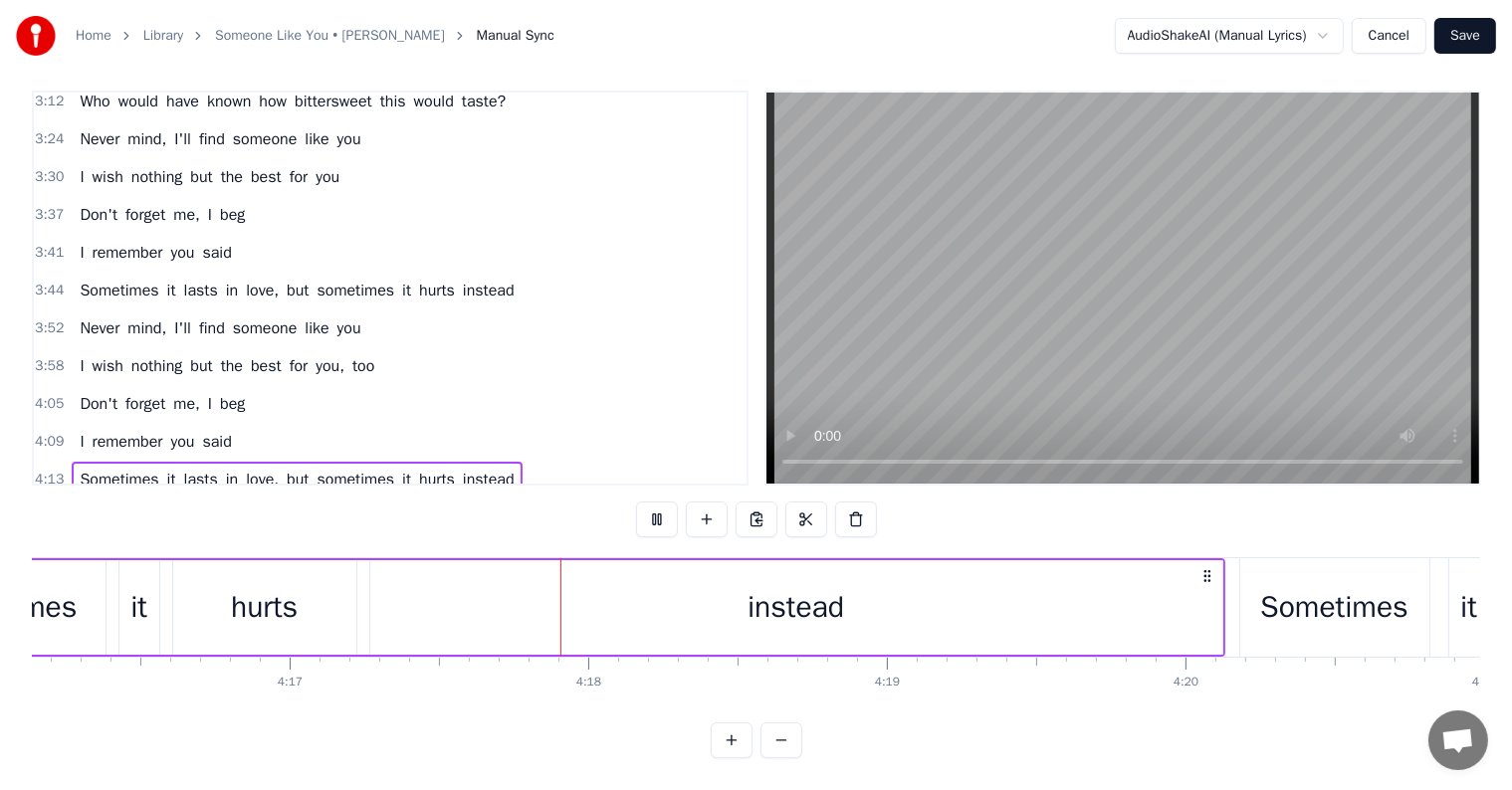 click on "4:20 Sometimes it lasts in love, but sometimes it hurts instead" at bounding box center (390, 517) 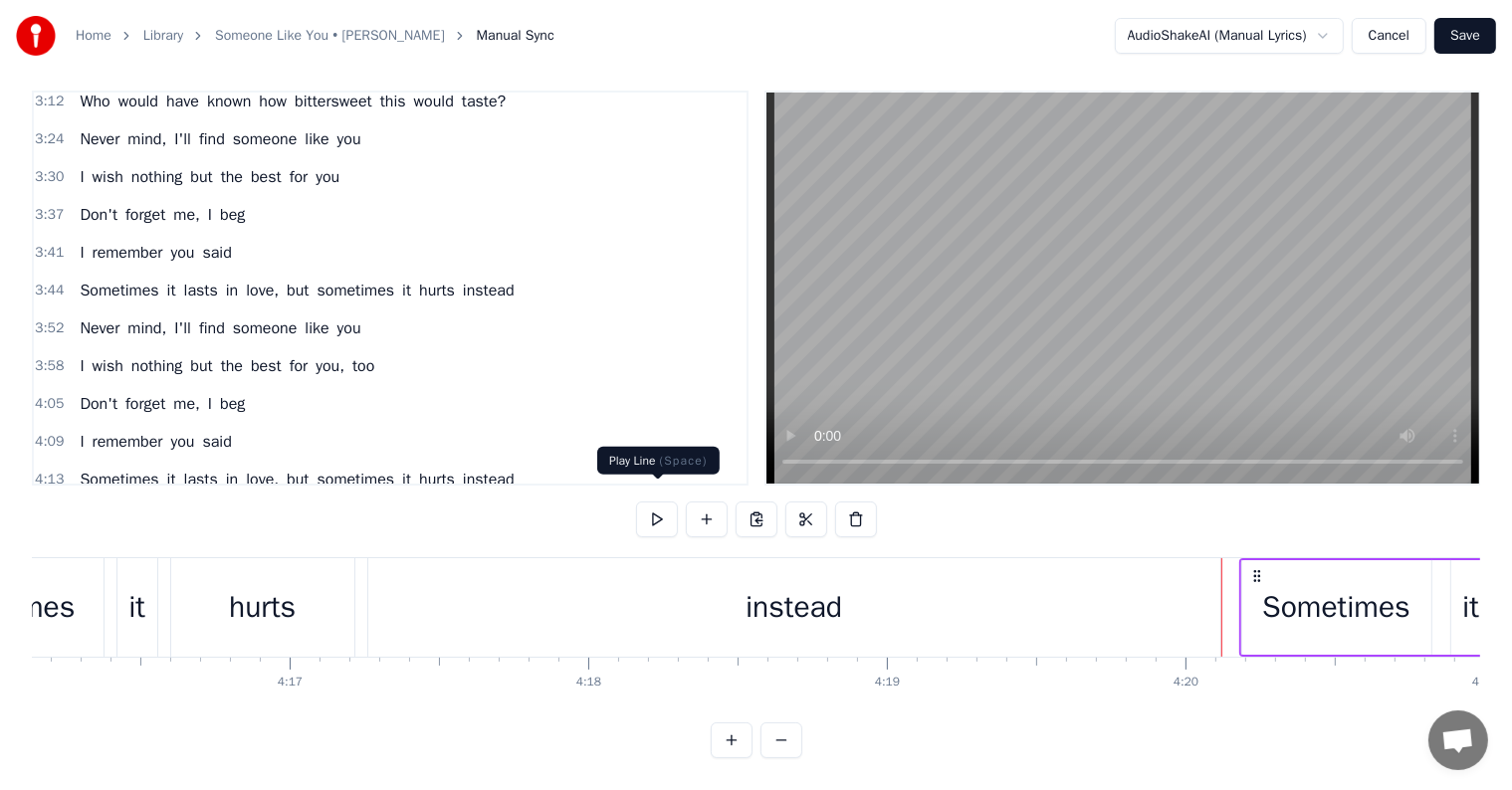 click at bounding box center [657, 519] 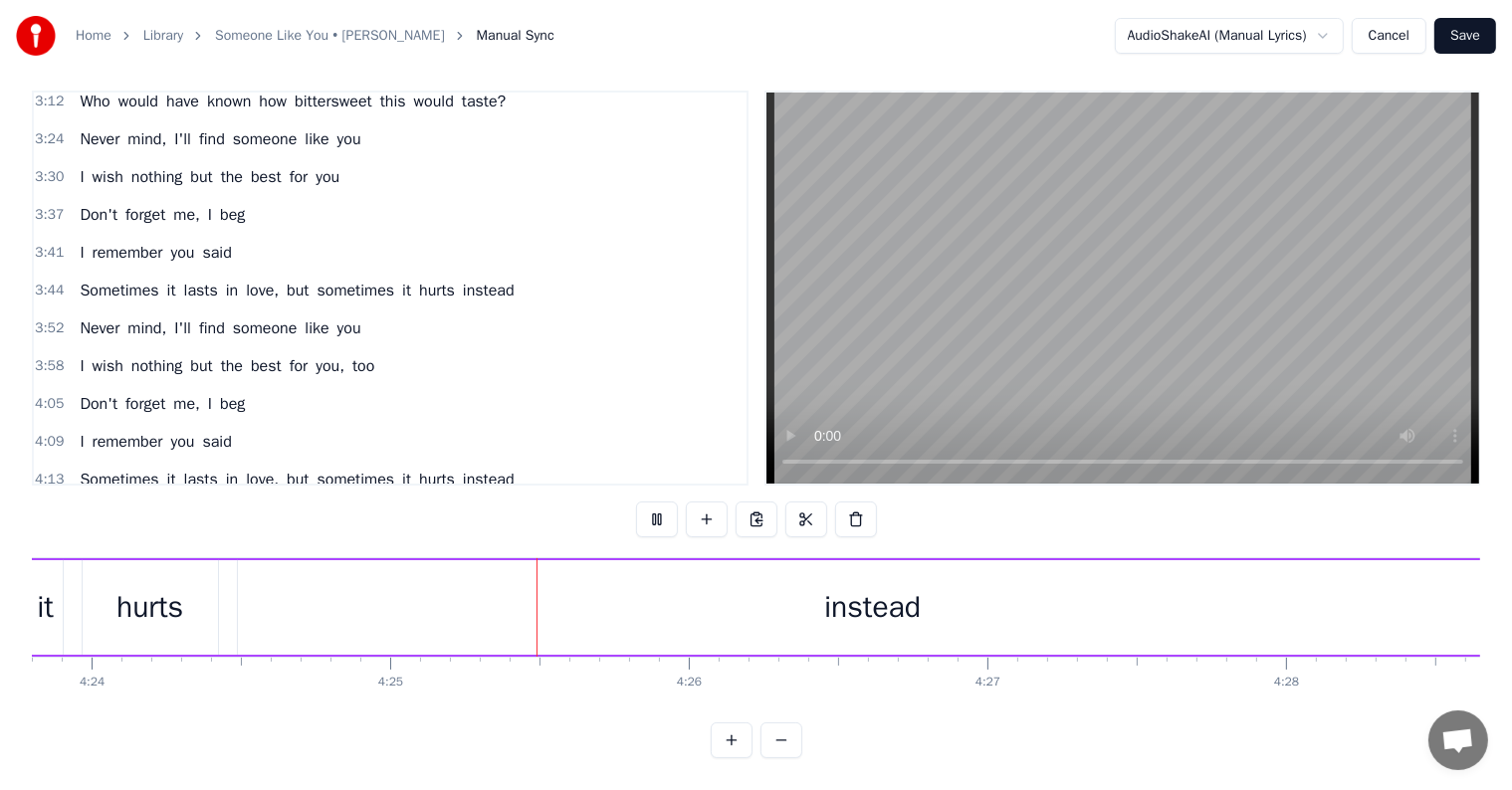 scroll, scrollTop: 0, scrollLeft: 79019, axis: horizontal 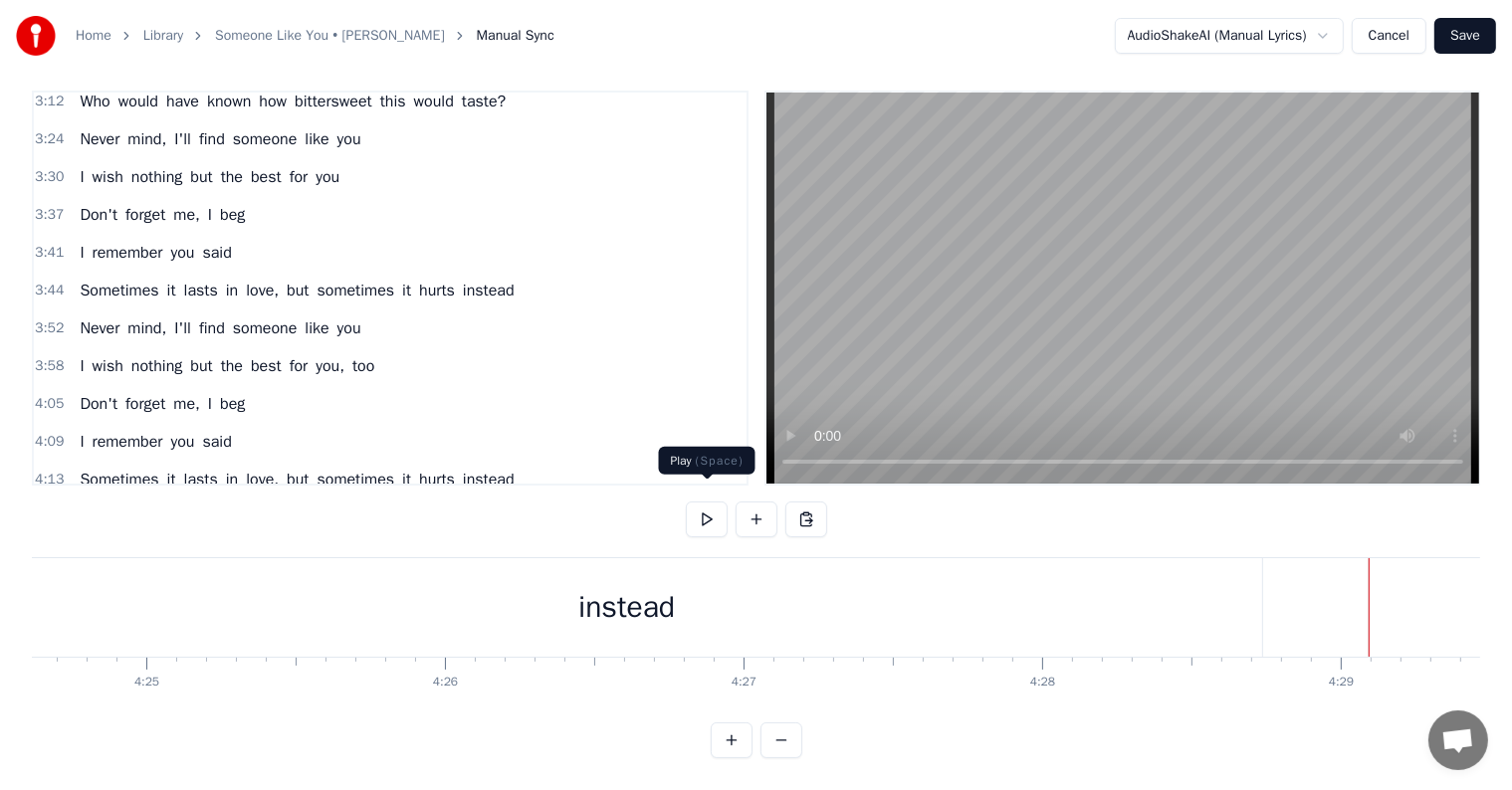 click at bounding box center [707, 519] 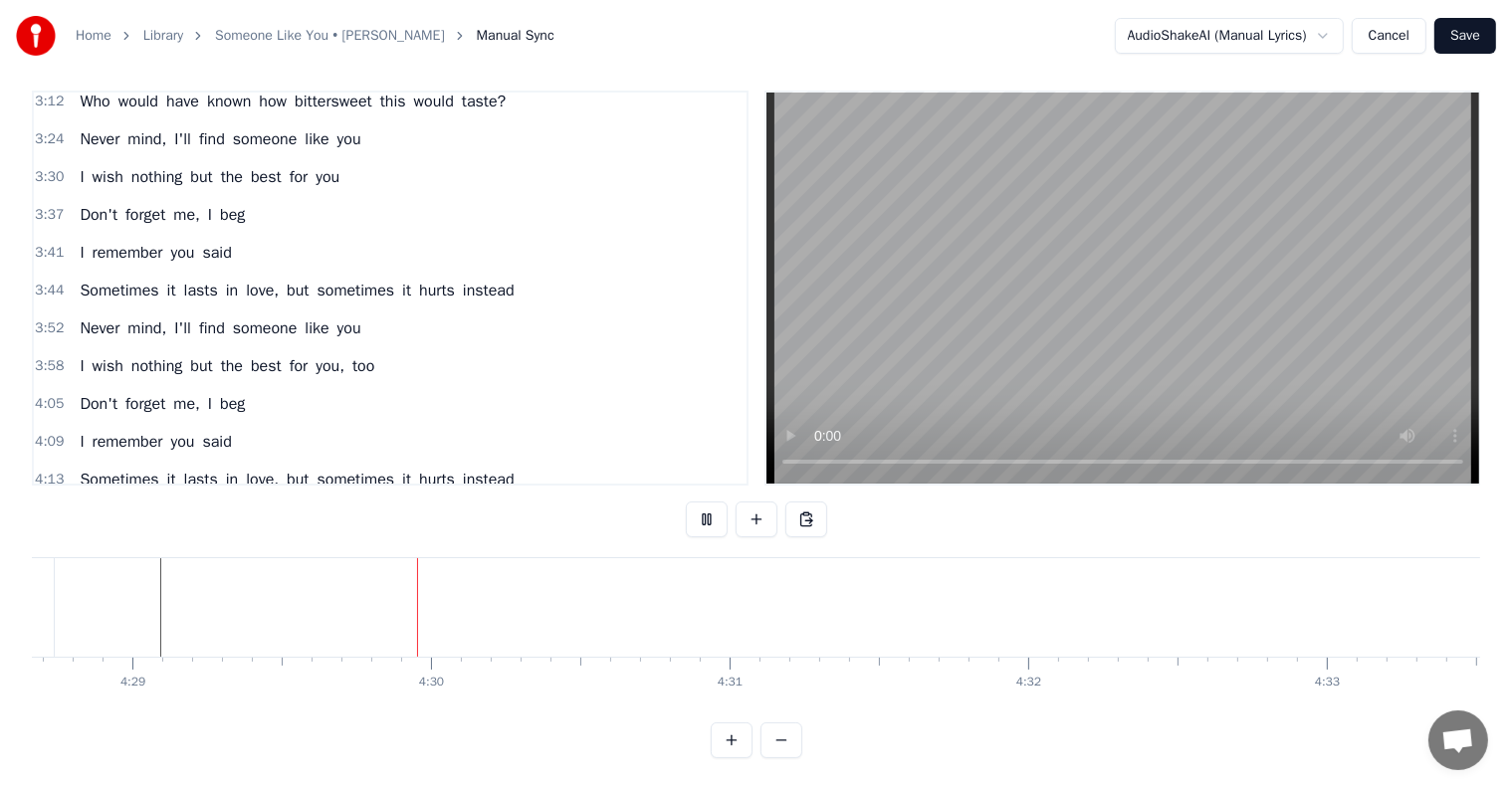 scroll, scrollTop: 0, scrollLeft: 80314, axis: horizontal 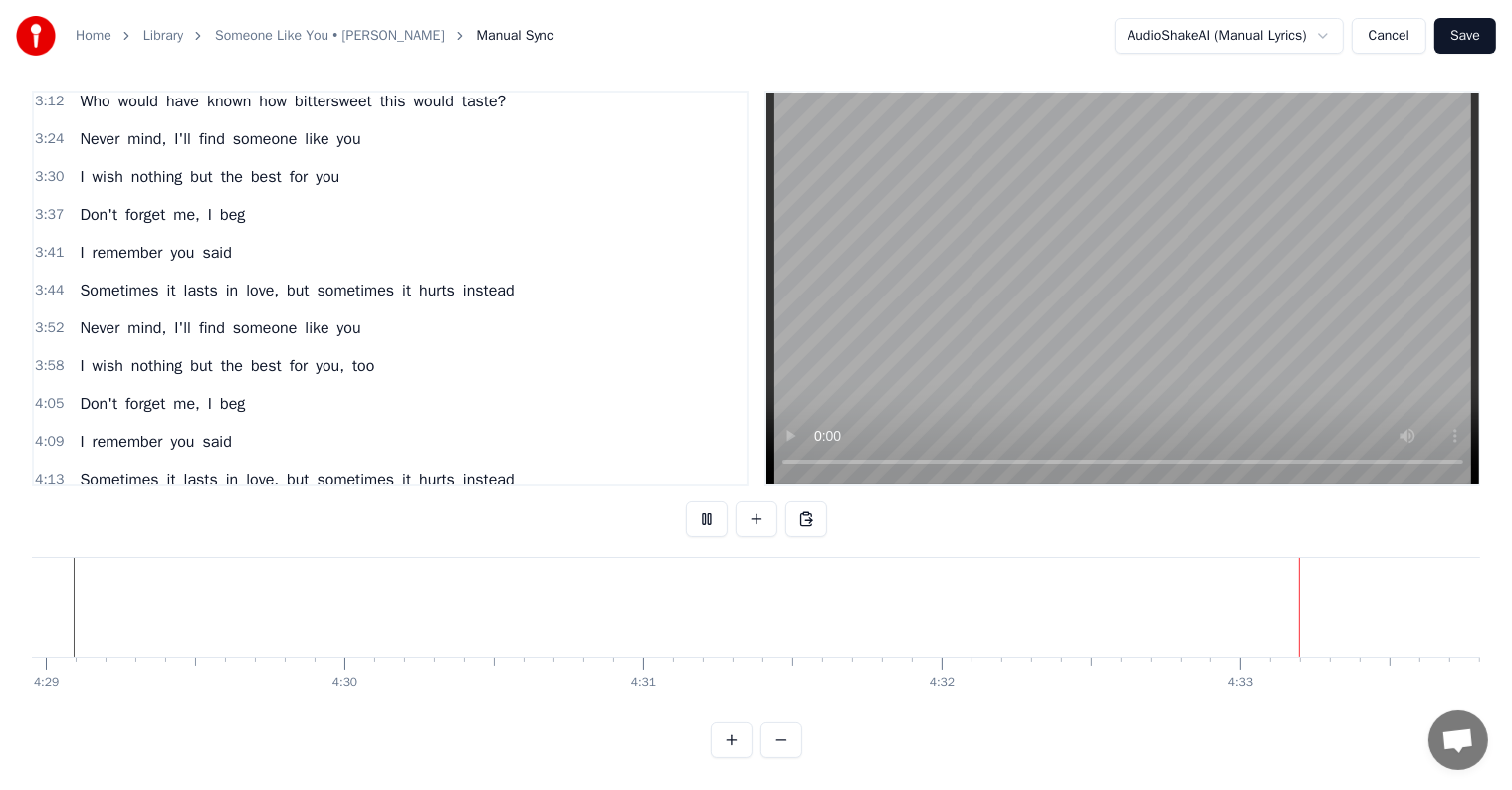 click on "Save" at bounding box center [1465, 36] 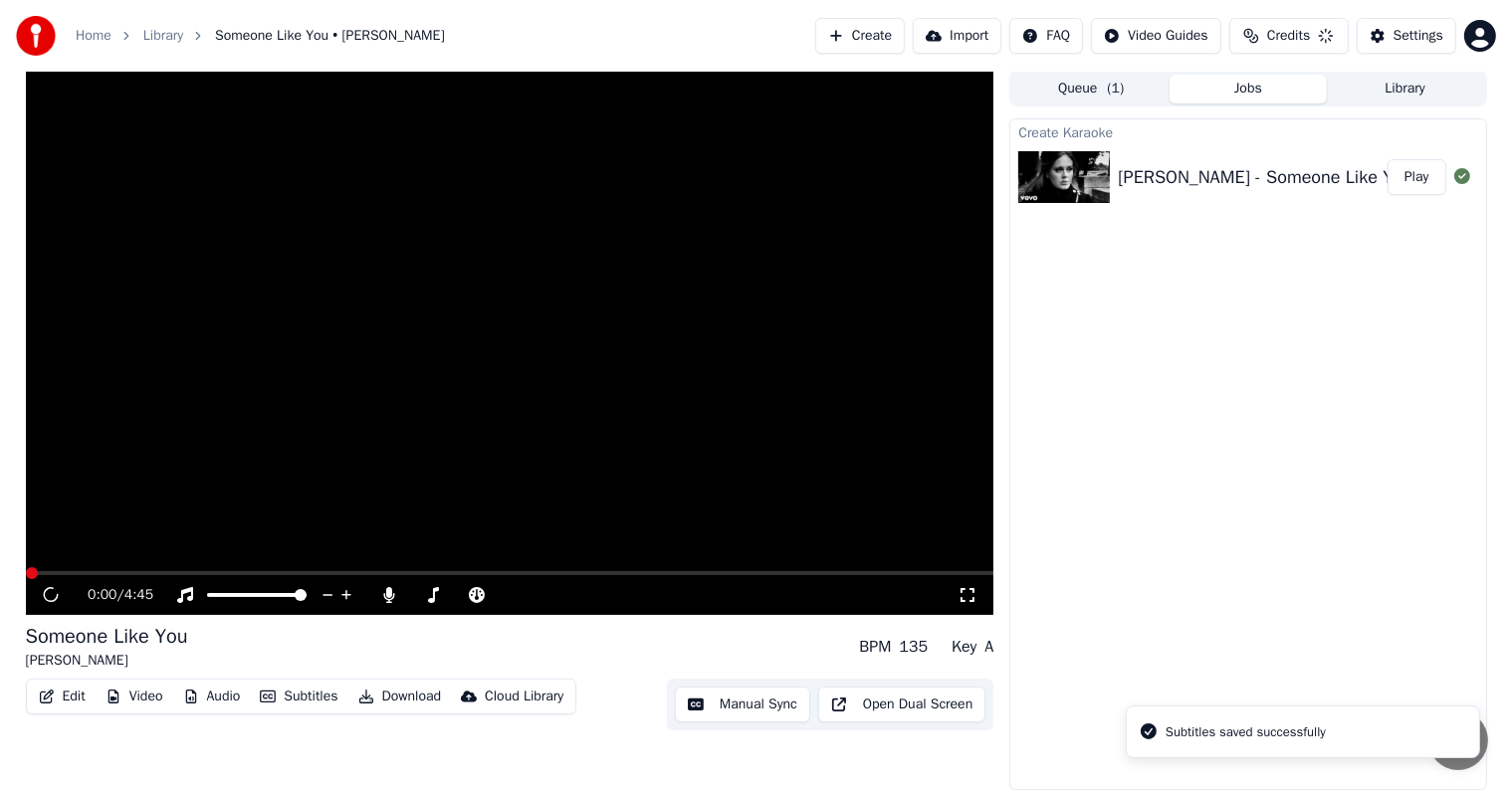 scroll, scrollTop: 1, scrollLeft: 0, axis: vertical 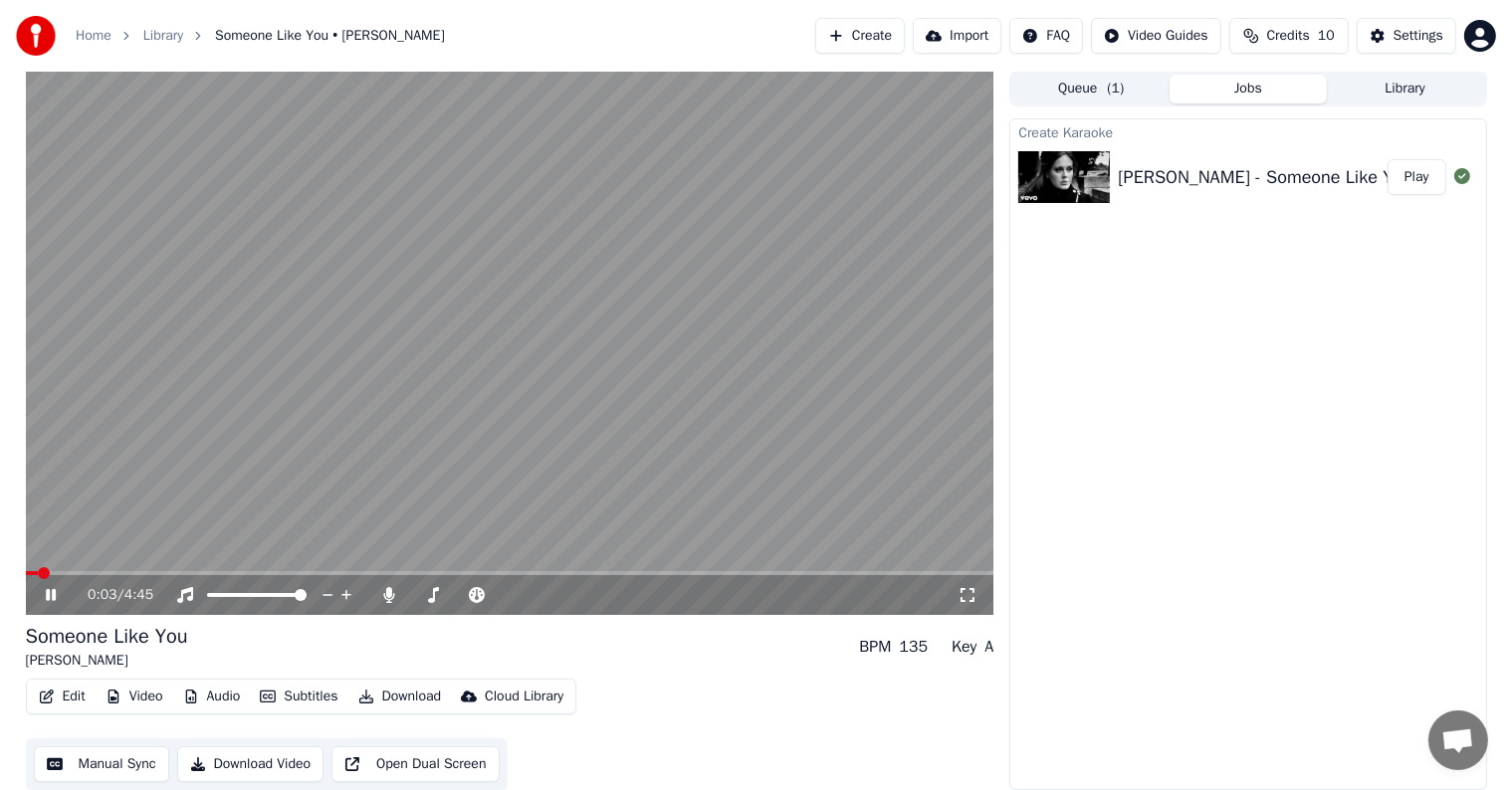 click at bounding box center [510, 342] 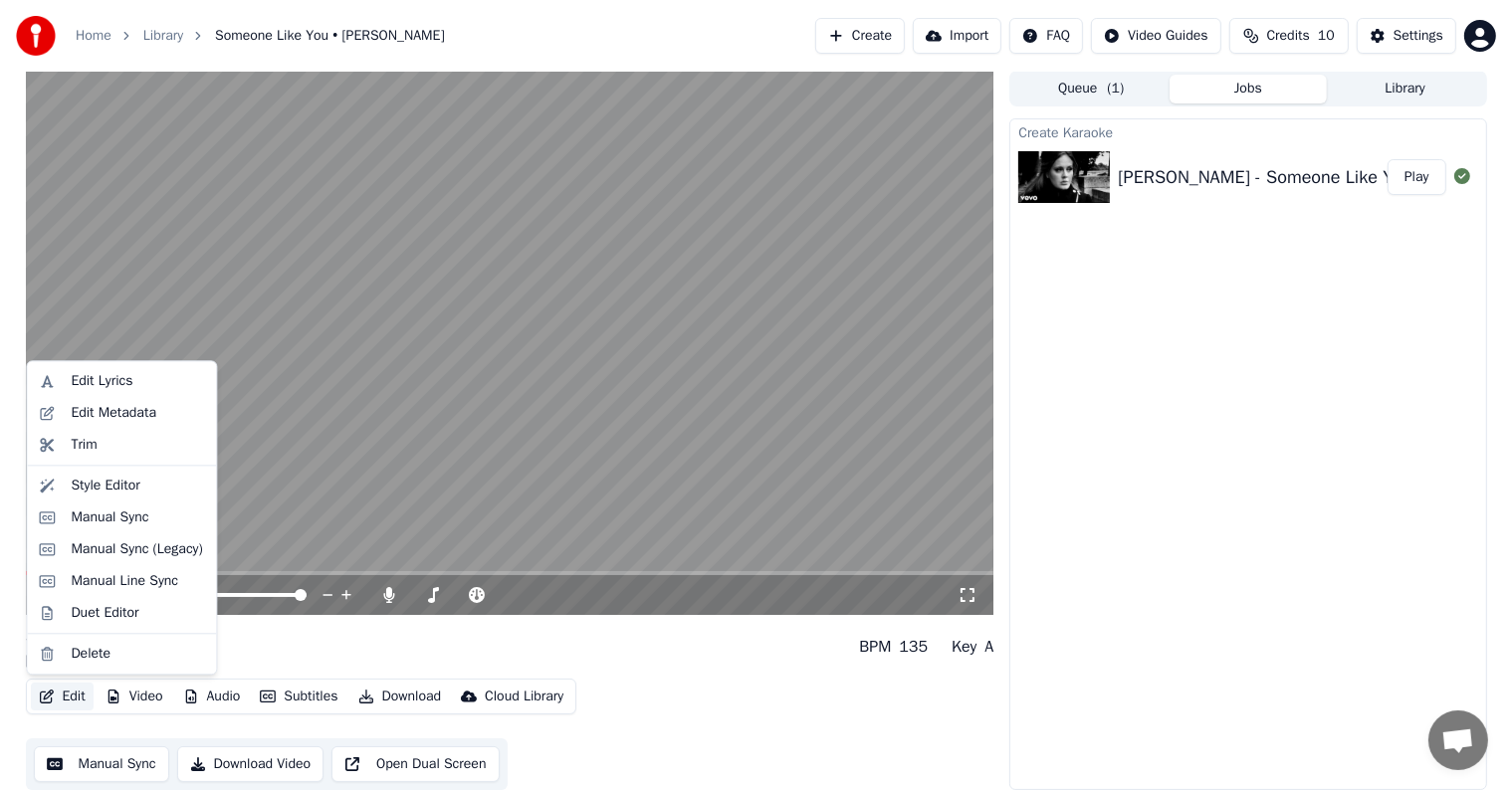 click on "Edit" at bounding box center (62, 696) 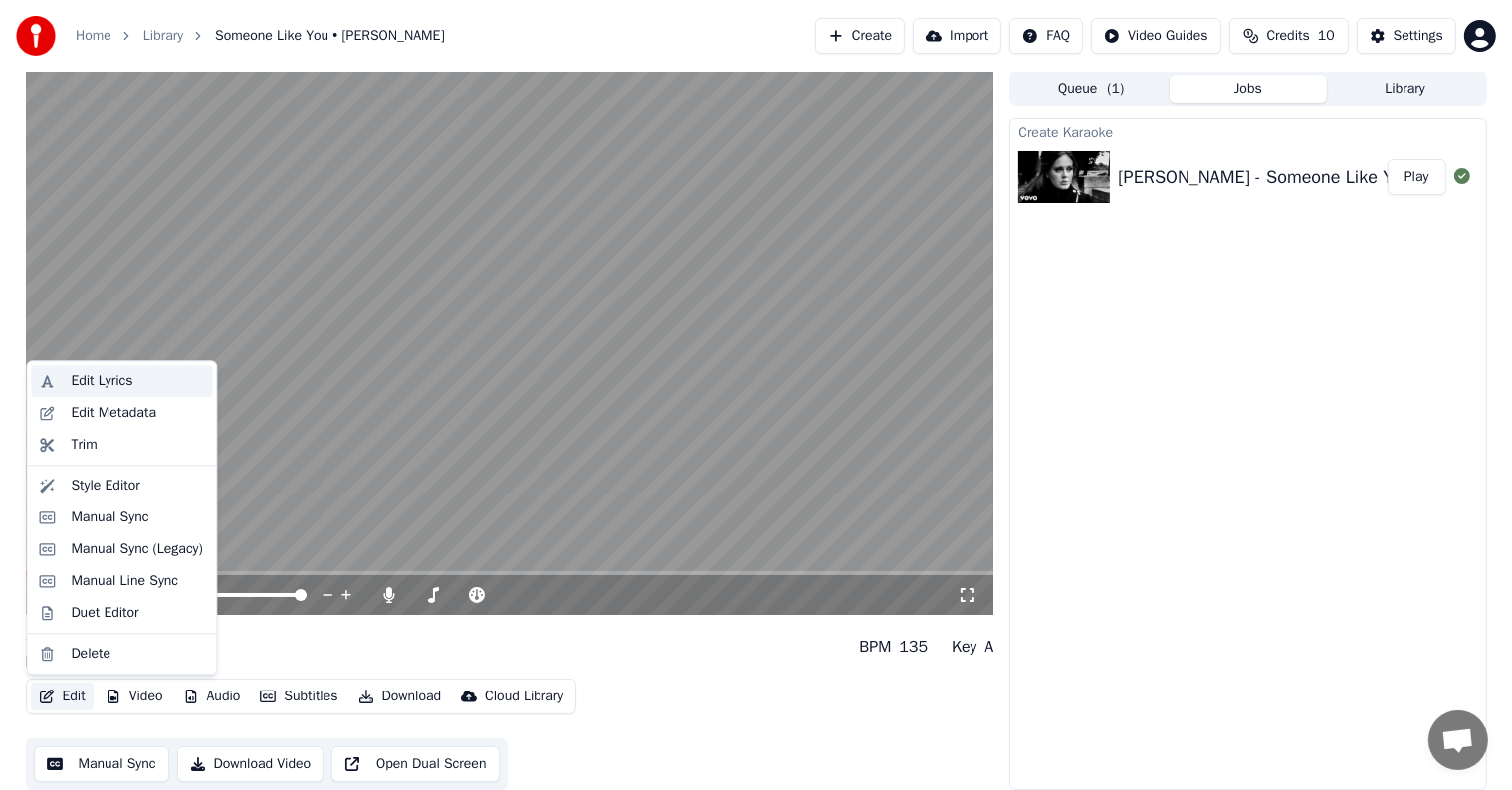 click on "Edit Lyrics" at bounding box center [102, 381] 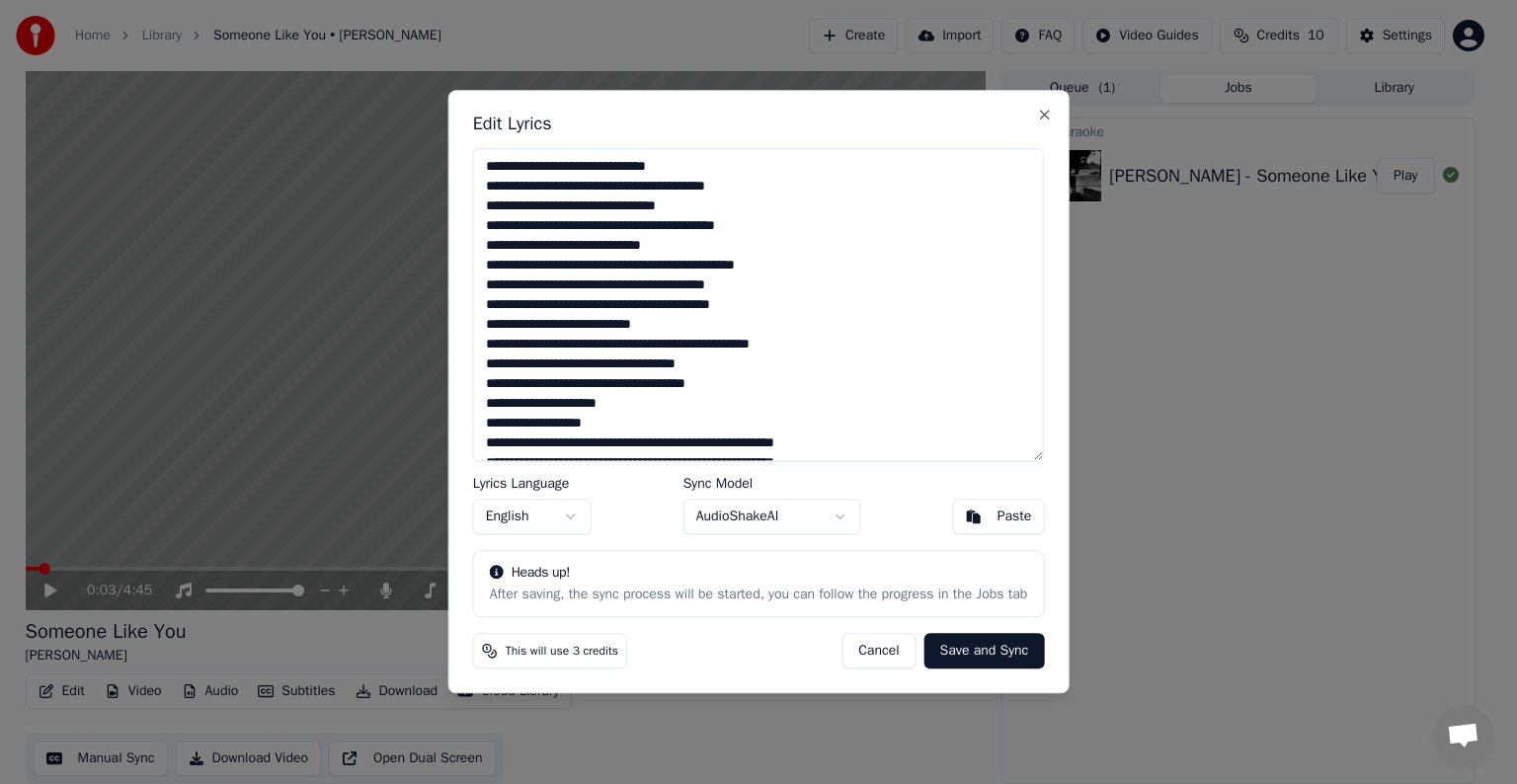 click on "Cancel" at bounding box center [878, 652] 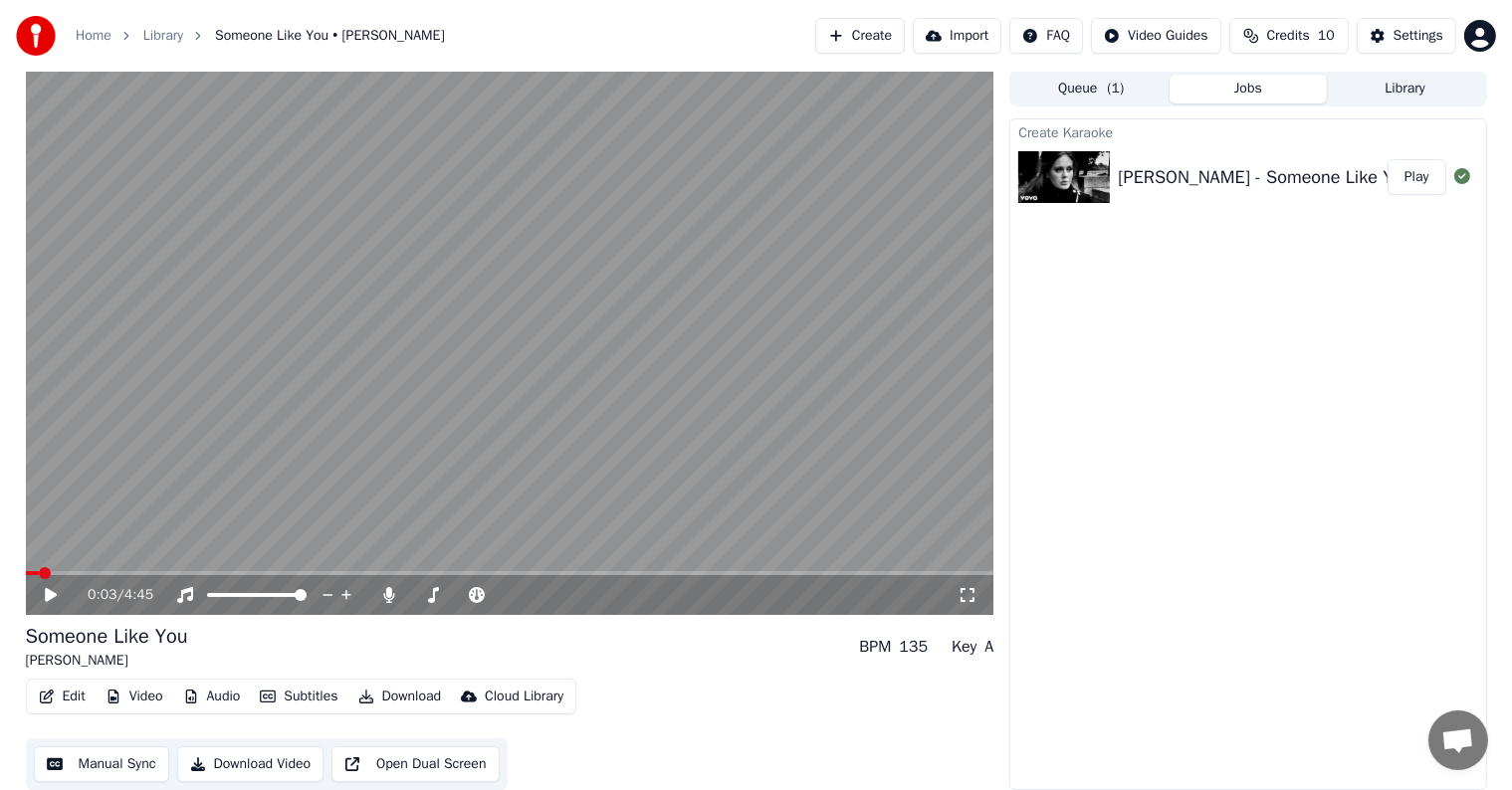 click at bounding box center (510, 342) 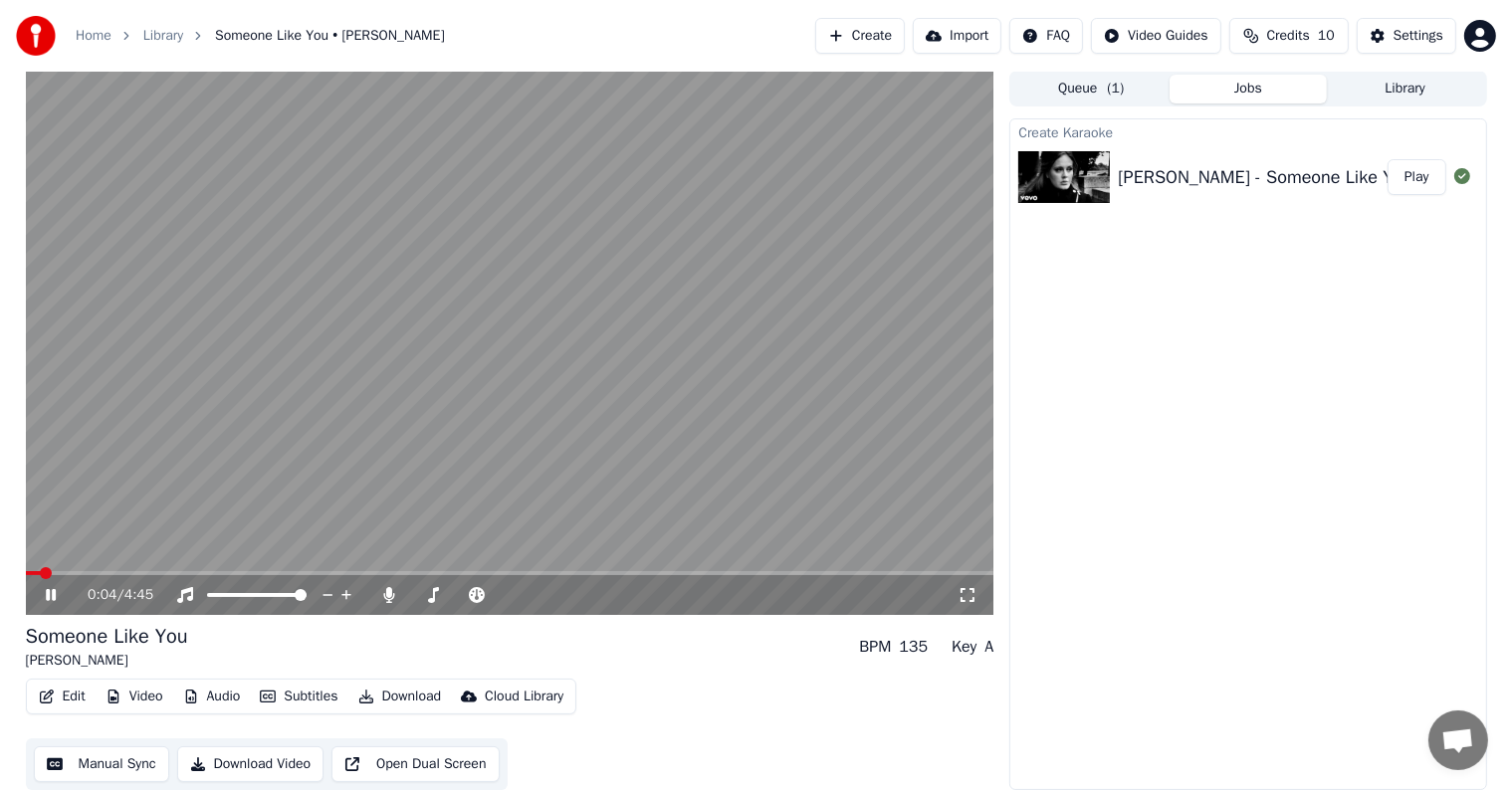 click at bounding box center [510, 342] 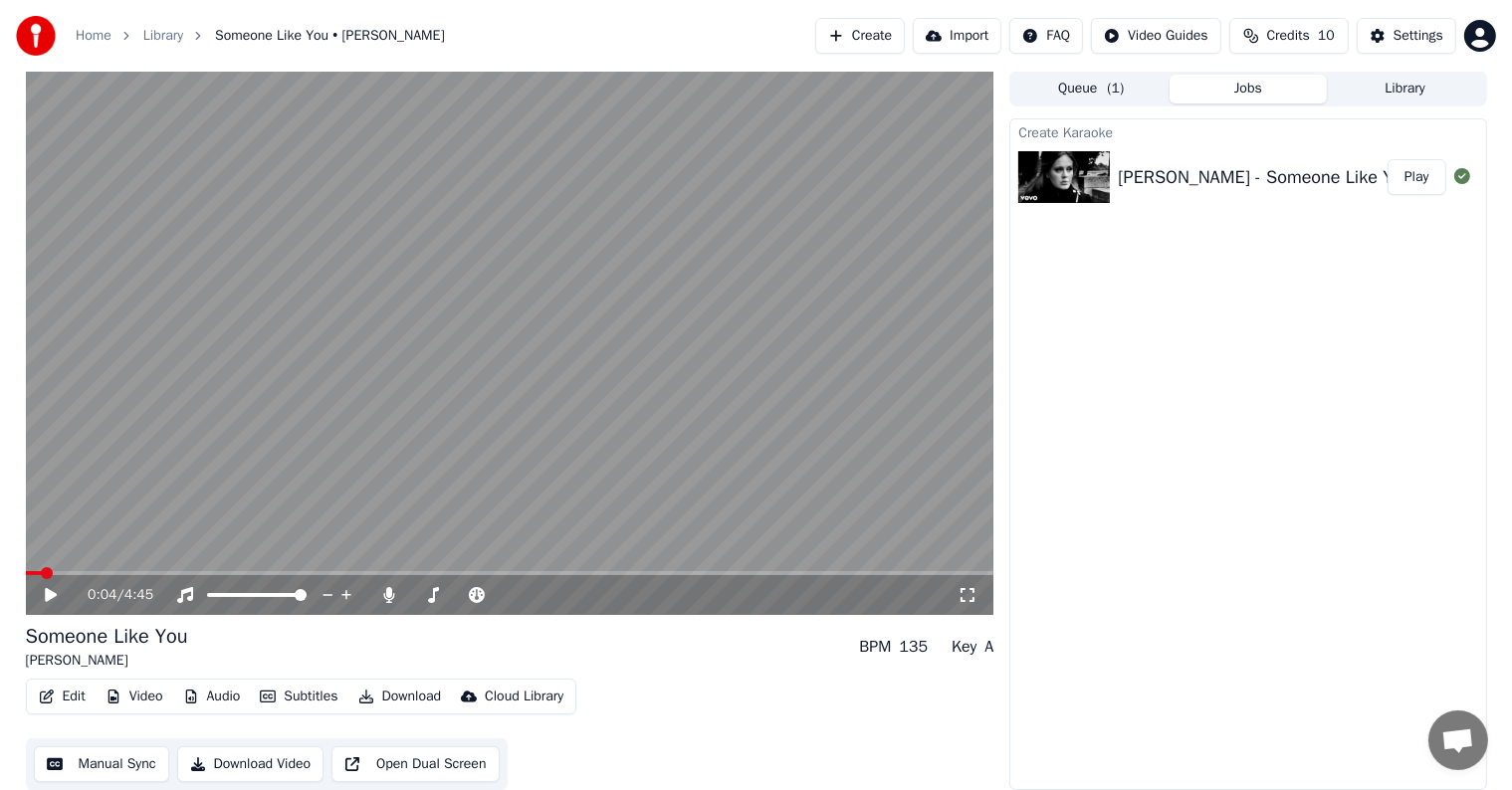 click at bounding box center (510, 342) 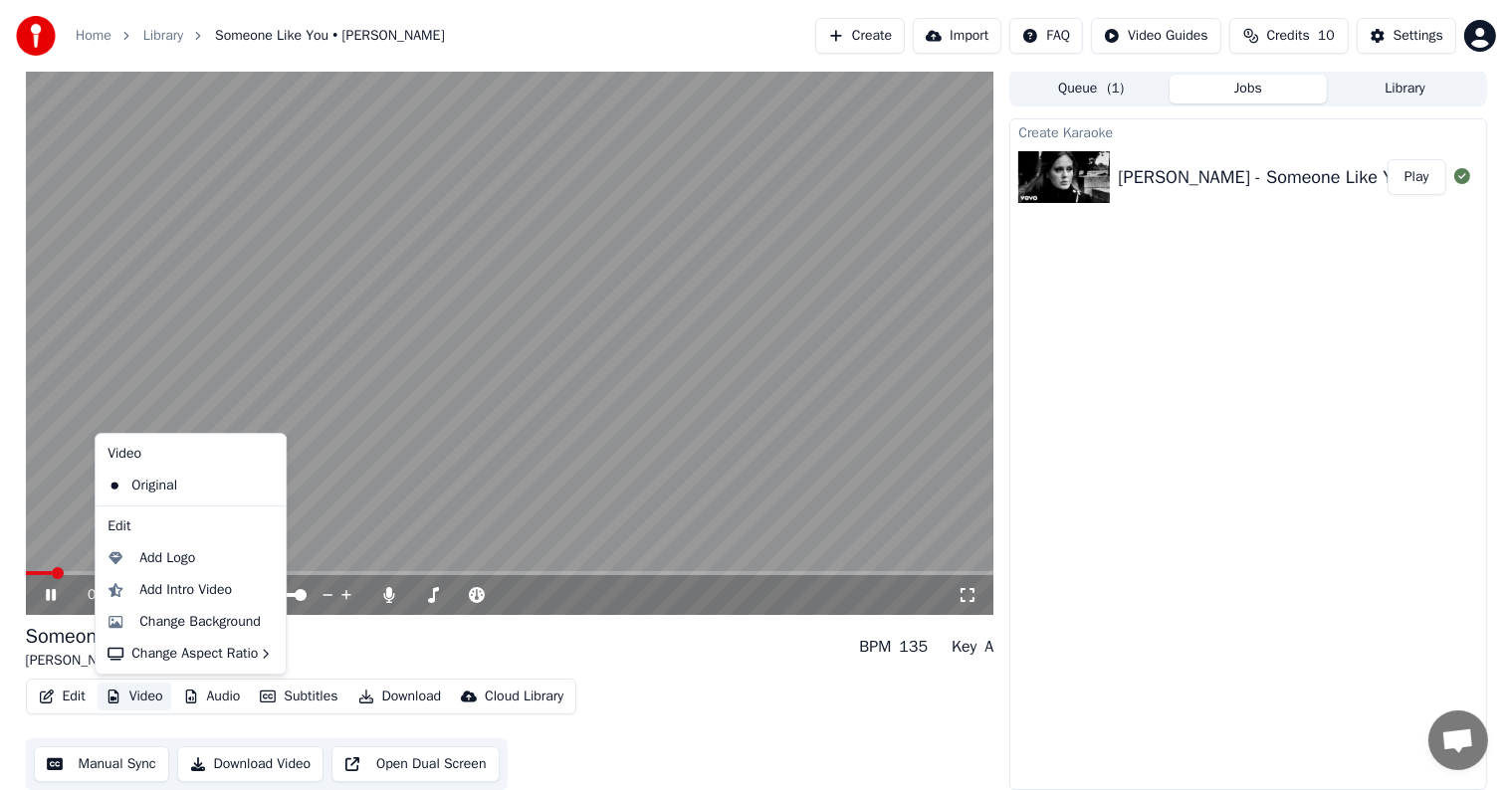 click on "Video" at bounding box center (134, 696) 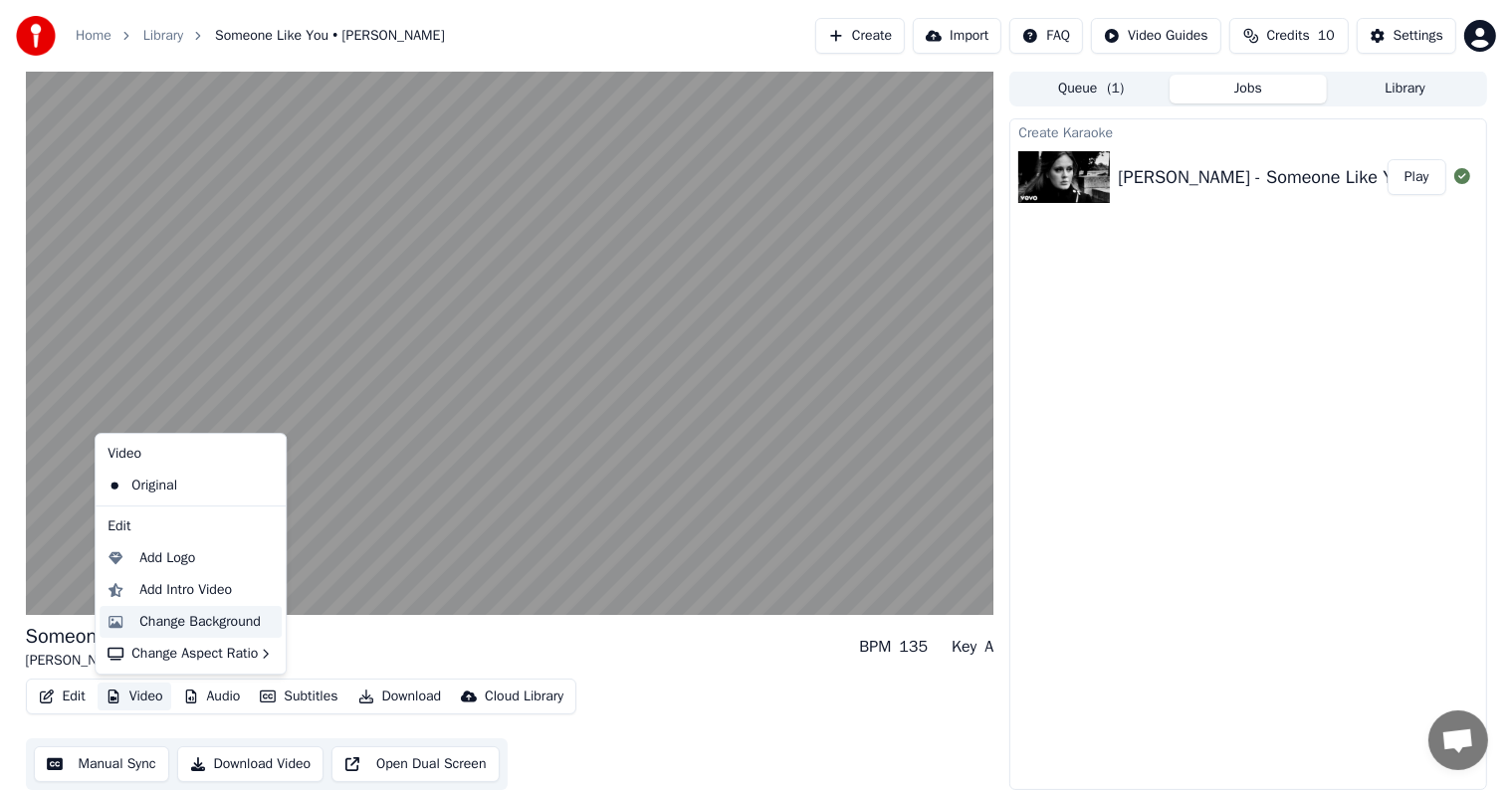 click on "Change Background" at bounding box center (200, 622) 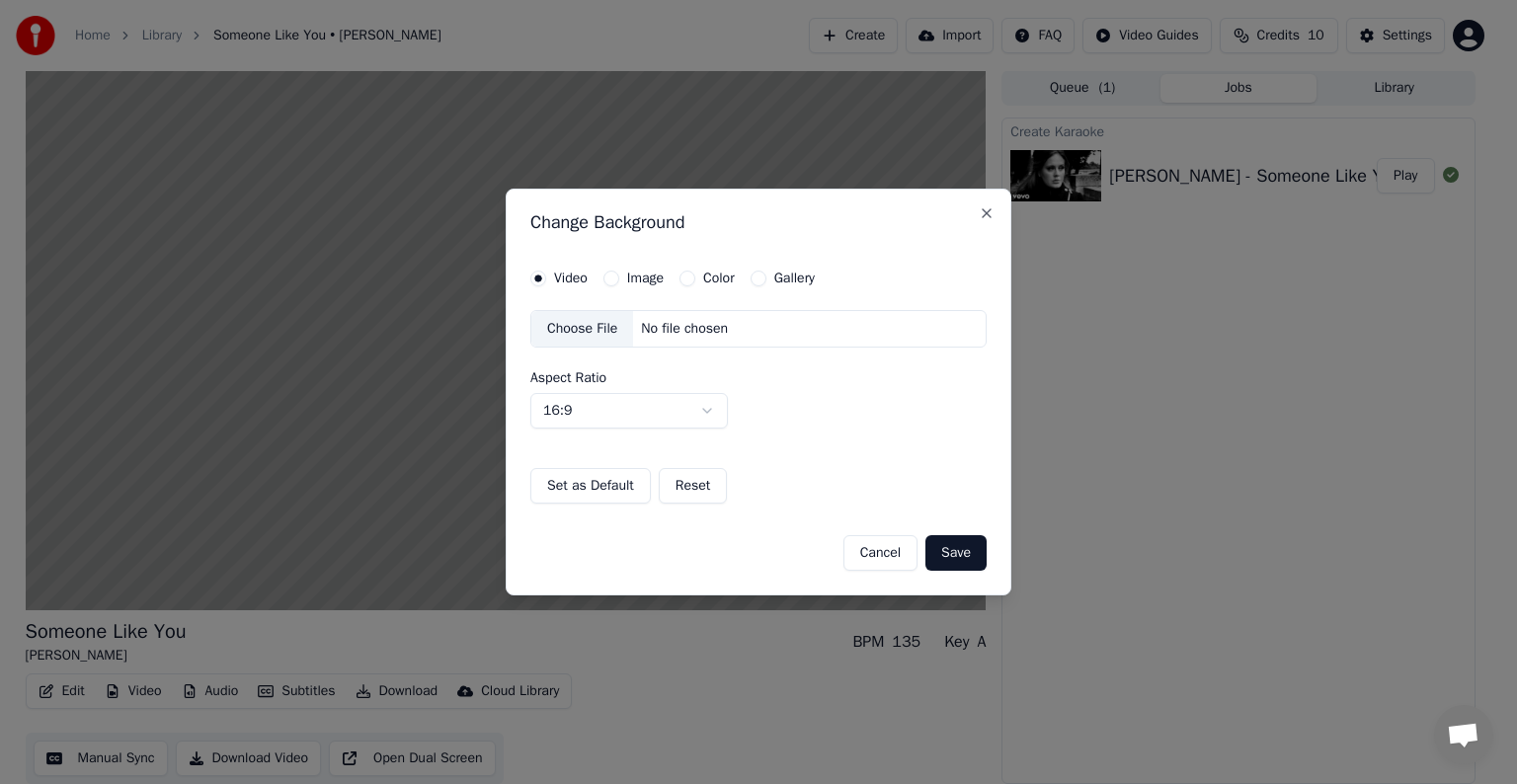 click on "Image" at bounding box center [645, 278] 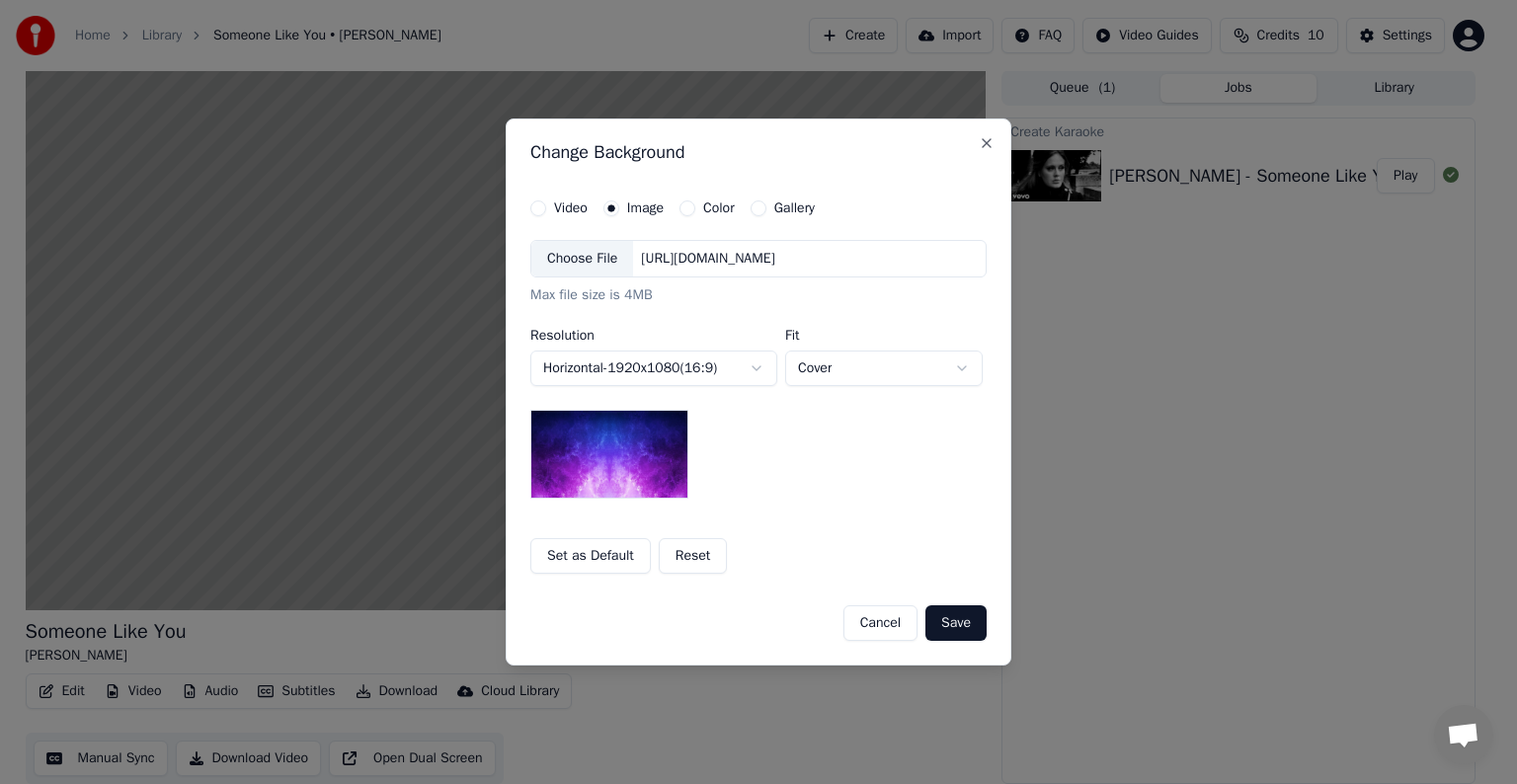 click on "Save" at bounding box center [956, 623] 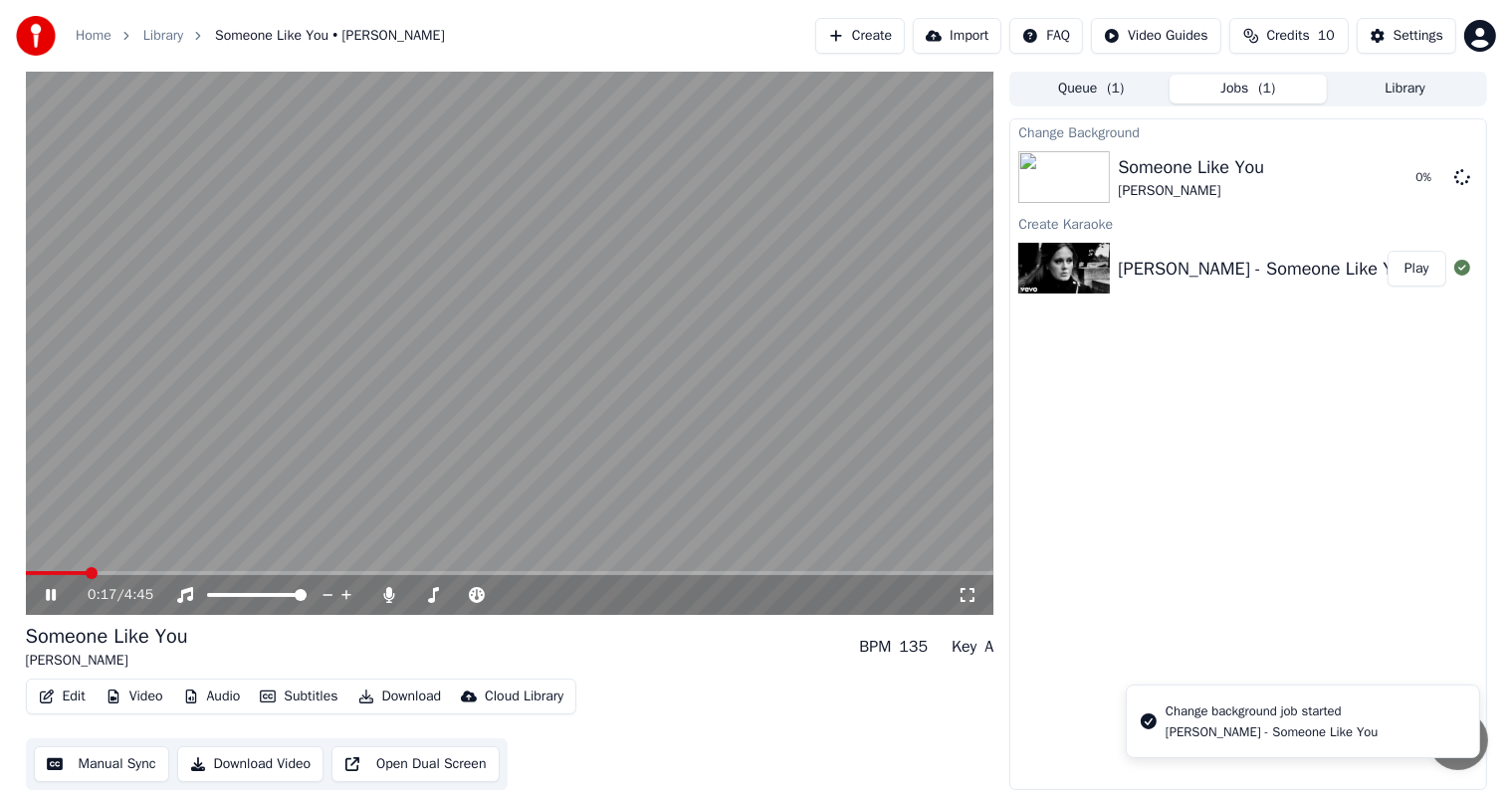 click at bounding box center [510, 342] 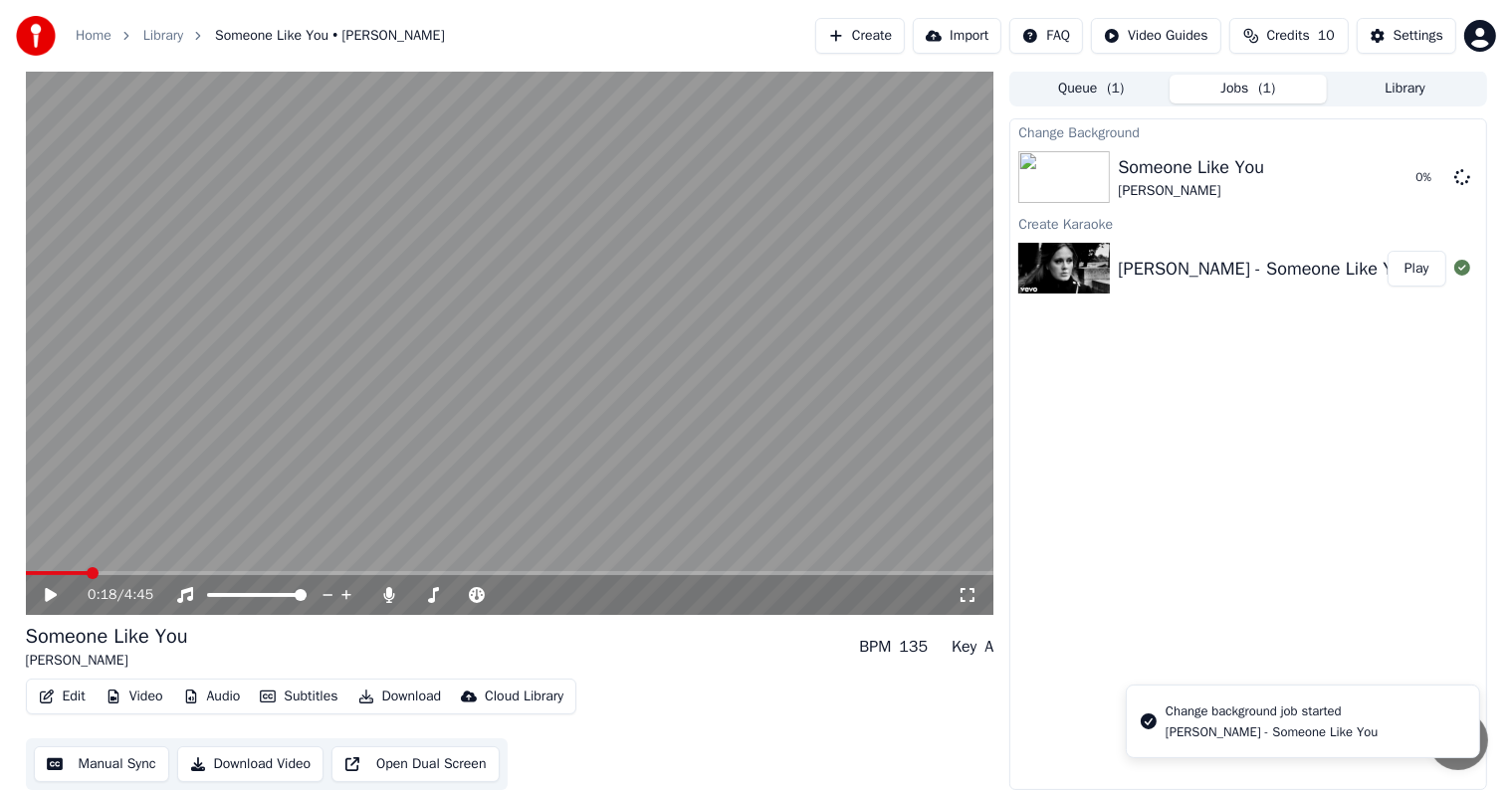 click on "Video" at bounding box center [134, 696] 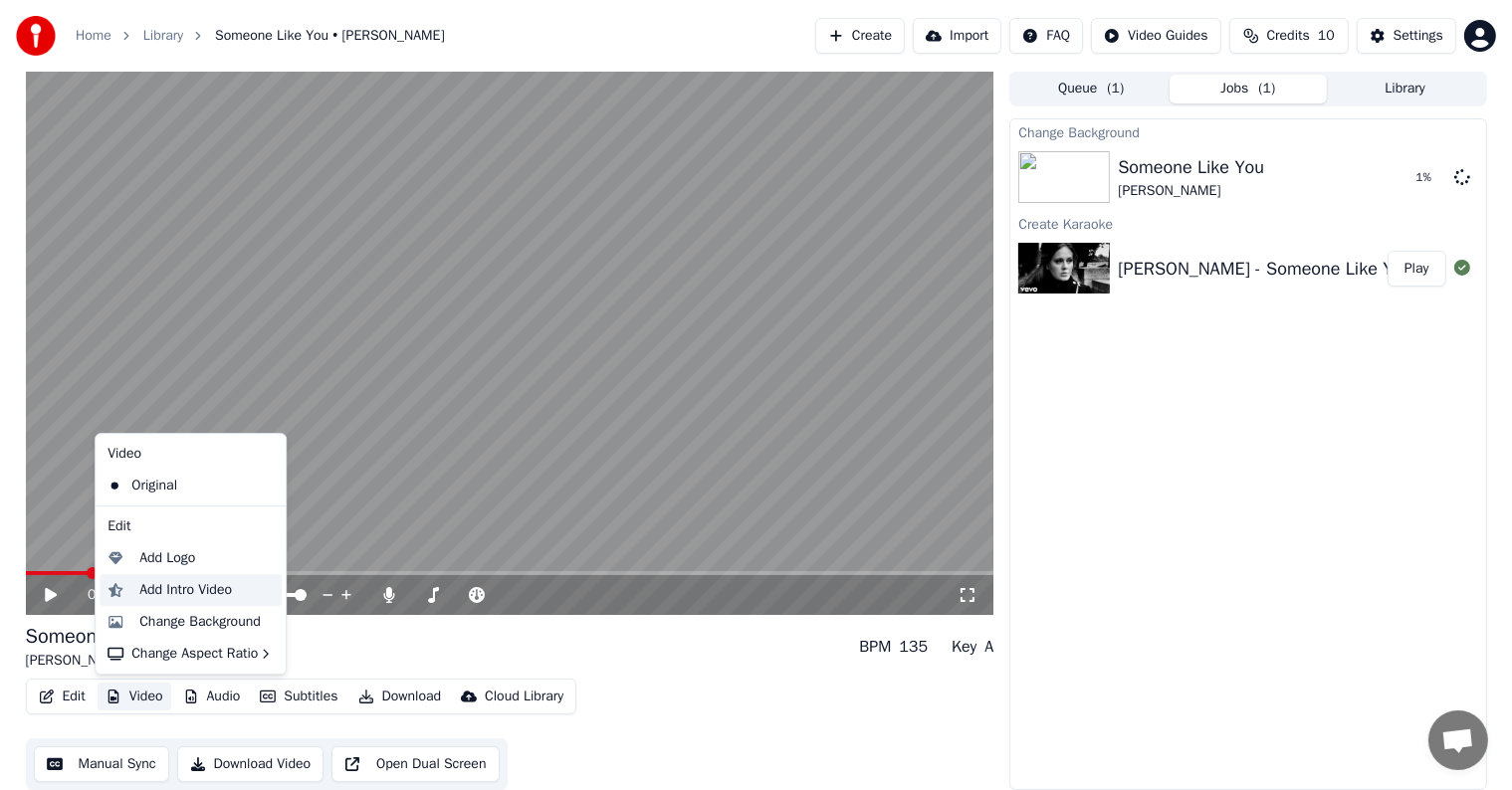 click on "Add Intro Video" at bounding box center (185, 590) 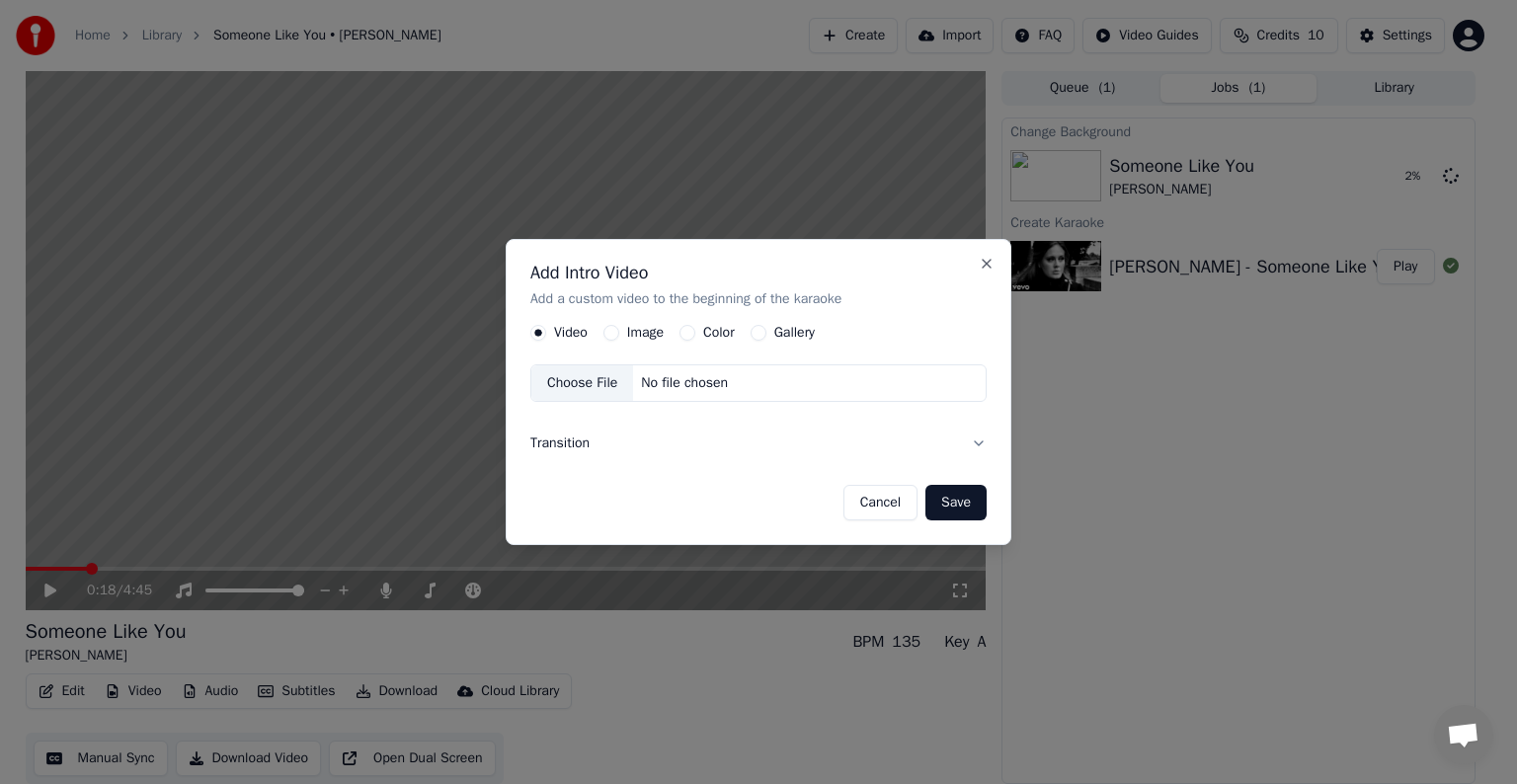 click on "Cancel" at bounding box center (880, 503) 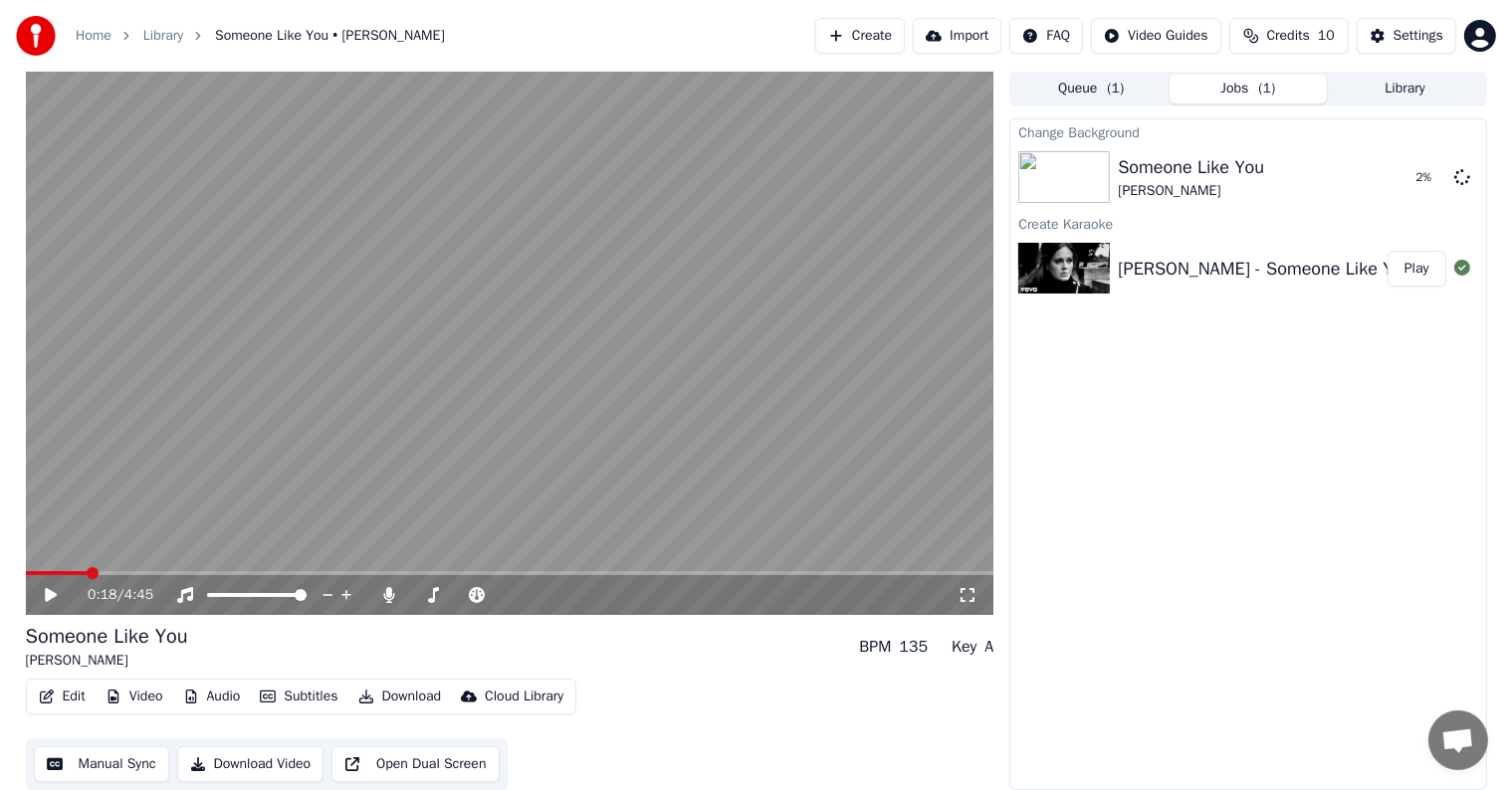 click on "Video" at bounding box center (134, 696) 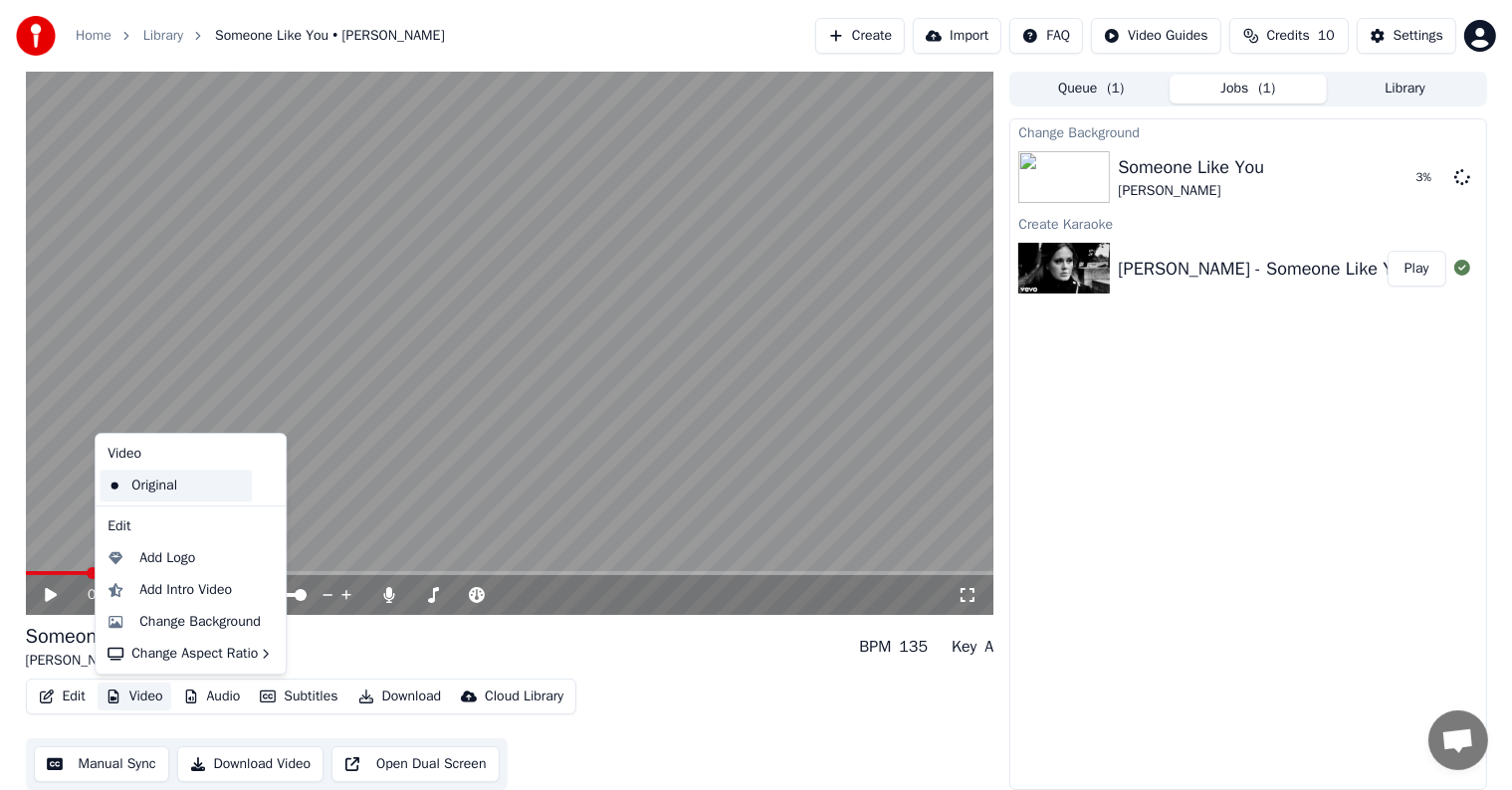 click on "Original" at bounding box center [175, 486] 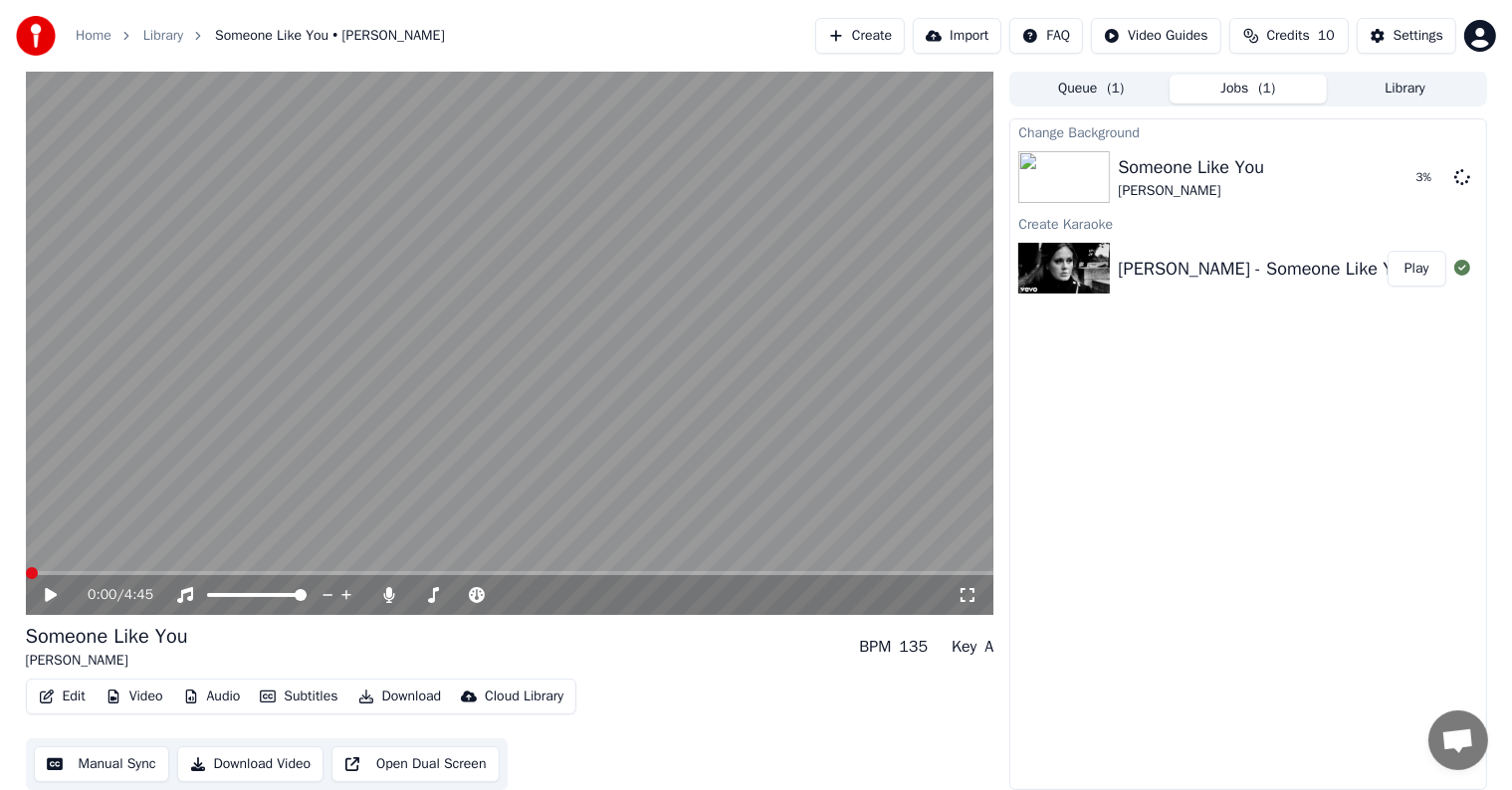 click at bounding box center [510, 342] 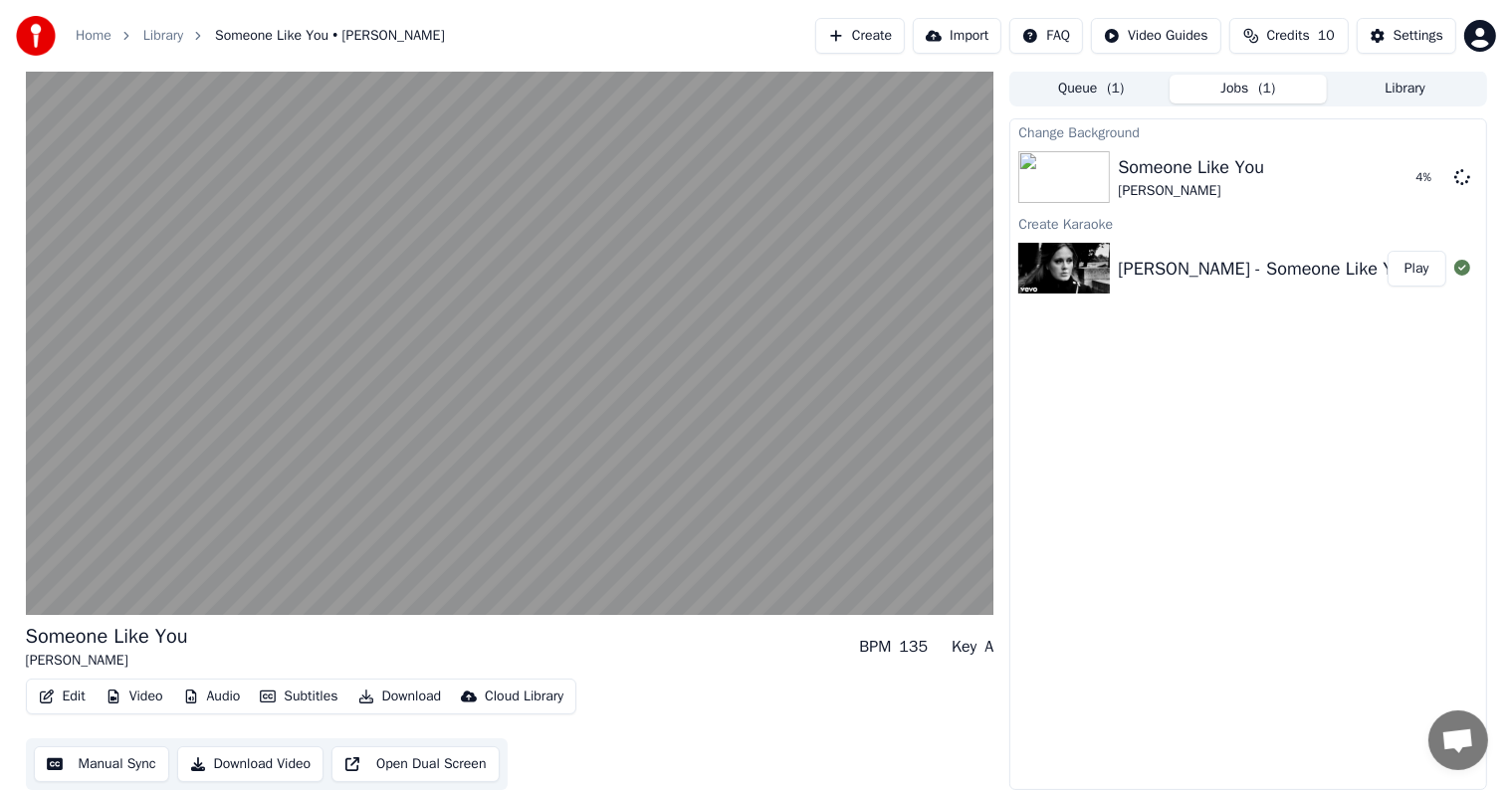 click on "Video" at bounding box center [134, 696] 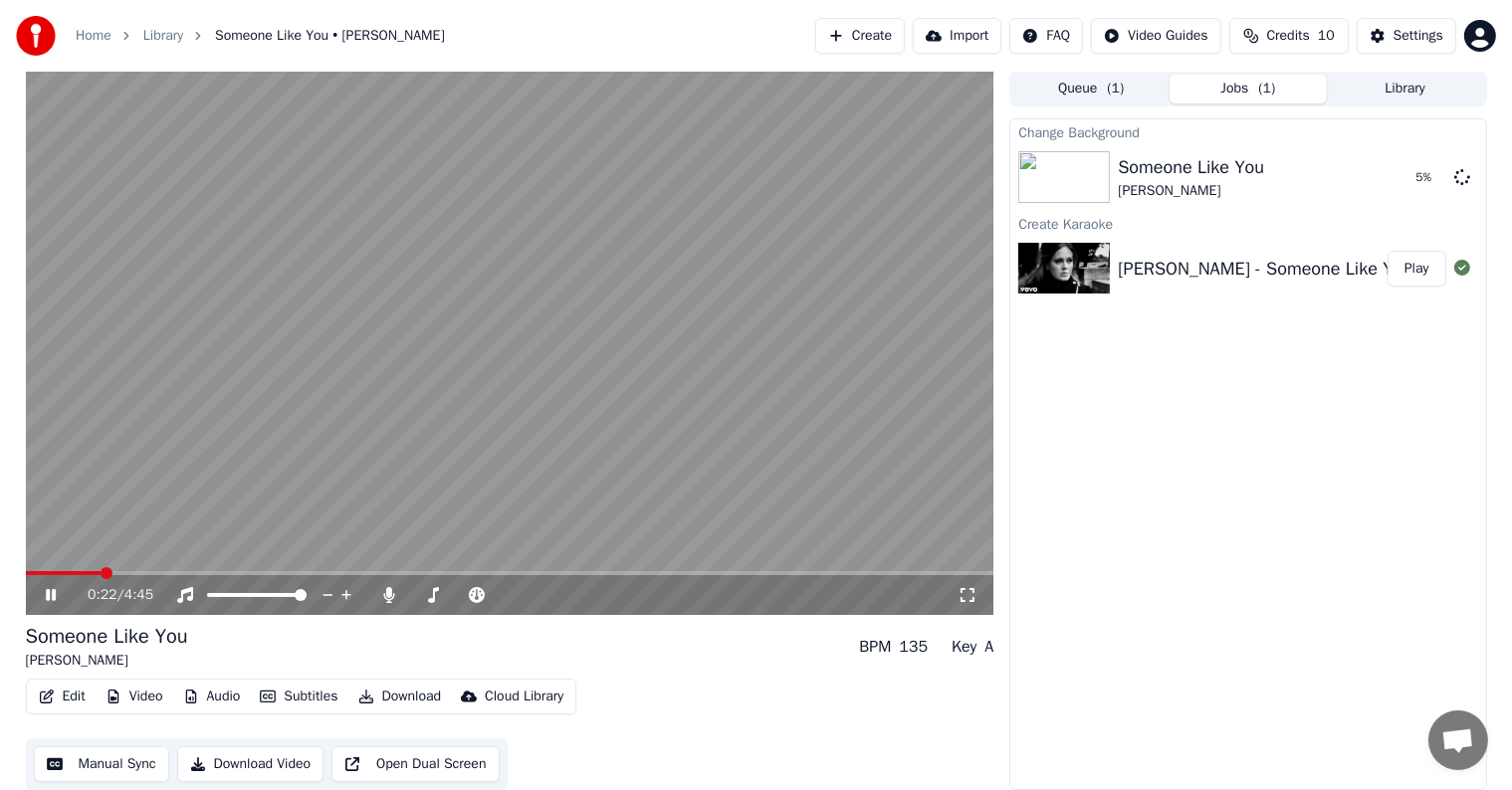 click on "Edit Video Audio Subtitles Download Cloud Library Manual Sync Download Video Open Dual Screen" at bounding box center [510, 734] 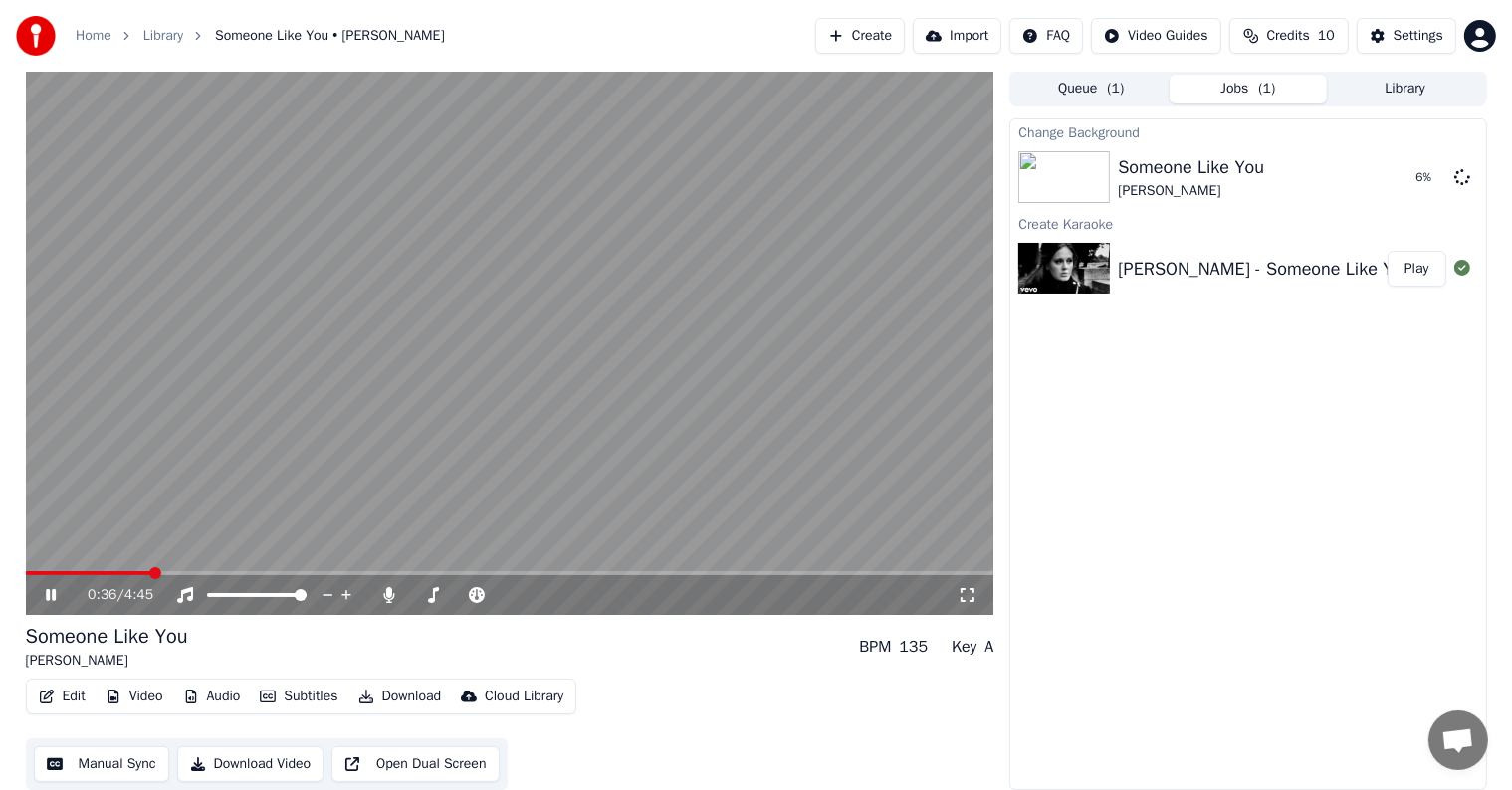 click at bounding box center (510, 342) 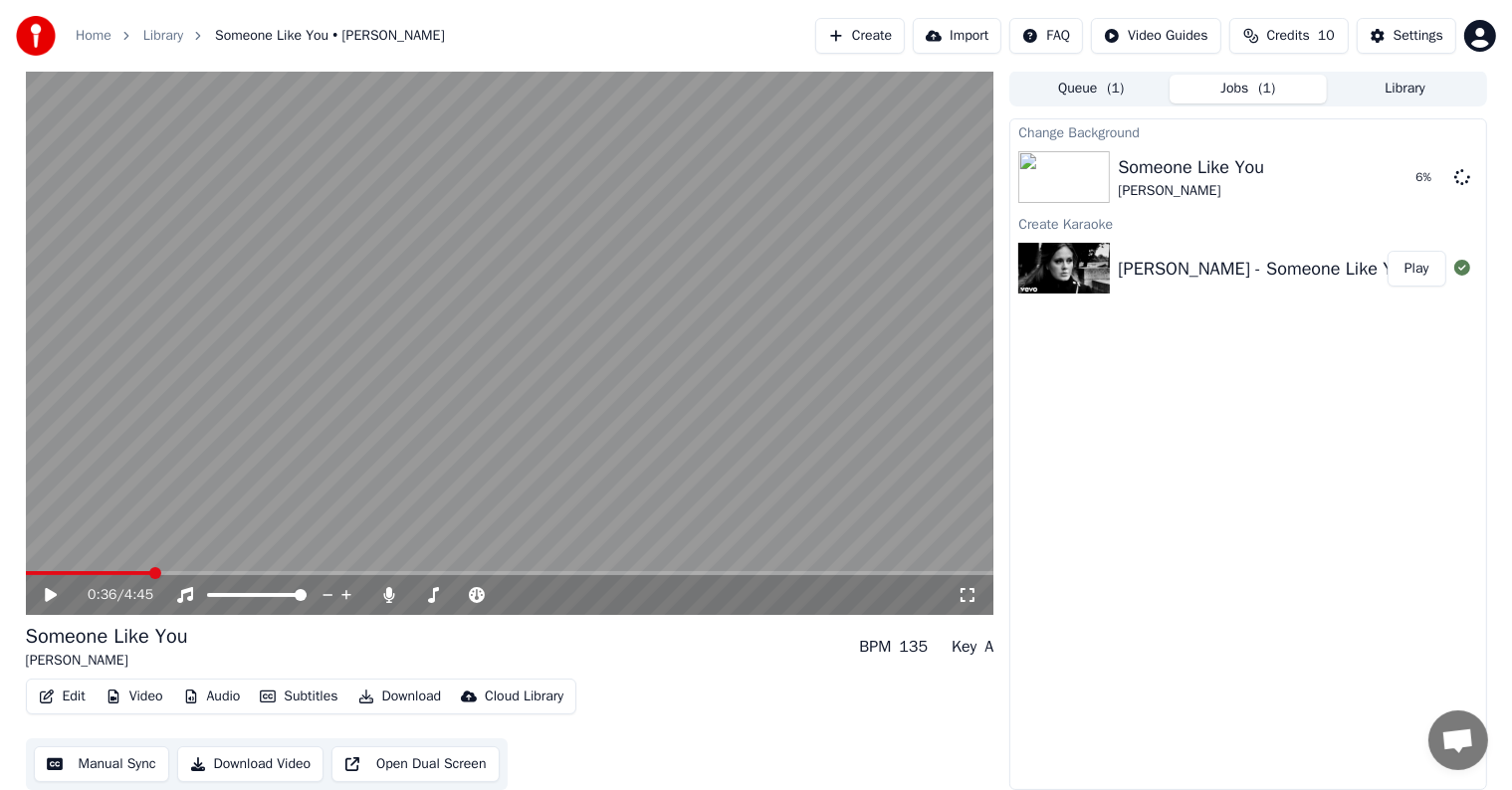 click on "Edit" at bounding box center [62, 696] 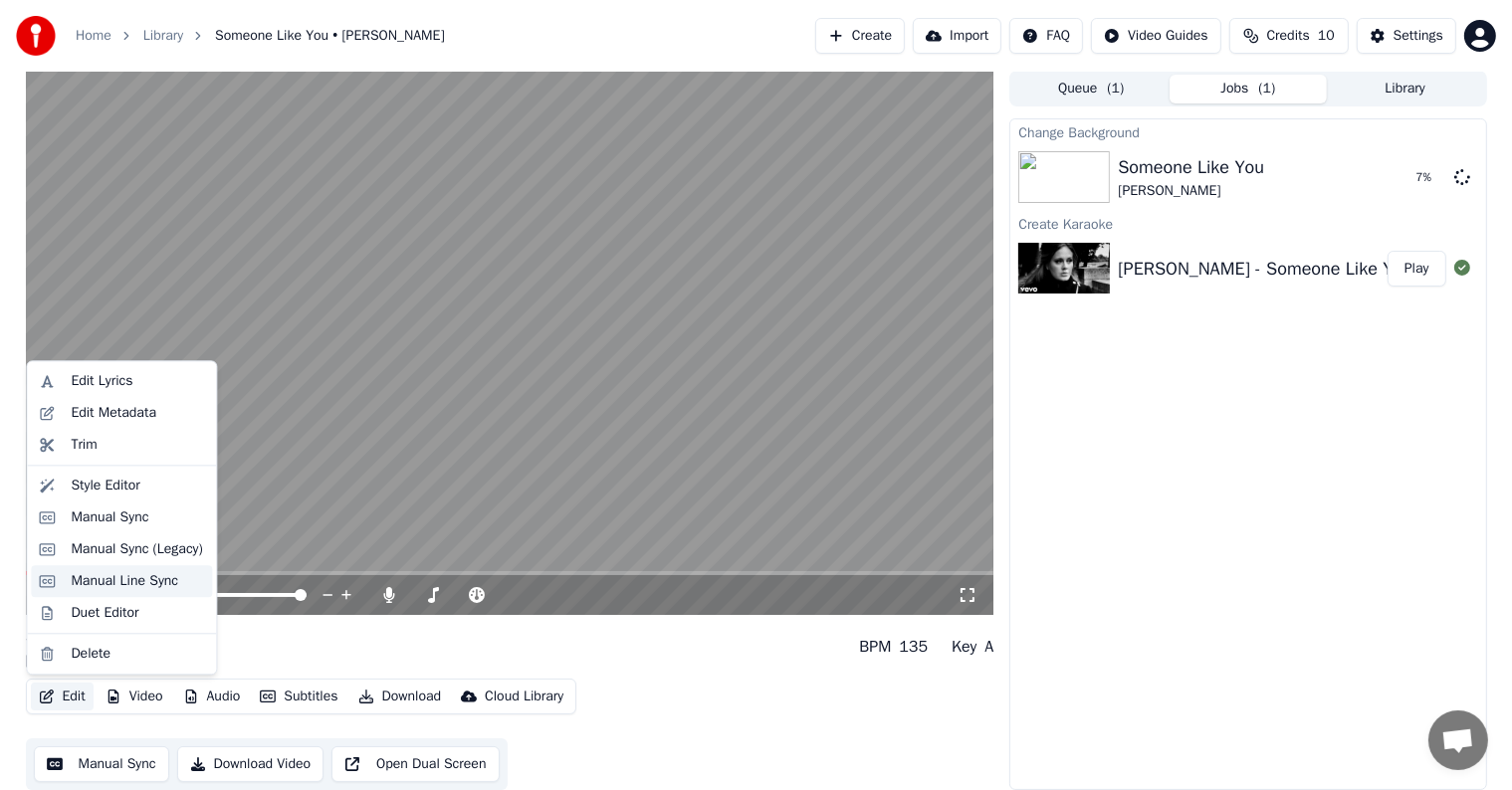 click on "Manual Line Sync" at bounding box center (124, 581) 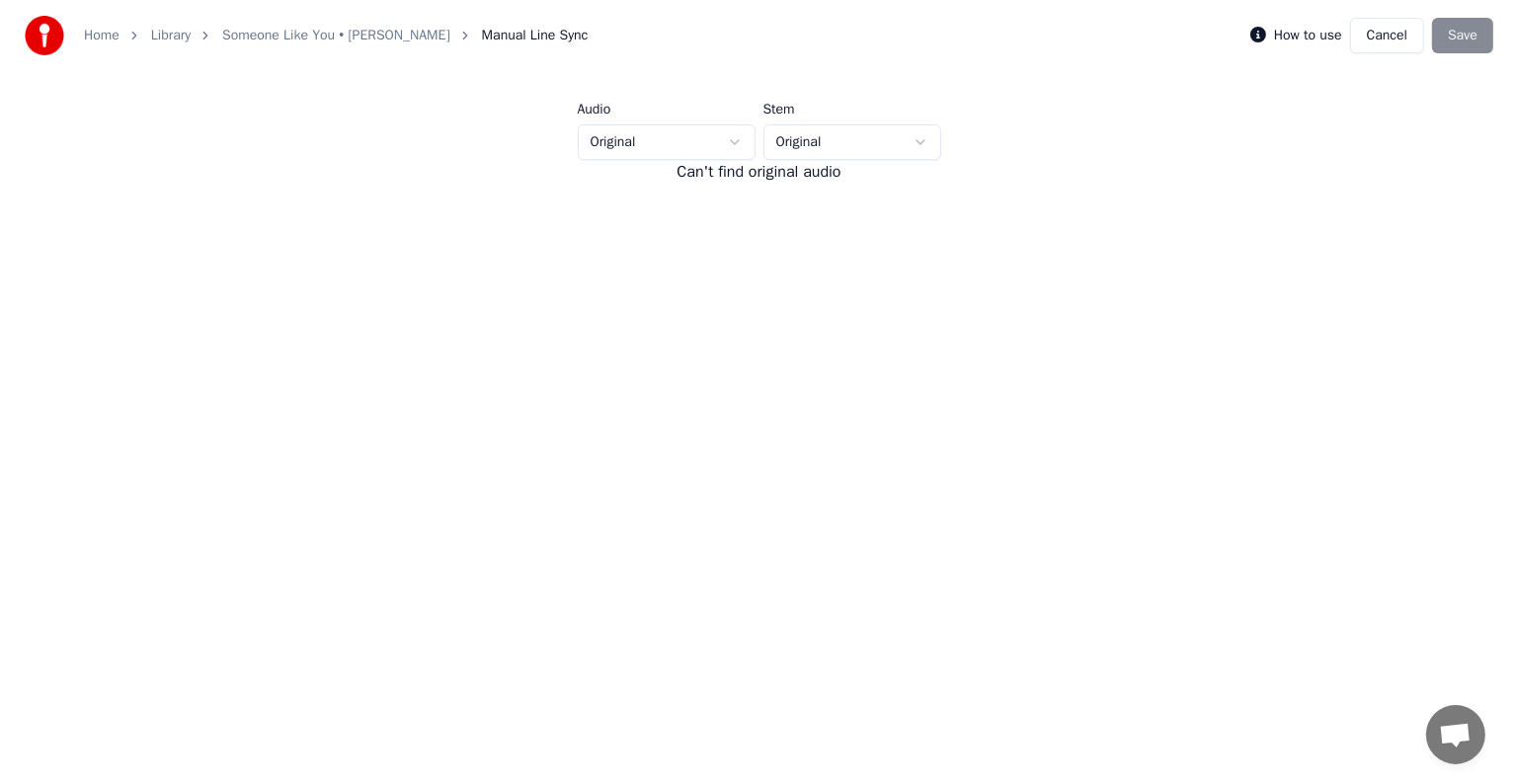 scroll, scrollTop: 0, scrollLeft: 0, axis: both 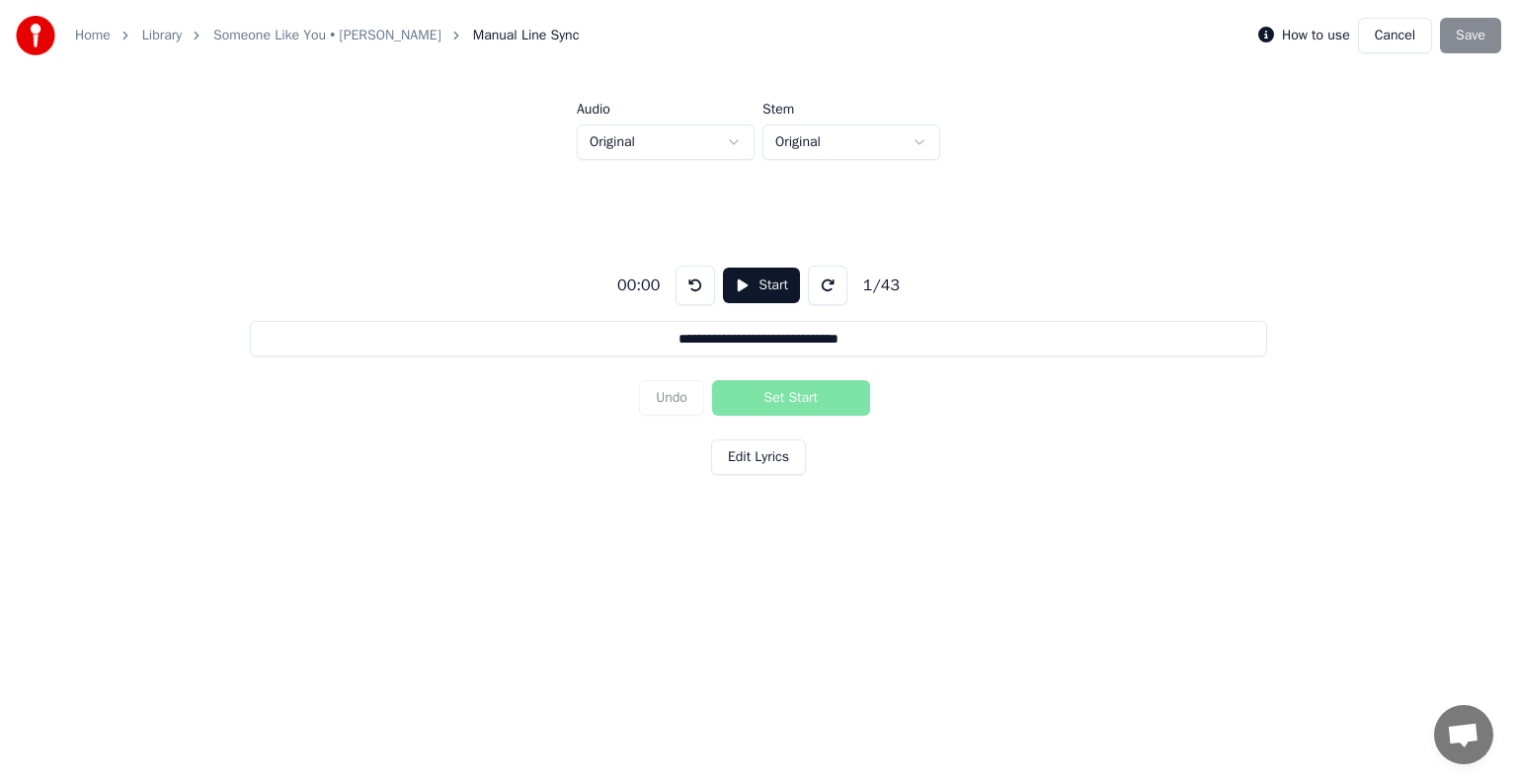 click on "Cancel" at bounding box center (1395, 36) 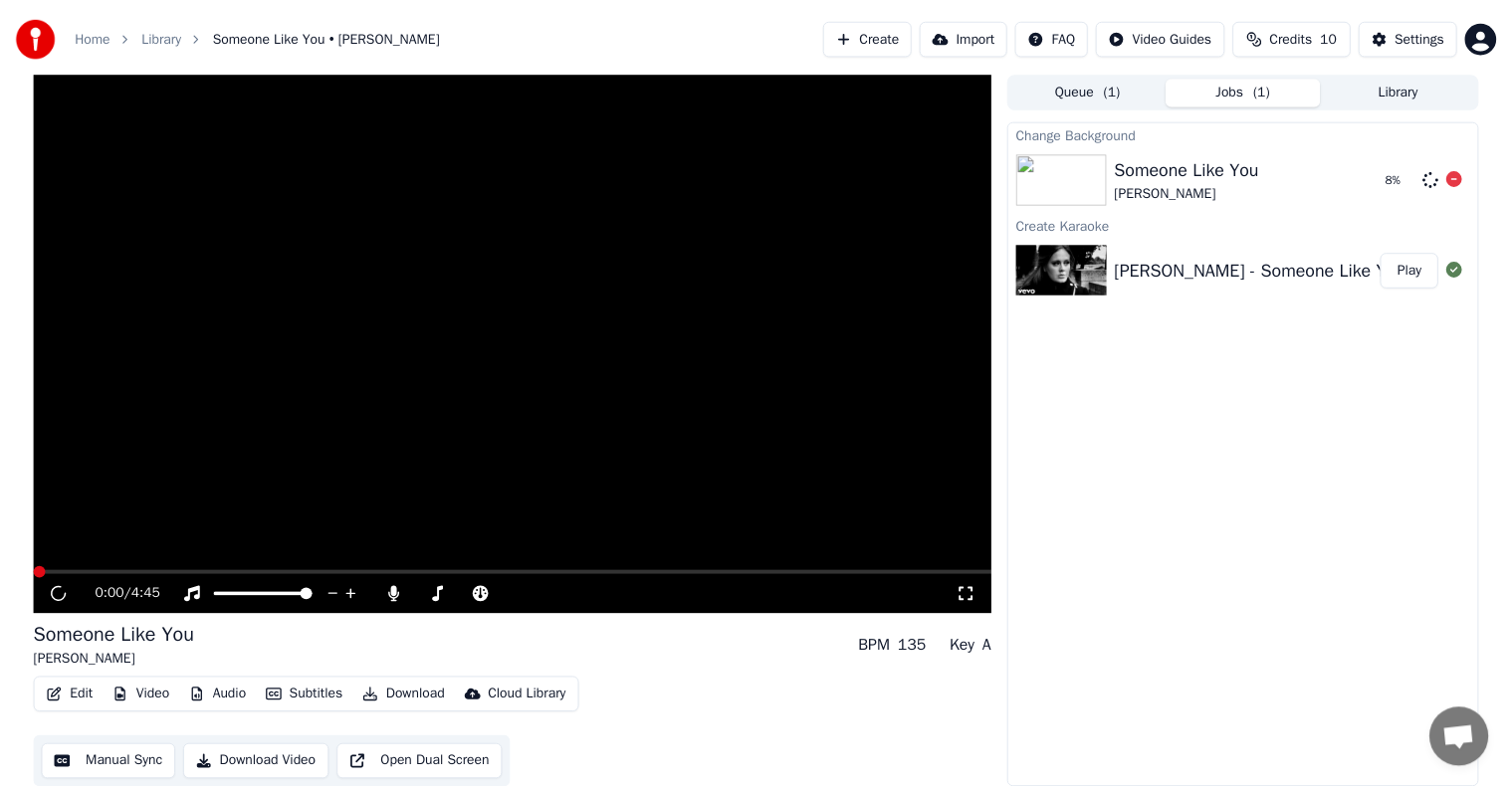scroll, scrollTop: 0, scrollLeft: 0, axis: both 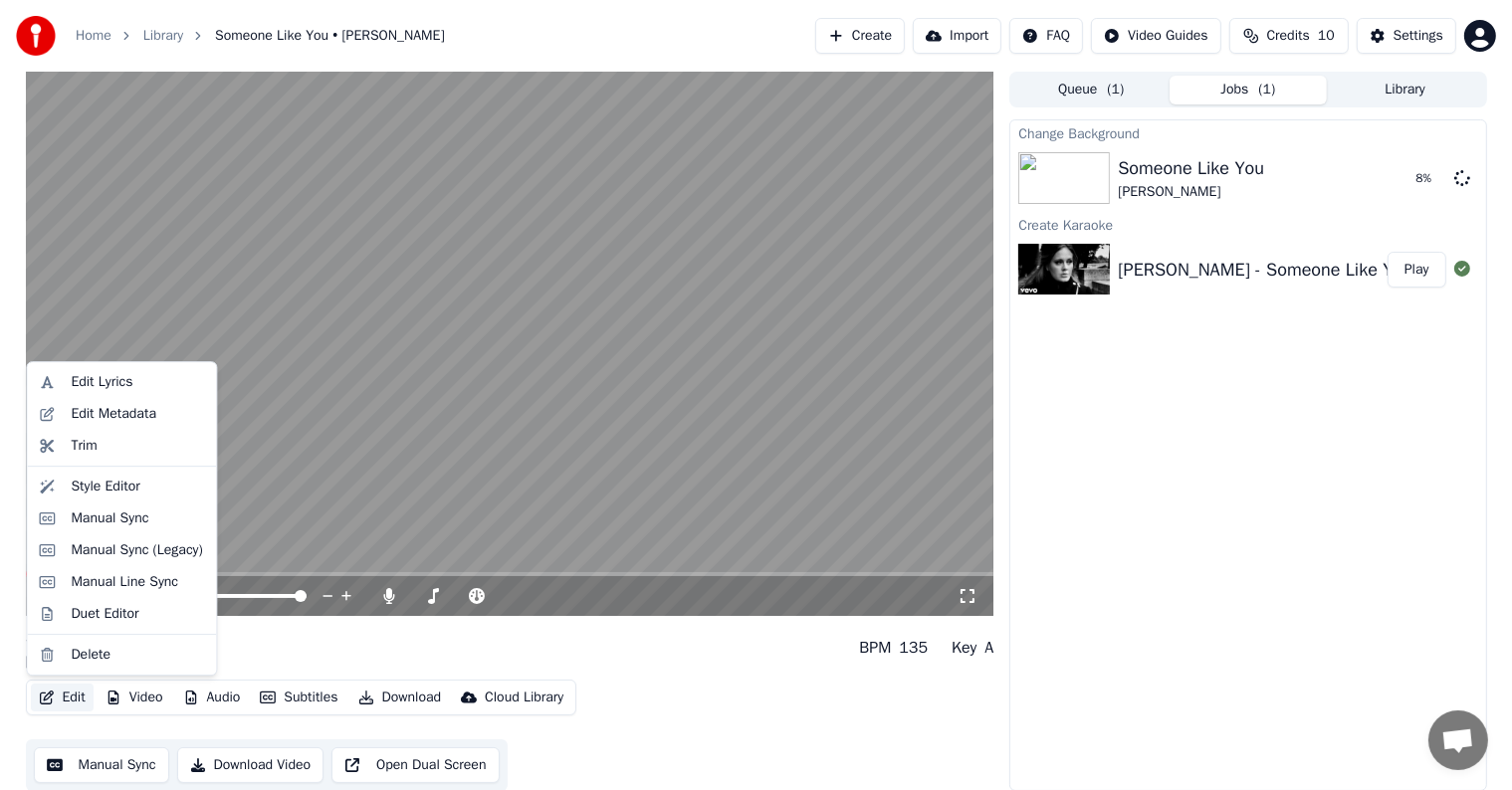 click on "Edit" at bounding box center [62, 697] 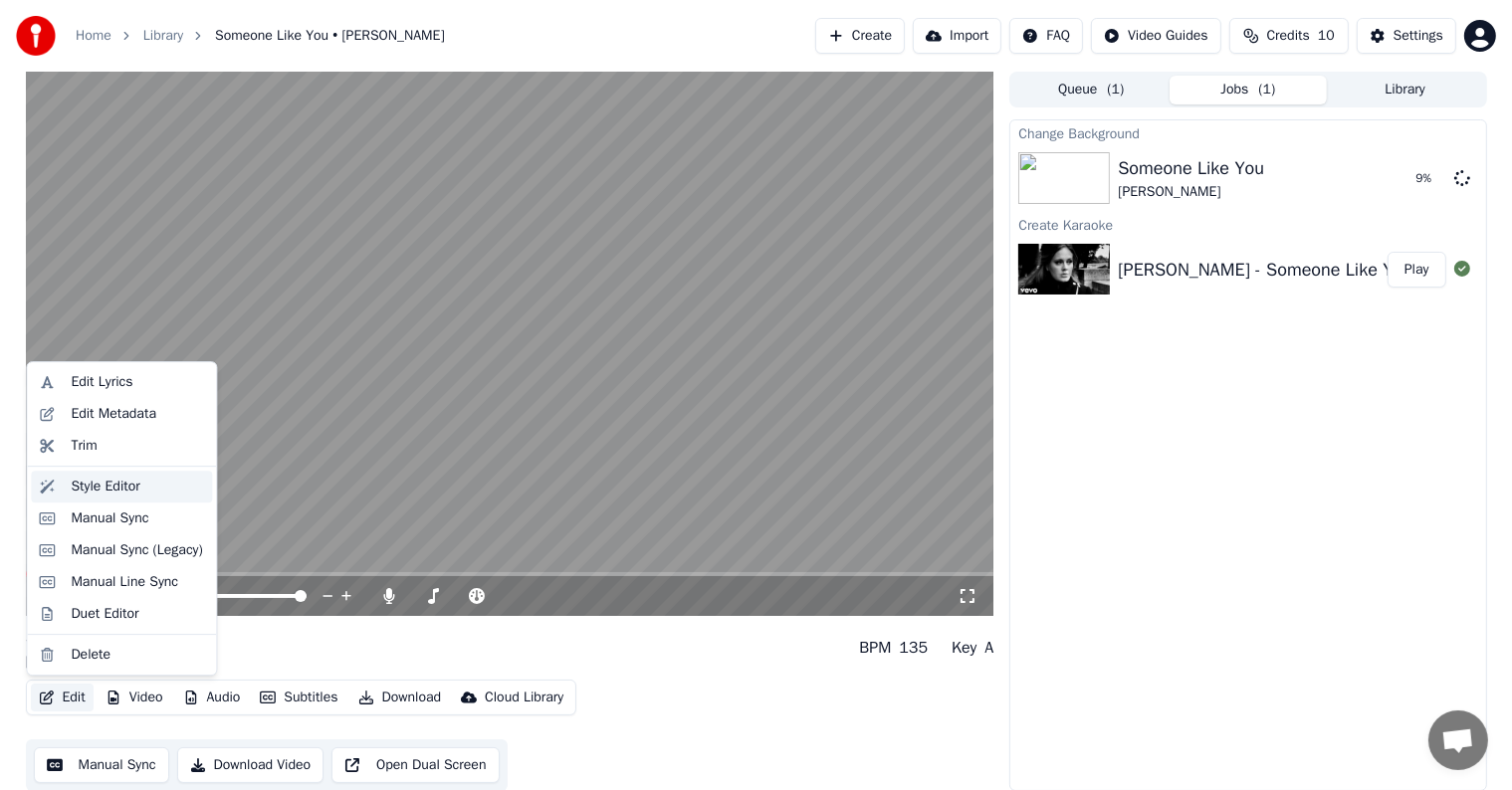click on "Style Editor" at bounding box center (105, 487) 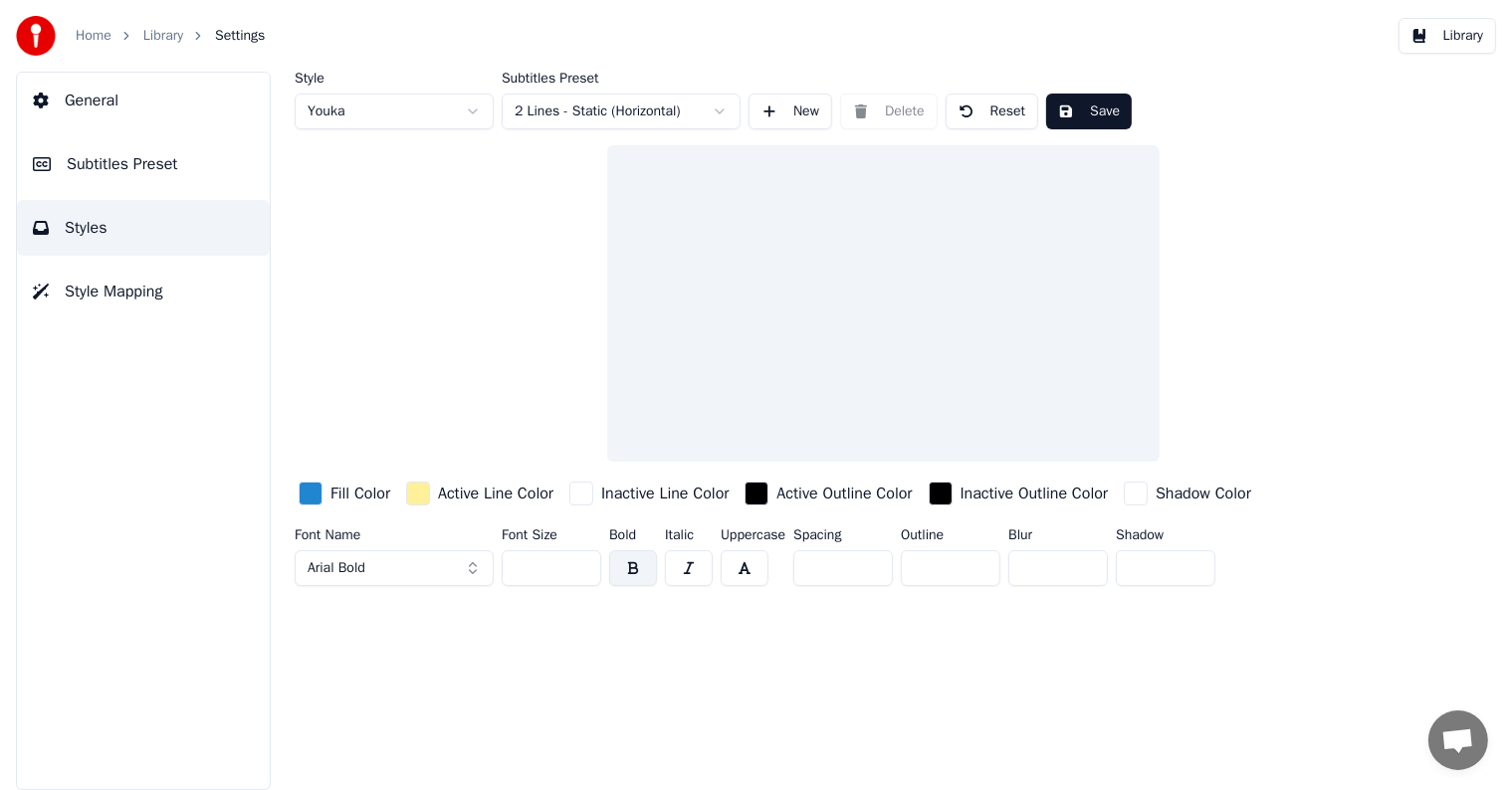 scroll, scrollTop: 0, scrollLeft: 0, axis: both 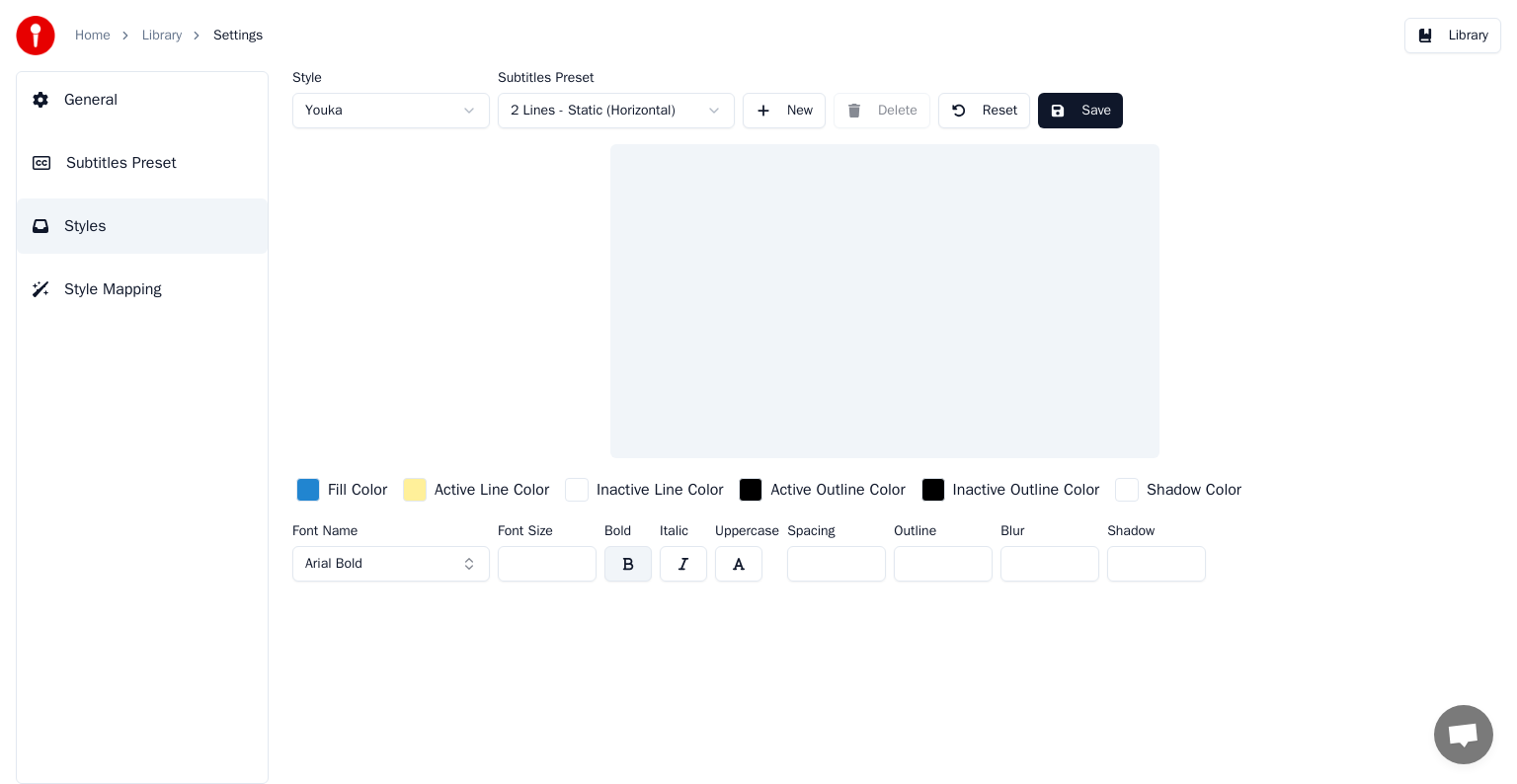 click on "Style Youka Subtitles Preset 2 Lines - Static (Horizontal) New Delete Reset Save Fill Color Active Line Color Inactive Line Color Active Outline Color Inactive Outline Color Shadow Color Font Name Arial Bold Font Size ** Bold Italic Uppercase Spacing * Outline * Blur * Shadow *" at bounding box center [885, 330] 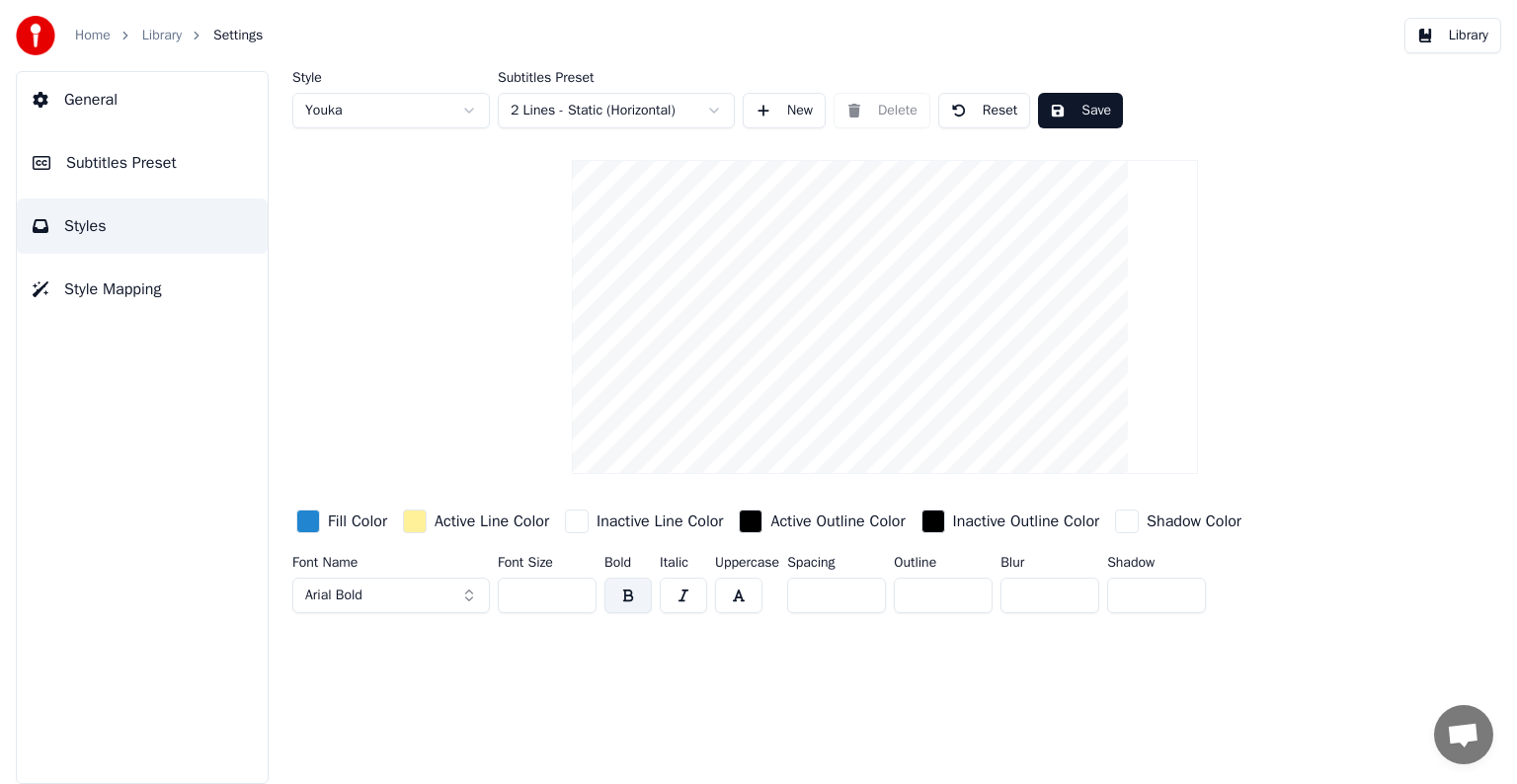 click at bounding box center [884, 317] 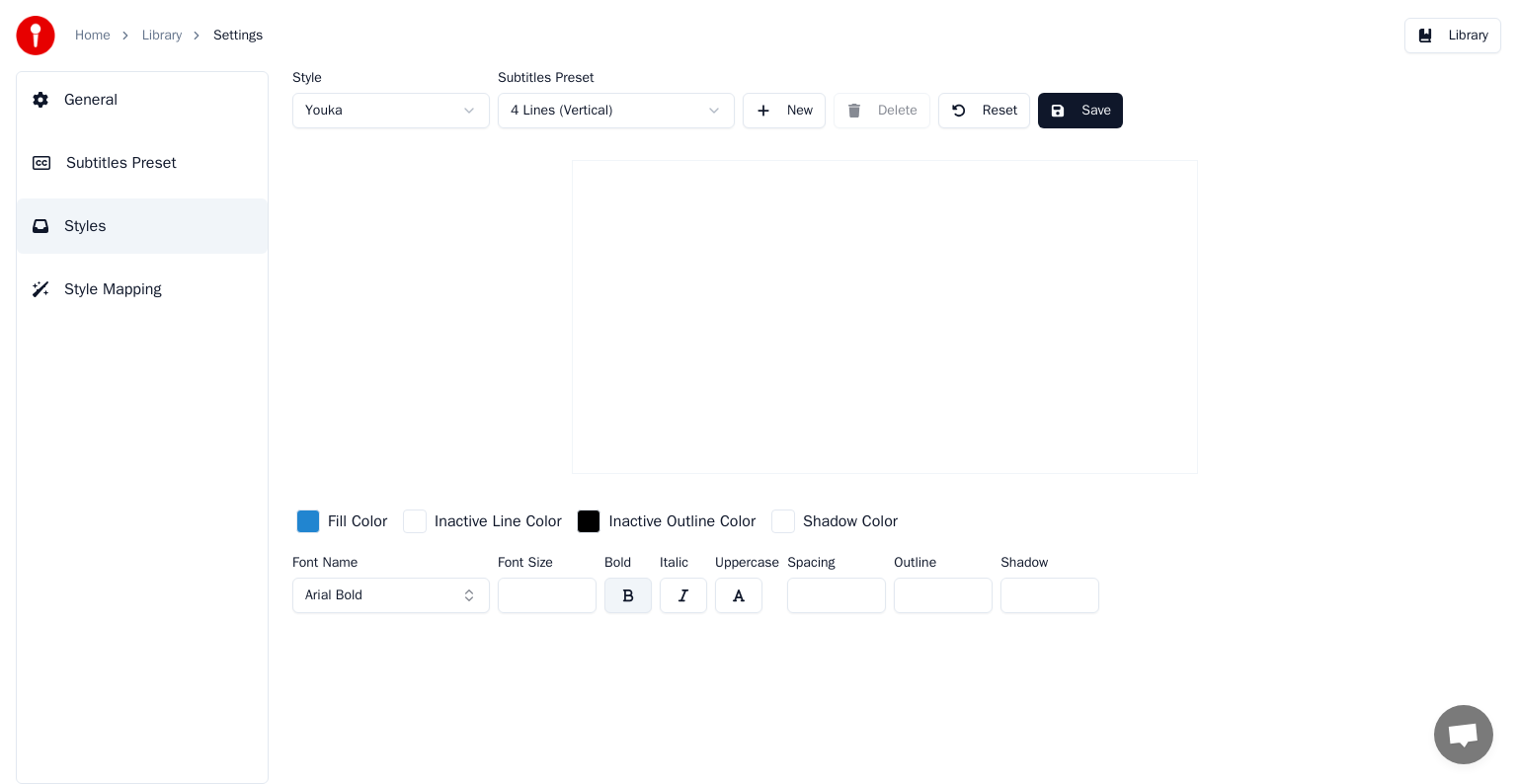 click on "Home Library Settings Library General Subtitles Preset Styles Style Mapping Style Youka Subtitles Preset 4 Lines (Vertical) New Delete Reset Save Fill Color Inactive Line Color Inactive Outline Color Shadow Color Font Name Arial Bold Font Size ** Bold Italic Uppercase Spacing * Outline * Shadow *" at bounding box center (758, 392) 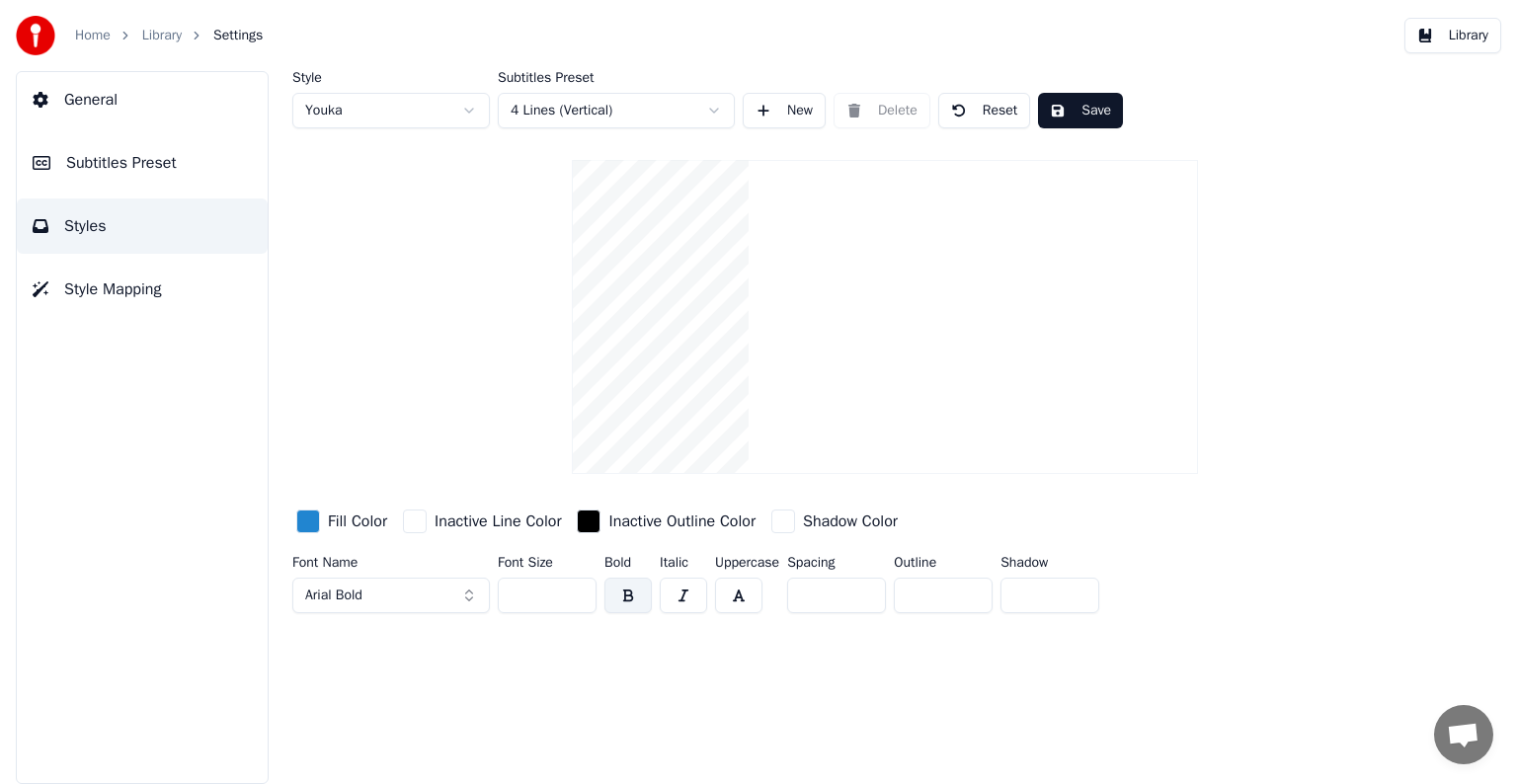 click on "Reset" at bounding box center [985, 111] 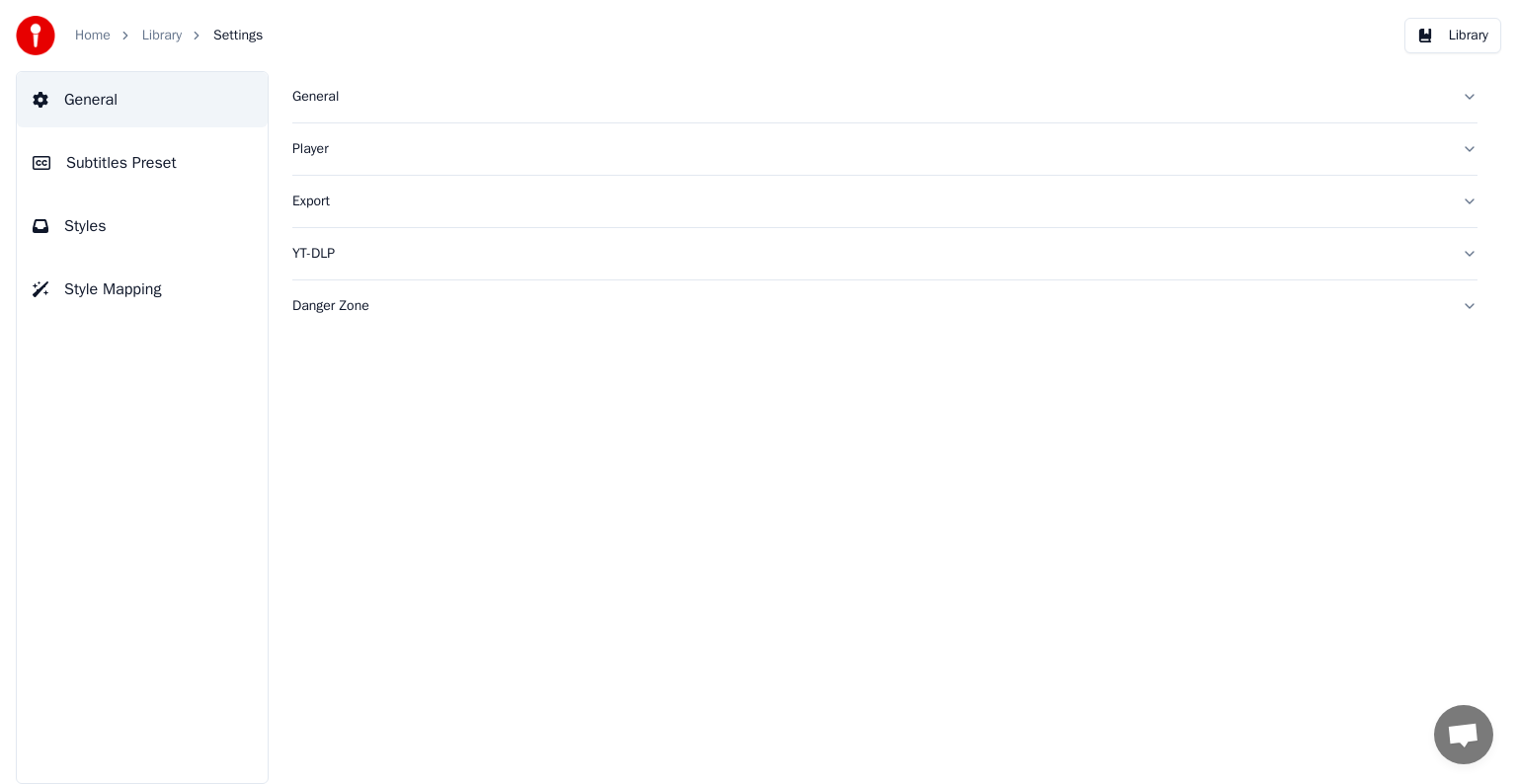 click on "Library" at bounding box center (1453, 36) 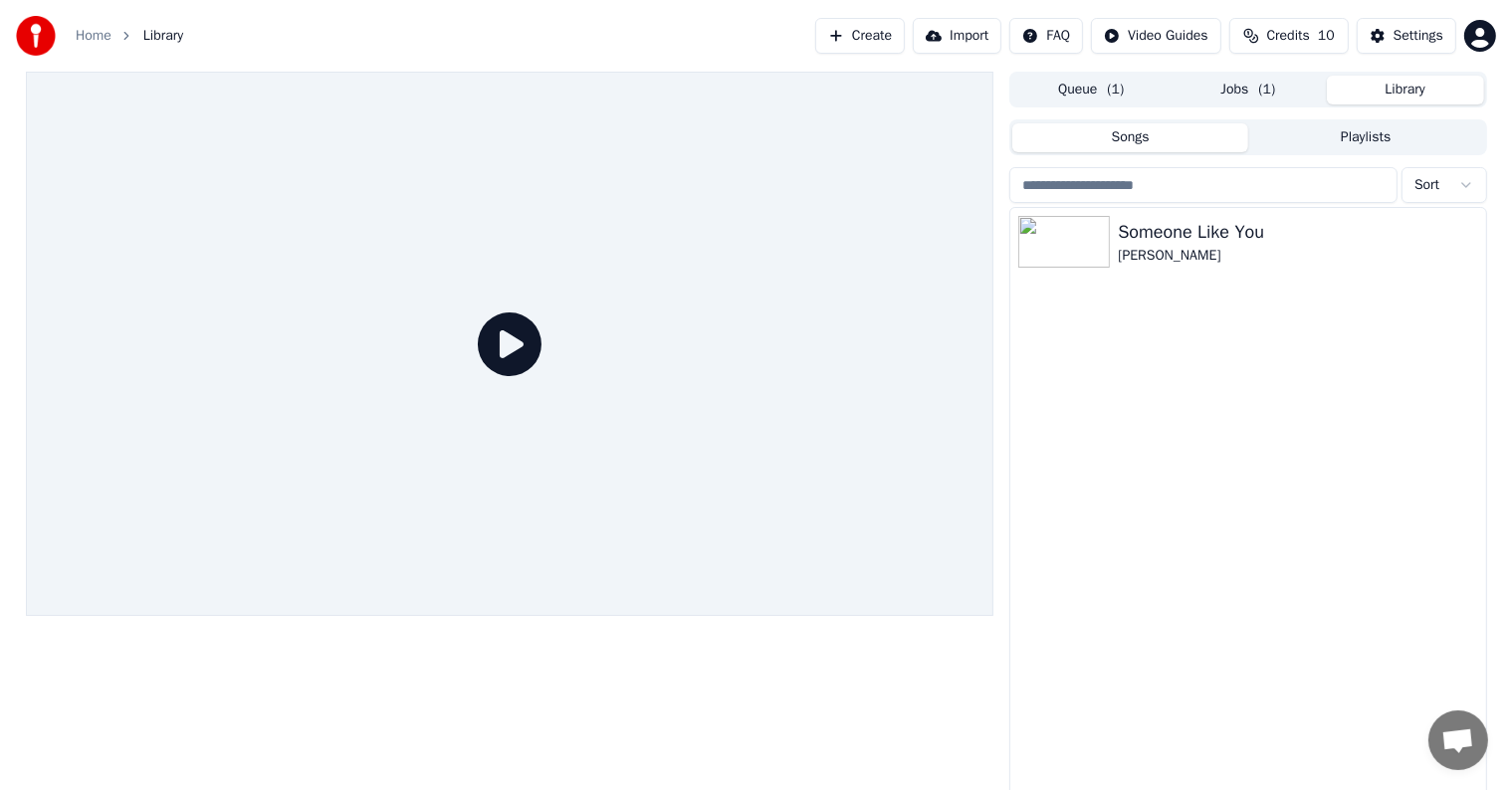 click on "Someone Like You [PERSON_NAME]" at bounding box center [1247, 503] 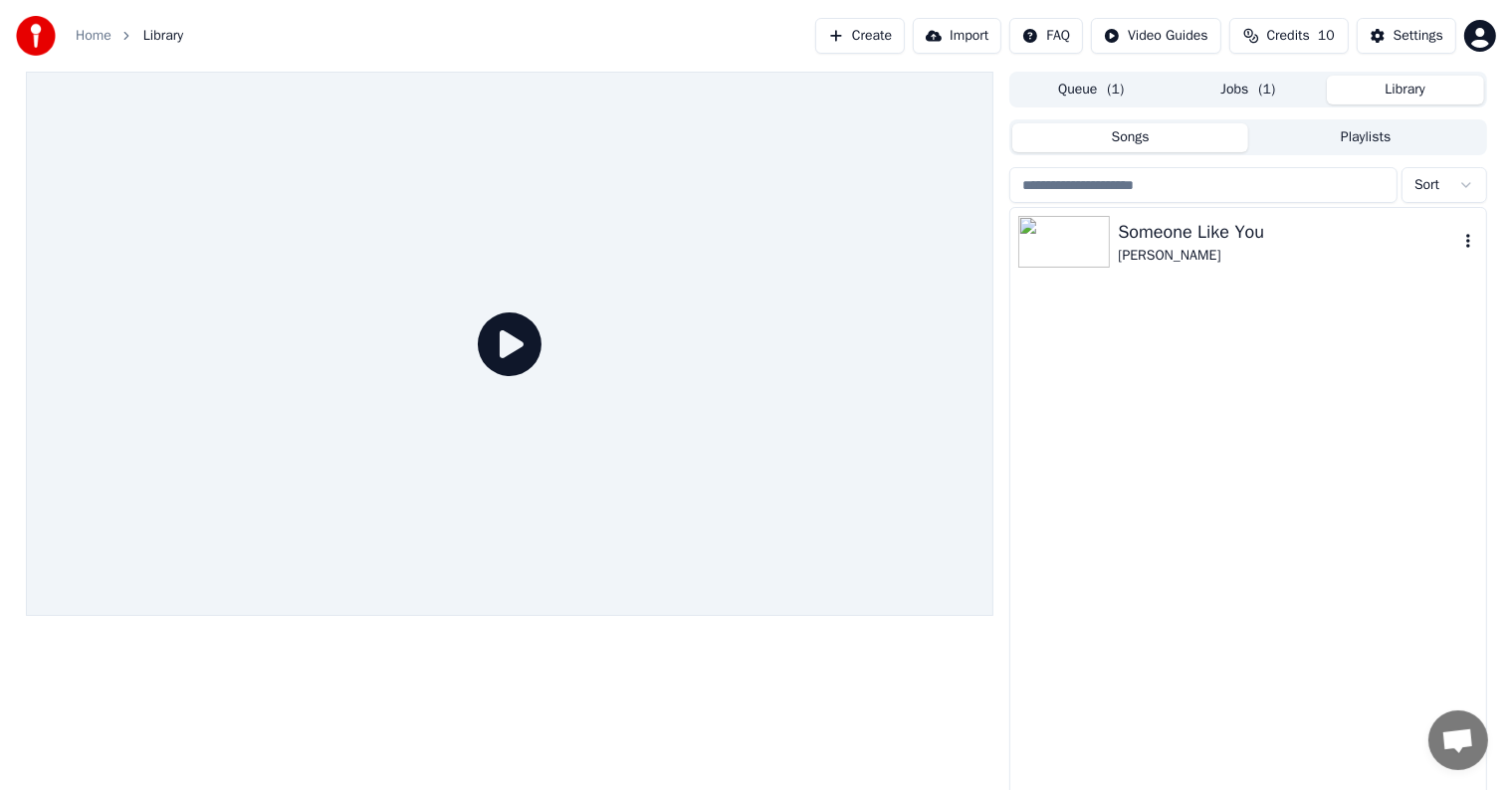 click on "[PERSON_NAME]" at bounding box center (1287, 256) 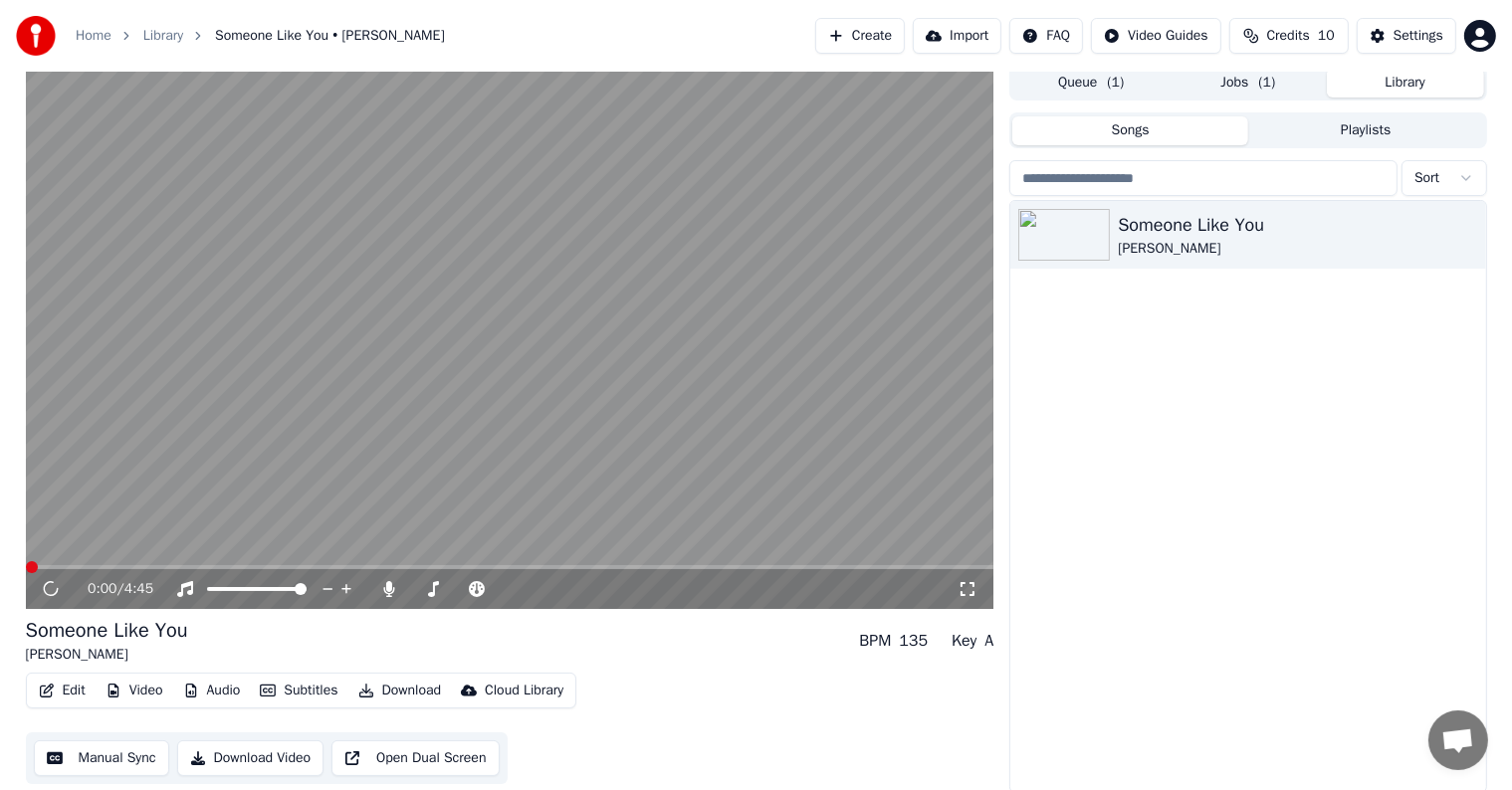 scroll, scrollTop: 9, scrollLeft: 0, axis: vertical 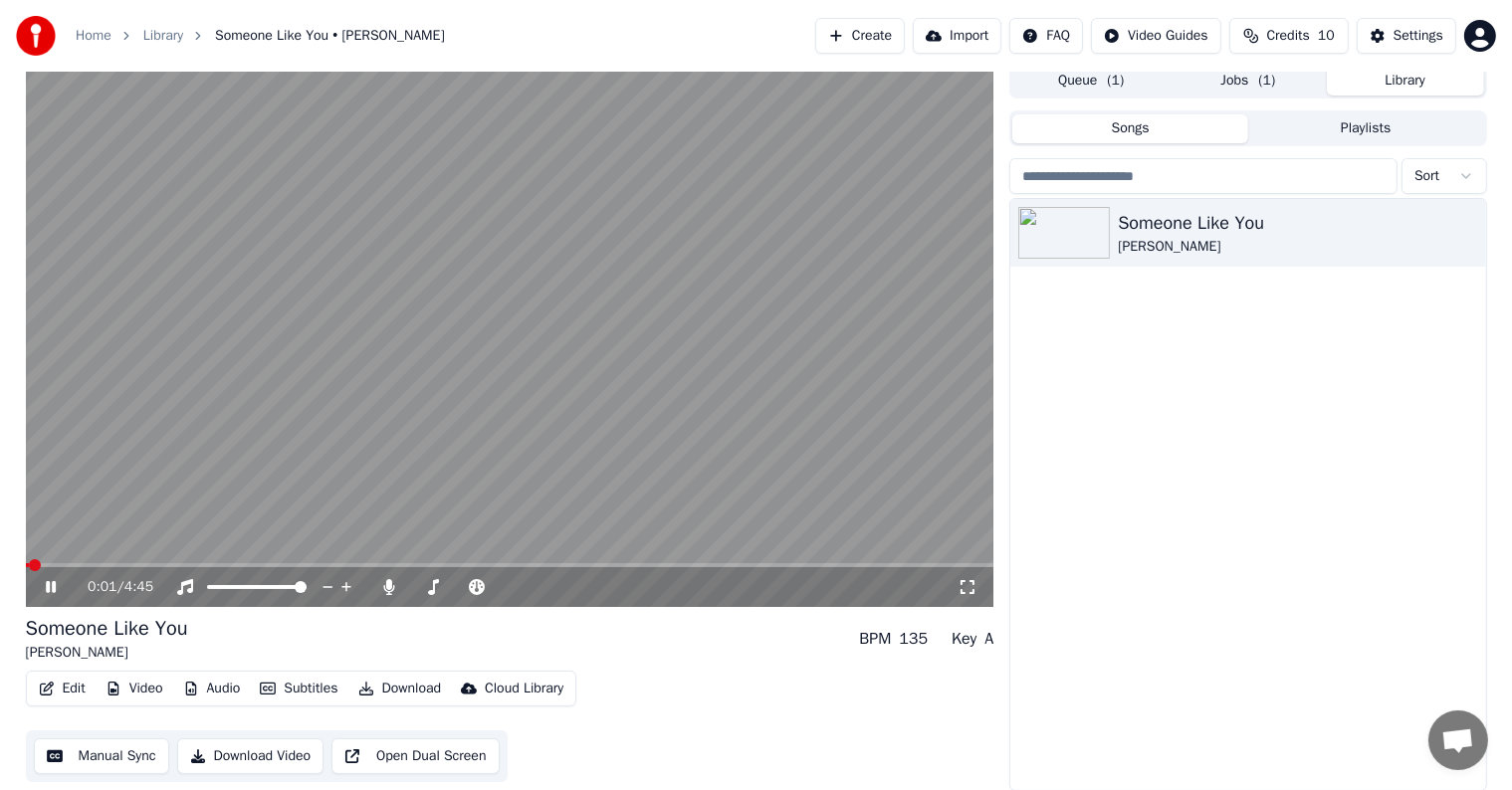 click at bounding box center [510, 334] 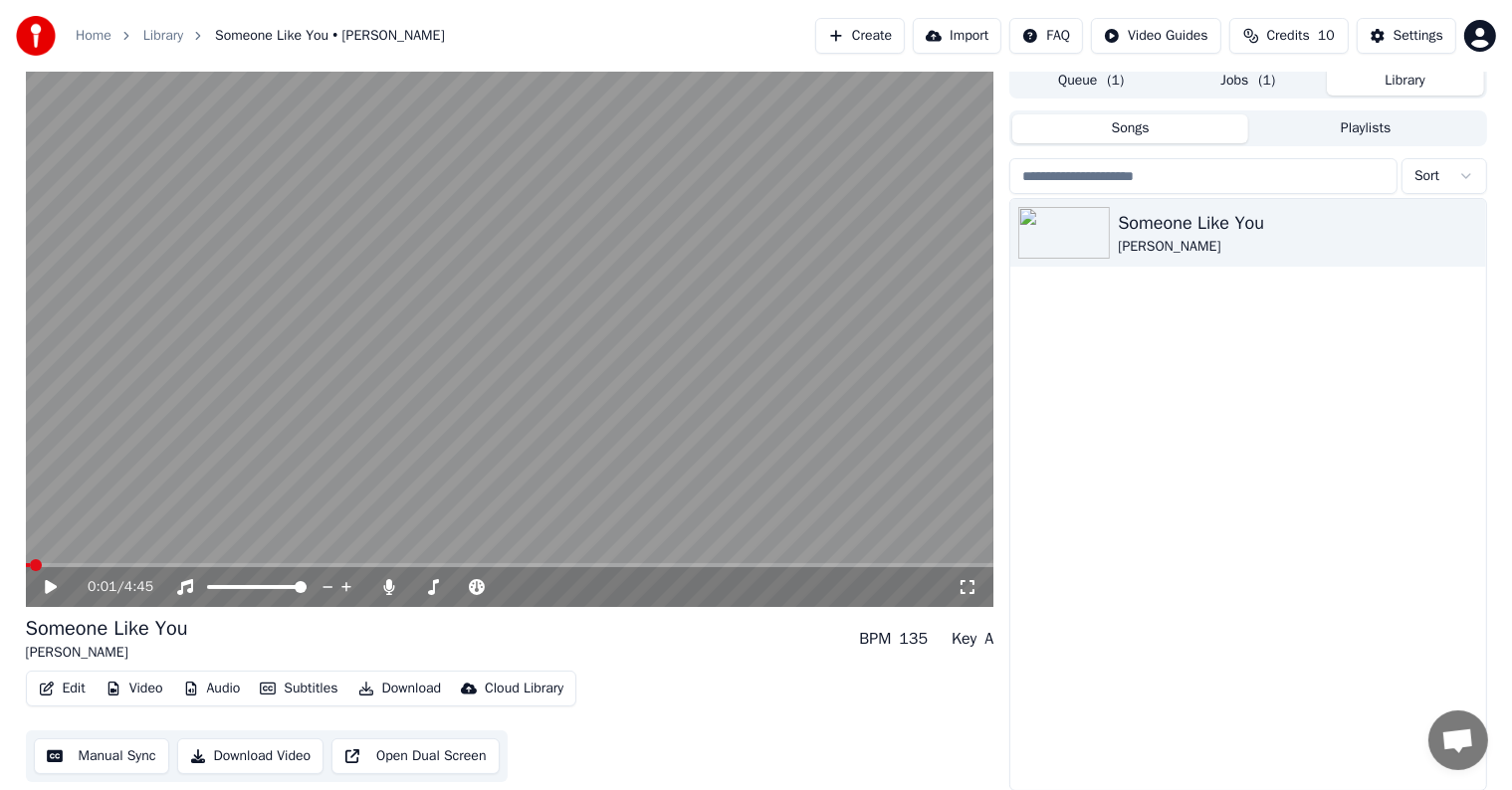 click at bounding box center (510, 334) 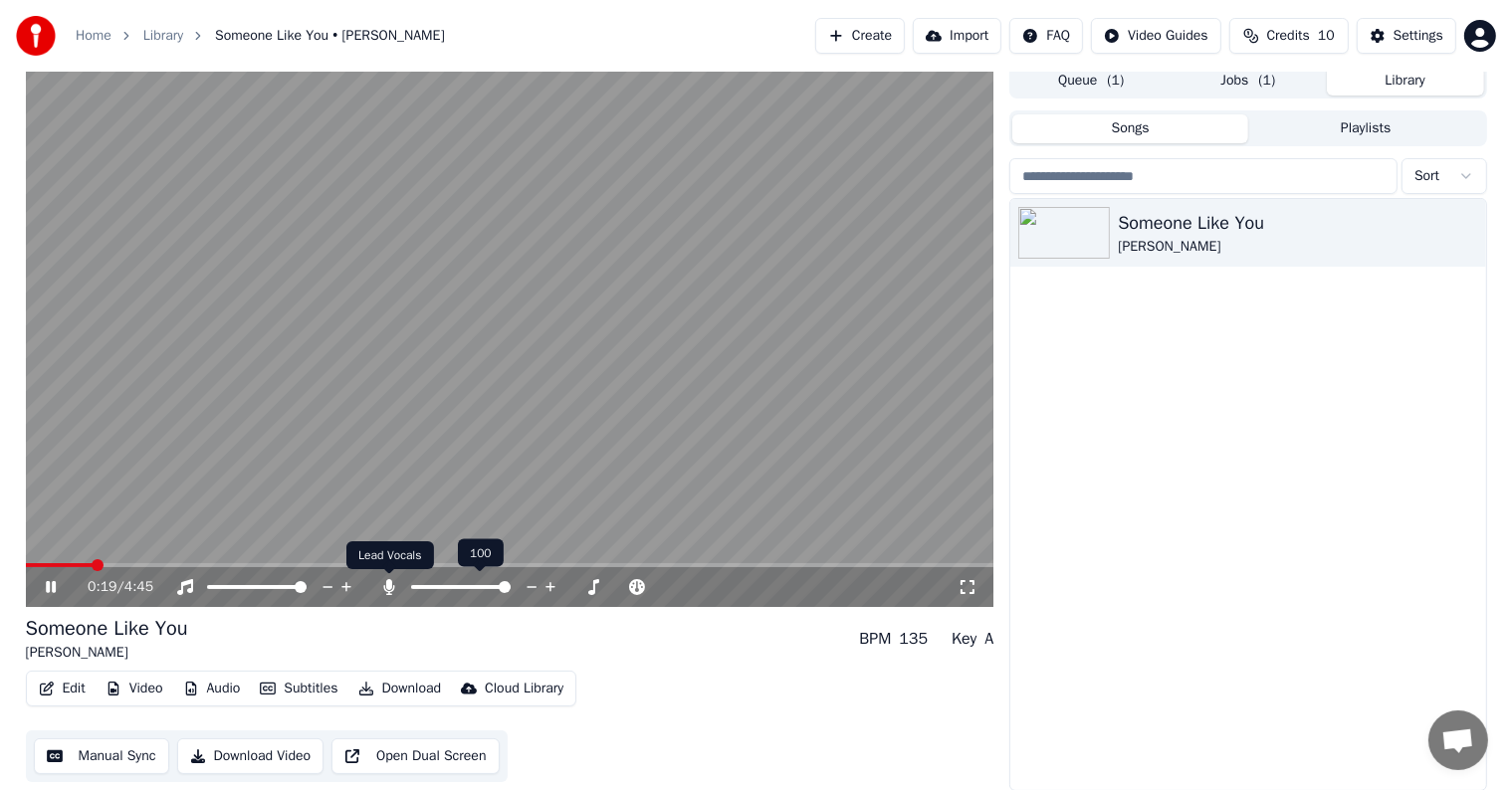 click 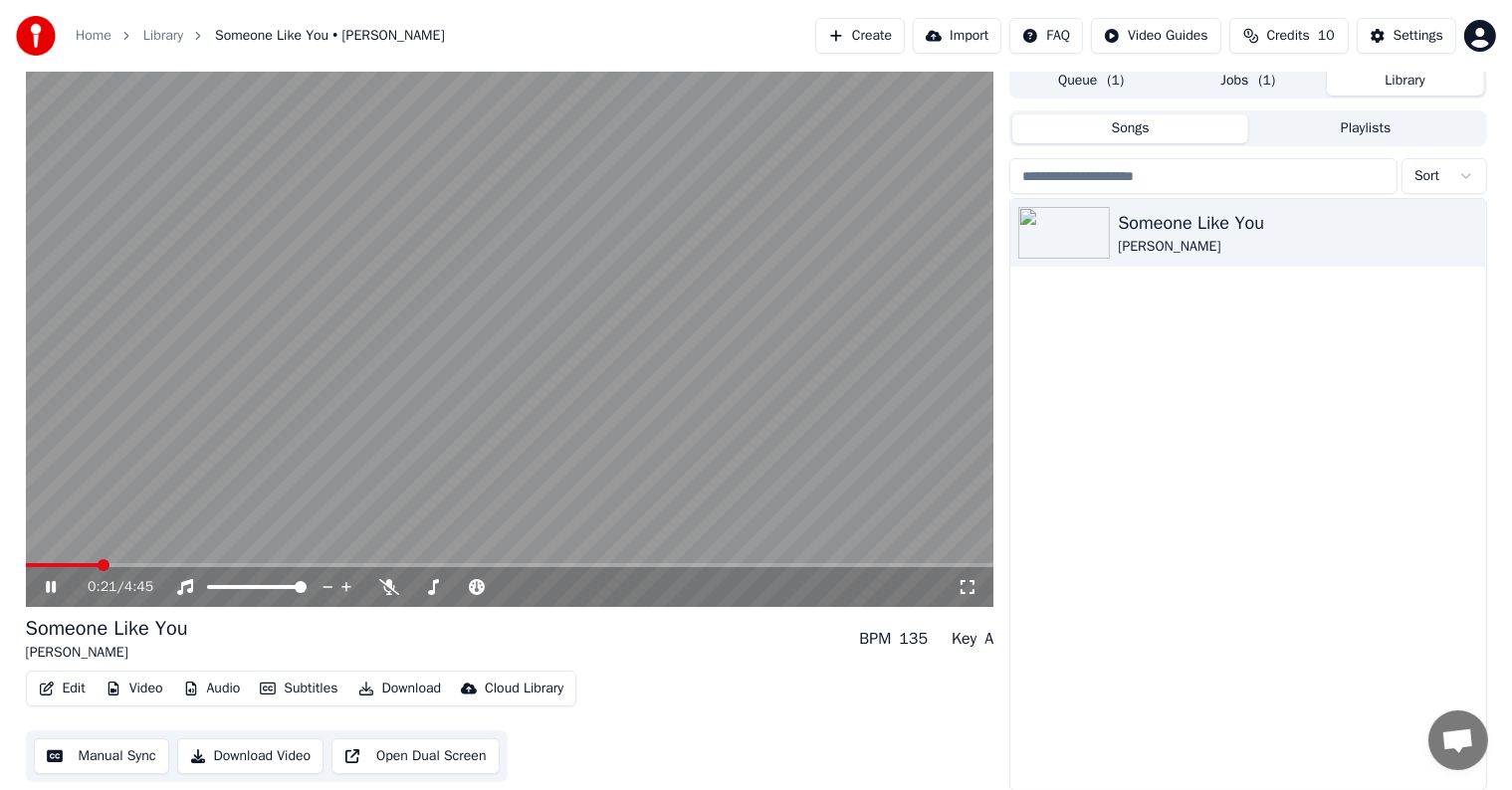 click on "Someone Like You [PERSON_NAME]" at bounding box center [1247, 494] 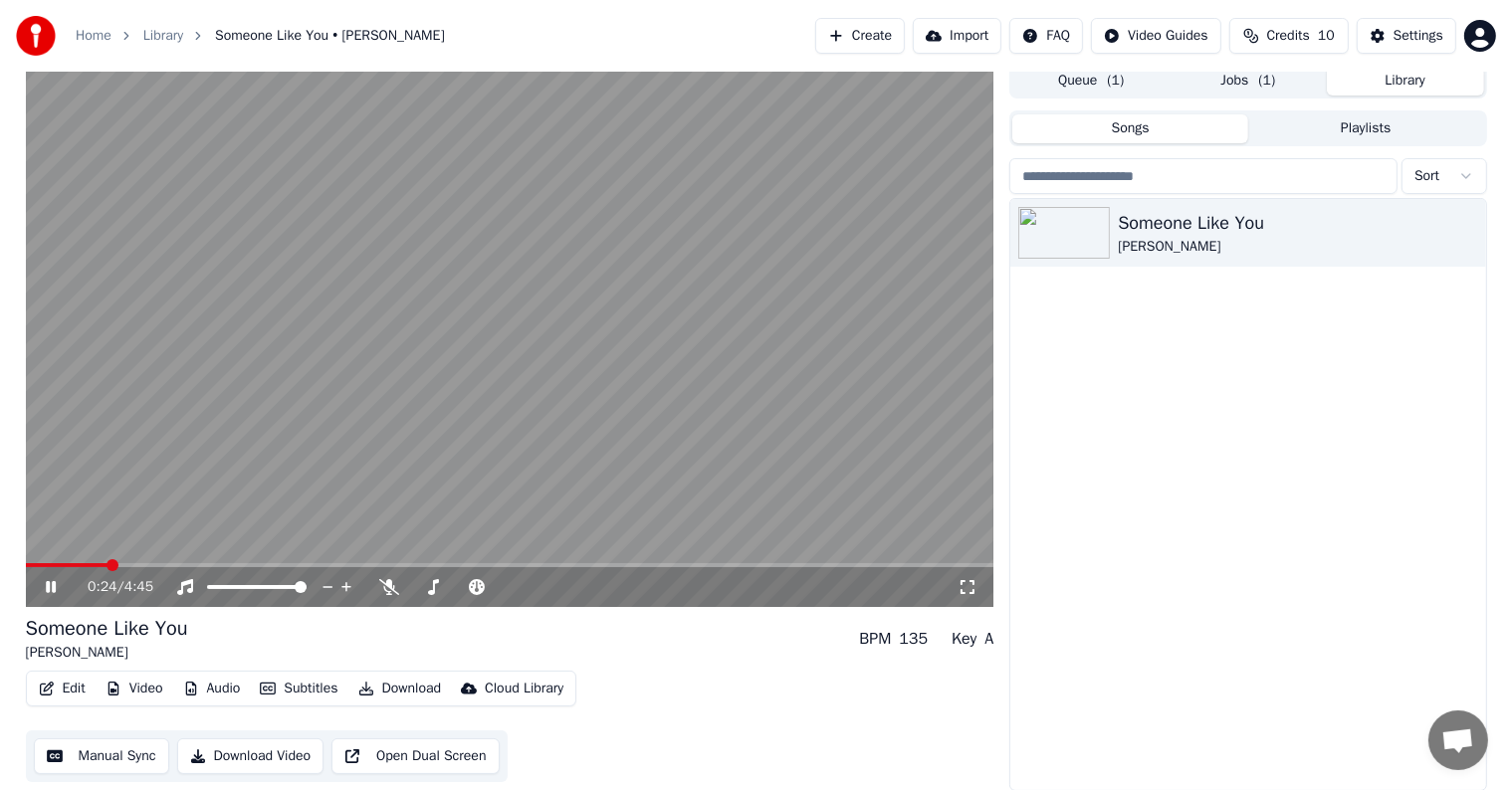 click 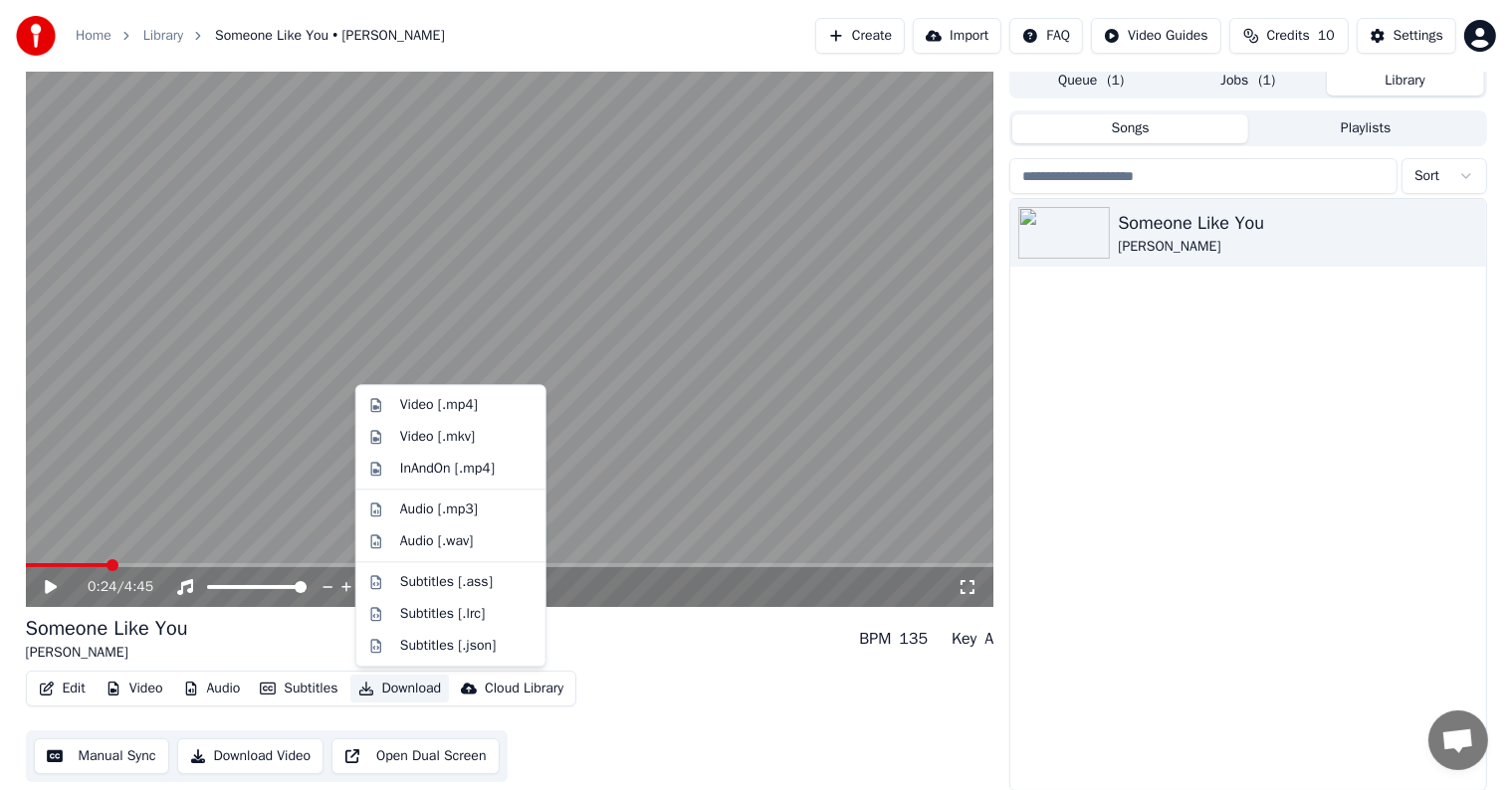click on "Download" at bounding box center (400, 689) 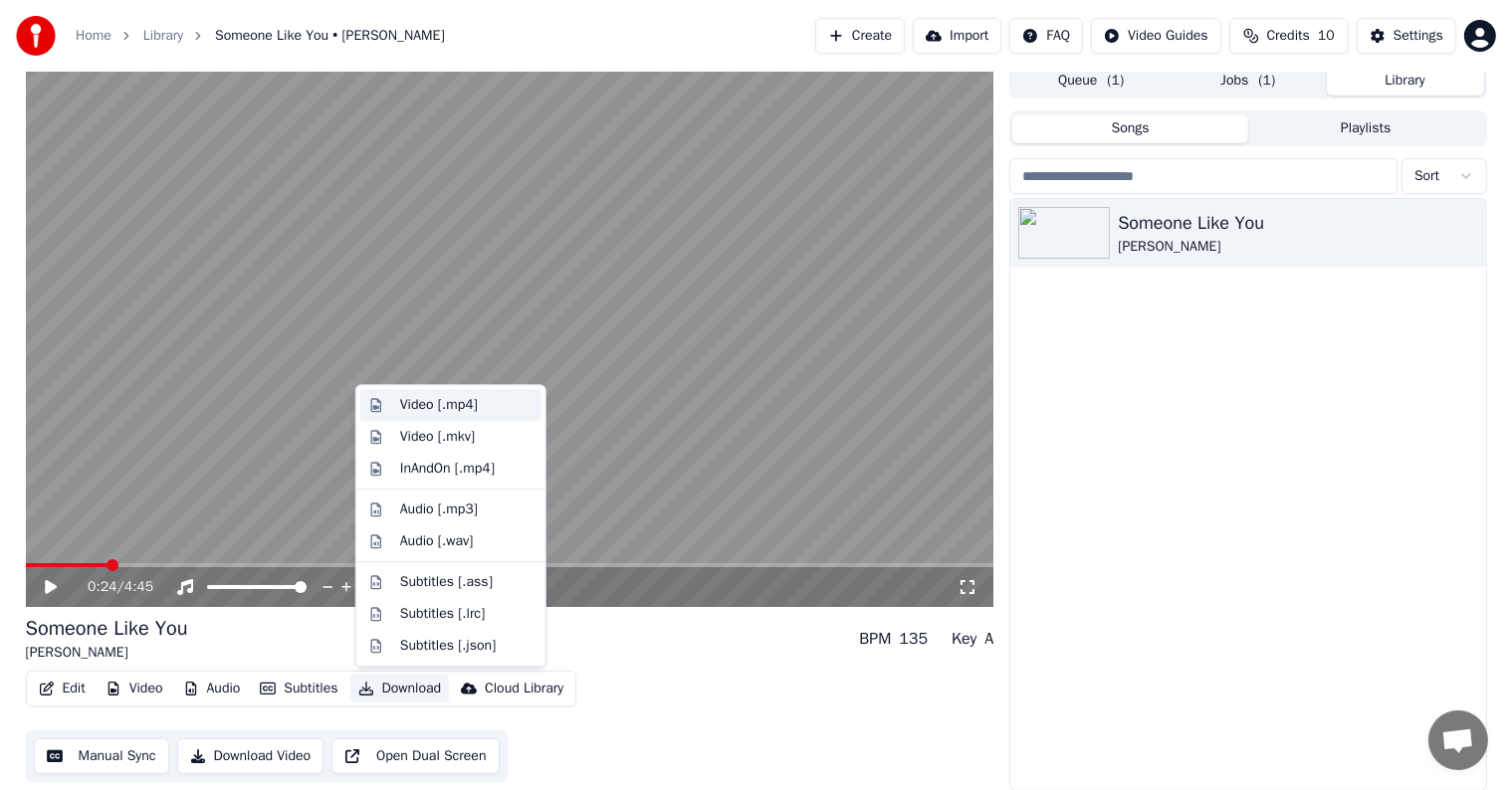 click on "Video [.mp4]" at bounding box center [439, 405] 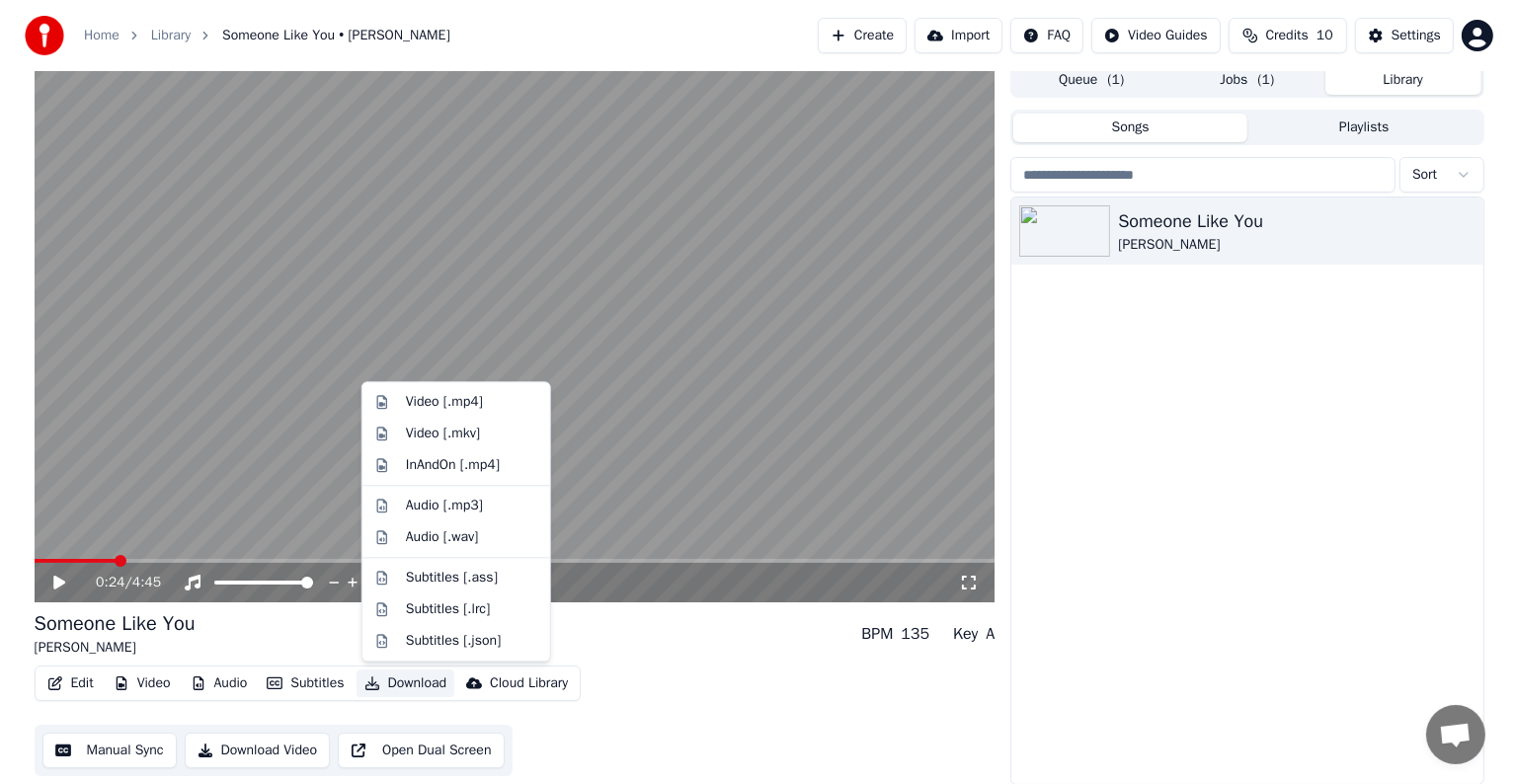 scroll, scrollTop: 1, scrollLeft: 0, axis: vertical 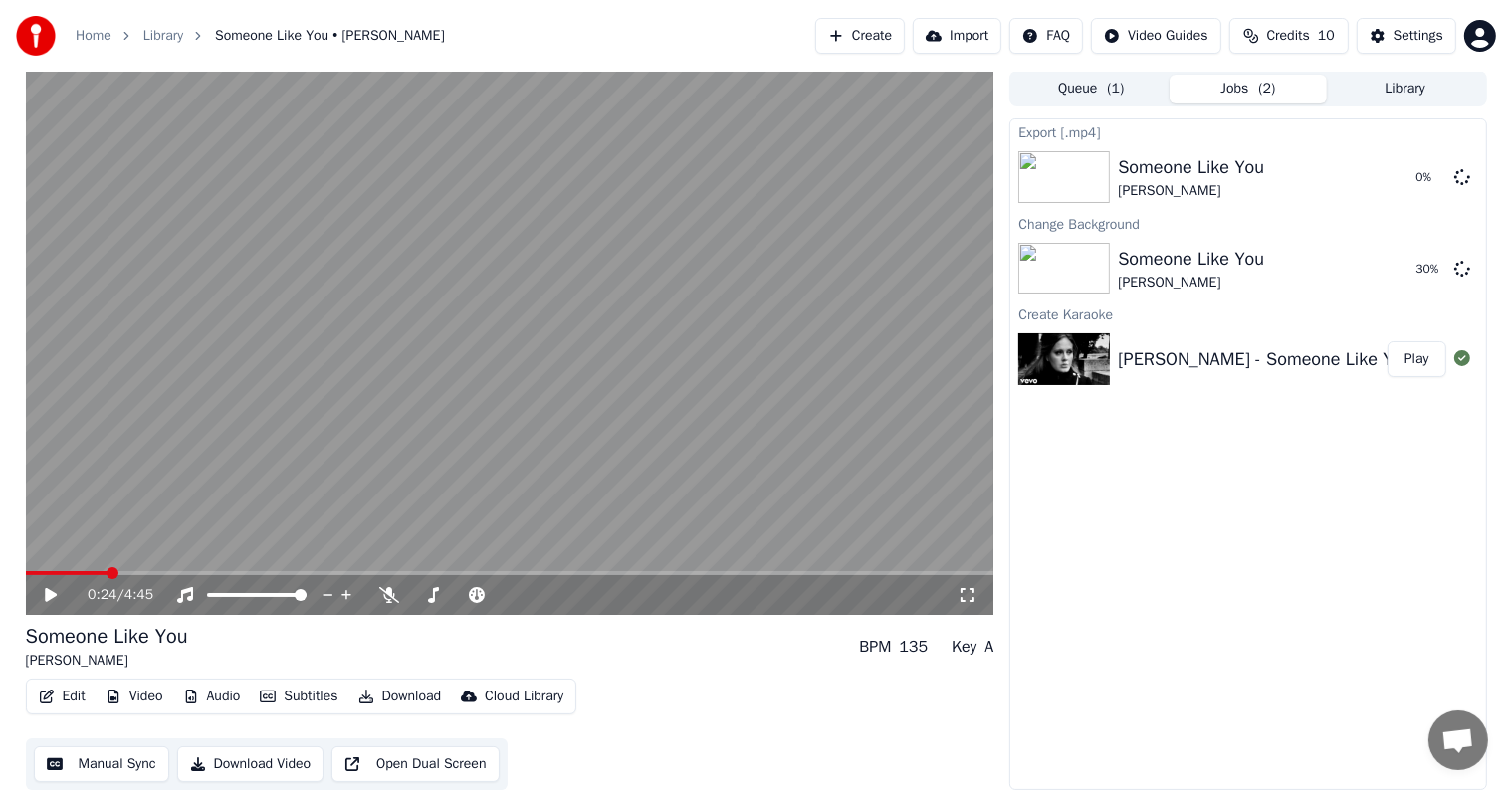 click on "Export [.mp4] Someone Like You [PERSON_NAME] 0 % Change Background Someone Like You [PERSON_NAME] 30 % Create Karaoke [PERSON_NAME] - Someone Like You Play" at bounding box center (1247, 454) 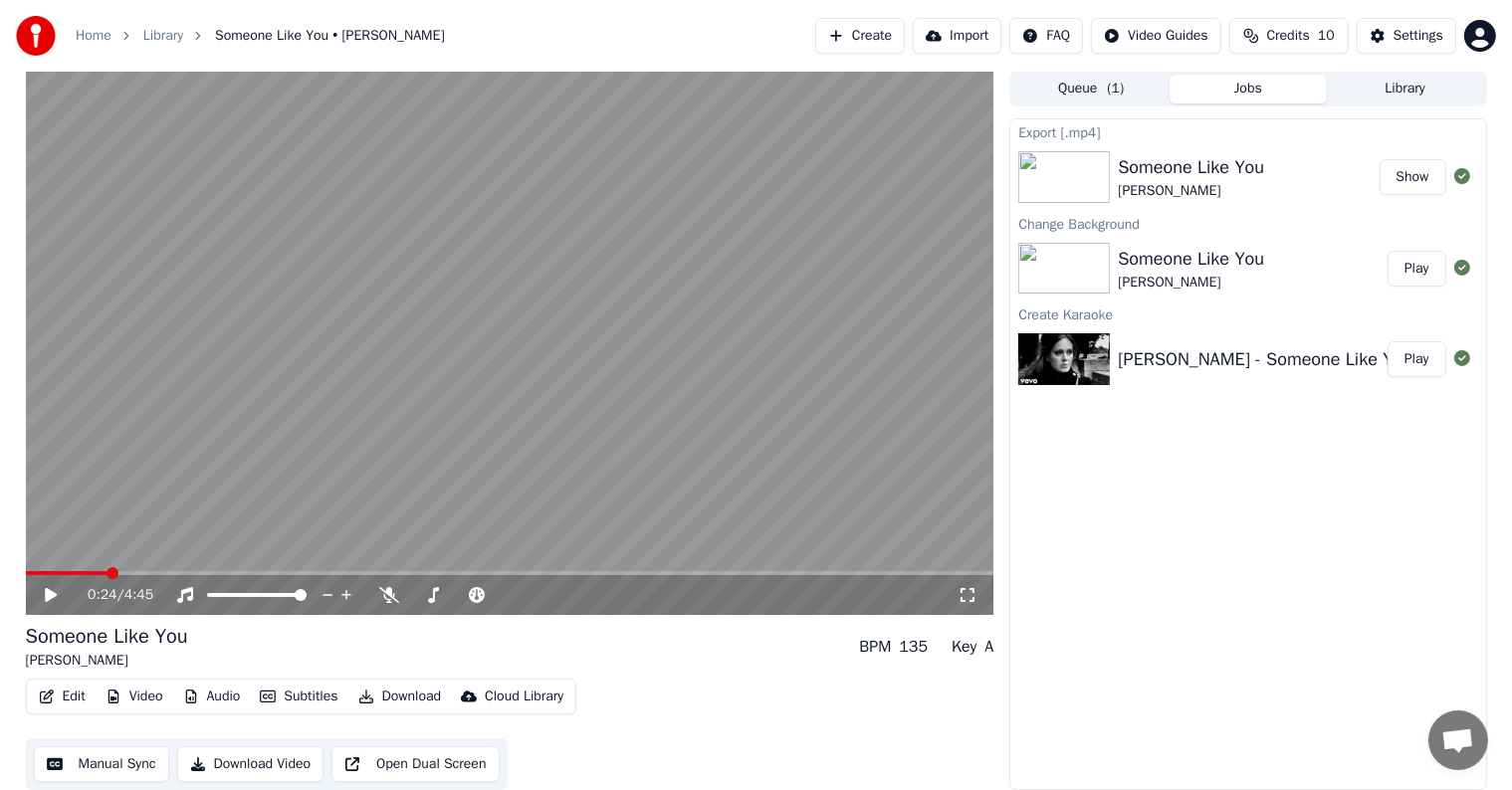 click on "Create" at bounding box center [860, 36] 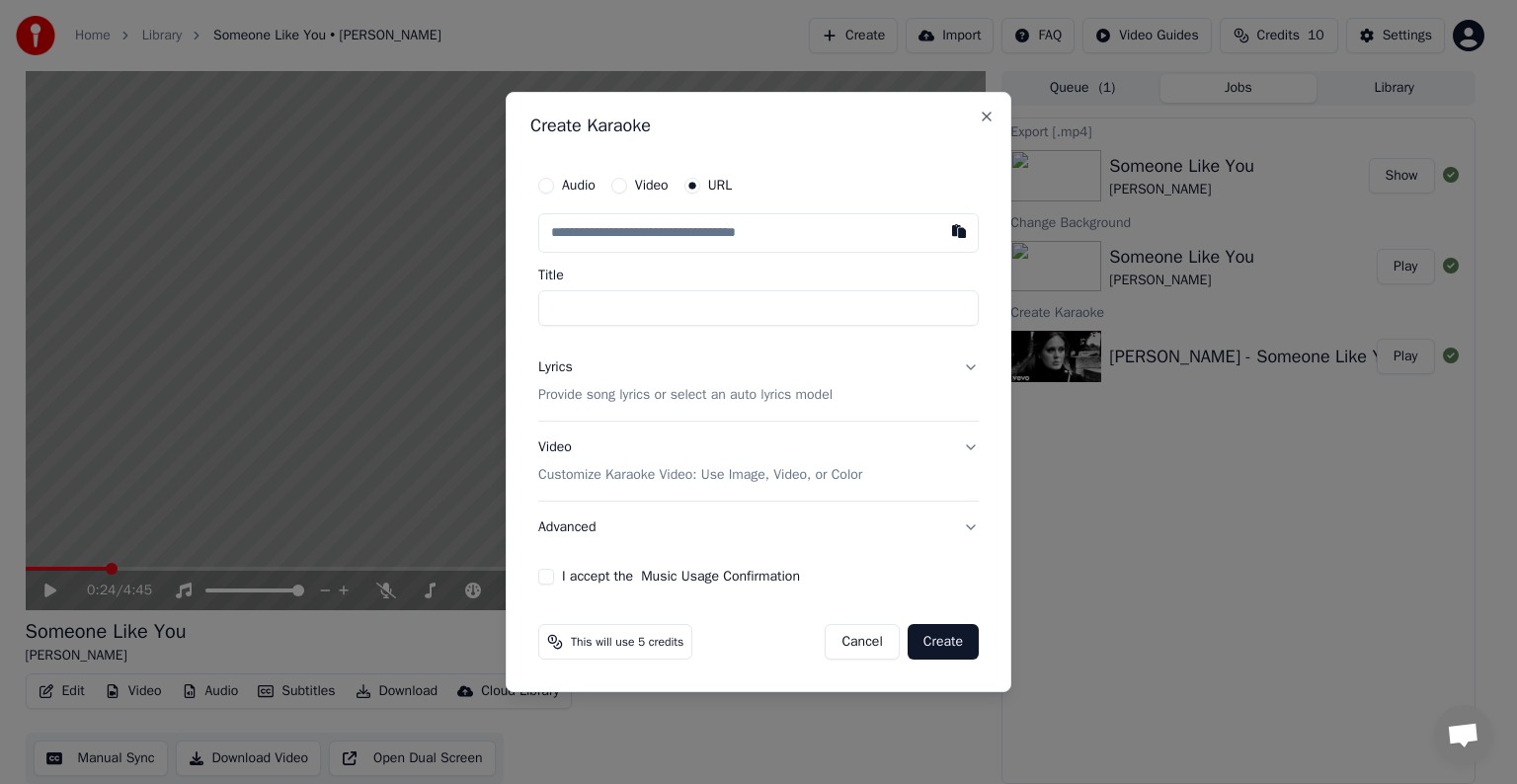 click on "URL" at bounding box center [708, 186] 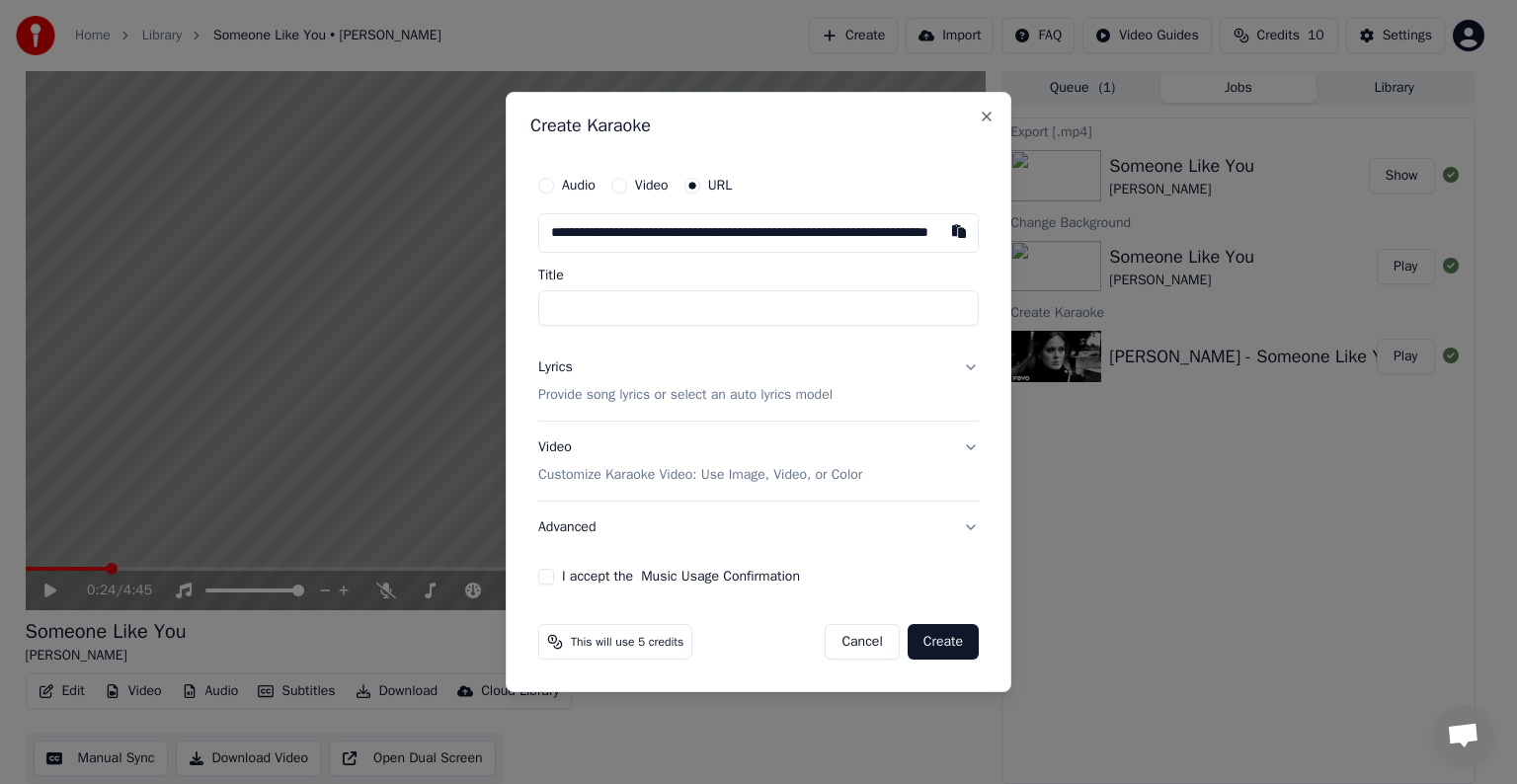 scroll, scrollTop: 0, scrollLeft: 138, axis: horizontal 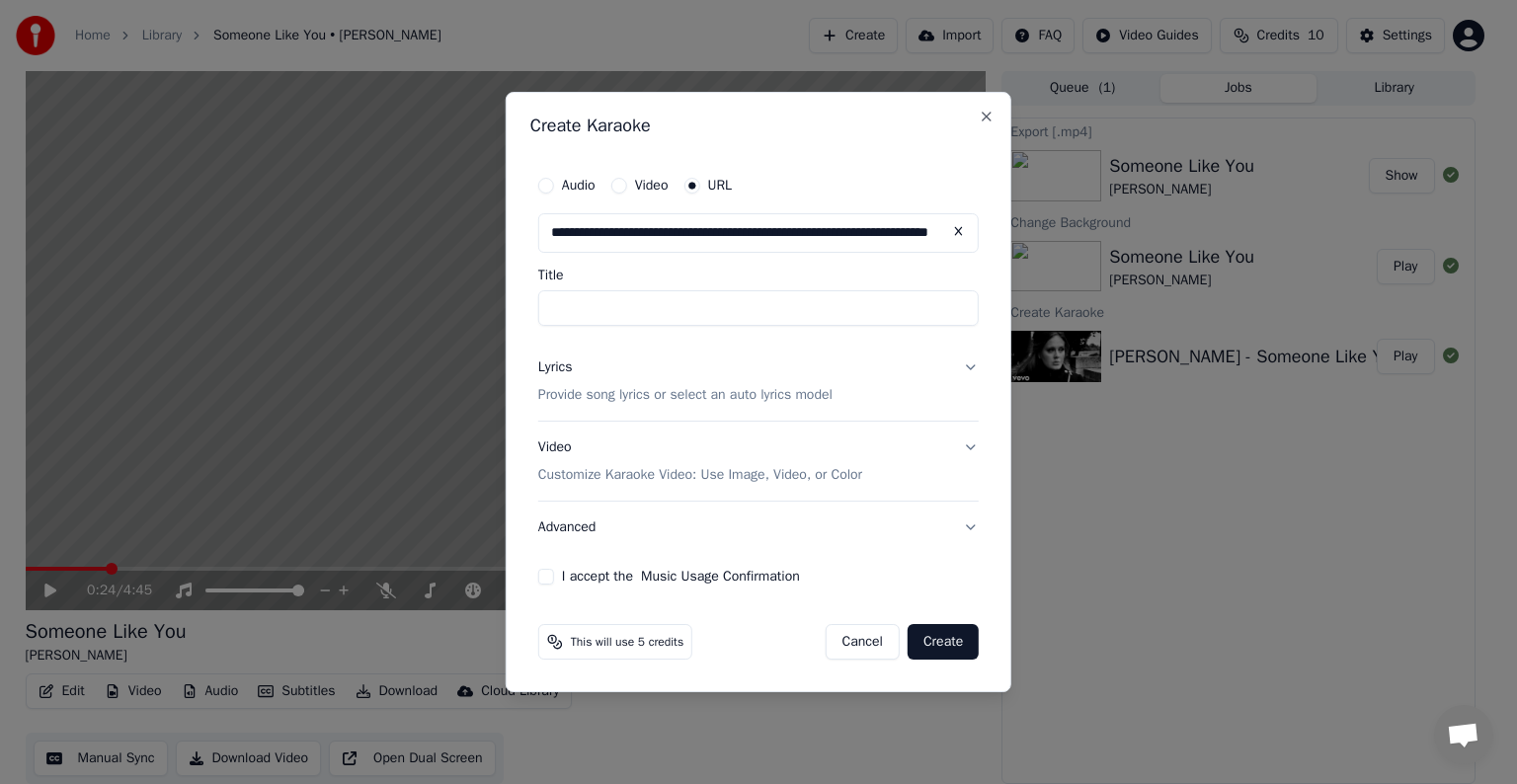type on "**********" 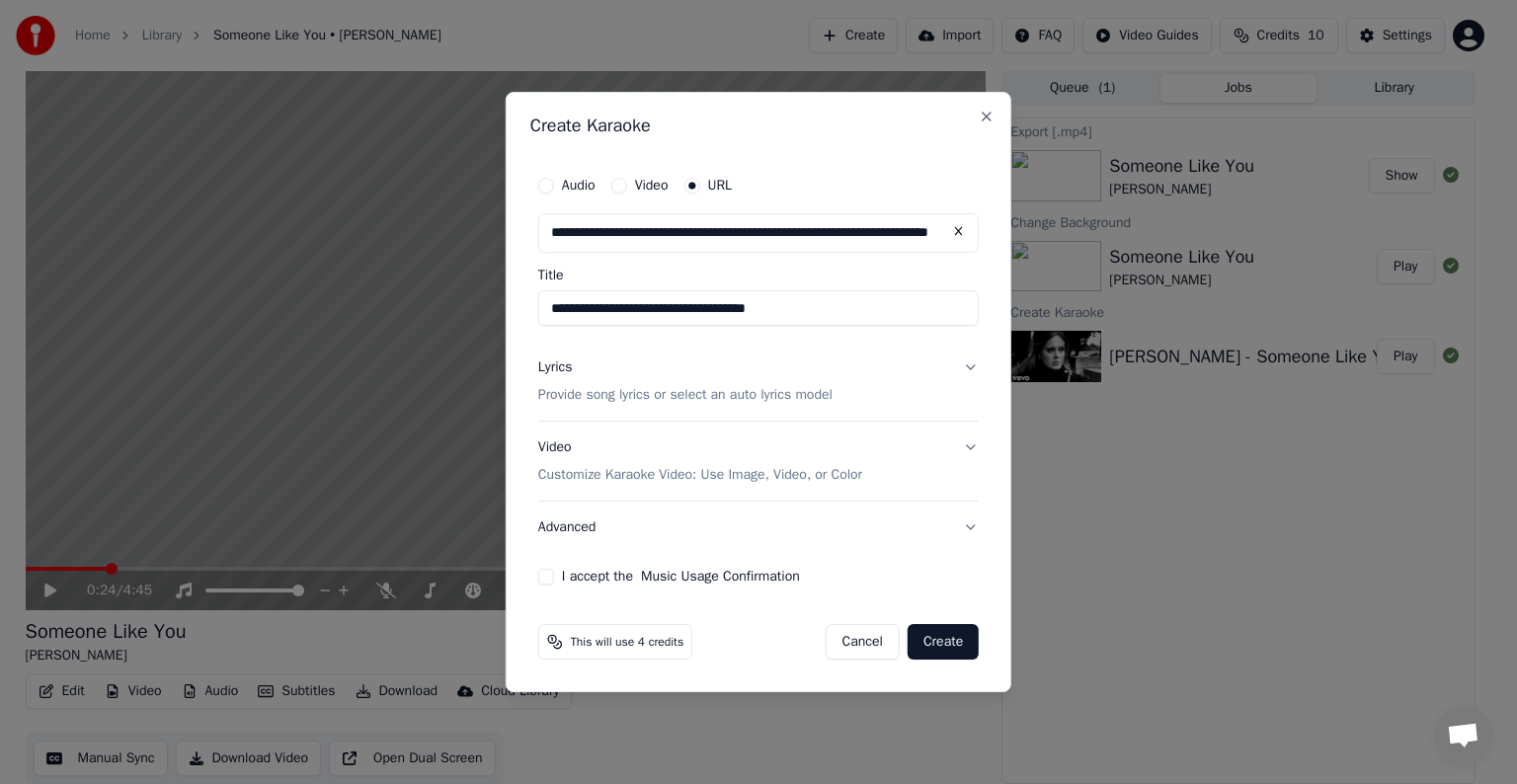 type on "**********" 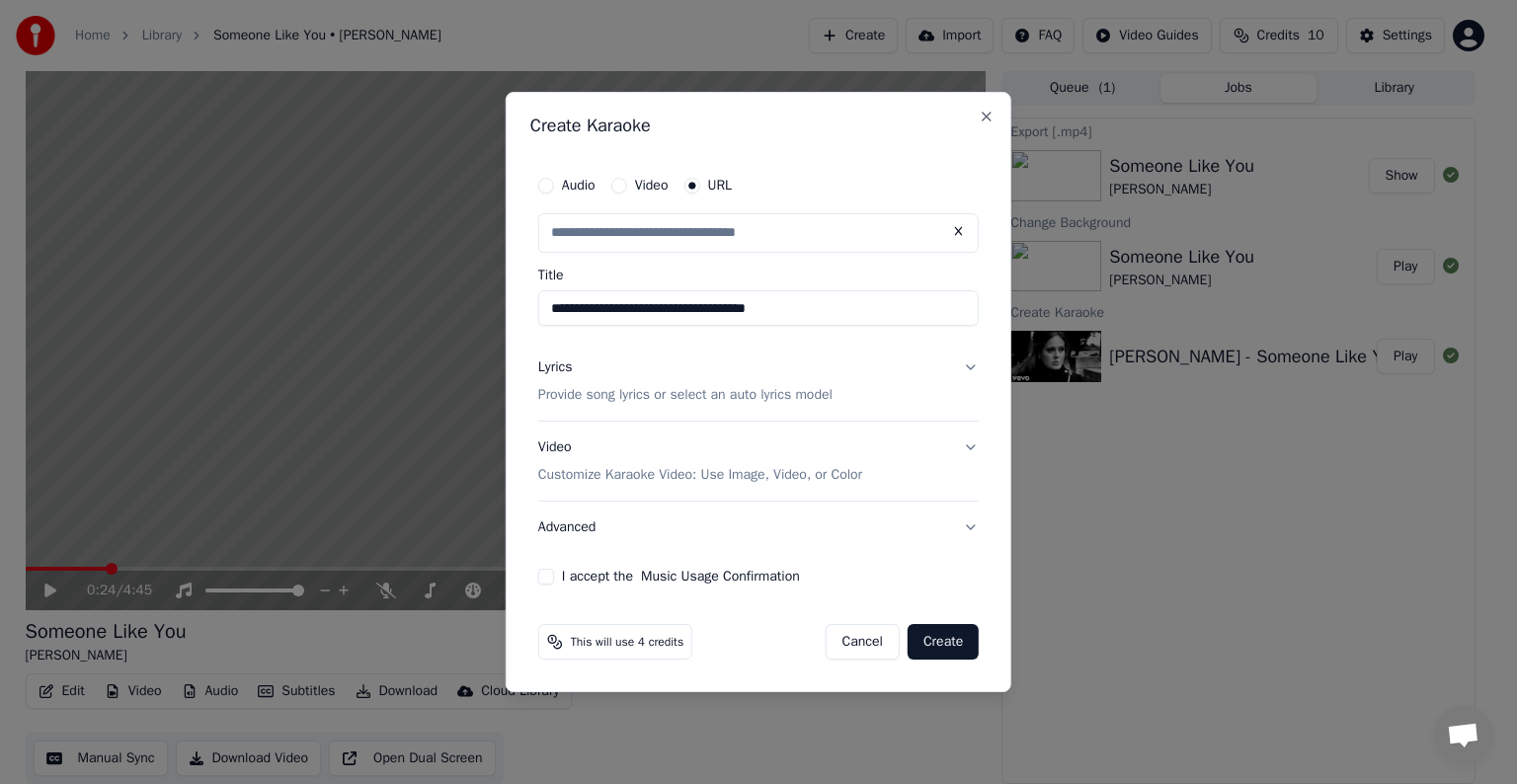 click on "Provide song lyrics or select an auto lyrics model" at bounding box center (685, 395) 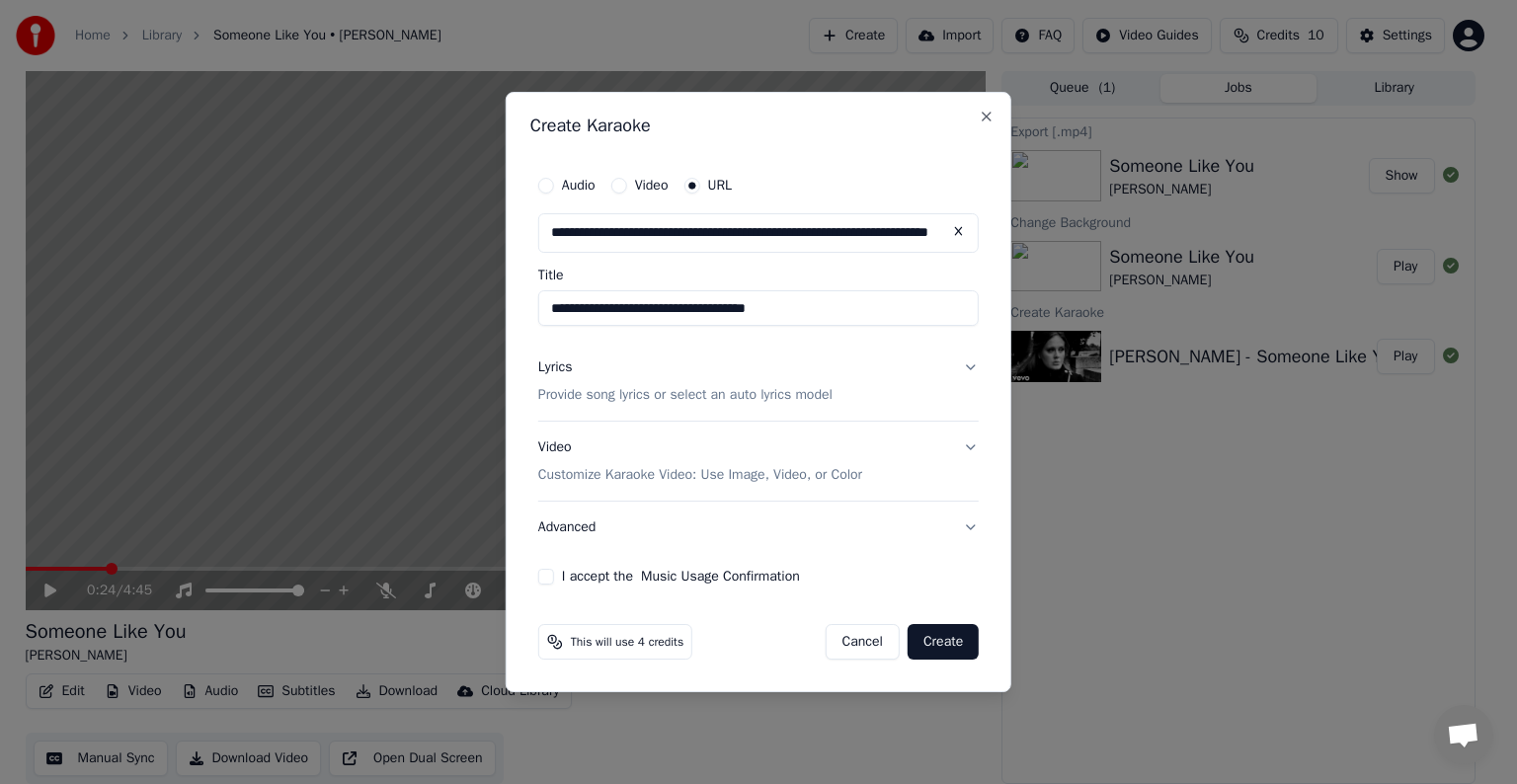 scroll, scrollTop: 0, scrollLeft: 0, axis: both 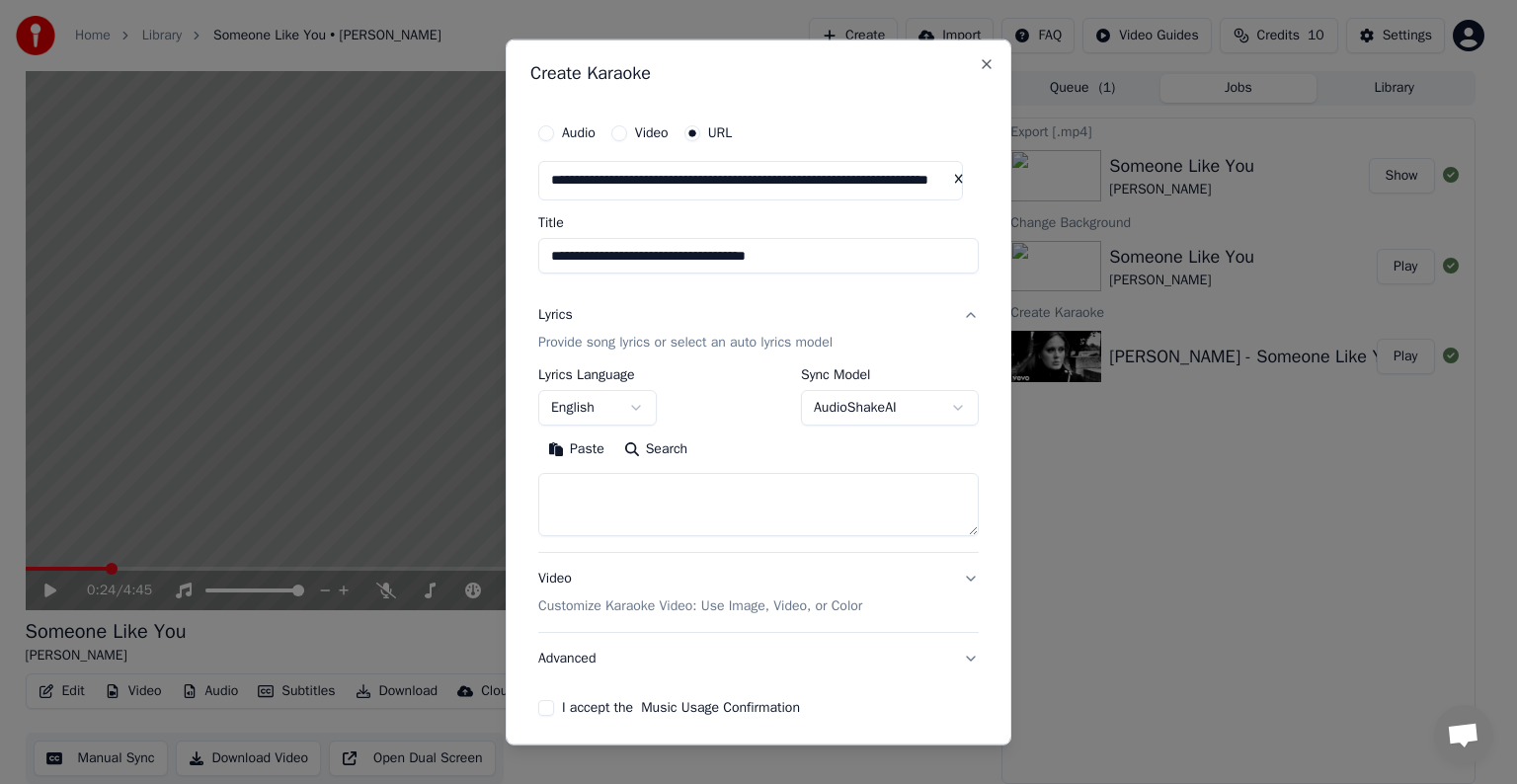 click on "Search" at bounding box center [656, 449] 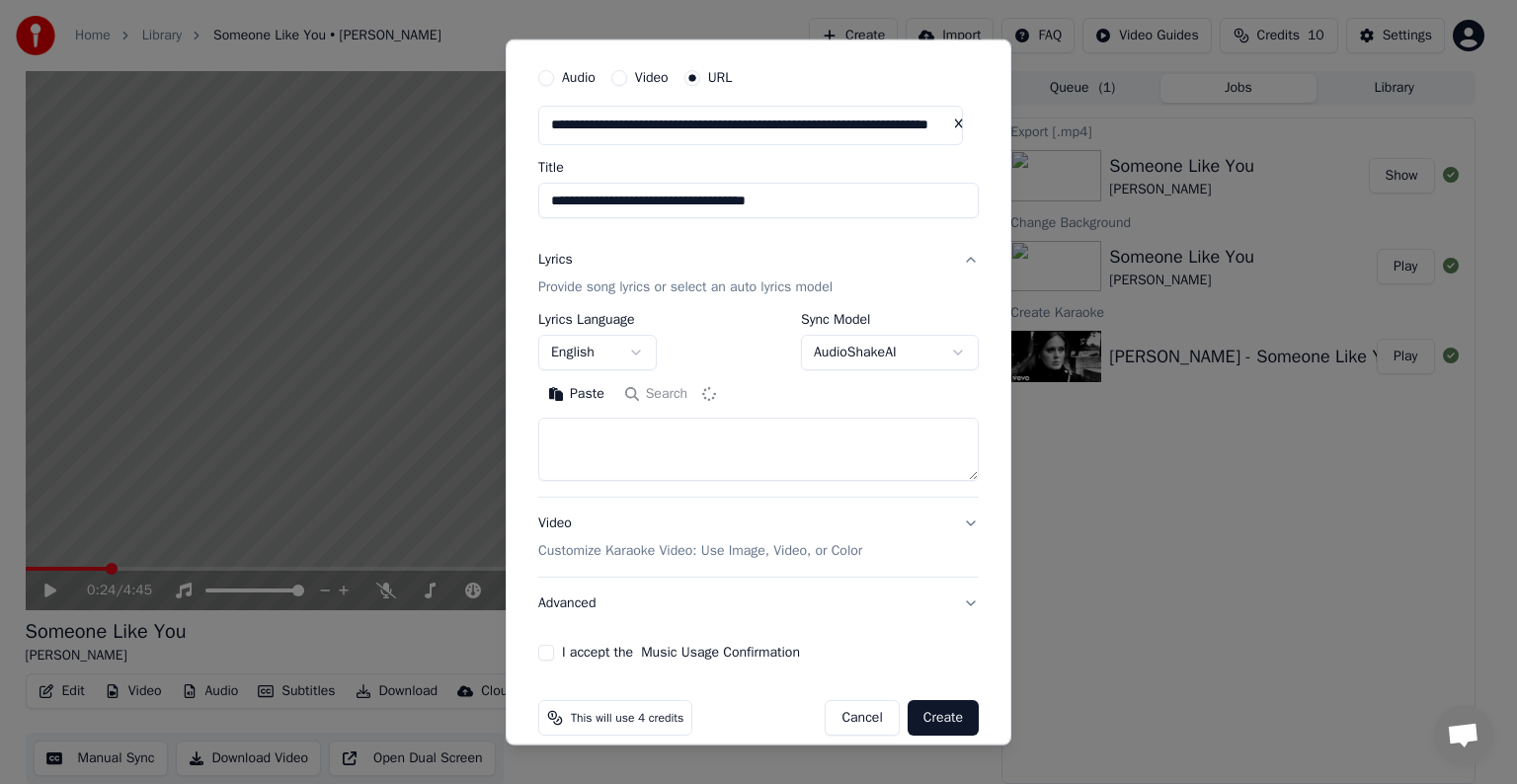 scroll, scrollTop: 77, scrollLeft: 0, axis: vertical 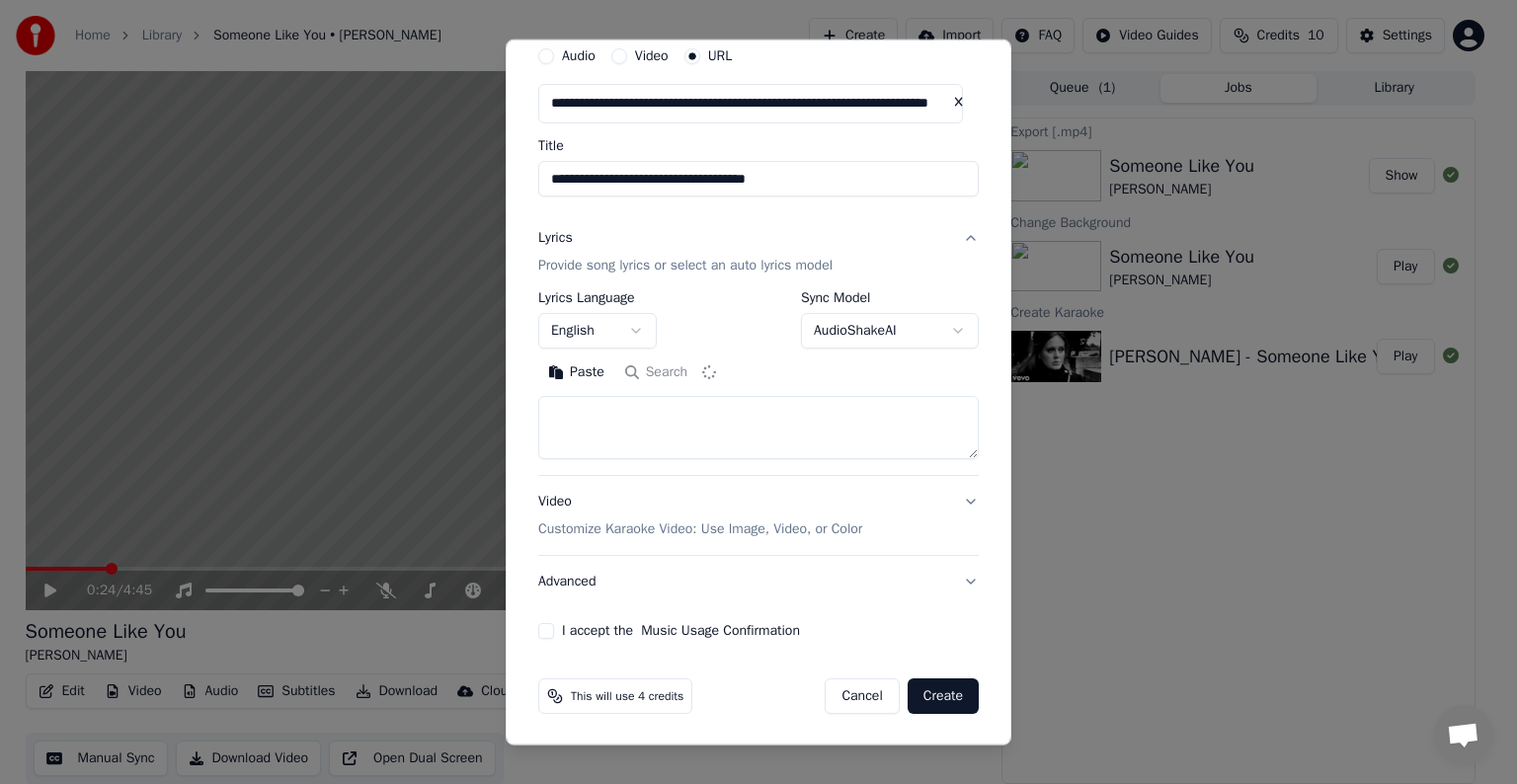 type on "**********" 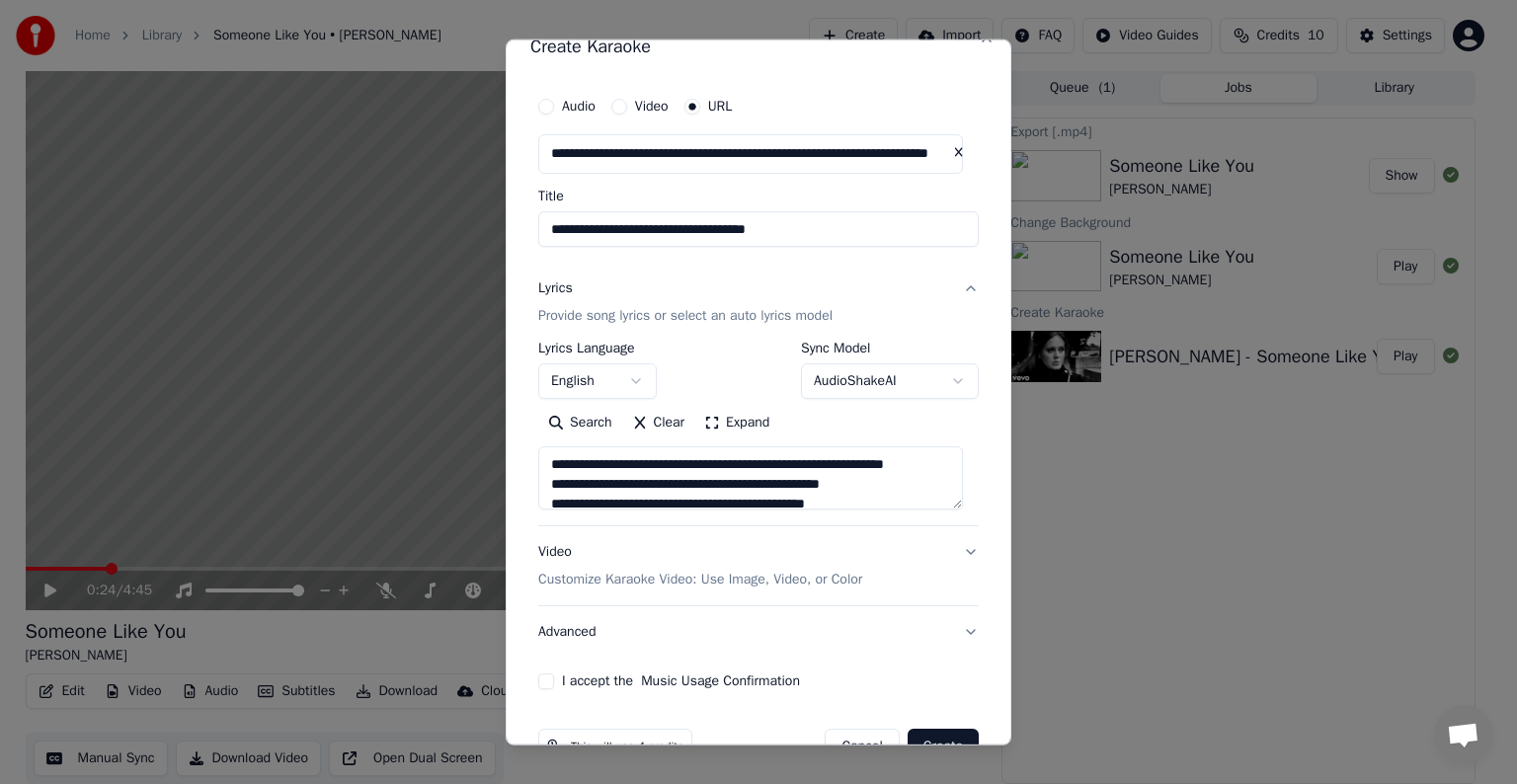 scroll, scrollTop: 0, scrollLeft: 0, axis: both 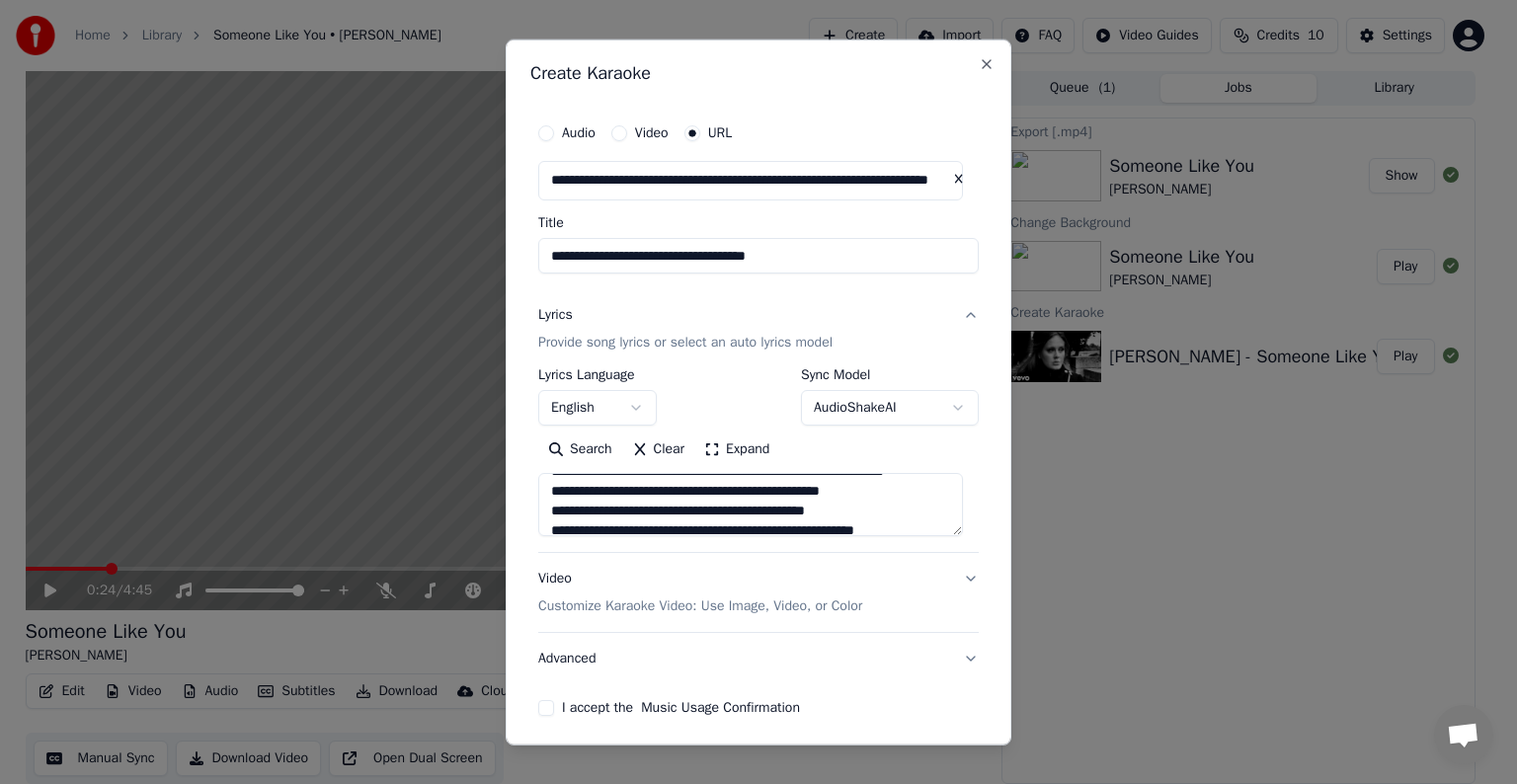 type 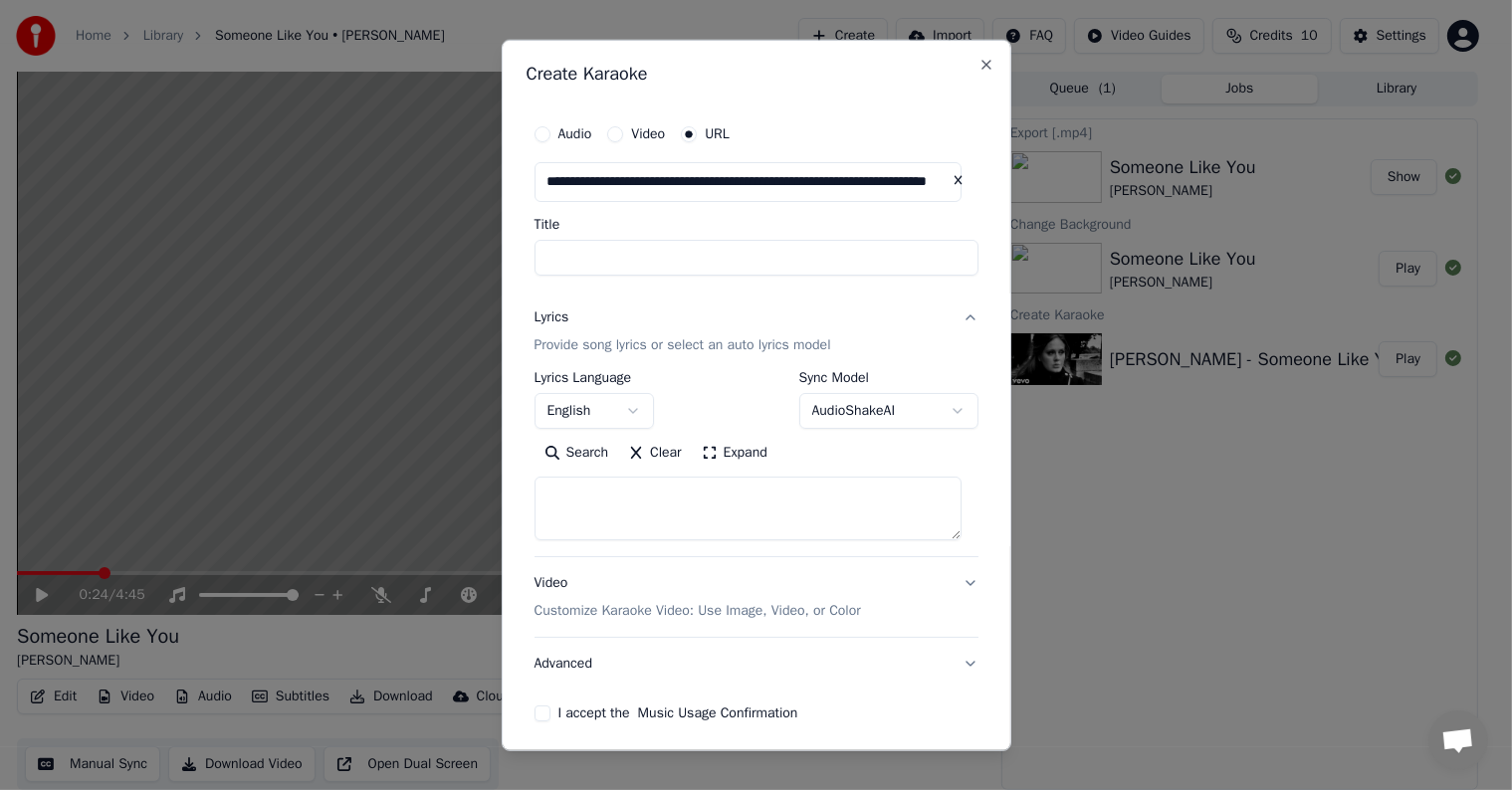 select 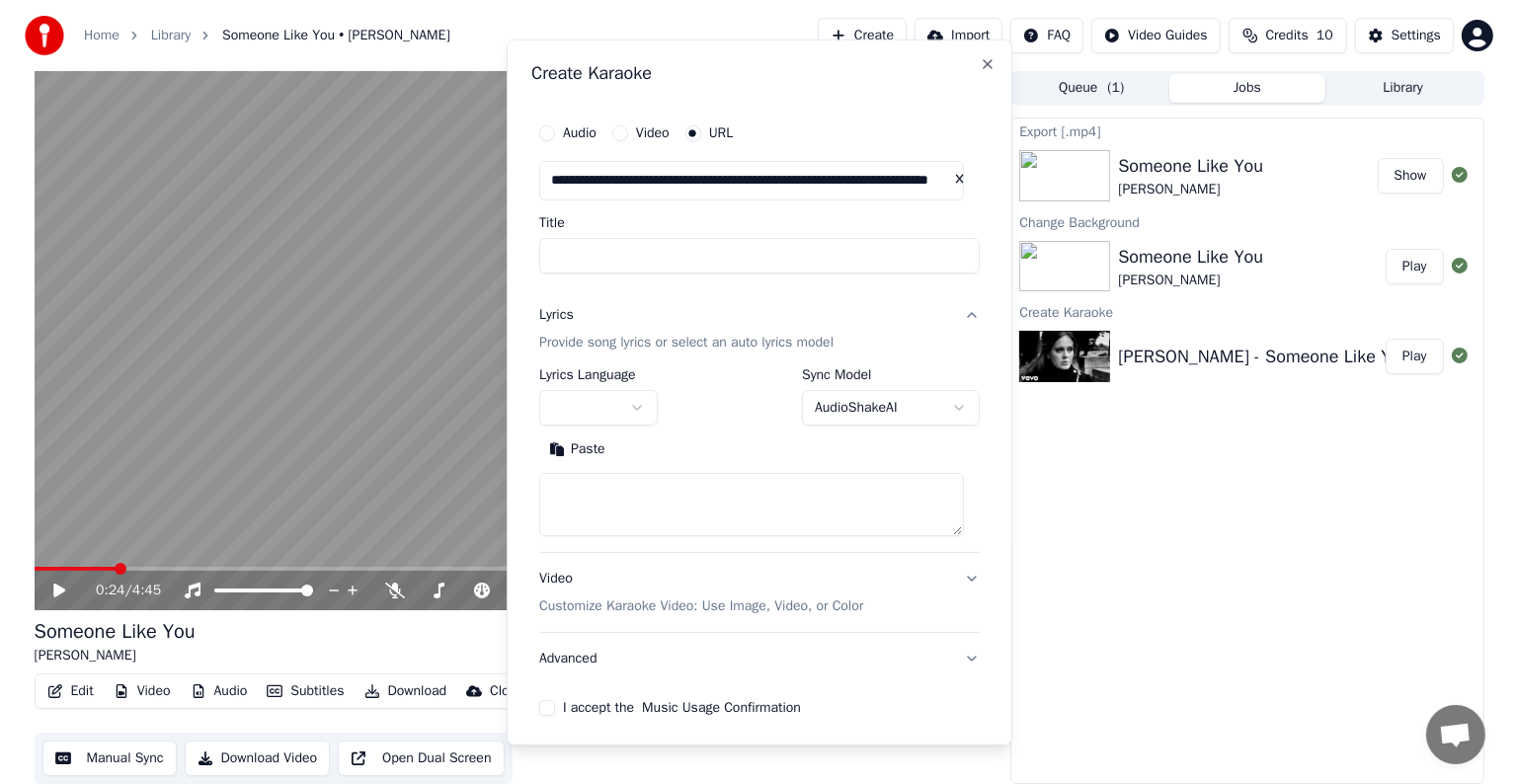 scroll, scrollTop: 0, scrollLeft: 0, axis: both 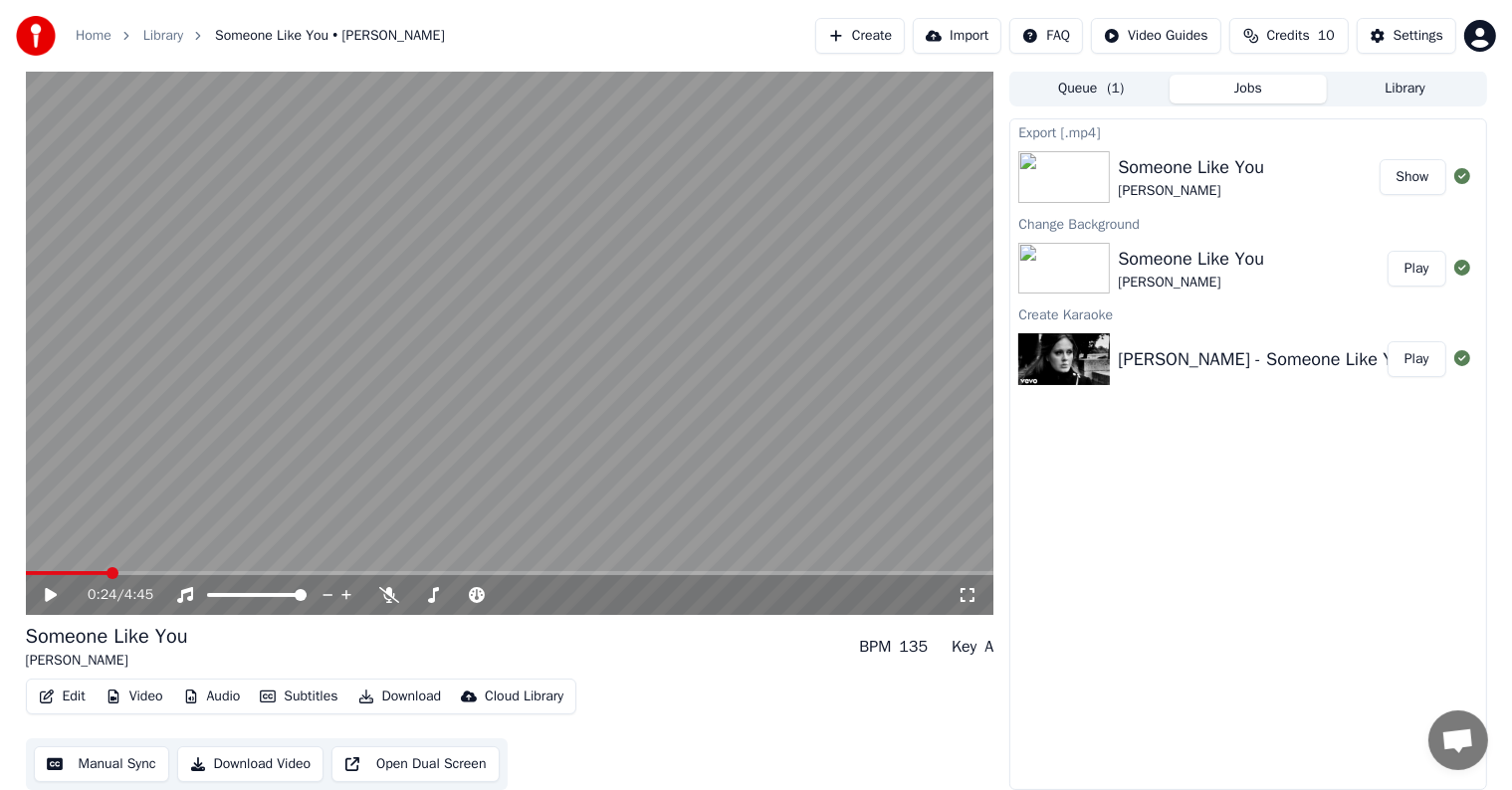 click on "Create" at bounding box center [860, 36] 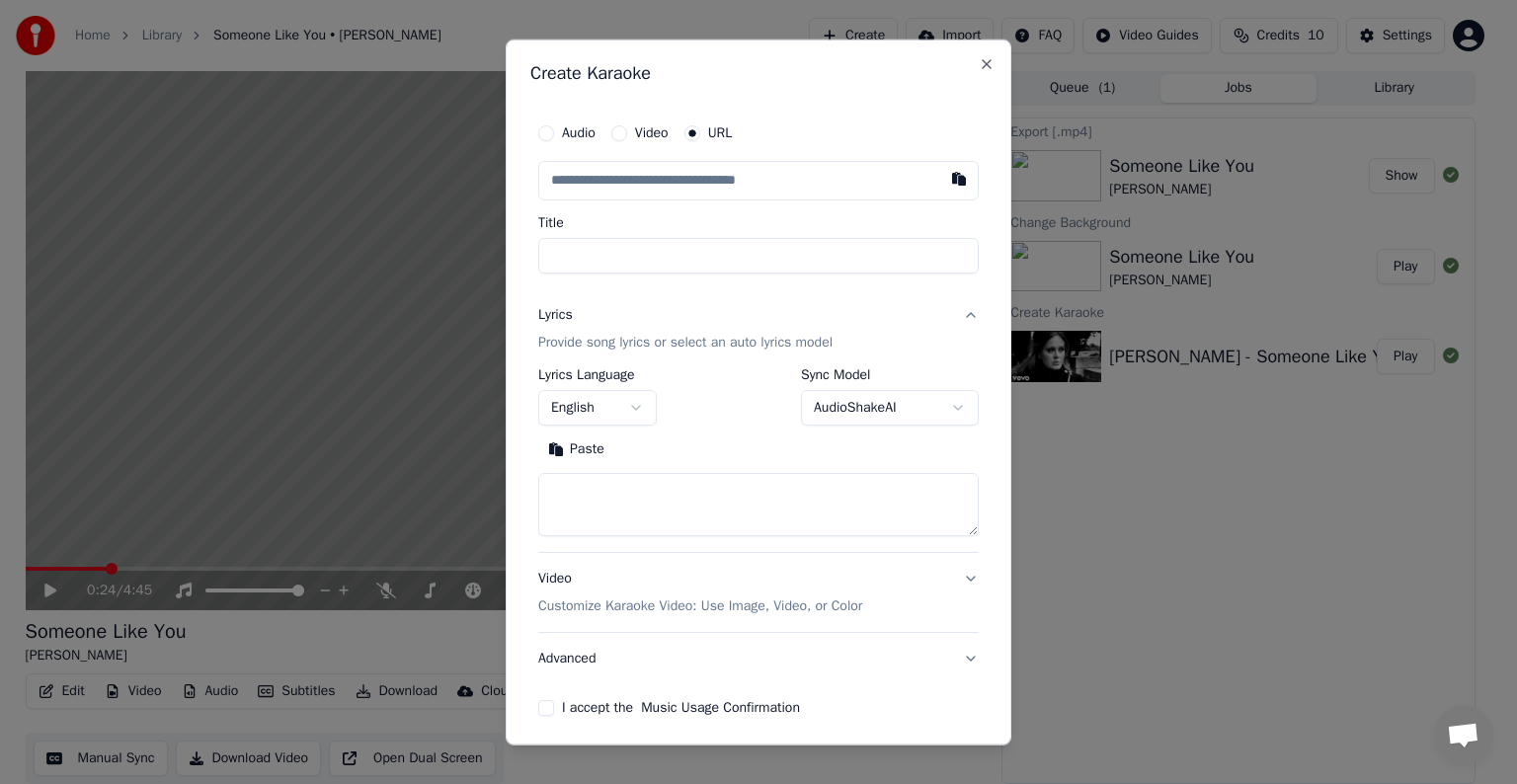 click on "Audio Video URL" at bounding box center (758, 133) 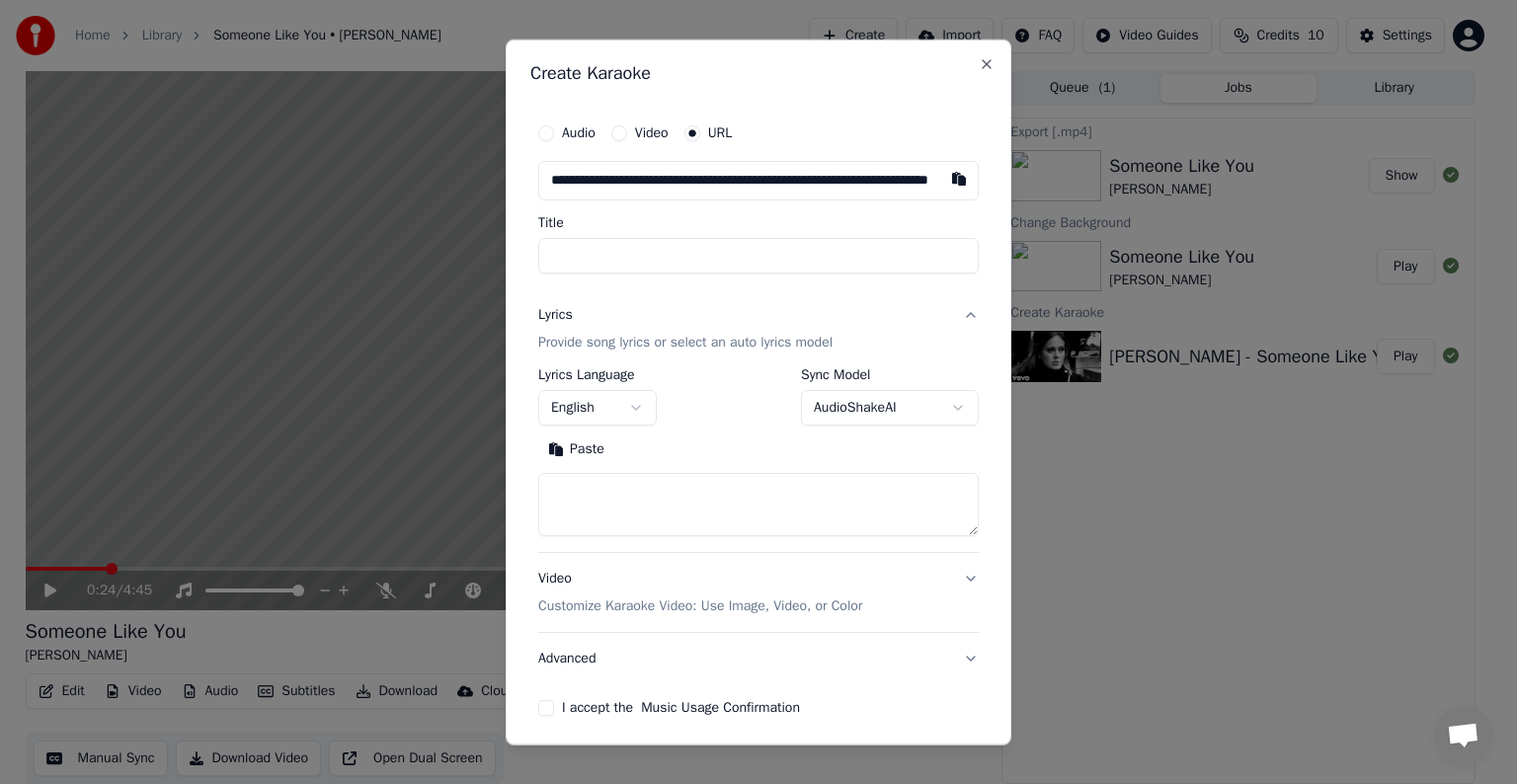 scroll, scrollTop: 0, scrollLeft: 120, axis: horizontal 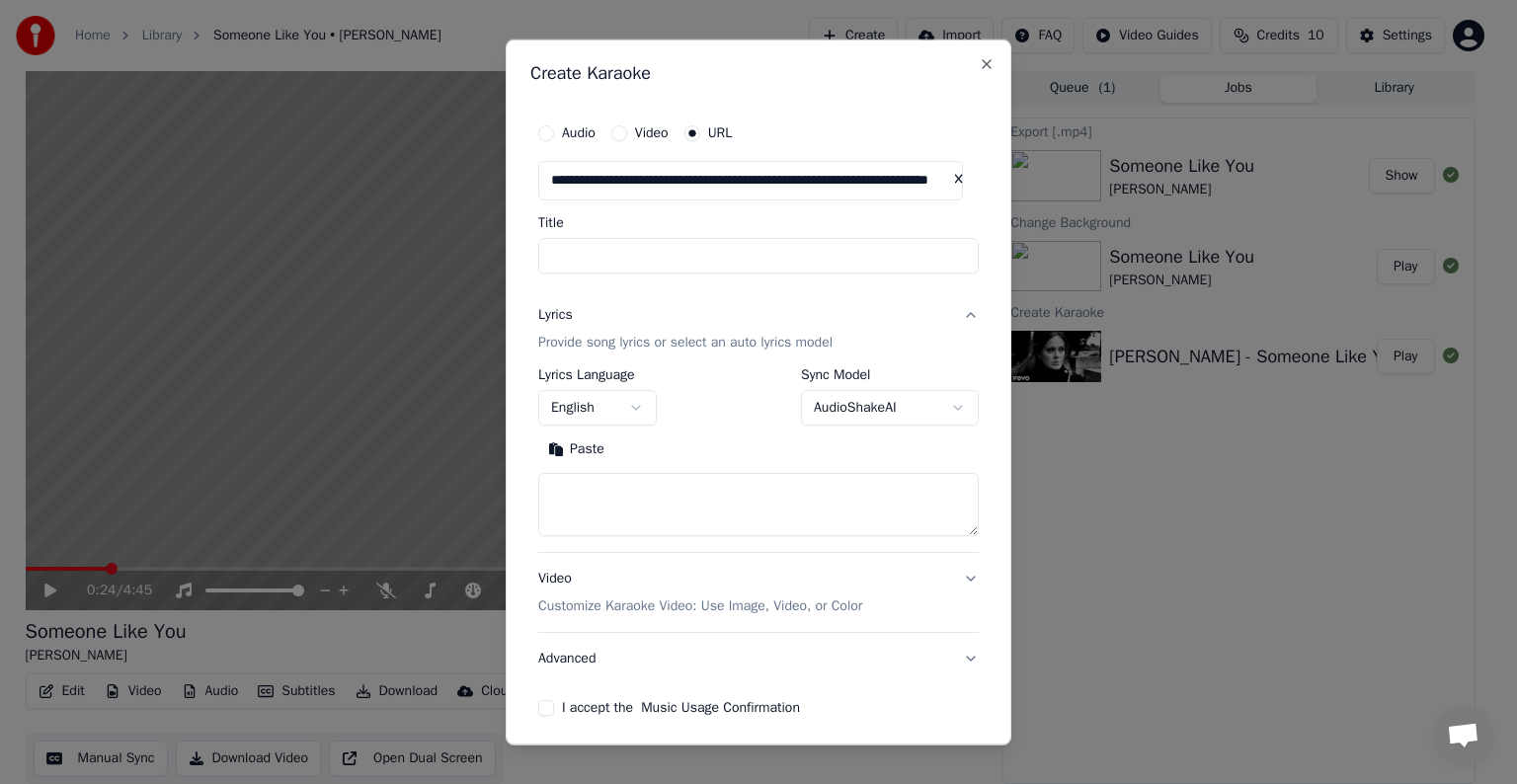 type on "**********" 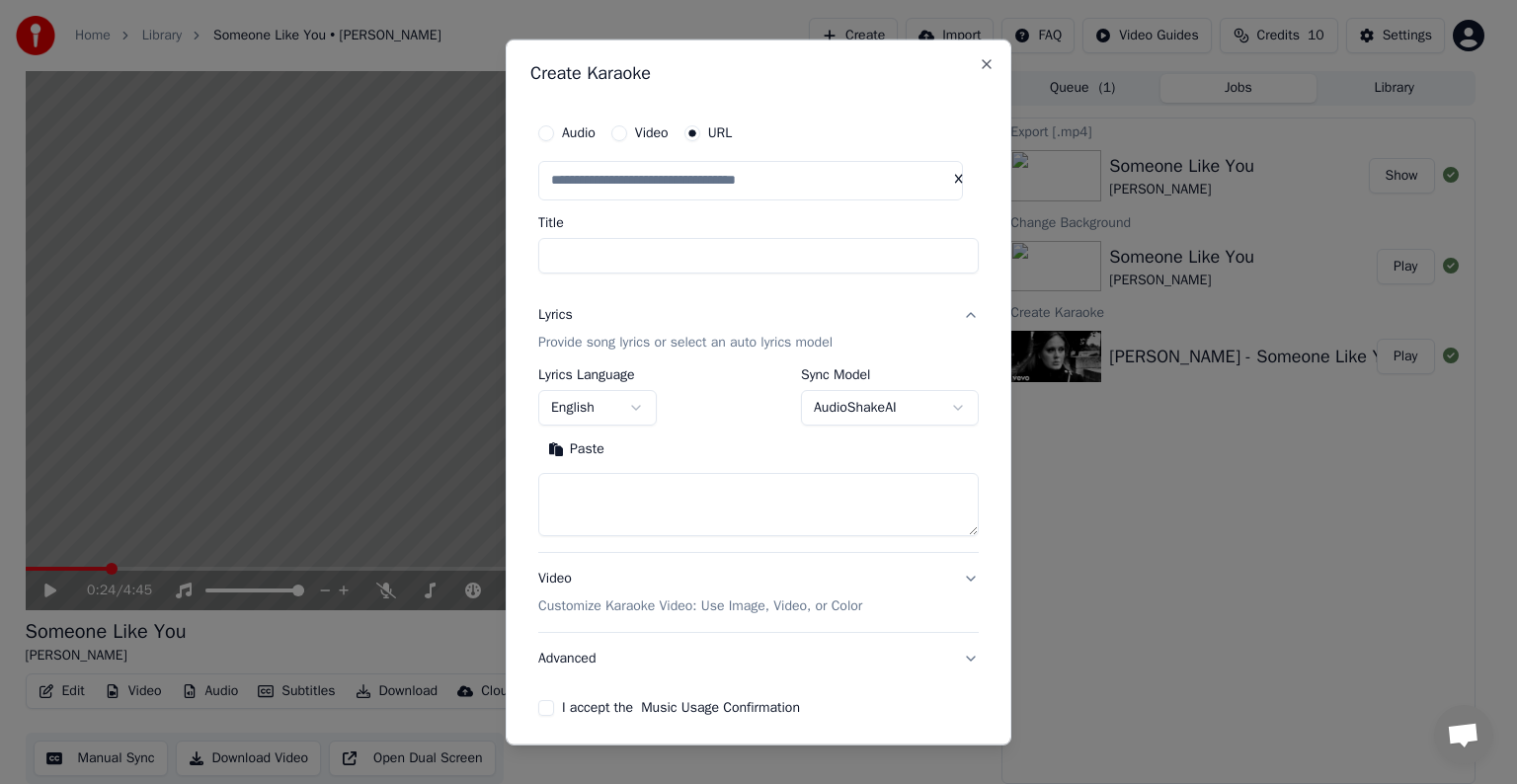 scroll, scrollTop: 0, scrollLeft: 0, axis: both 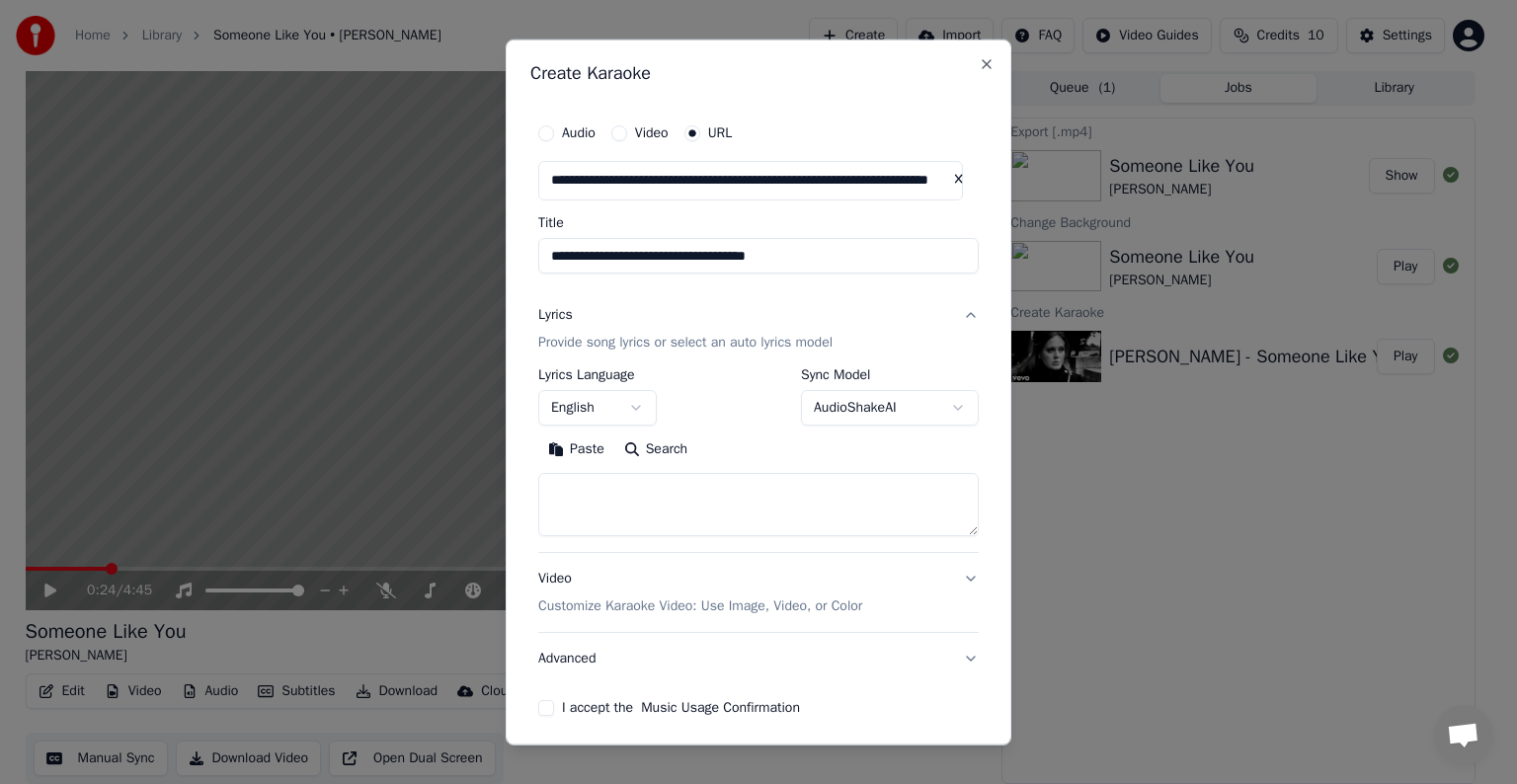 type on "**********" 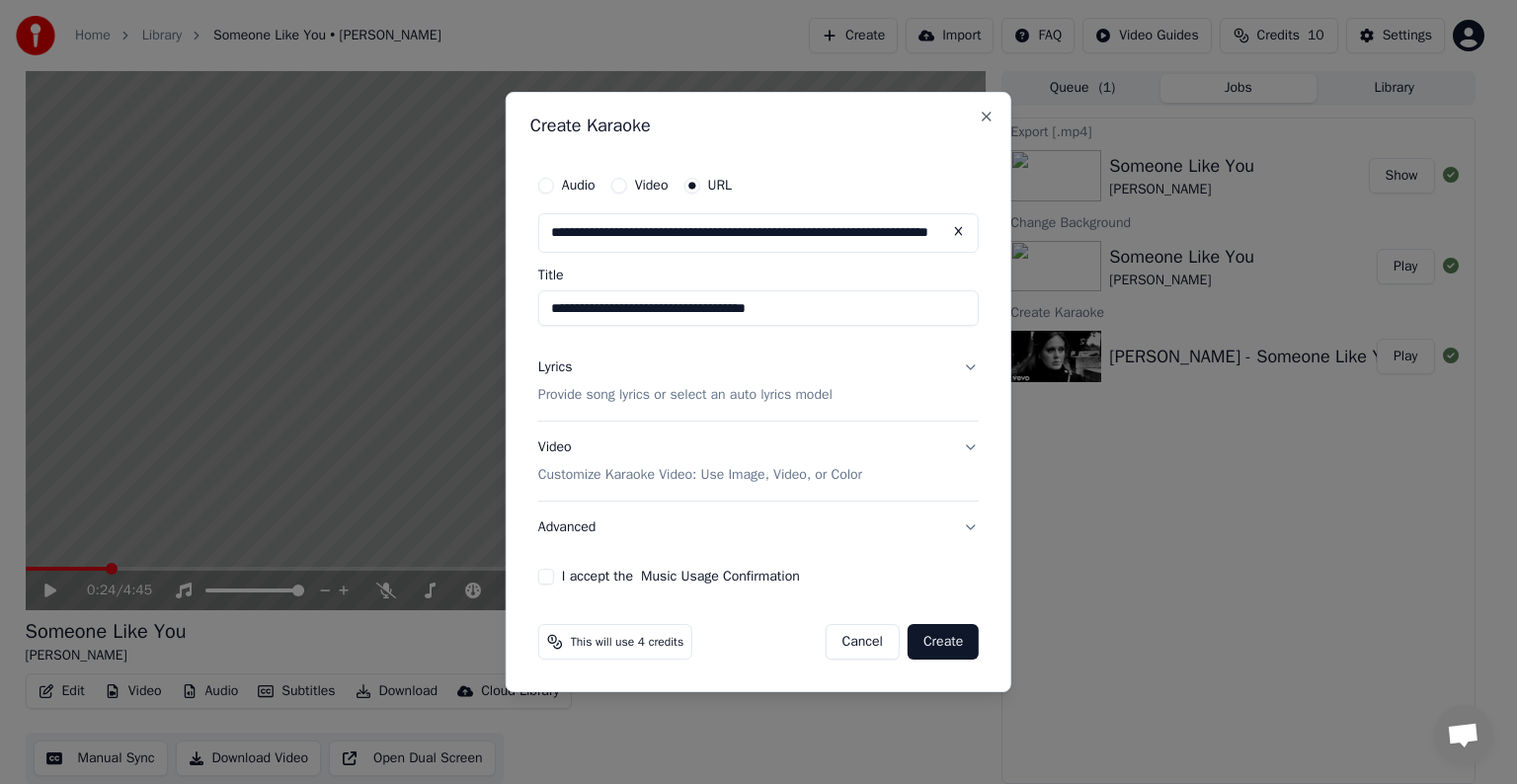 click on "Lyrics Provide song lyrics or select an auto lyrics model" at bounding box center (685, 381) 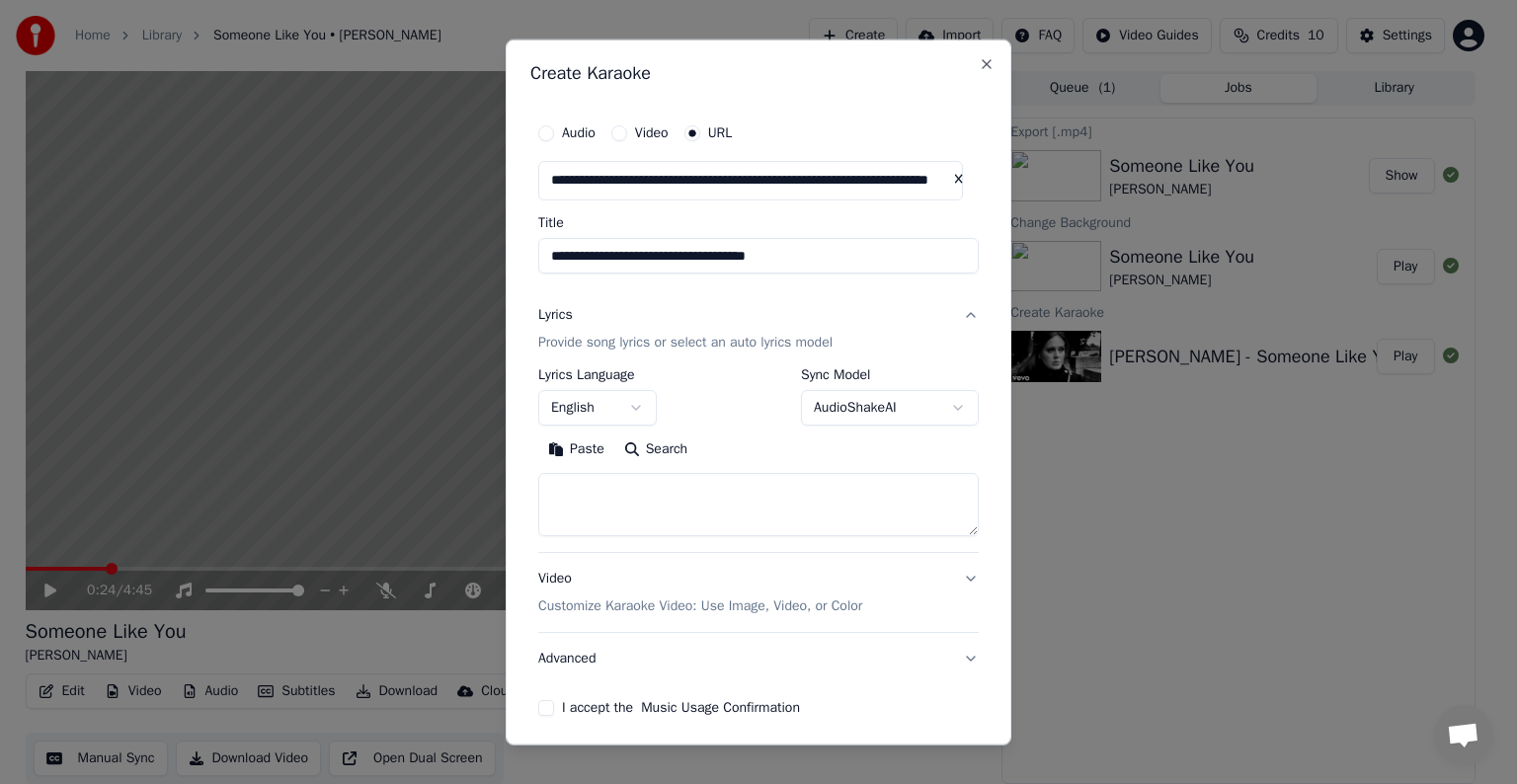 click on "Search" at bounding box center [656, 449] 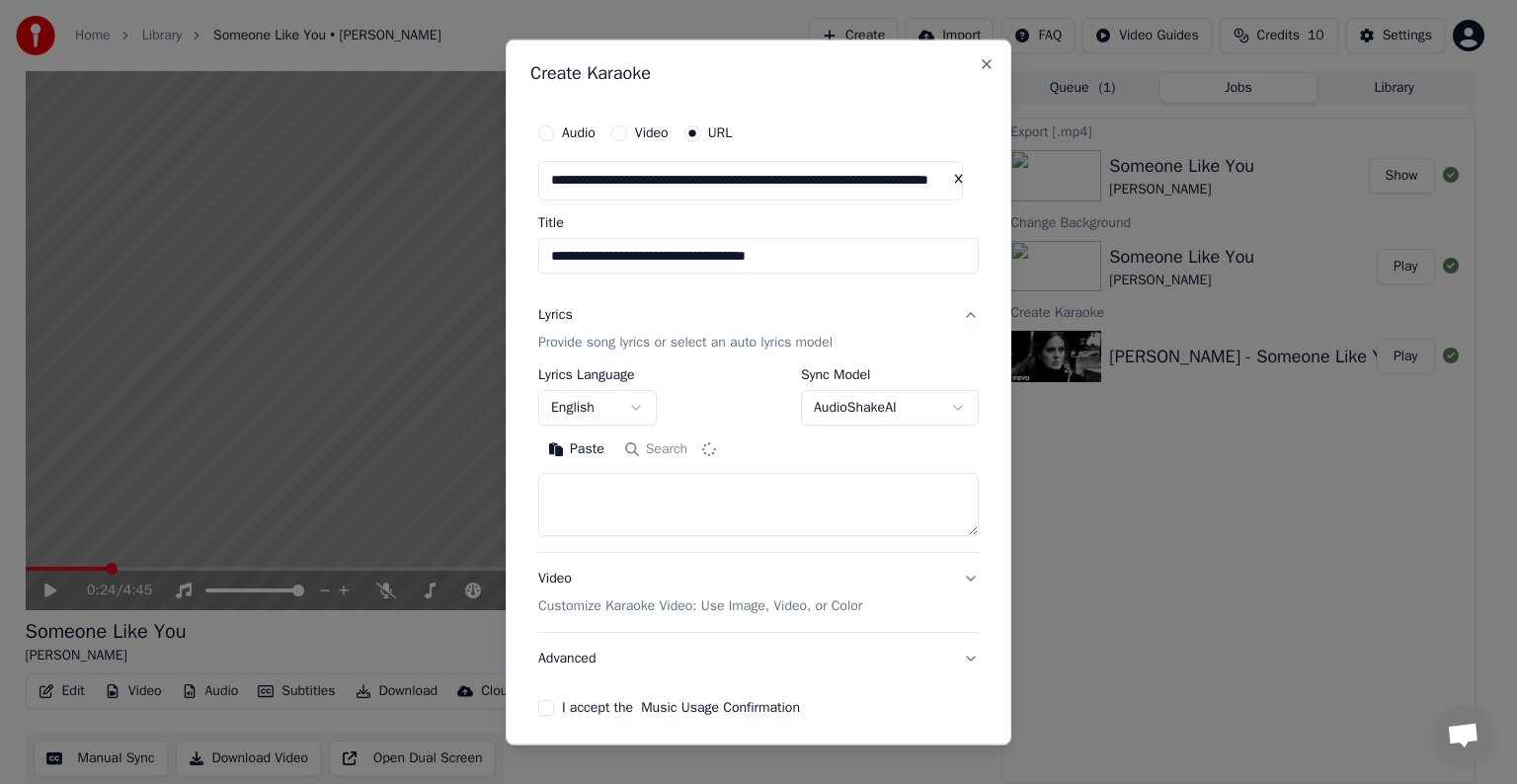 type on "**********" 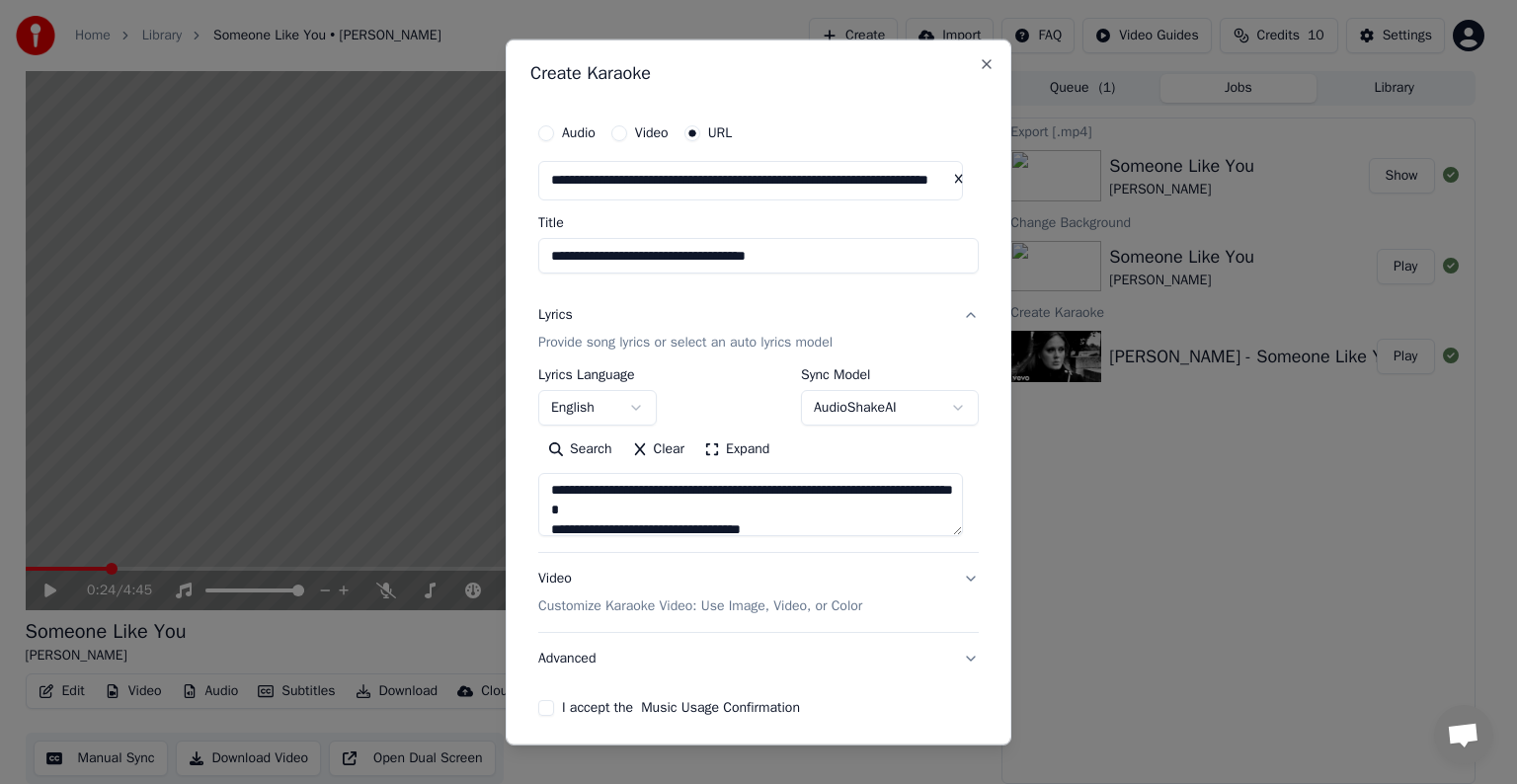 scroll, scrollTop: 1197, scrollLeft: 0, axis: vertical 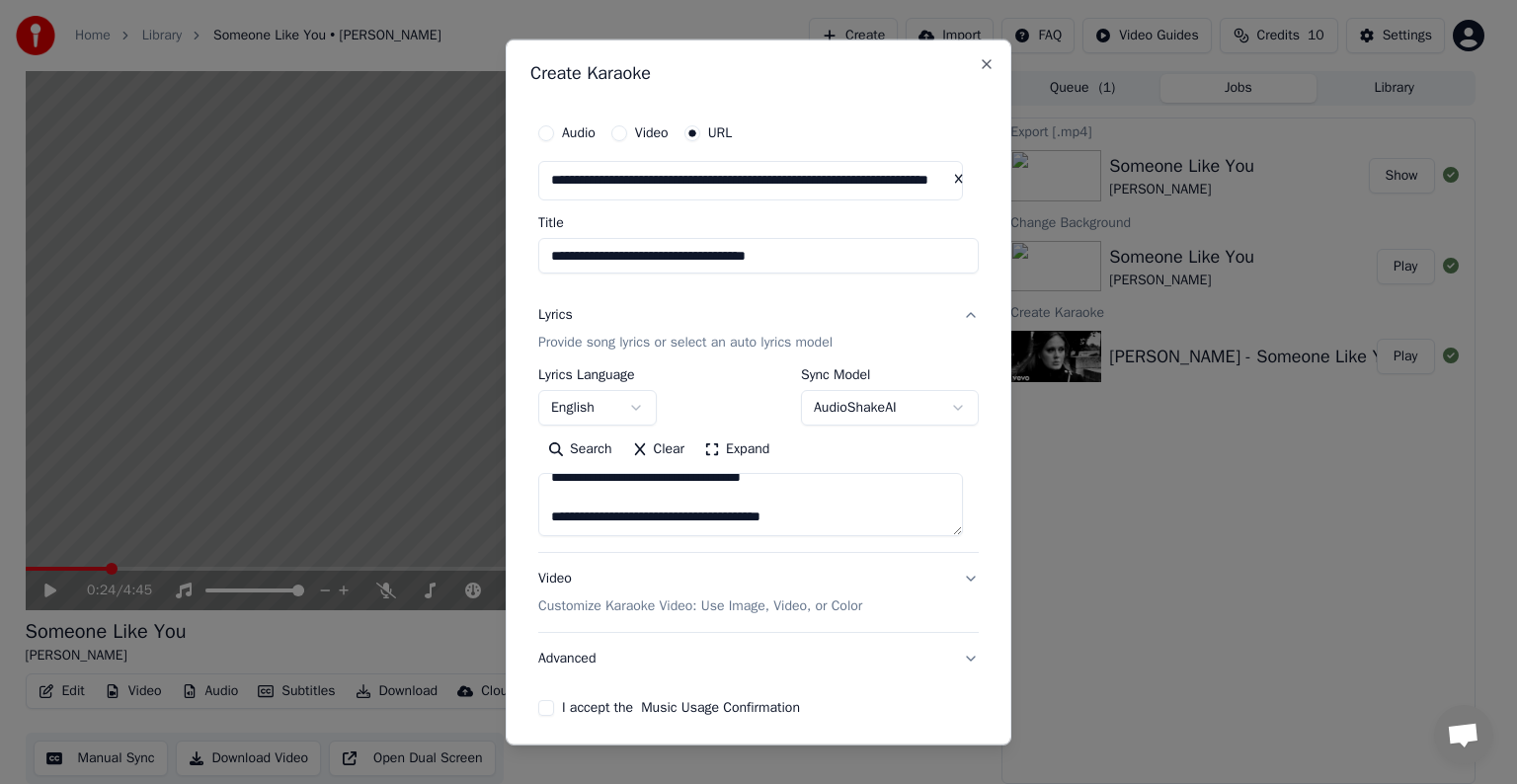 click on "Customize Karaoke Video: Use Image, Video, or Color" at bounding box center [700, 606] 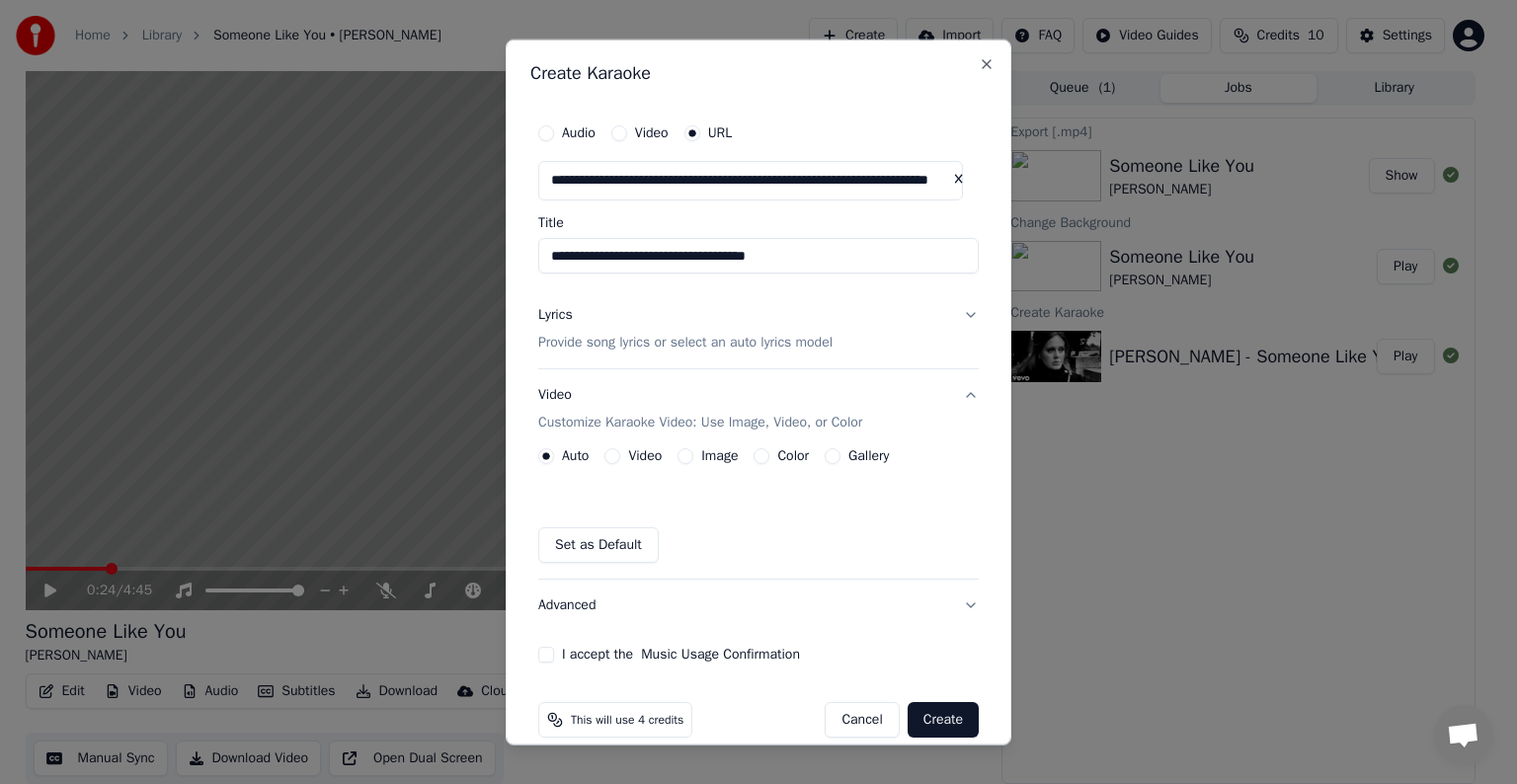 click on "Image" at bounding box center [719, 456] 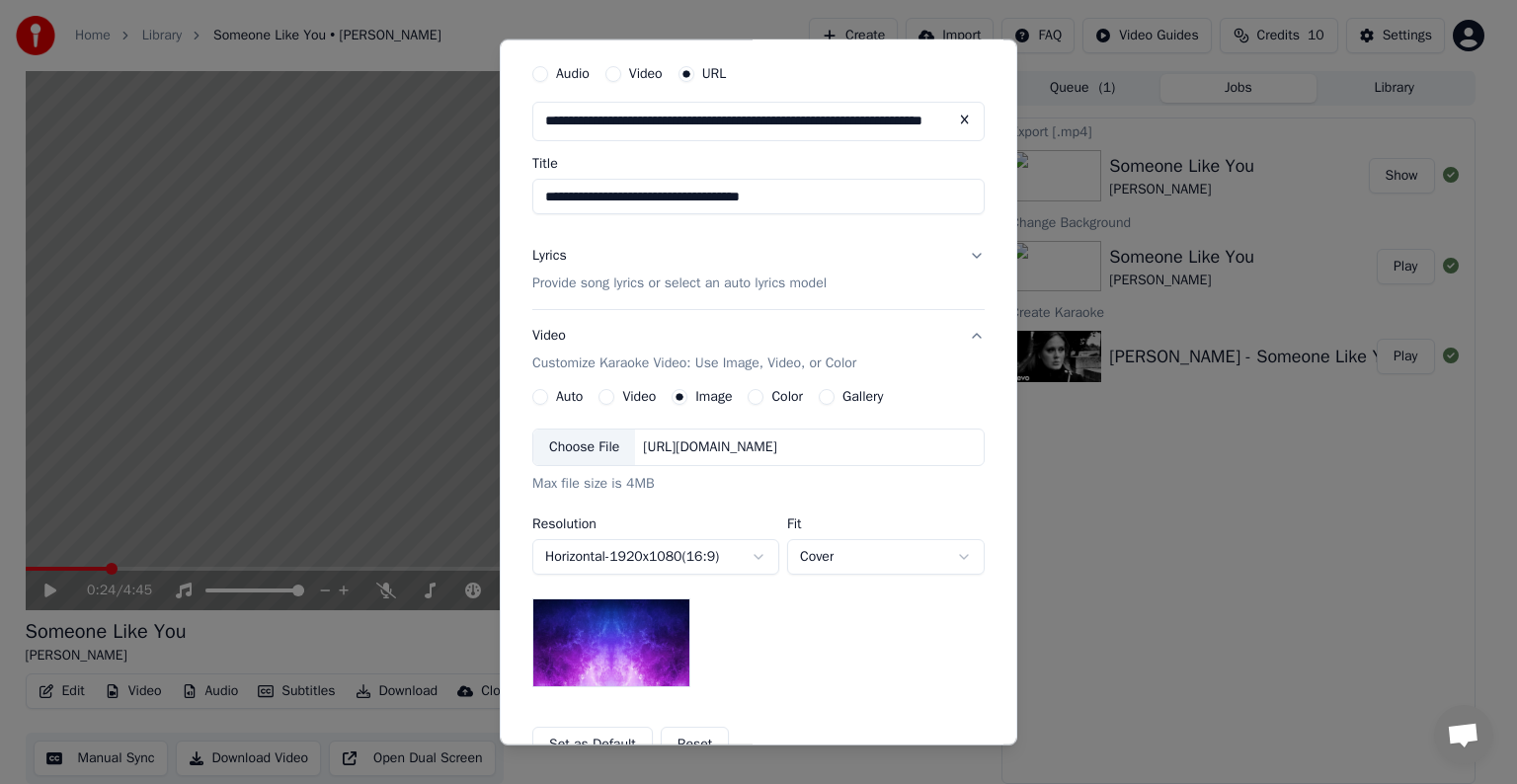 scroll, scrollTop: 0, scrollLeft: 0, axis: both 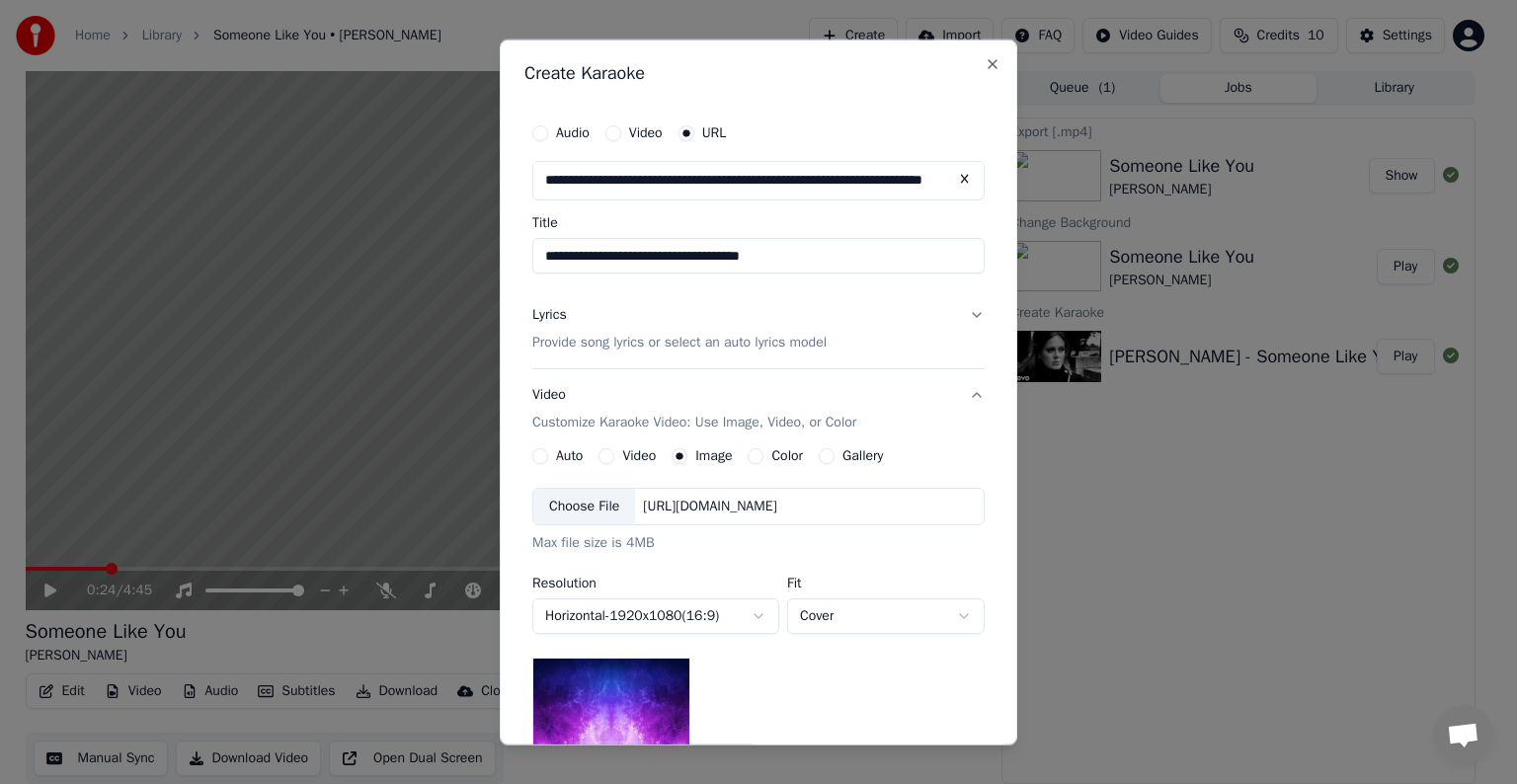 drag, startPoint x: 818, startPoint y: 246, endPoint x: 391, endPoint y: 245, distance: 427.00117 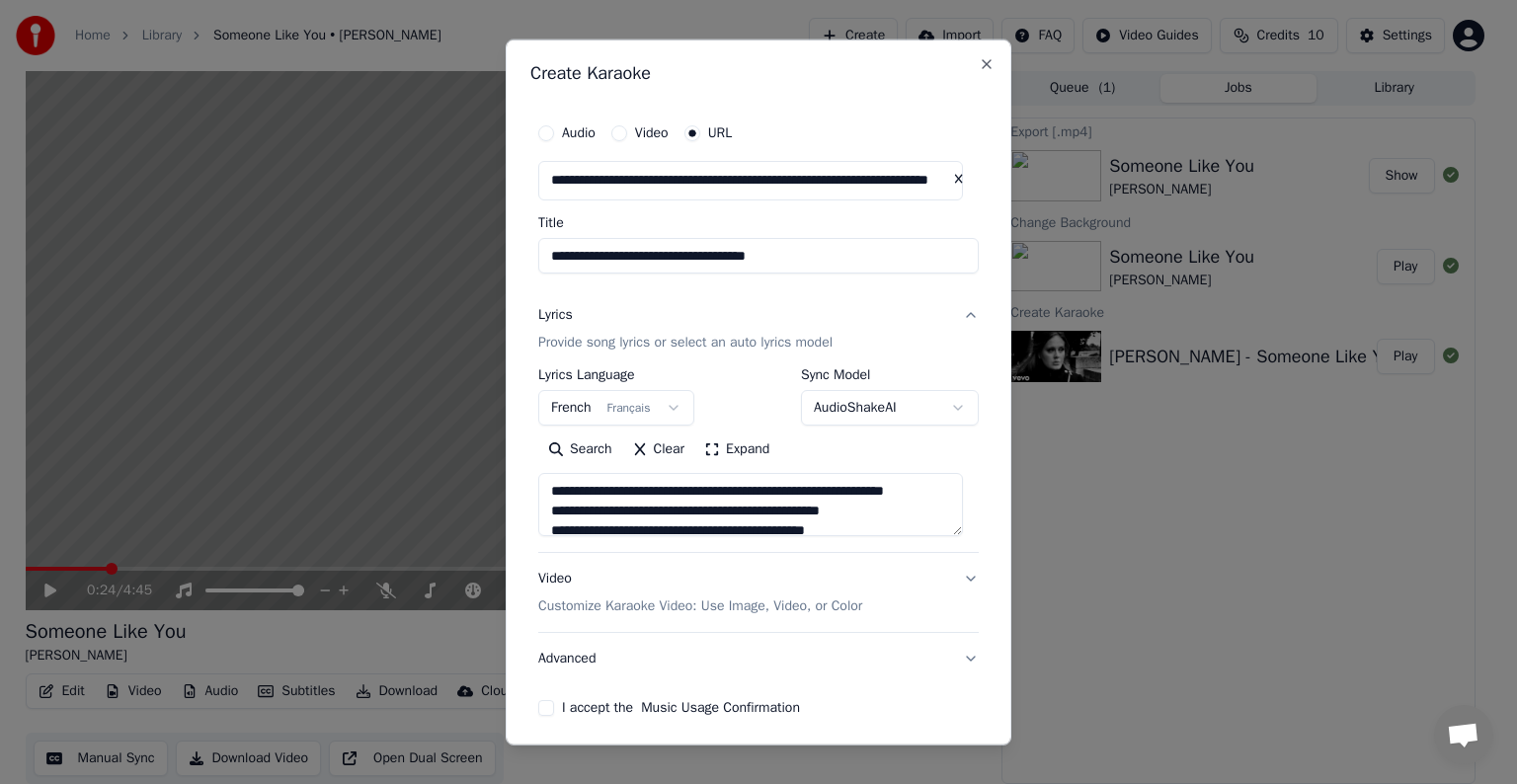 click on "**********" at bounding box center [751, 181] 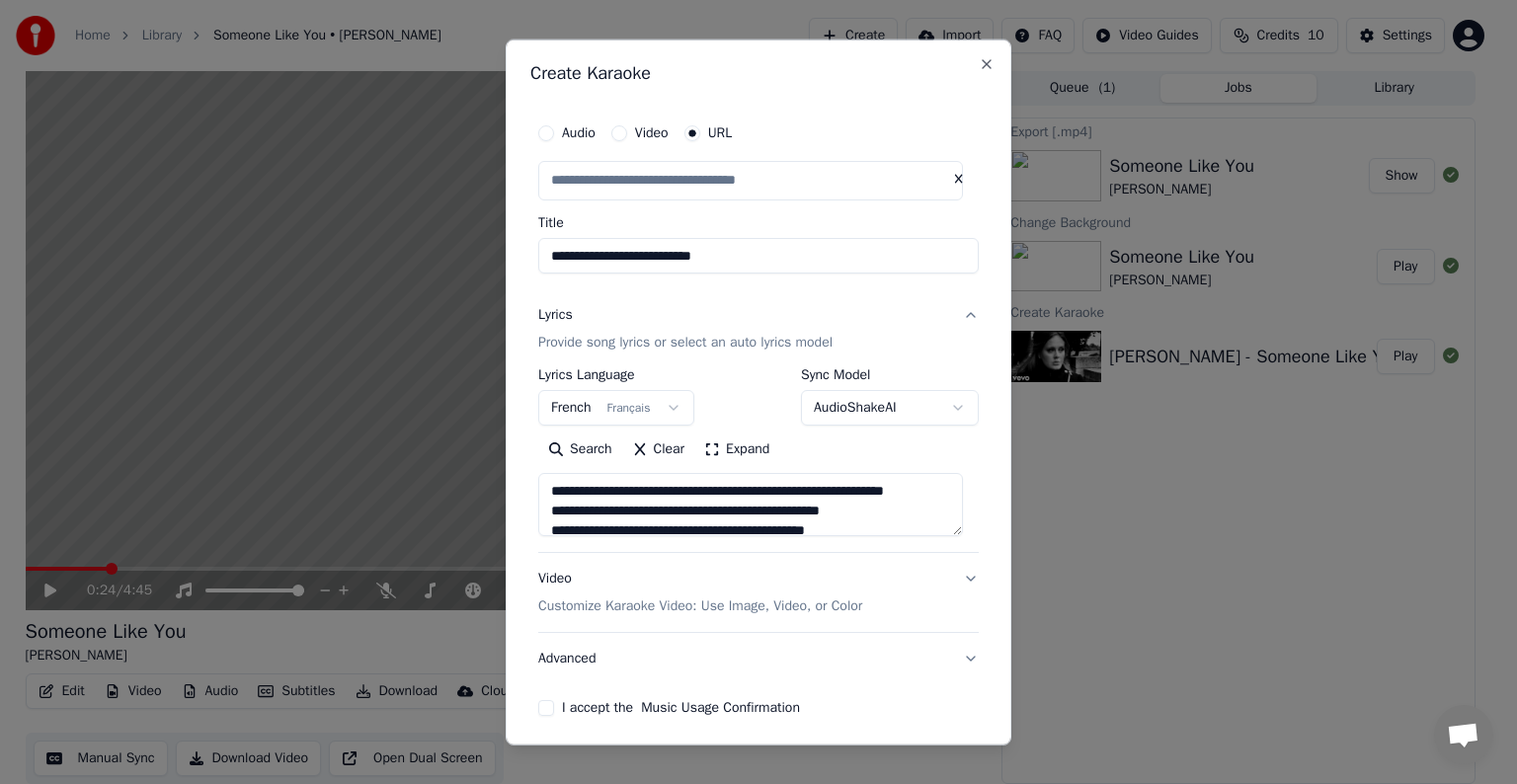 scroll, scrollTop: 0, scrollLeft: 0, axis: both 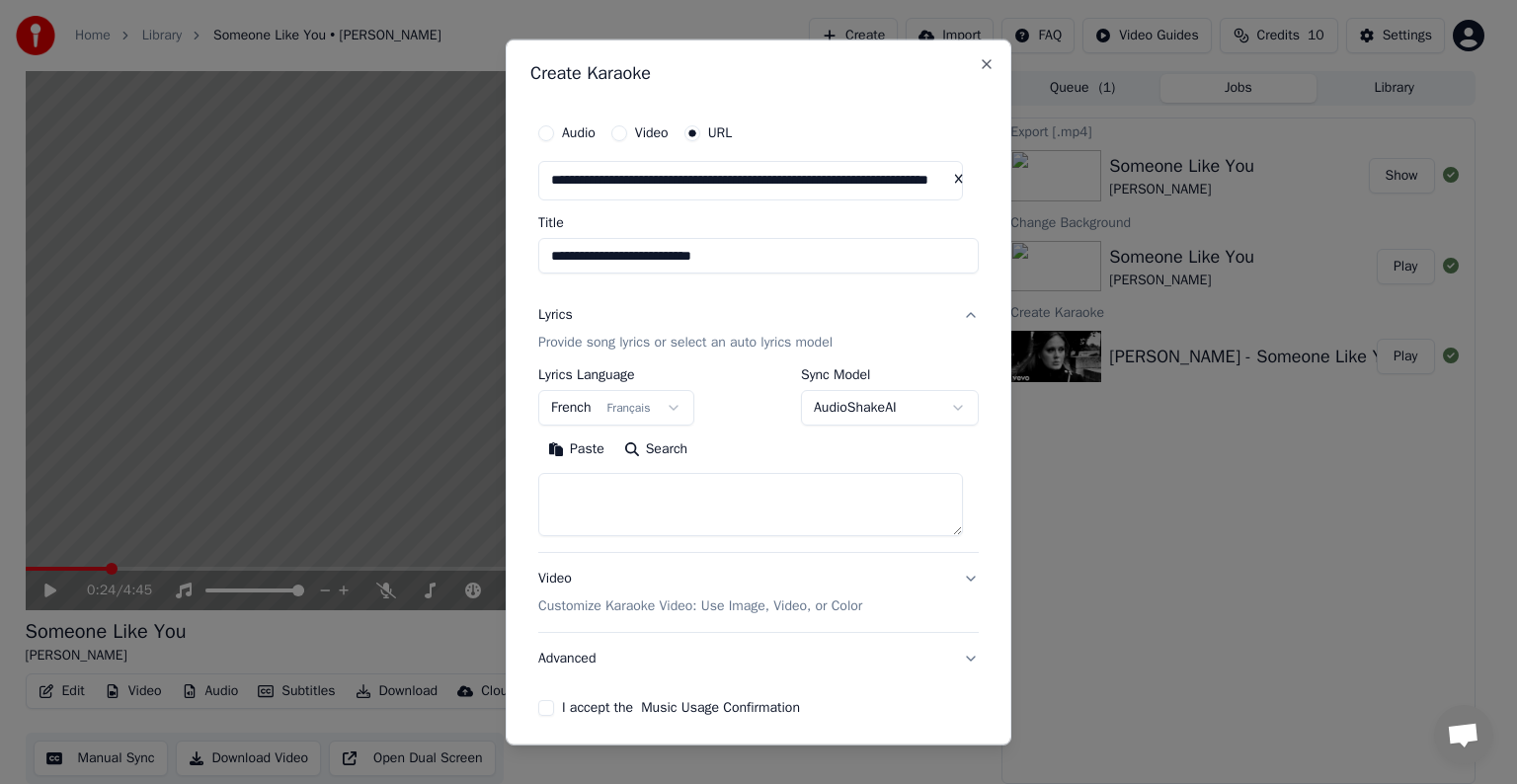 click on "Search" at bounding box center (656, 449) 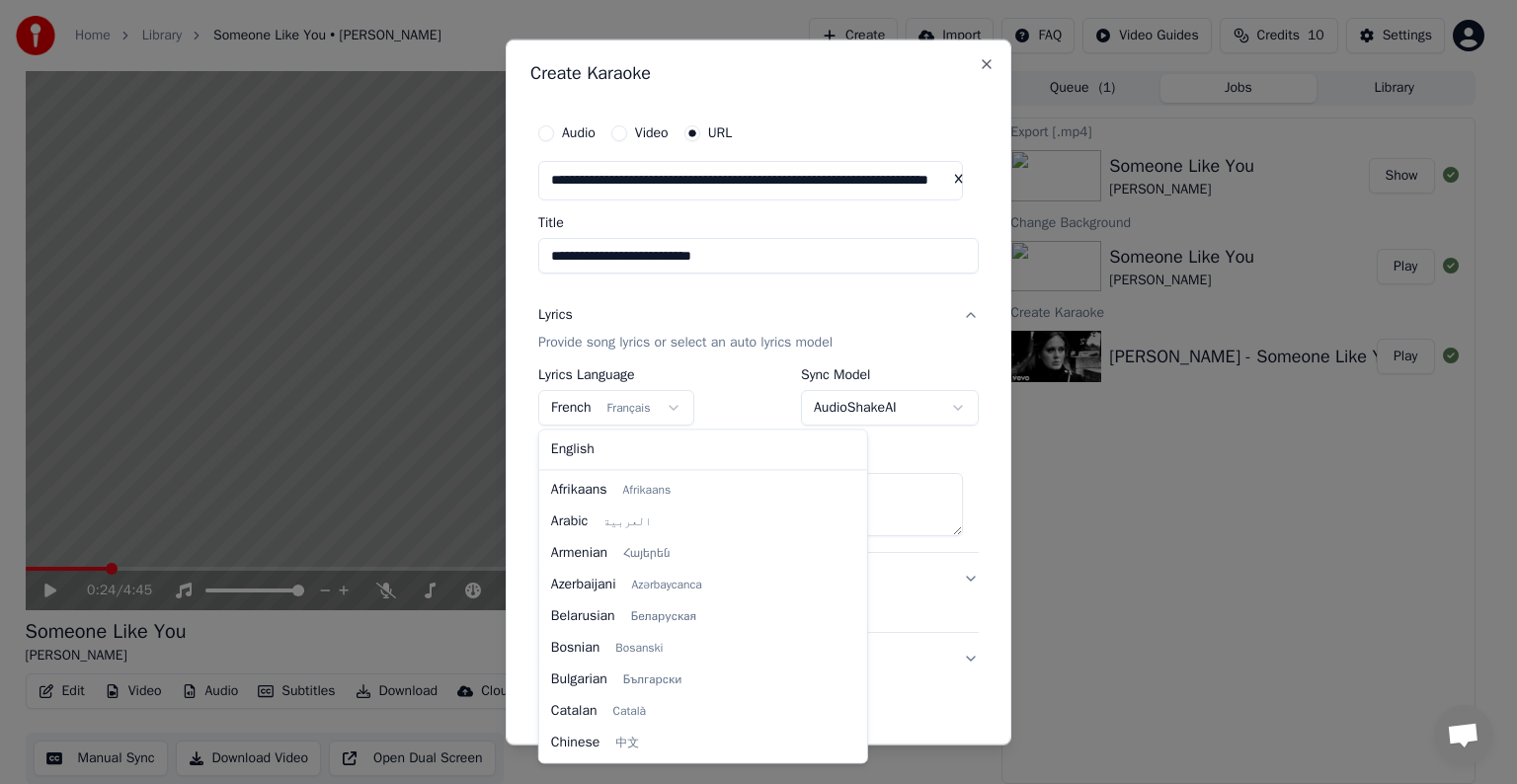 click on "**********" at bounding box center [750, 391] 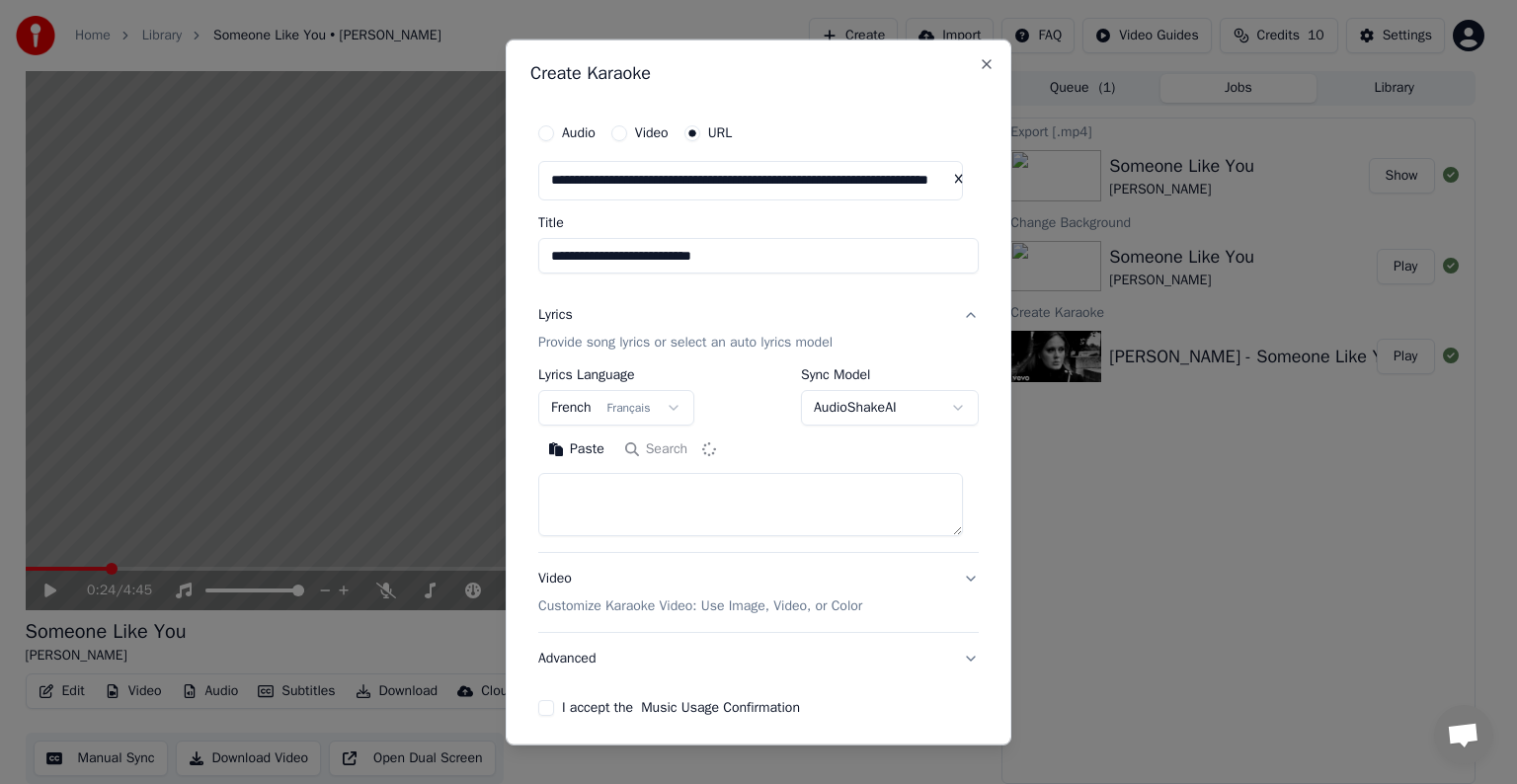click on "**********" at bounding box center [750, 391] 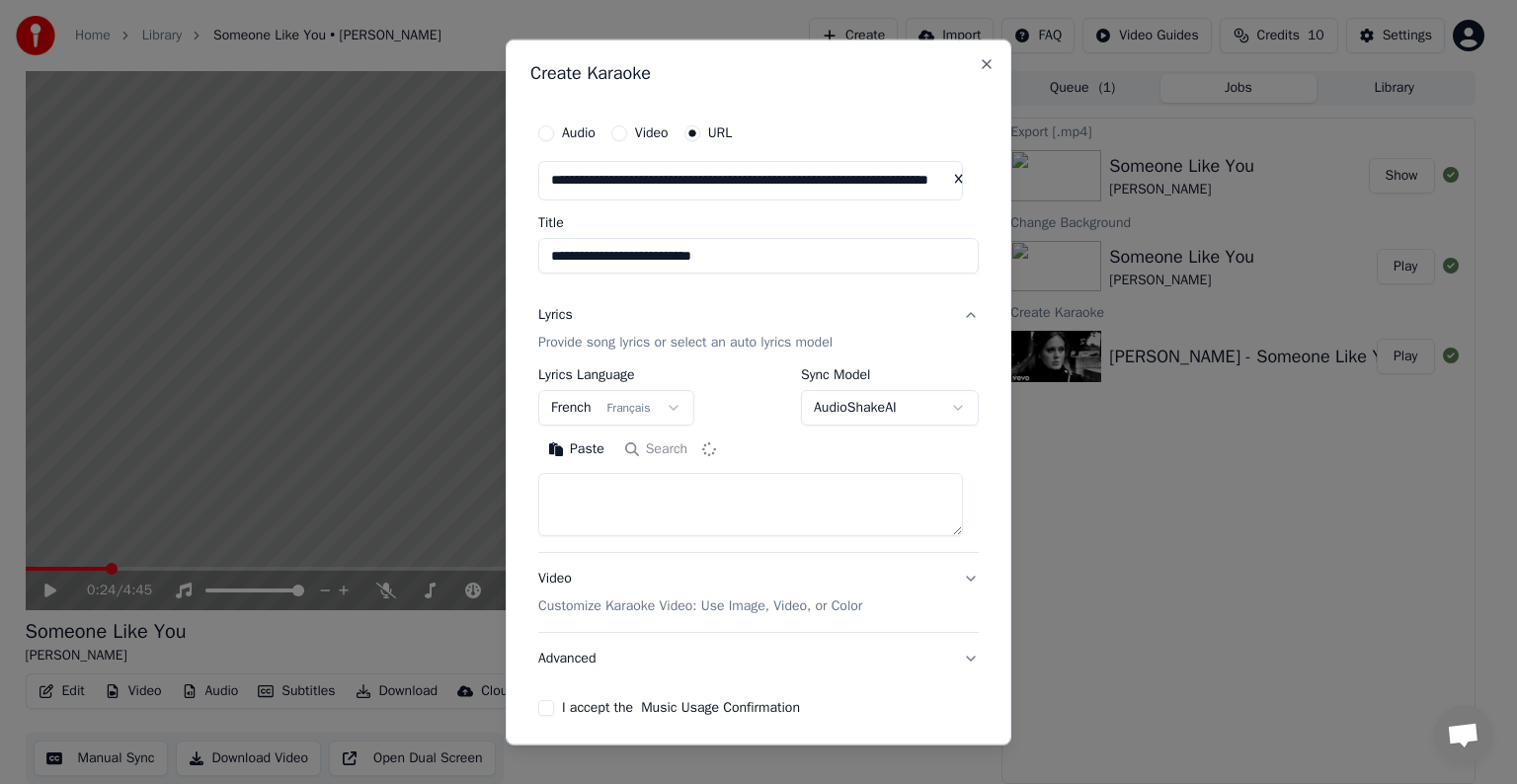 type on "**********" 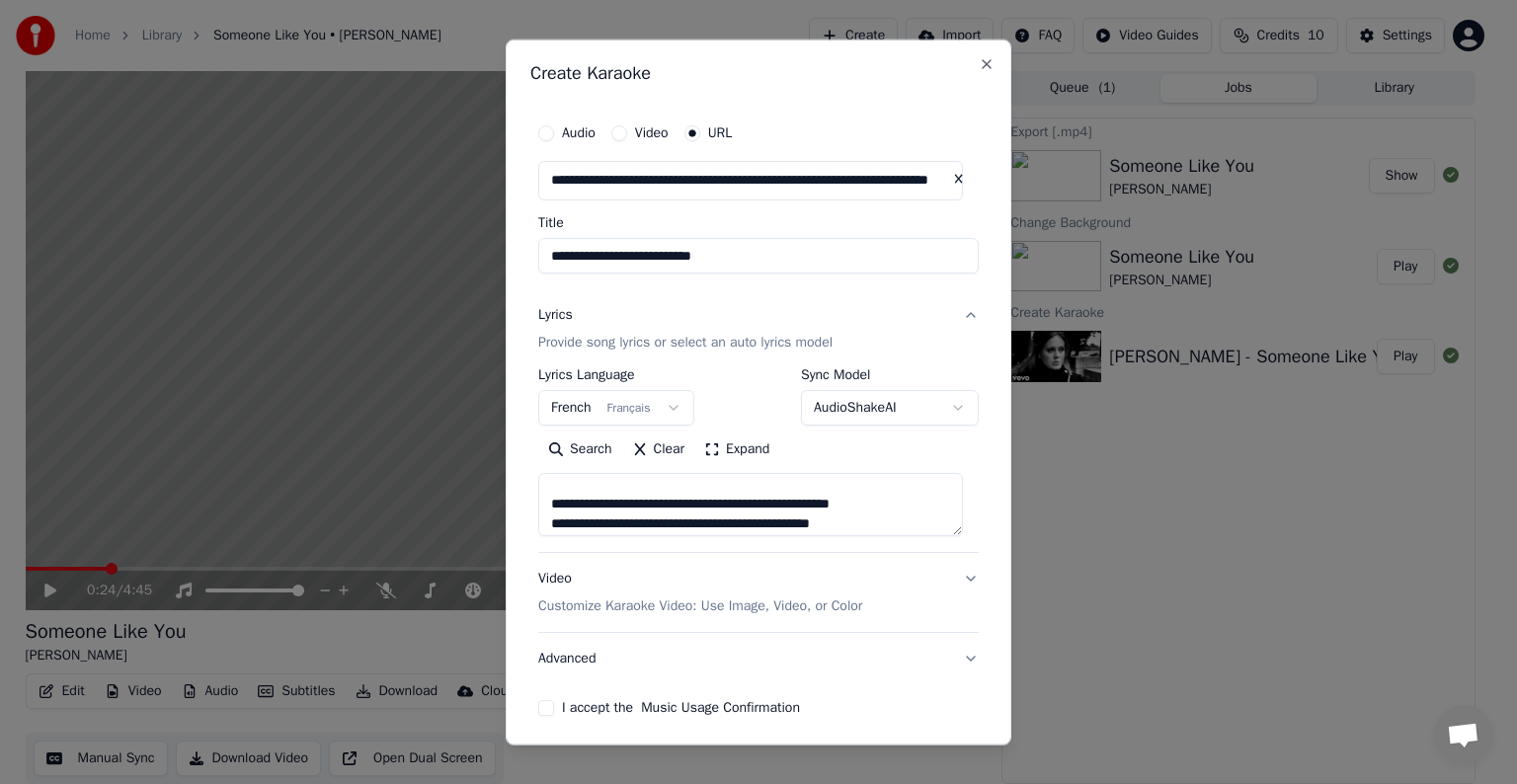 scroll, scrollTop: 0, scrollLeft: 0, axis: both 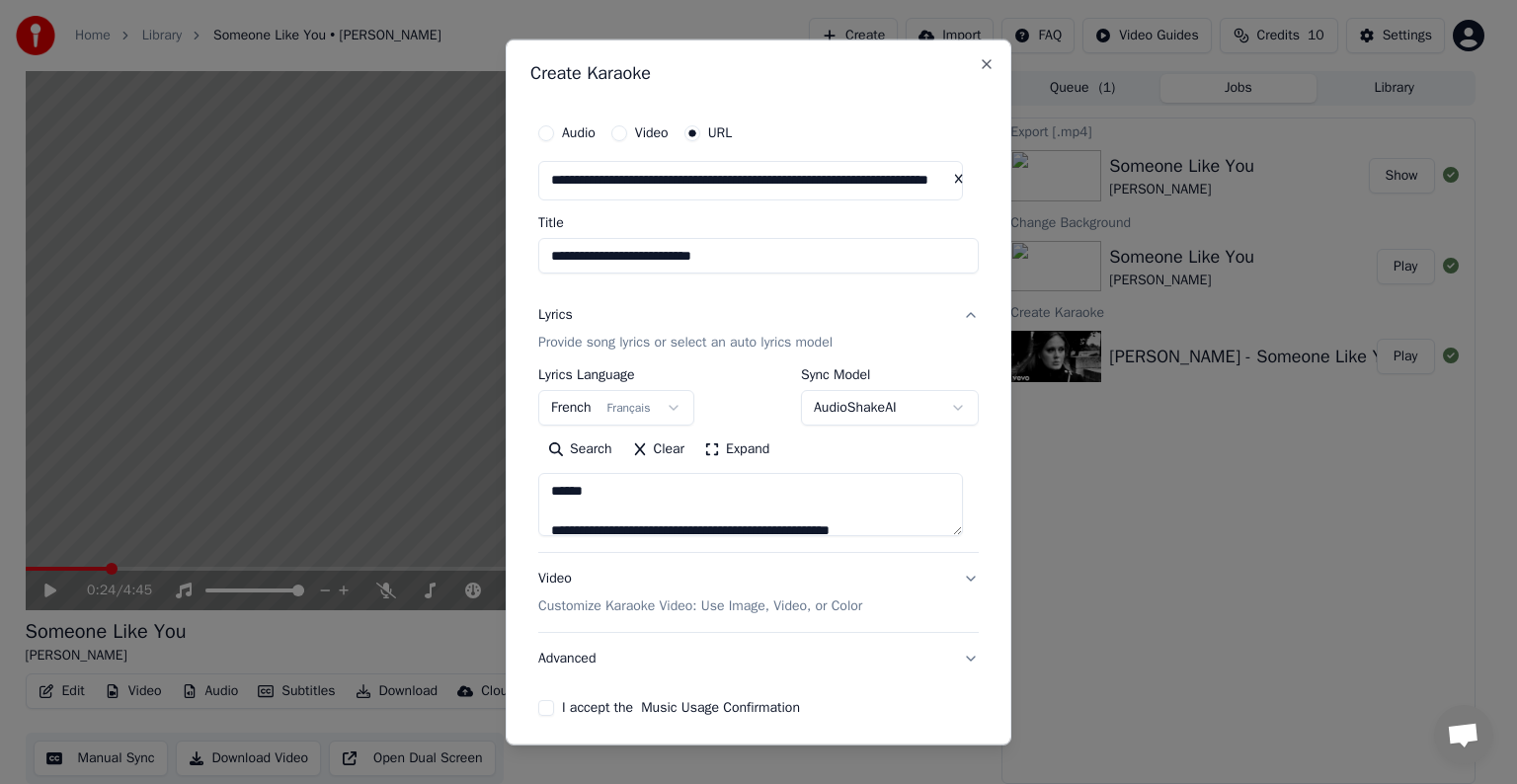click on "**********" at bounding box center [750, 391] 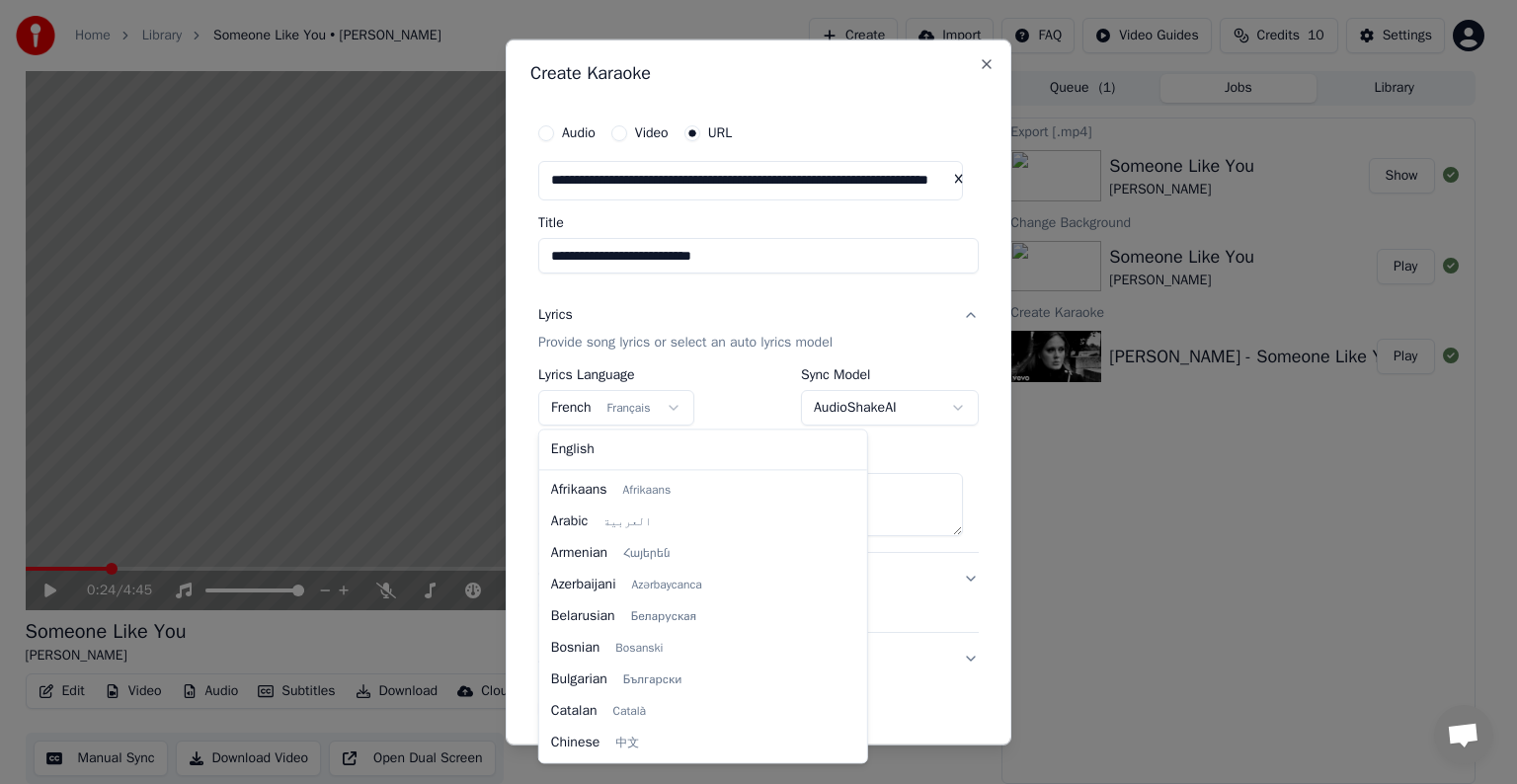 scroll, scrollTop: 253, scrollLeft: 0, axis: vertical 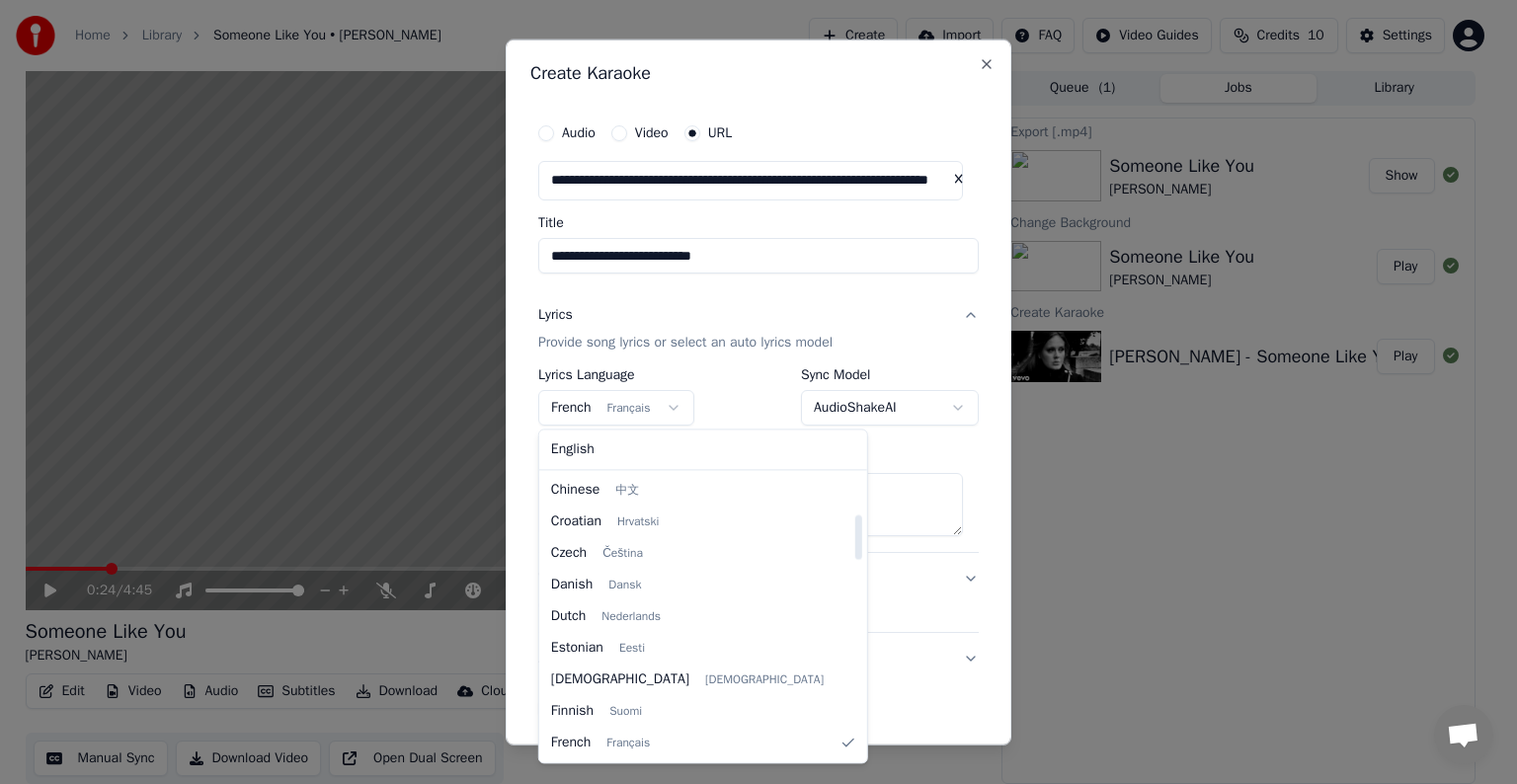 select on "**" 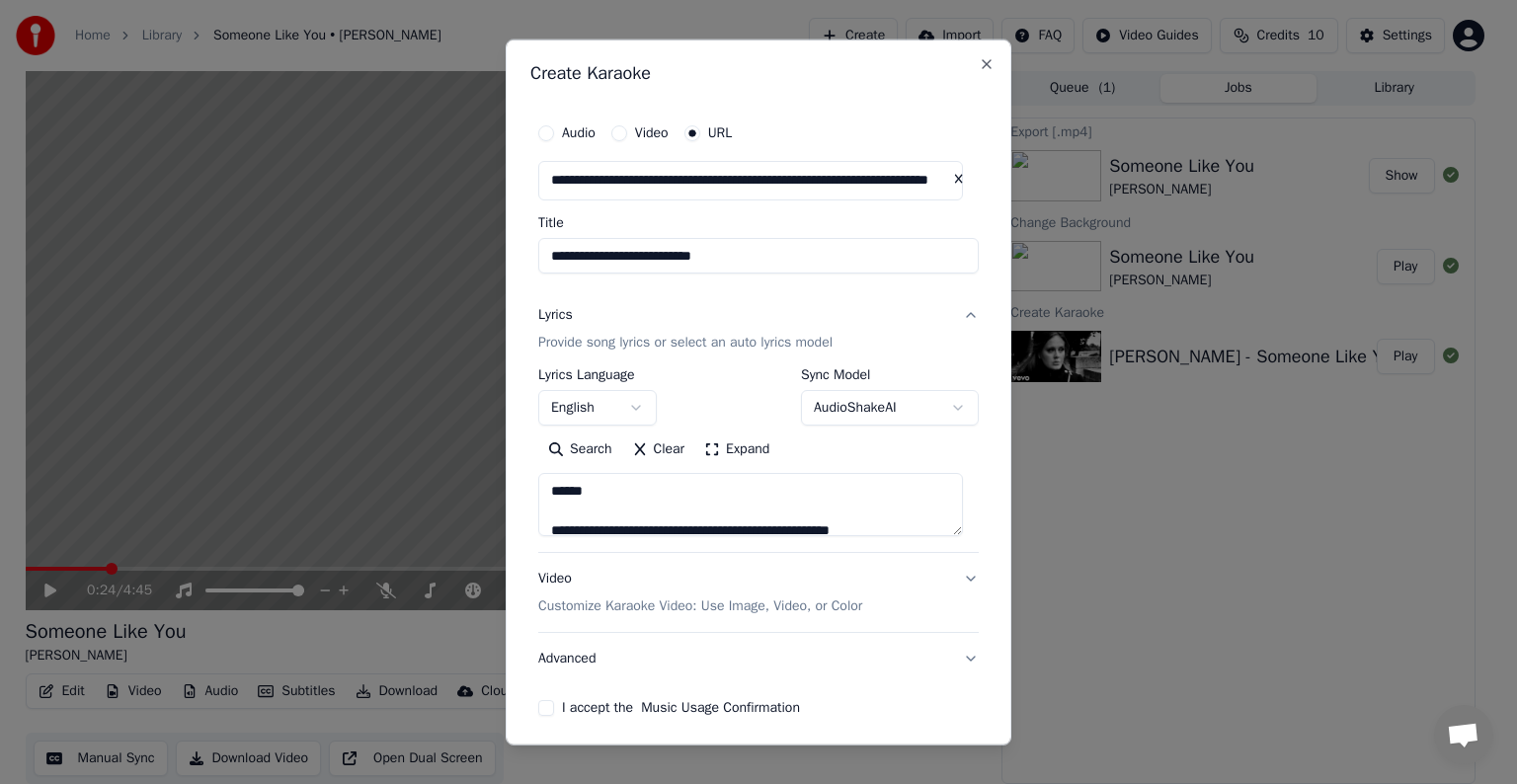 click on "Clear" at bounding box center [659, 449] 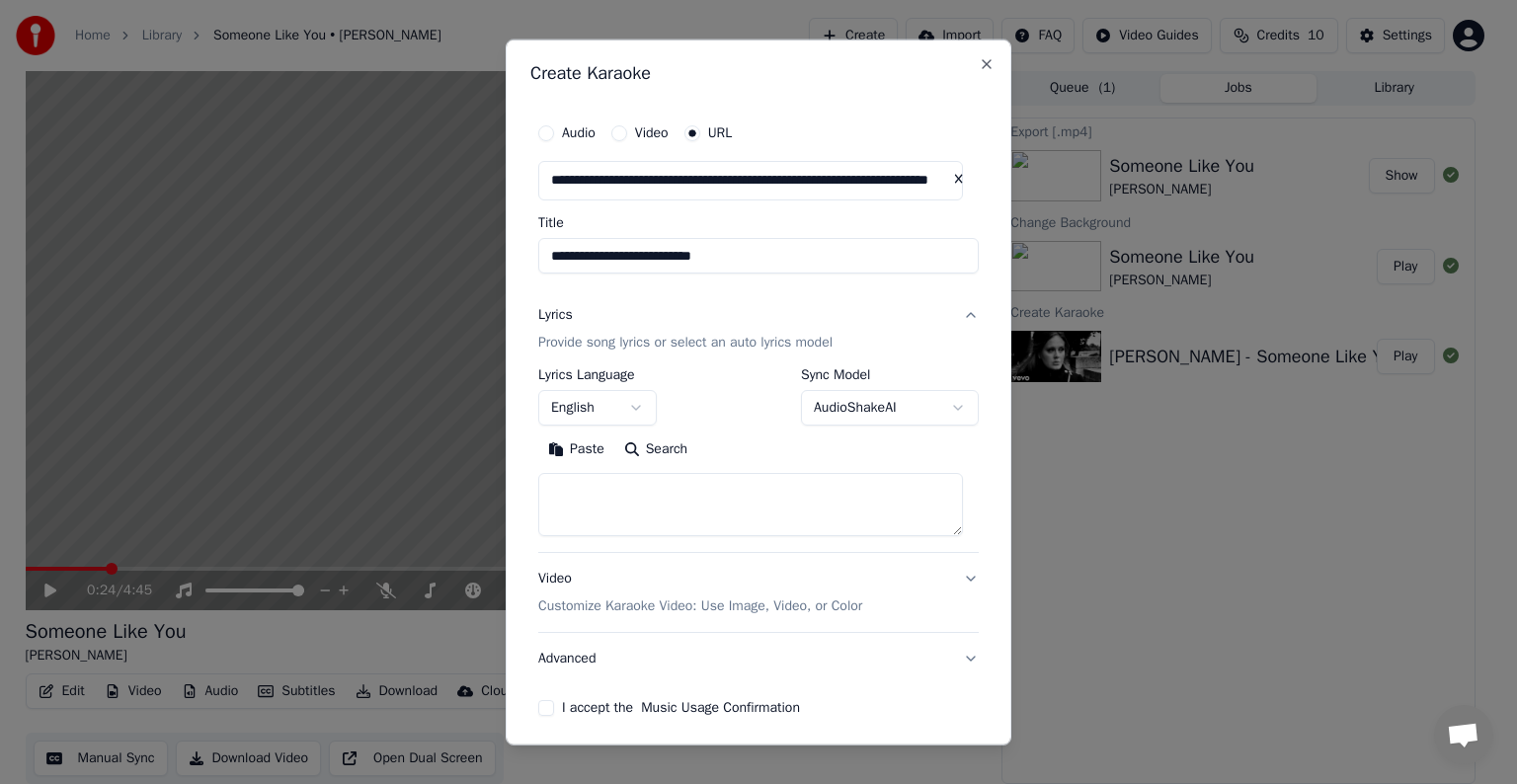 click on "Search" at bounding box center [656, 449] 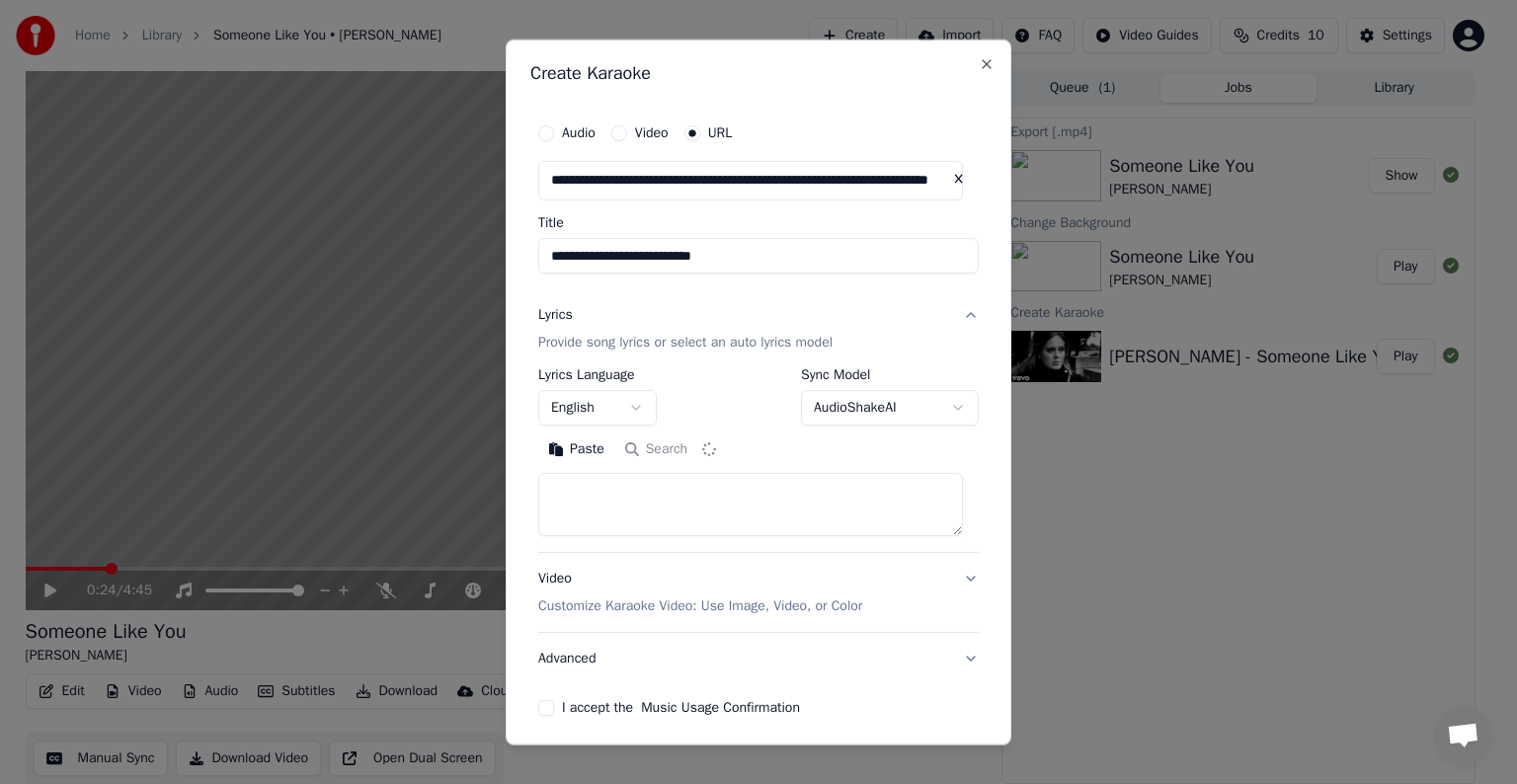 type on "**********" 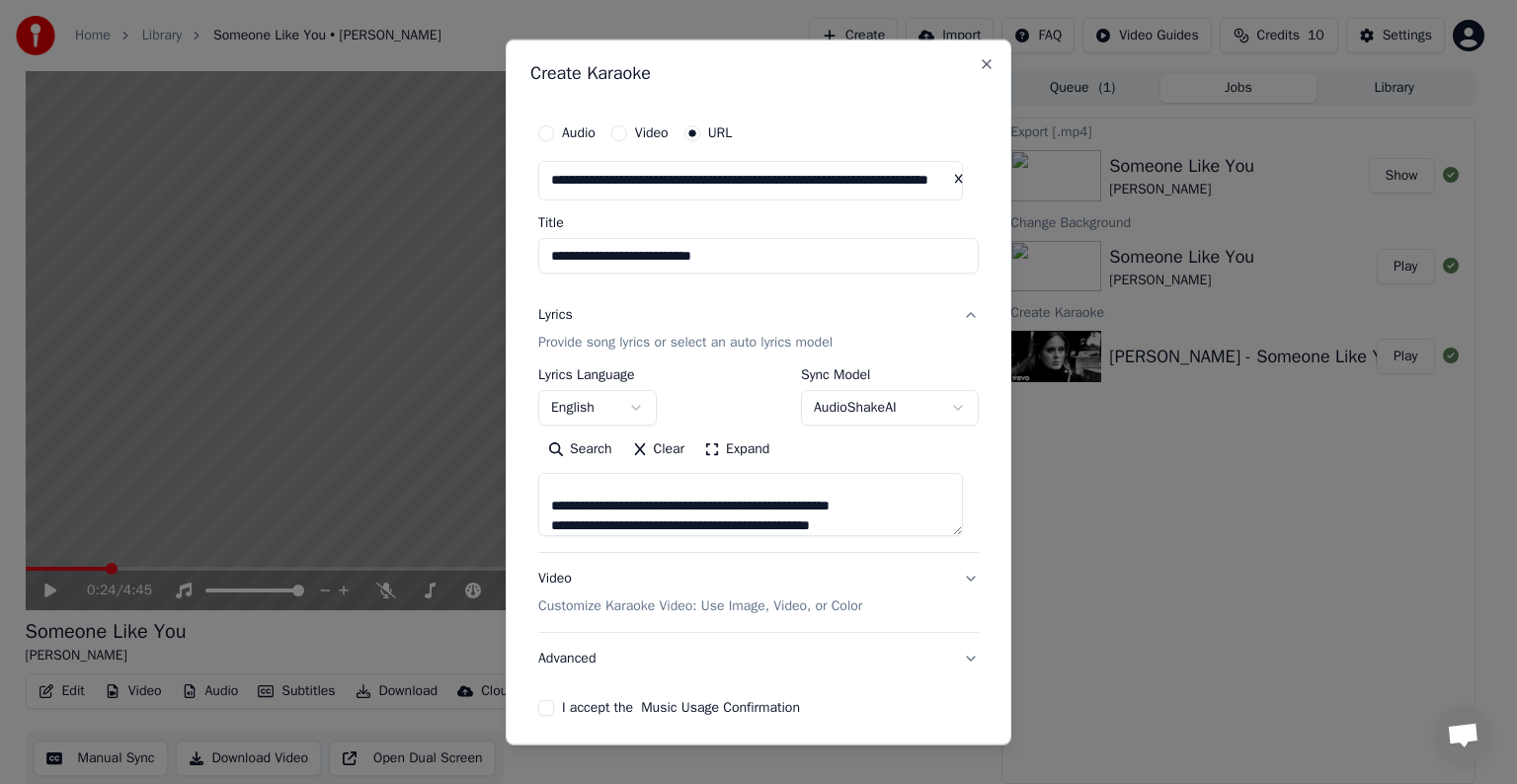 scroll, scrollTop: 0, scrollLeft: 0, axis: both 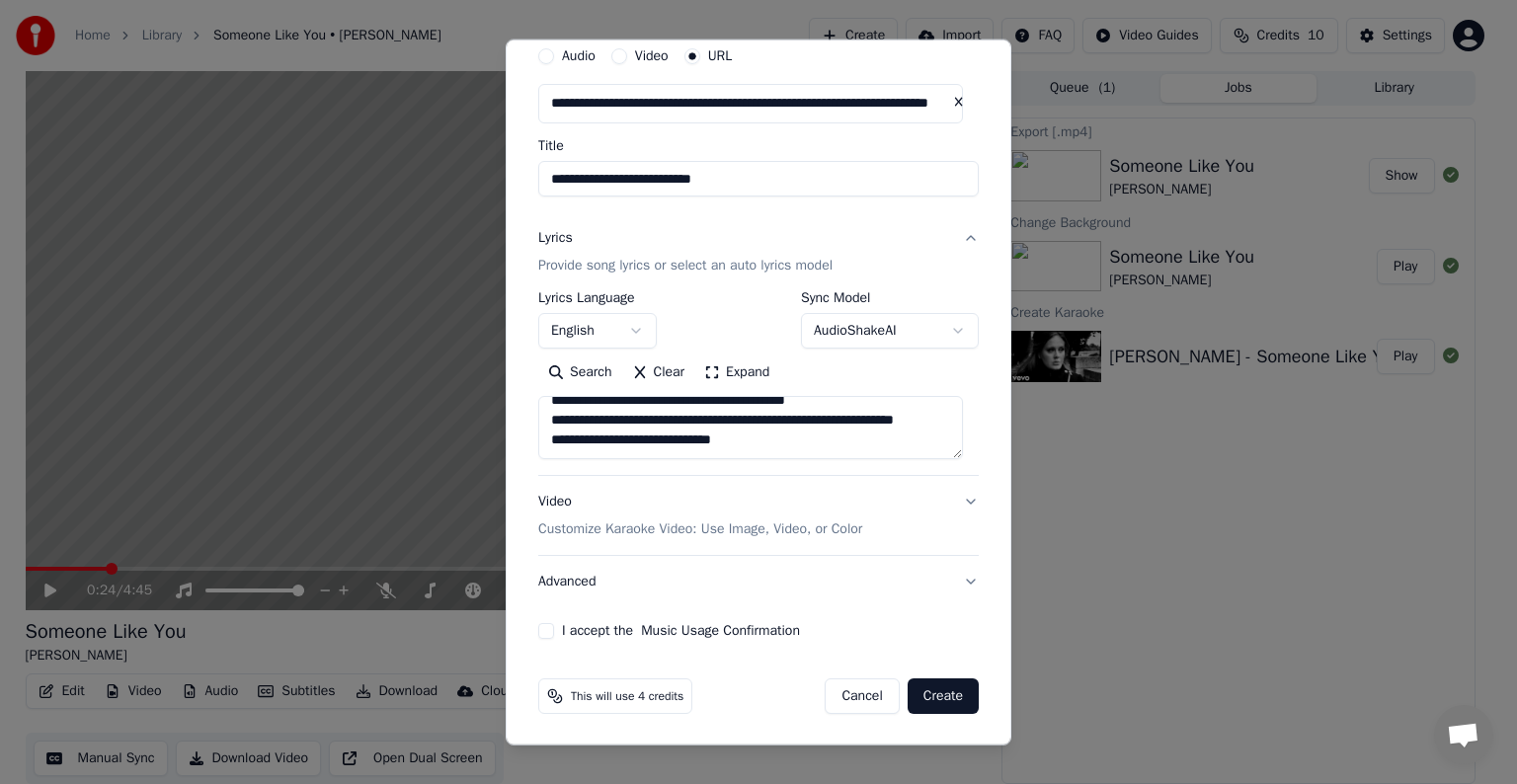 click on "Video Customize Karaoke Video: Use Image, Video, or Color" at bounding box center [758, 515] 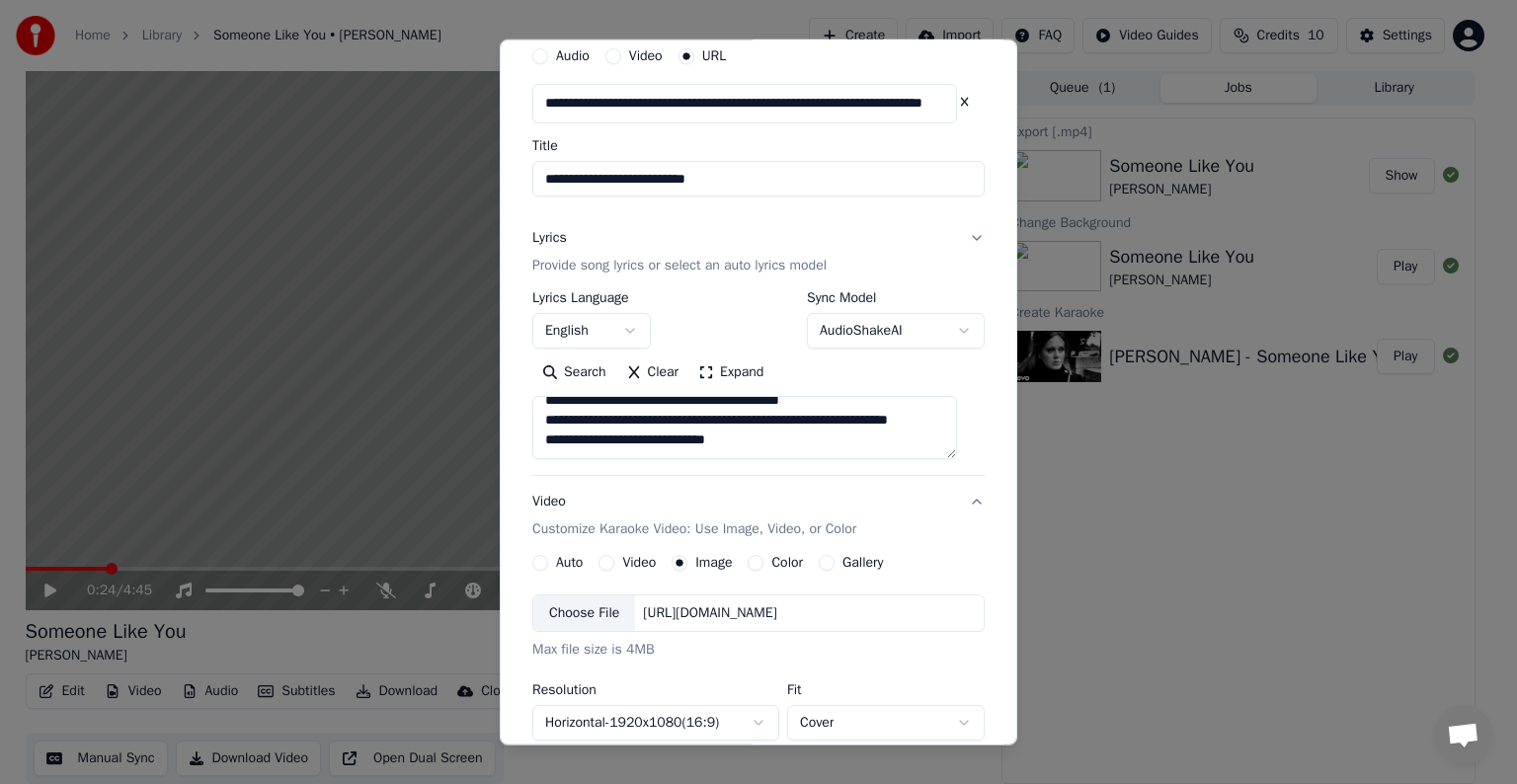 scroll, scrollTop: 1019, scrollLeft: 0, axis: vertical 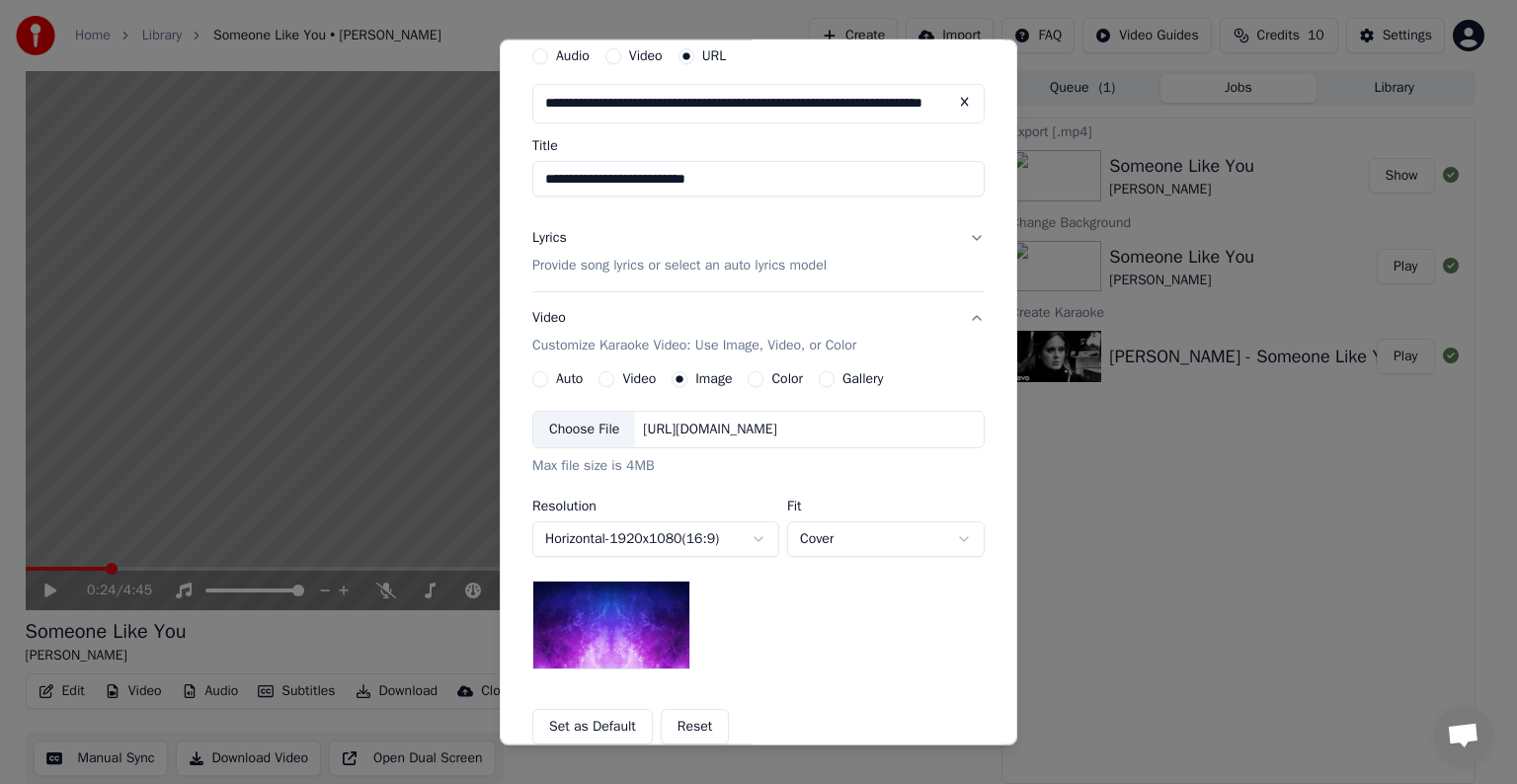 click on "Video" at bounding box center (639, 379) 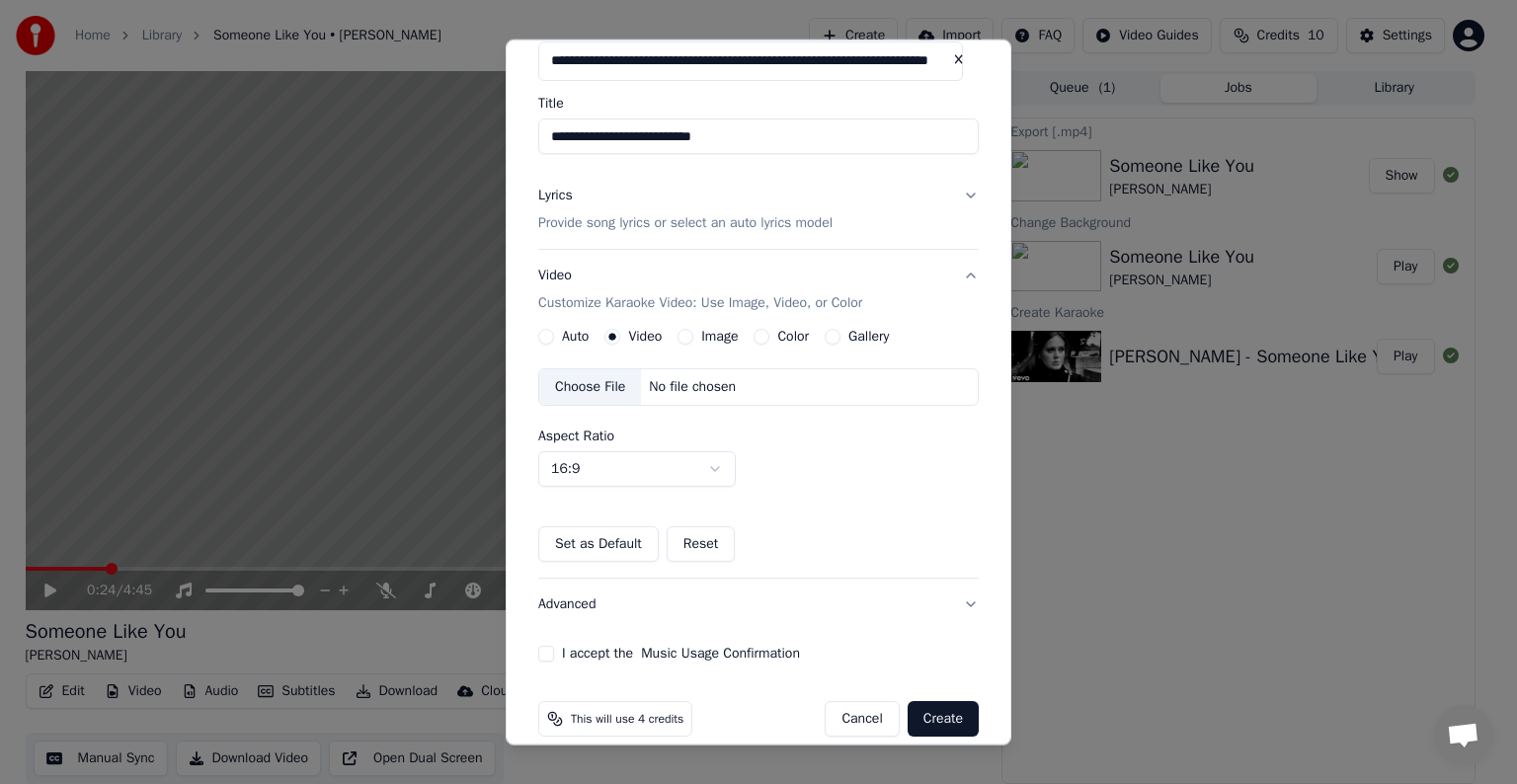 scroll, scrollTop: 142, scrollLeft: 0, axis: vertical 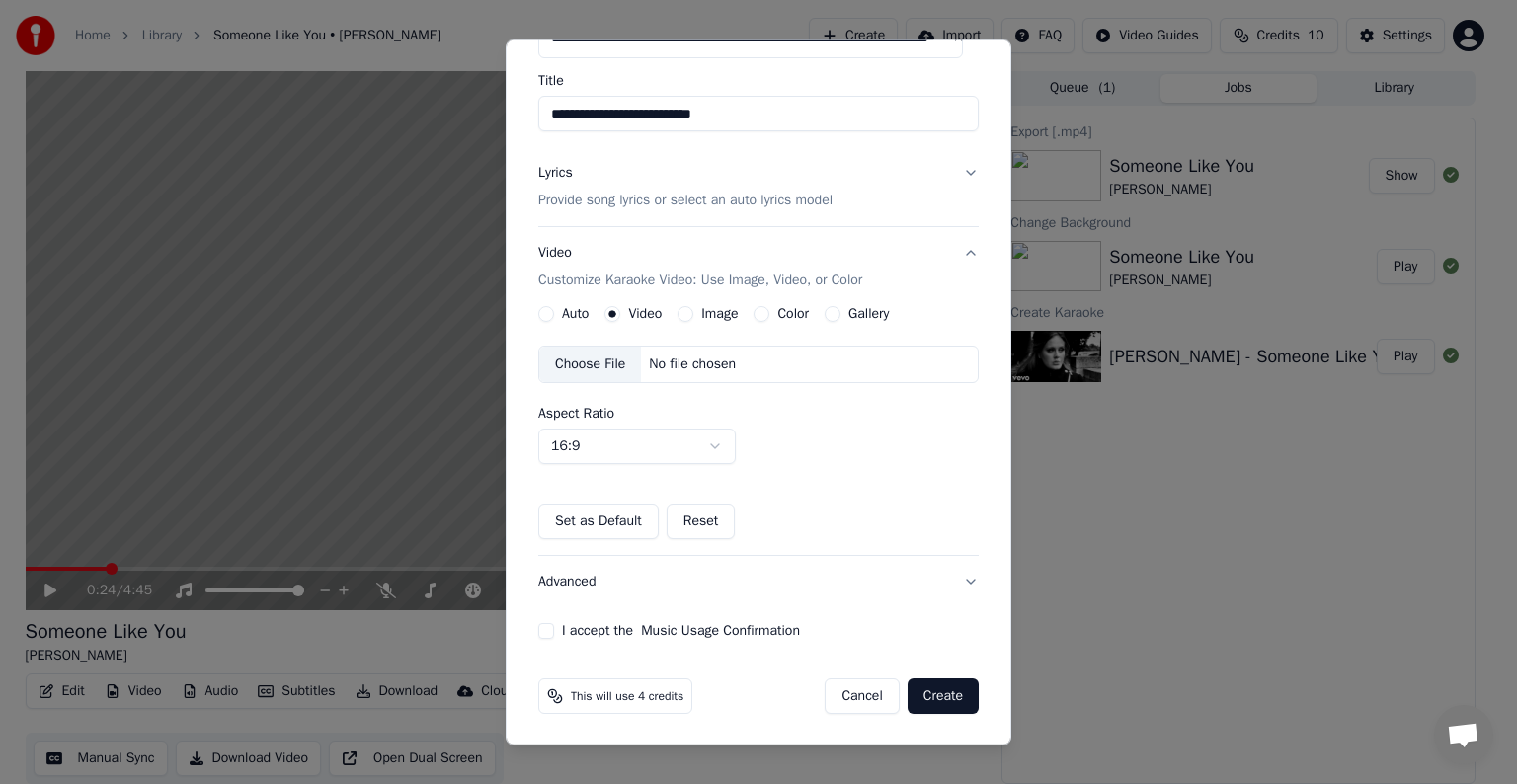 click on "No file chosen" at bounding box center [692, 364] 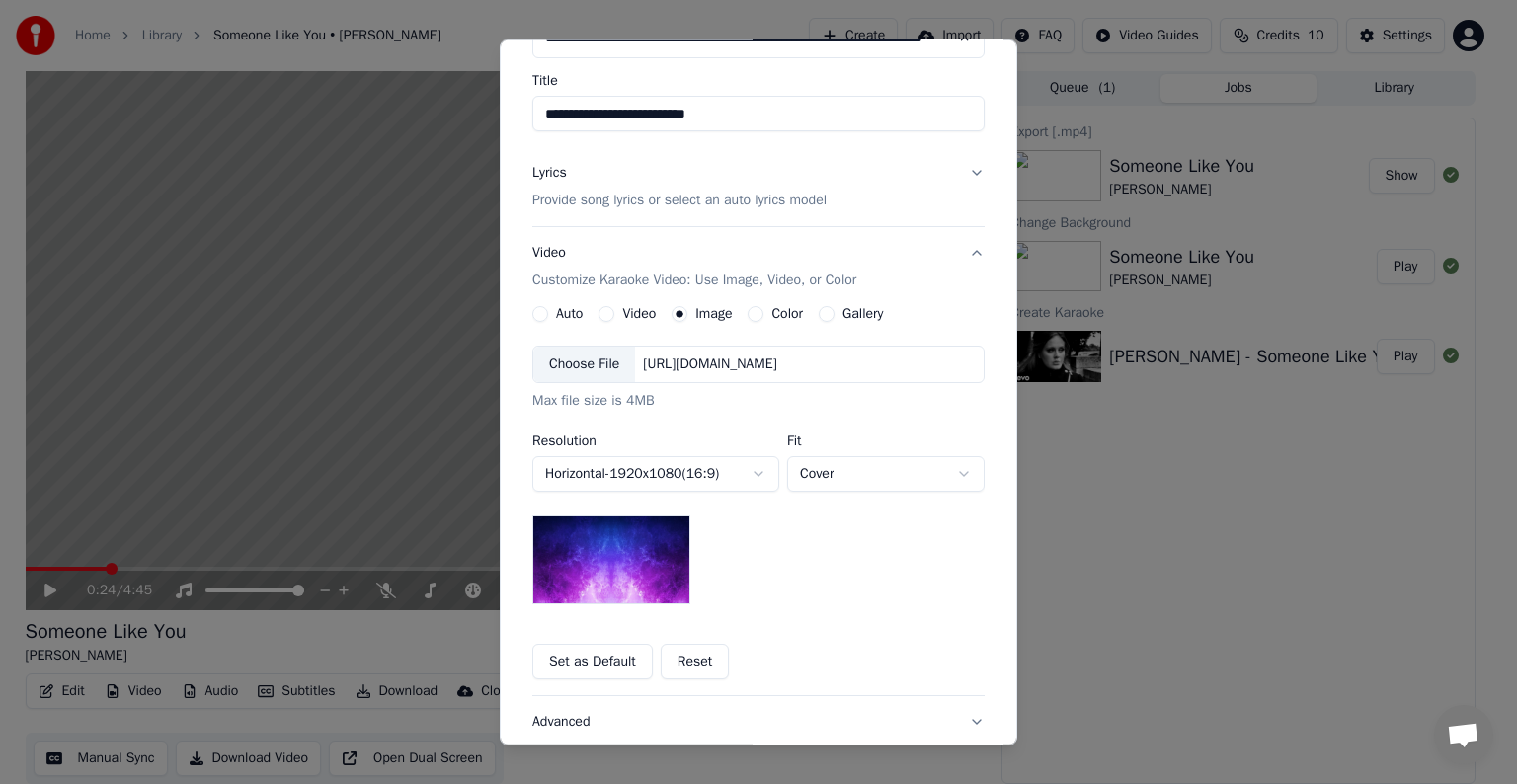 scroll, scrollTop: 241, scrollLeft: 0, axis: vertical 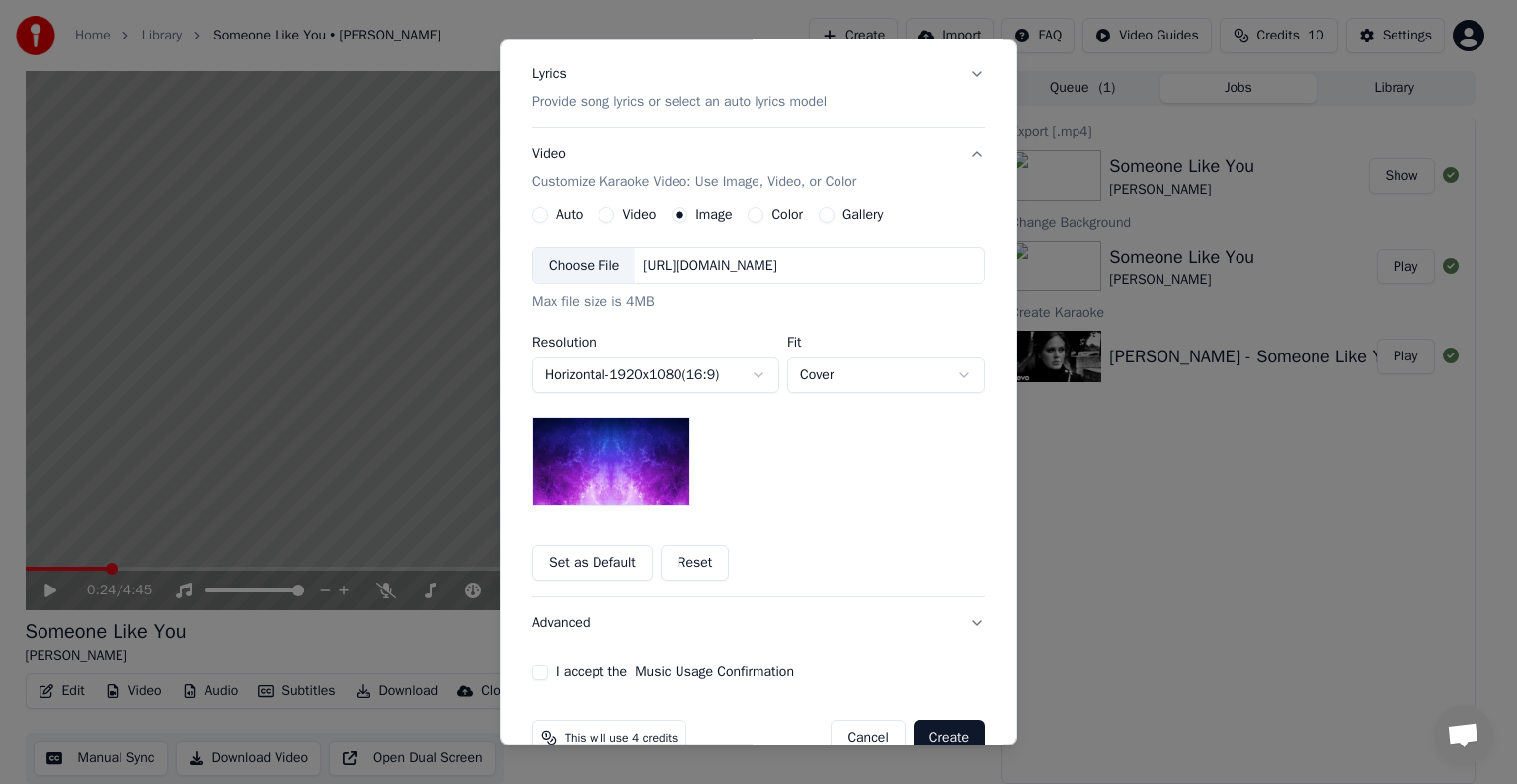 click on "**********" at bounding box center [758, 394] 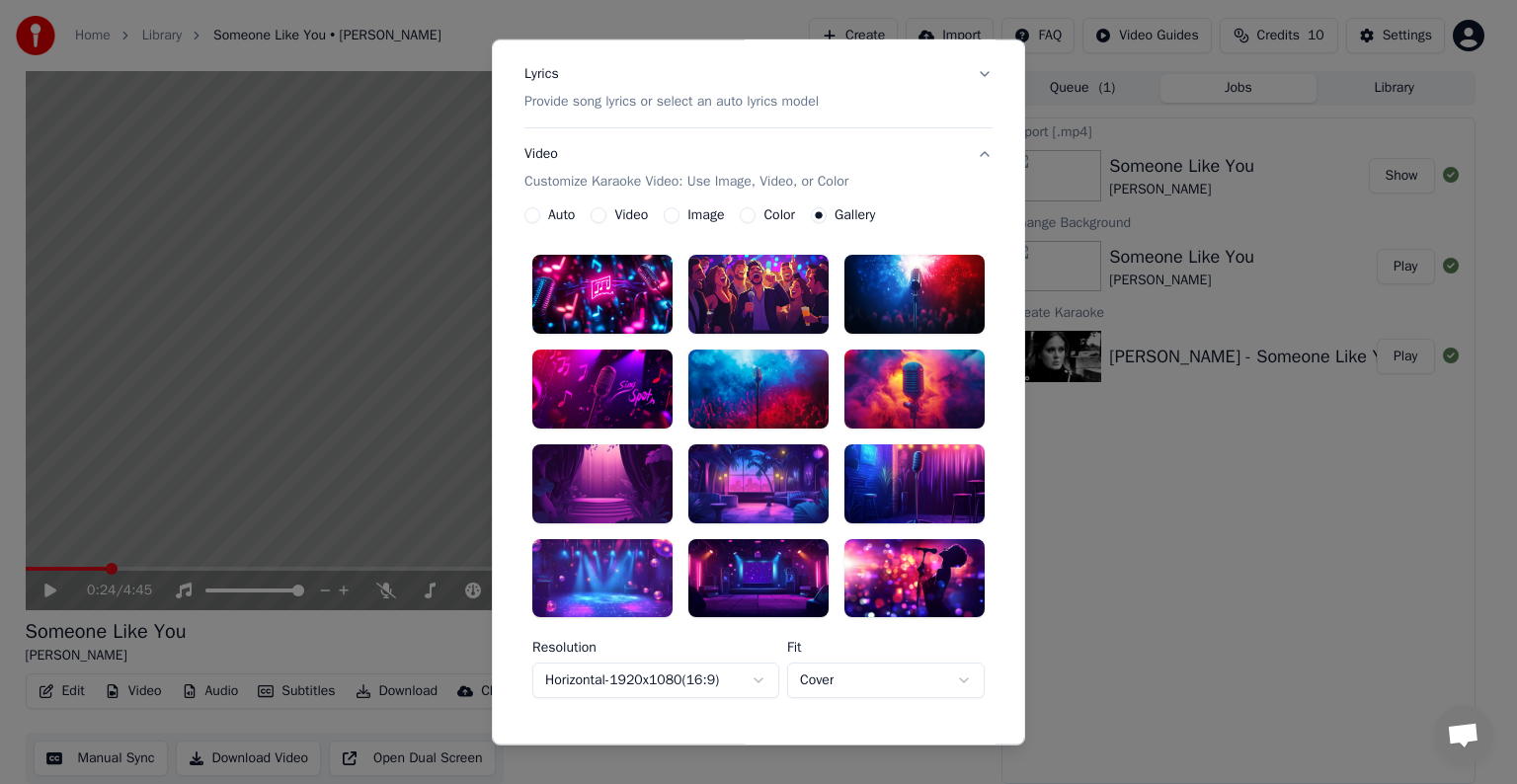 click on "Image" at bounding box center (705, 215) 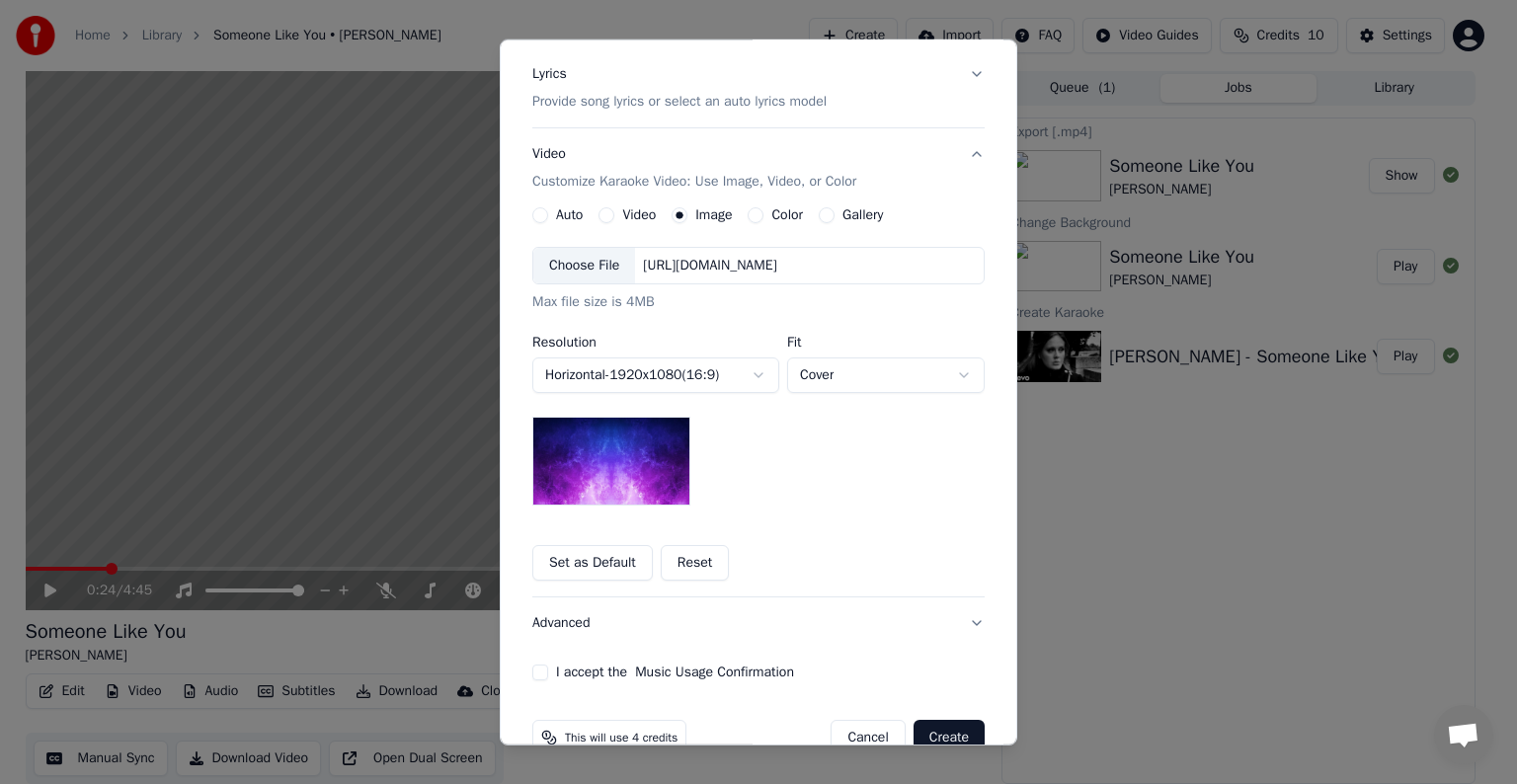 click on "**********" at bounding box center [758, 376] 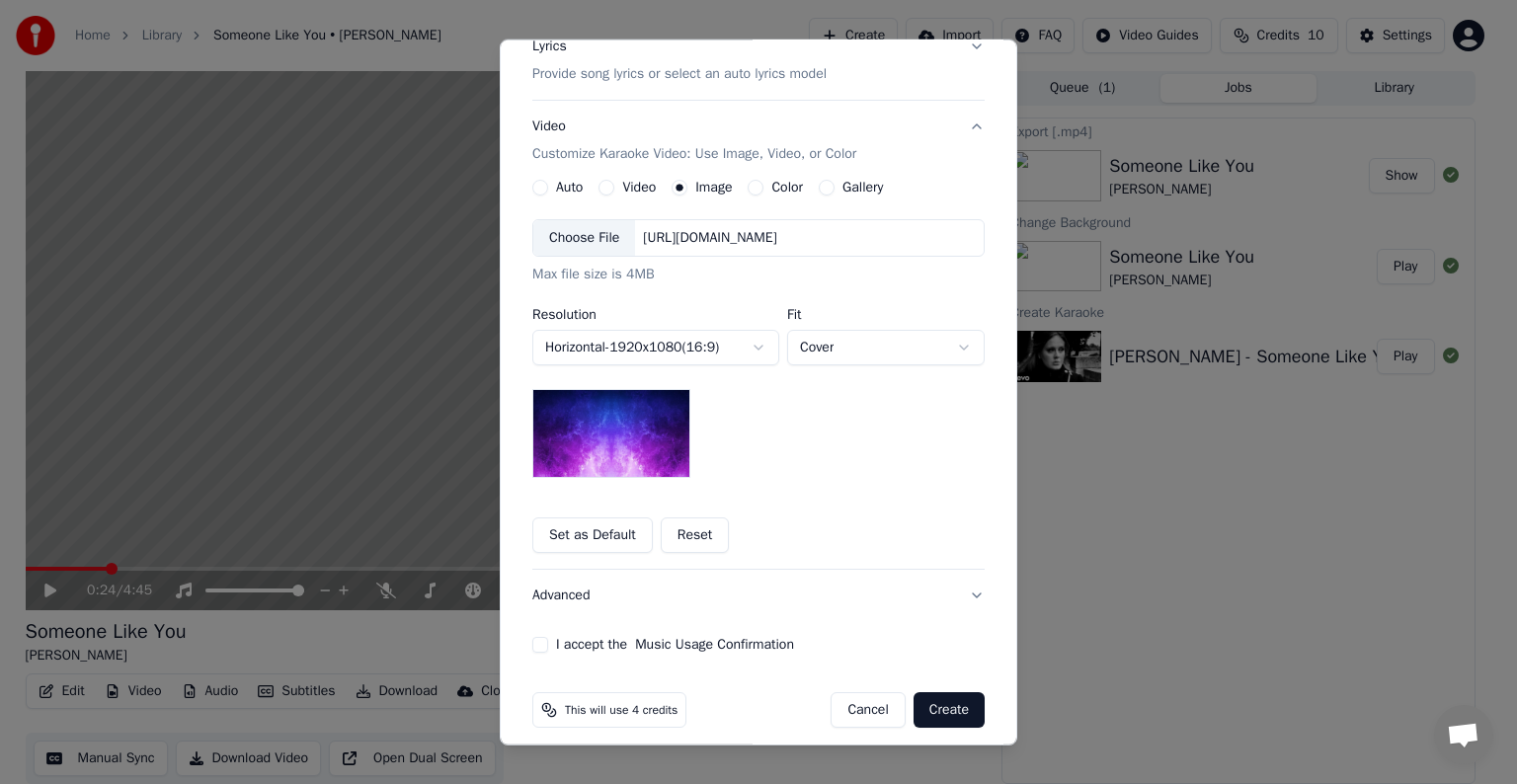 scroll, scrollTop: 282, scrollLeft: 0, axis: vertical 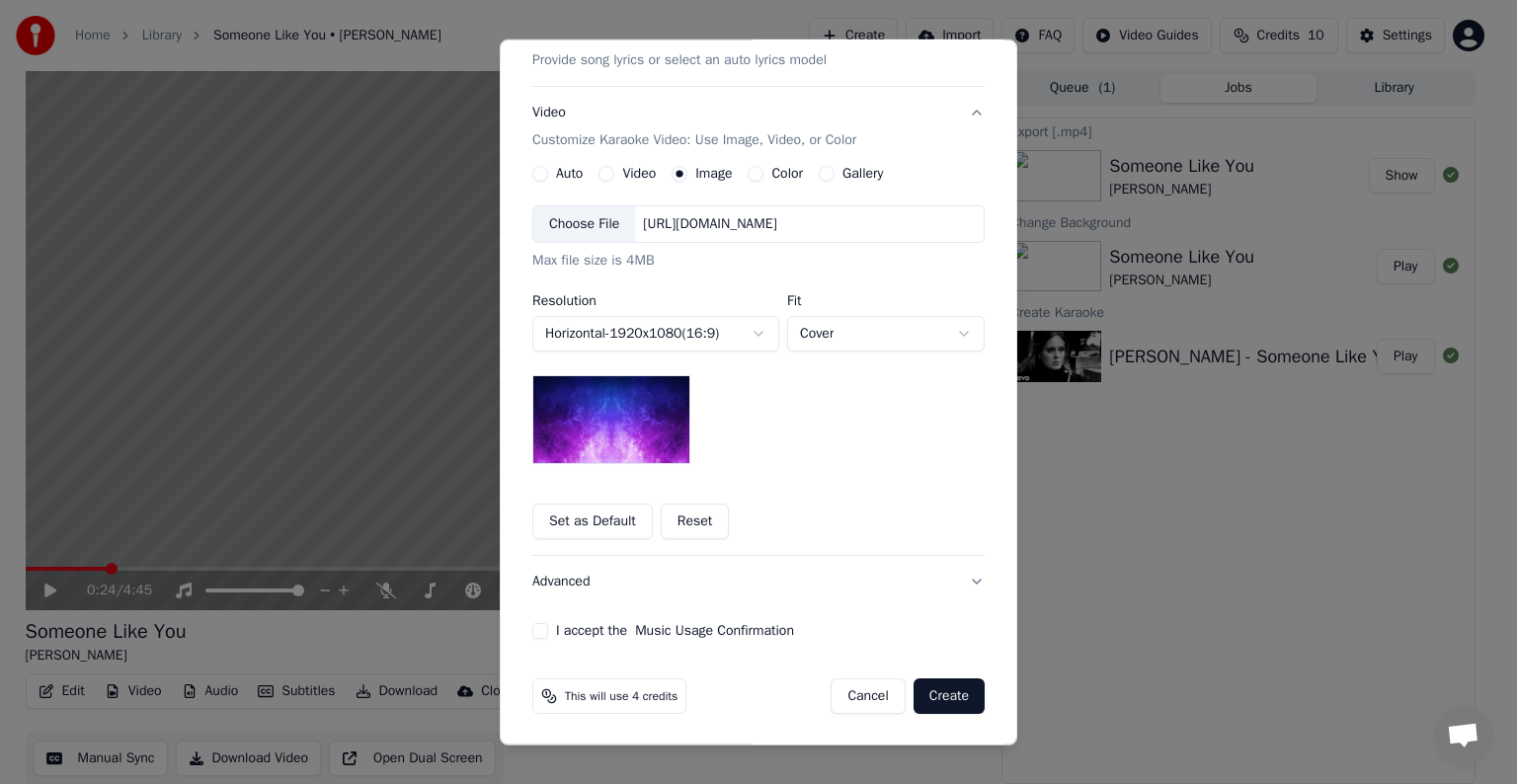 click on "Gallery" at bounding box center (862, 174) 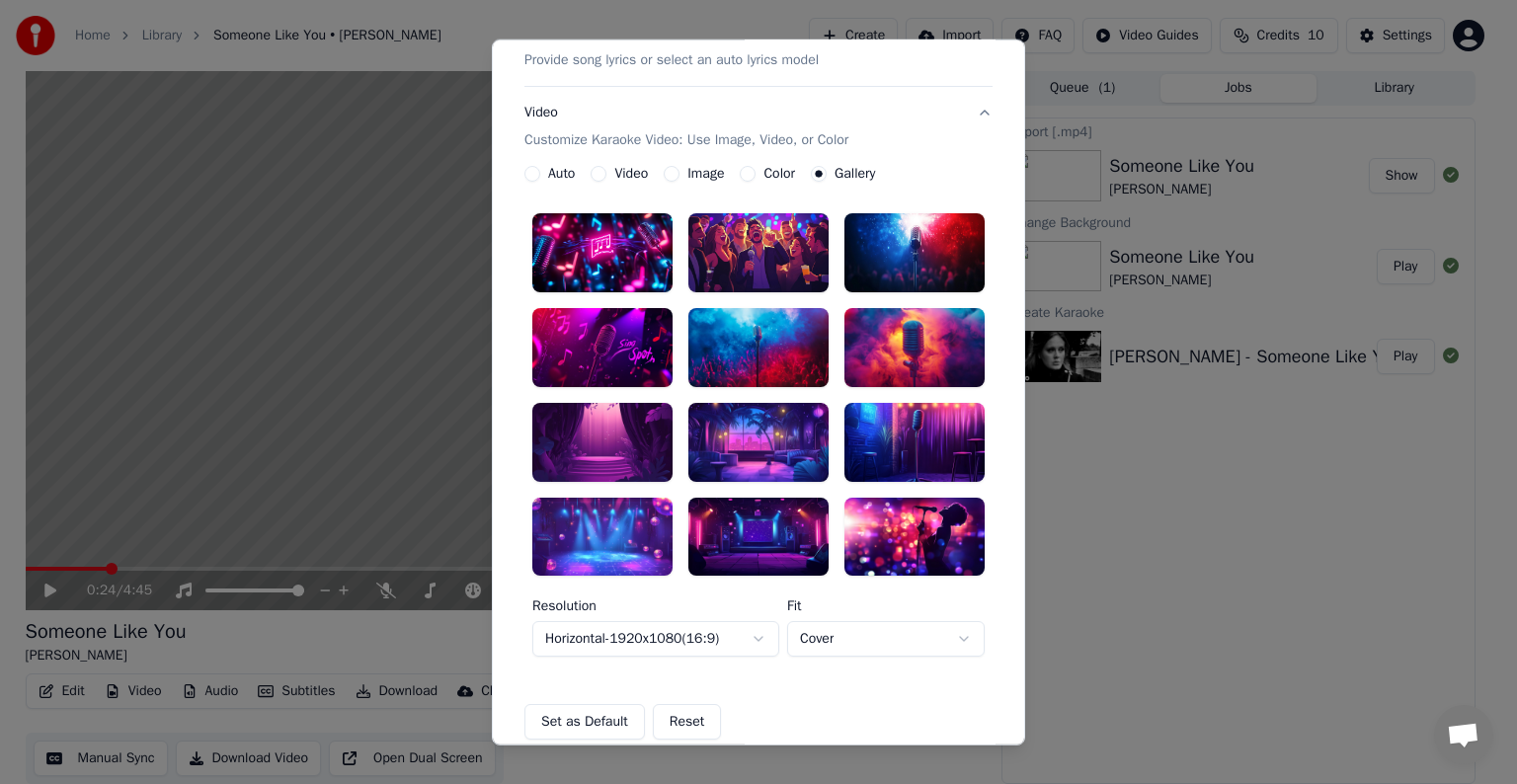 click at bounding box center [758, 348] 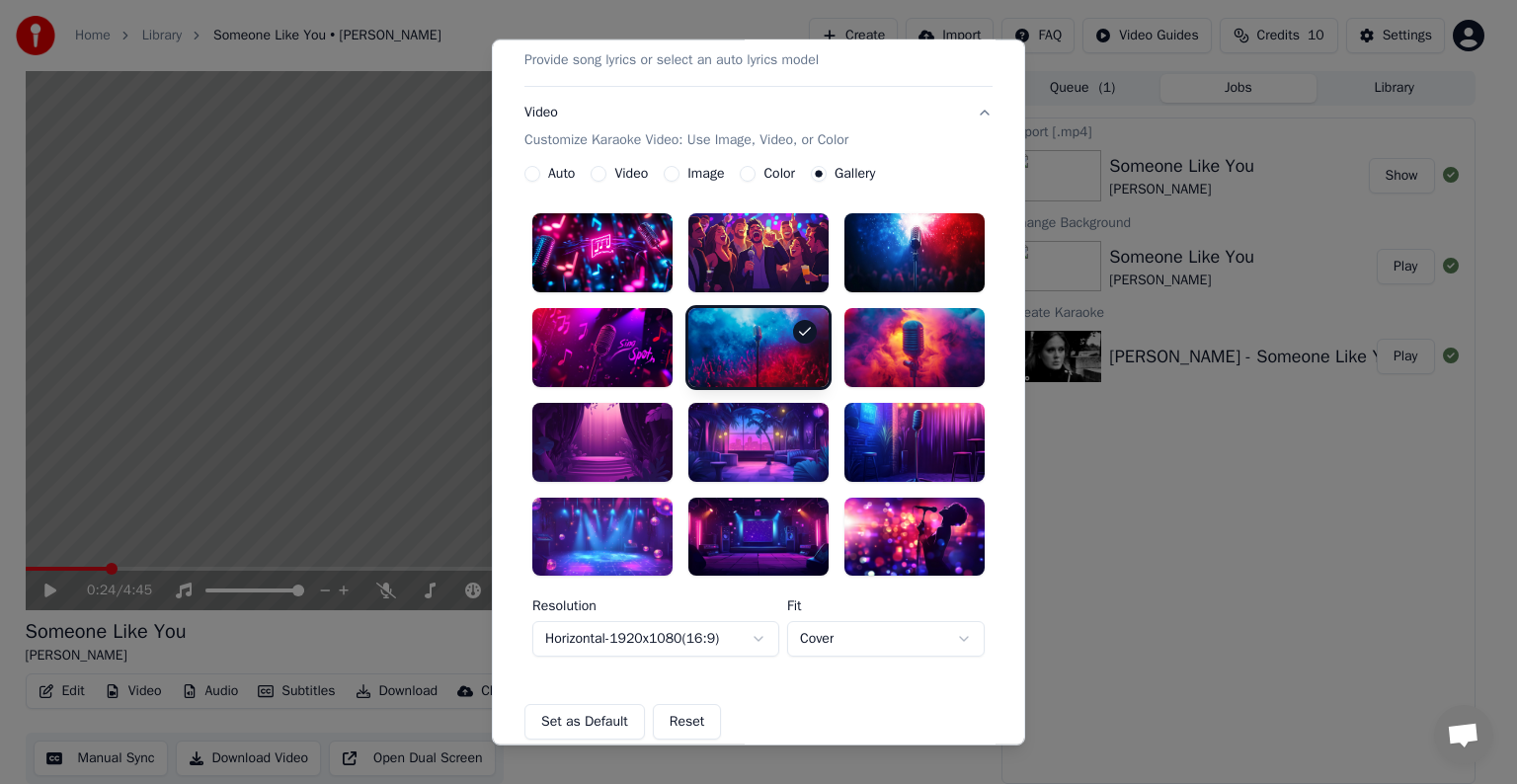 click at bounding box center [915, 536] 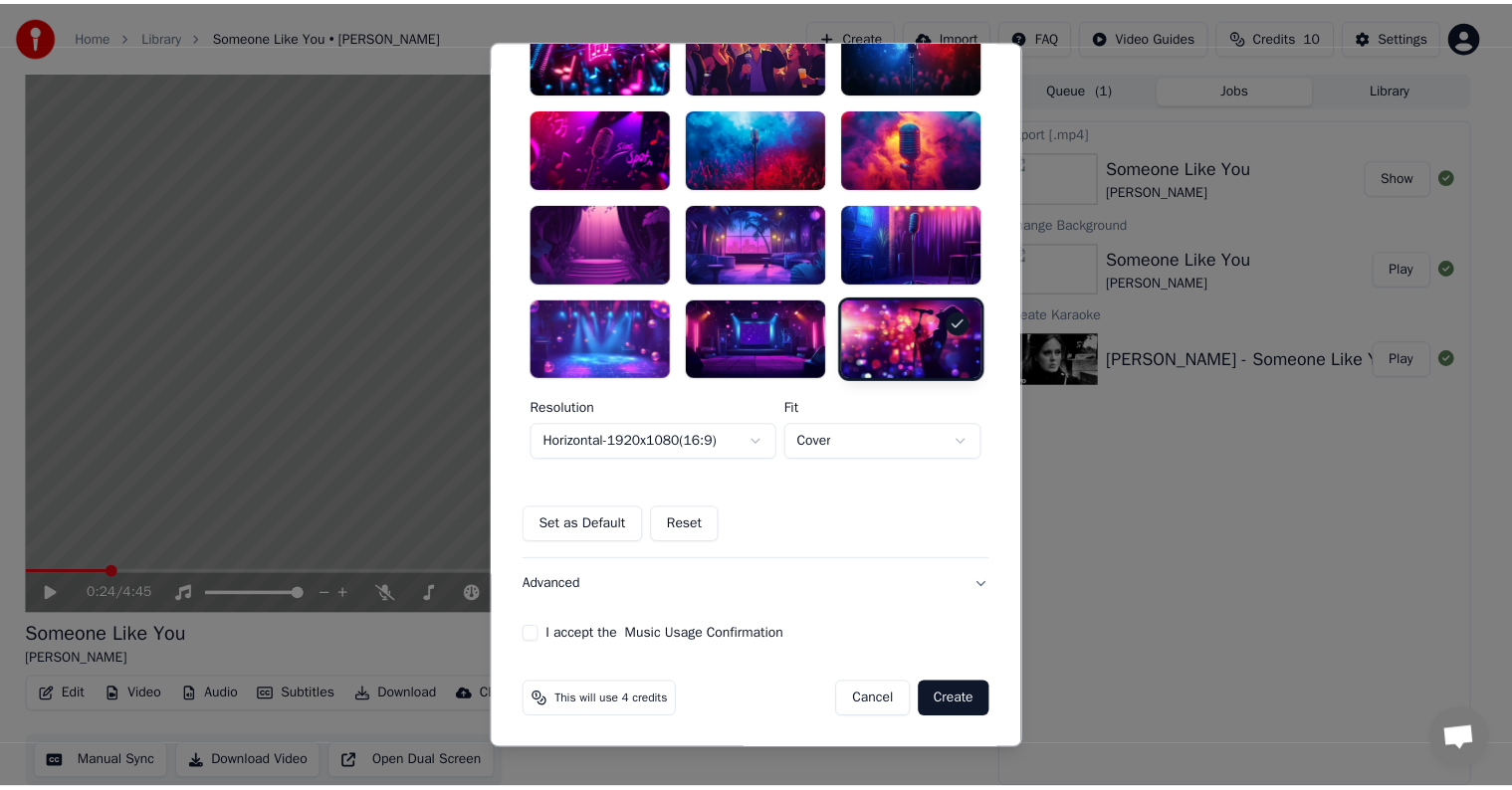 scroll, scrollTop: 488, scrollLeft: 0, axis: vertical 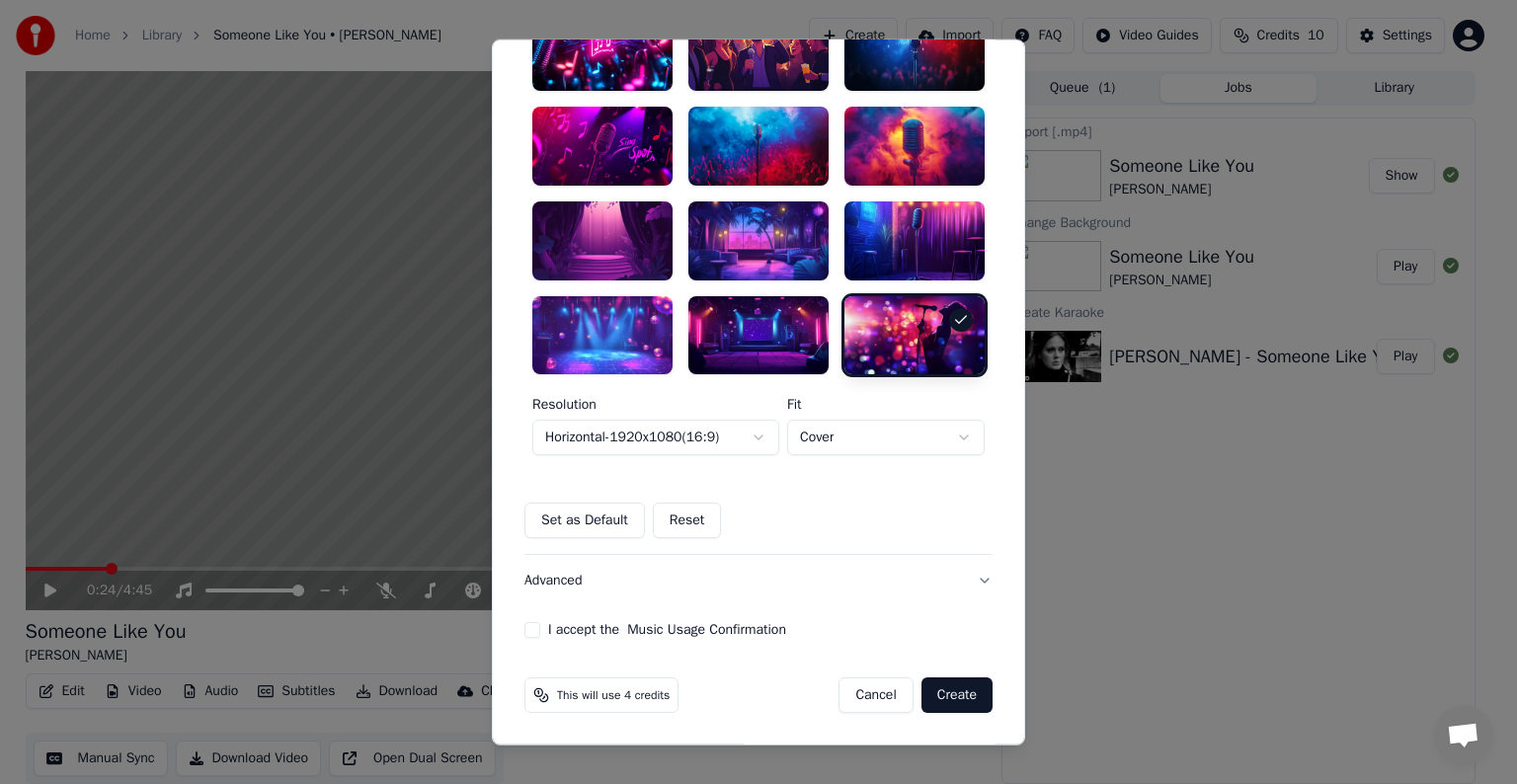 click on "Create" at bounding box center (957, 695) 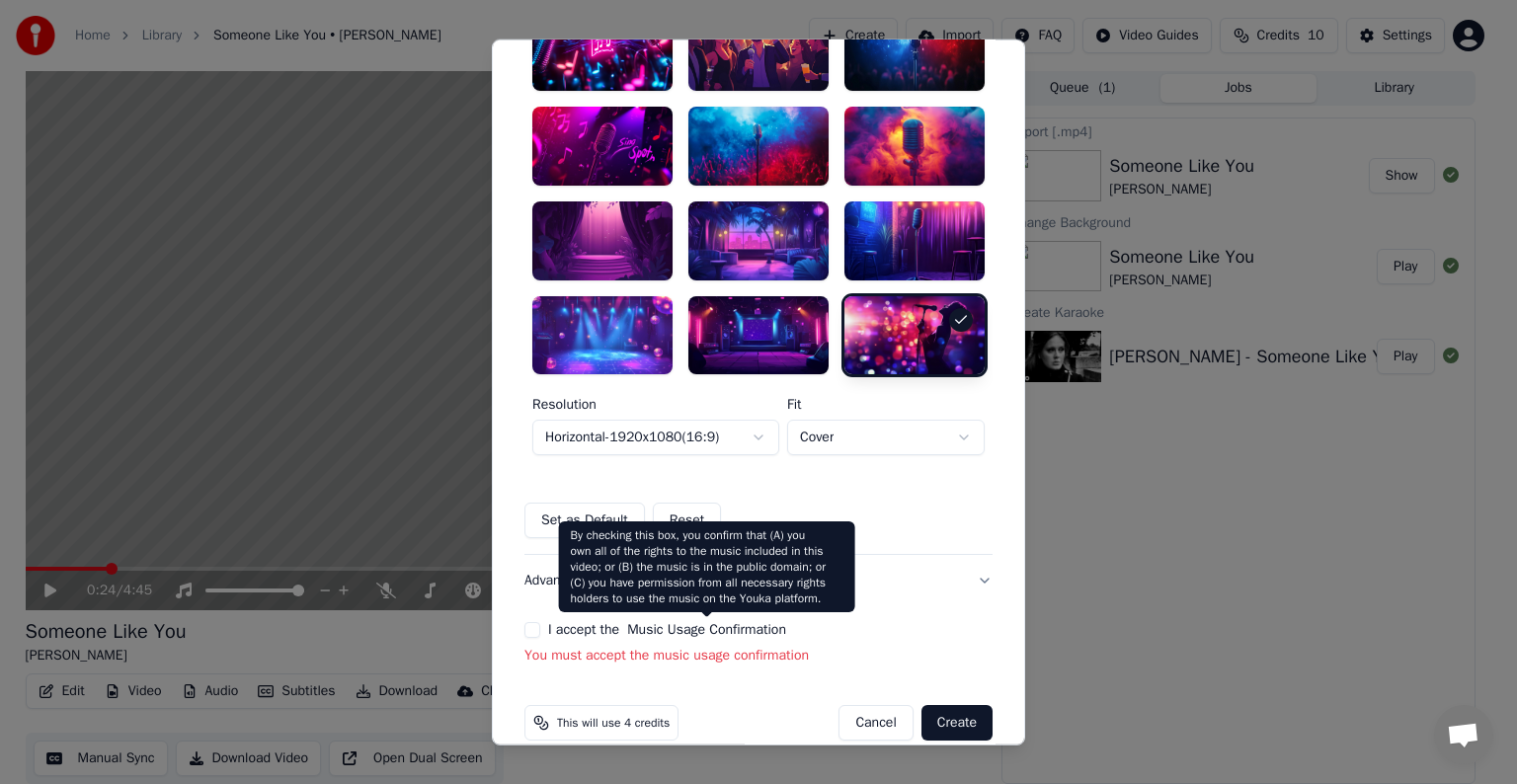click on "Music Usage Confirmation" at bounding box center [706, 630] 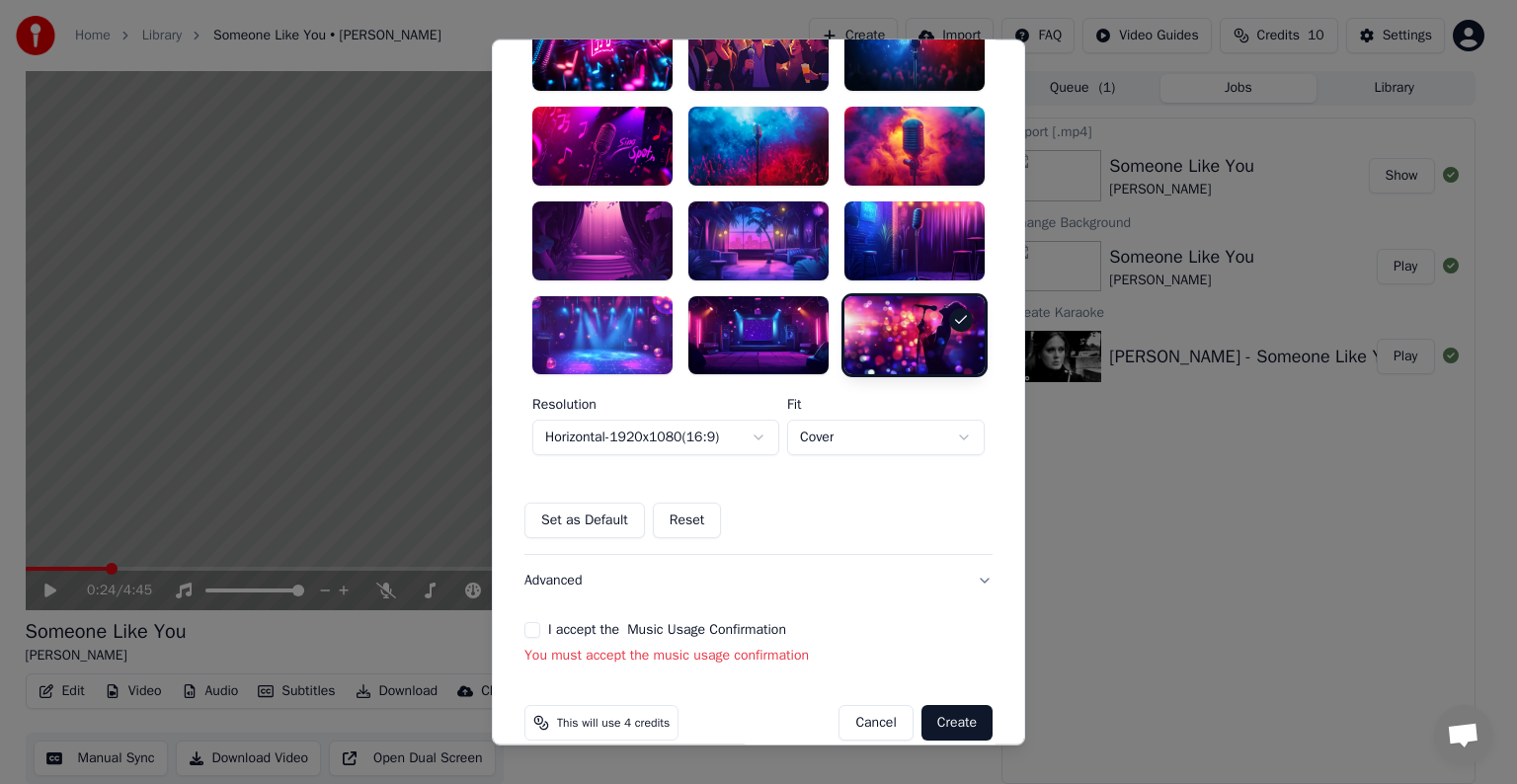 click on "I accept the   Music Usage Confirmation" at bounding box center (532, 630) 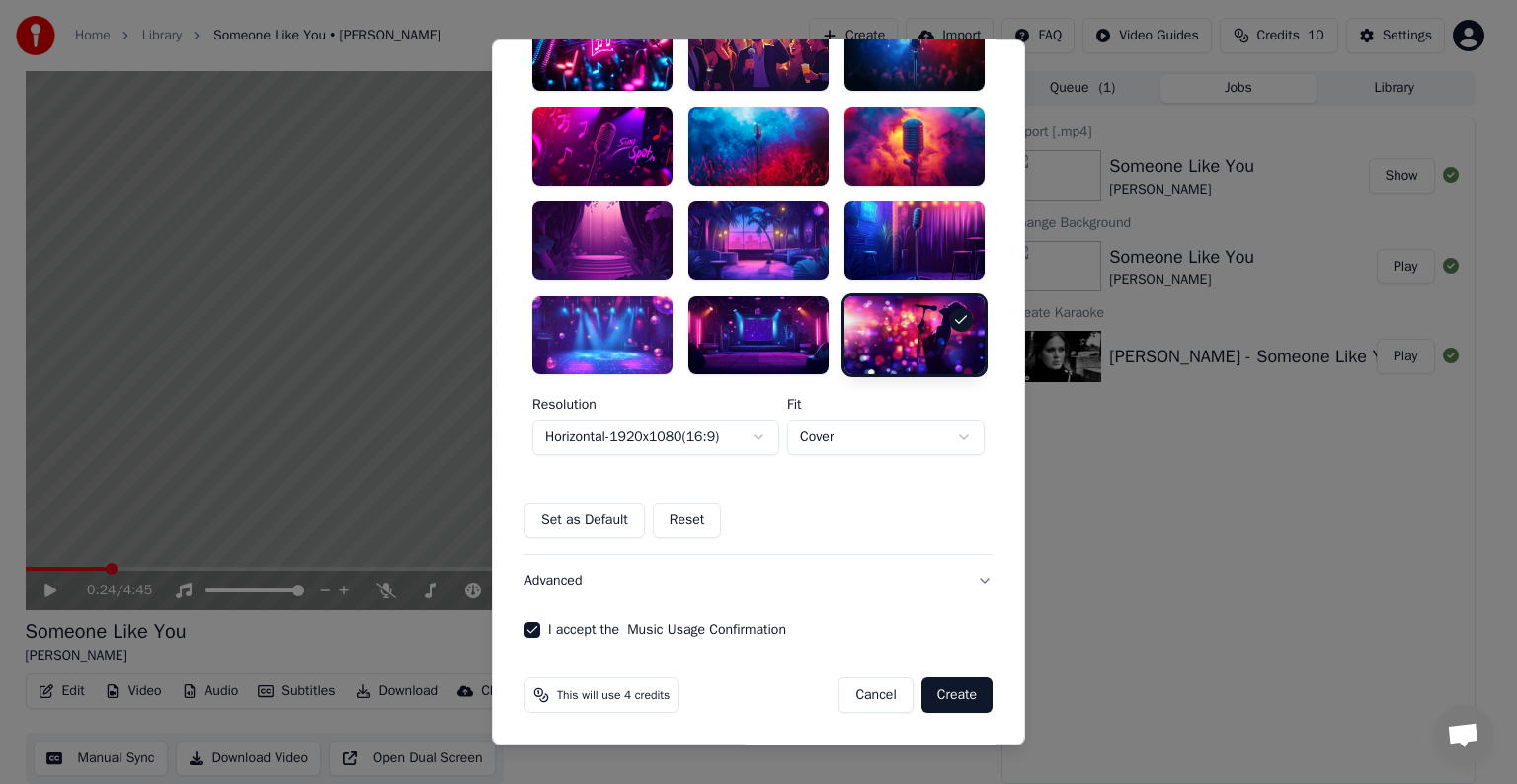 click on "Create" at bounding box center (957, 695) 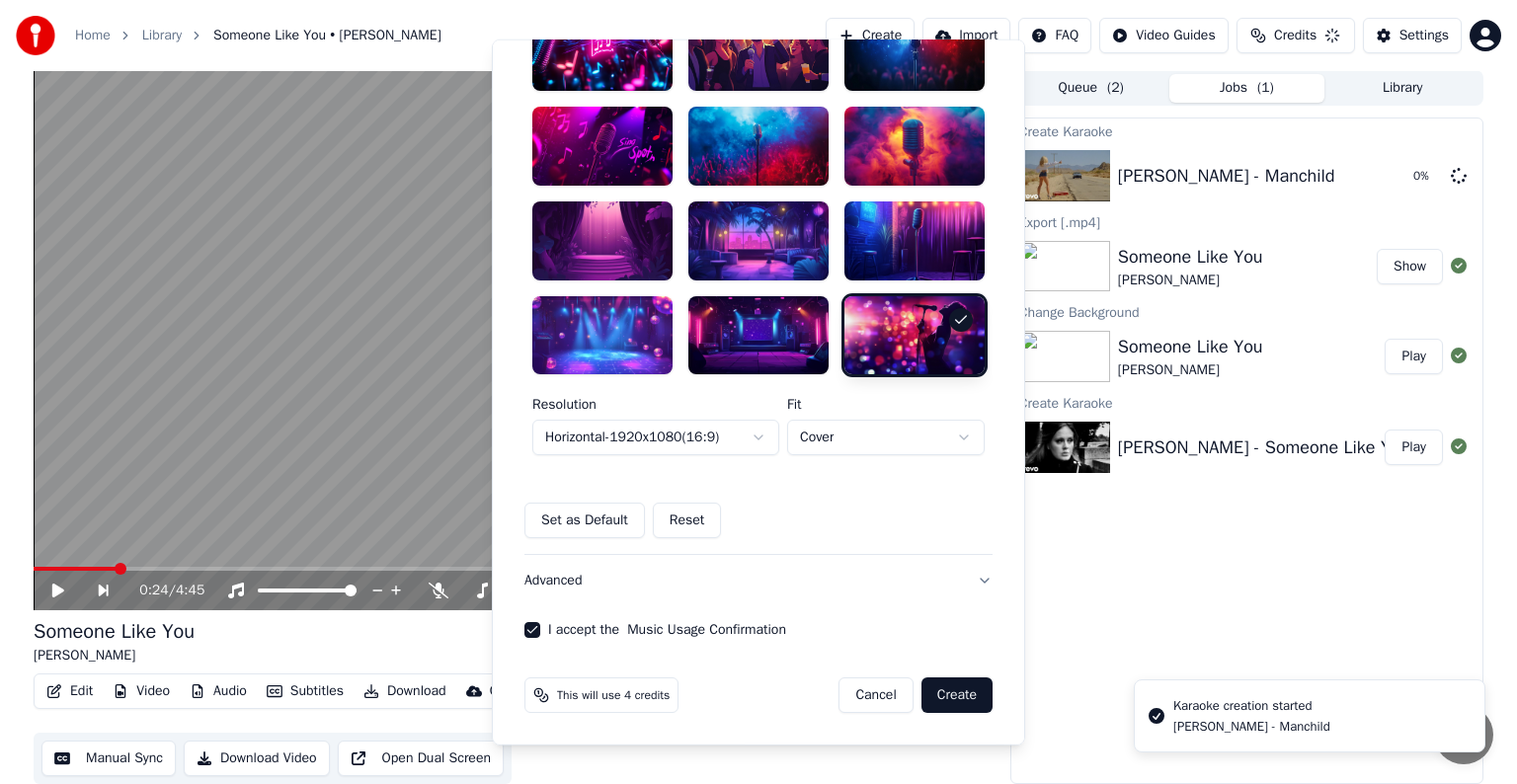 type 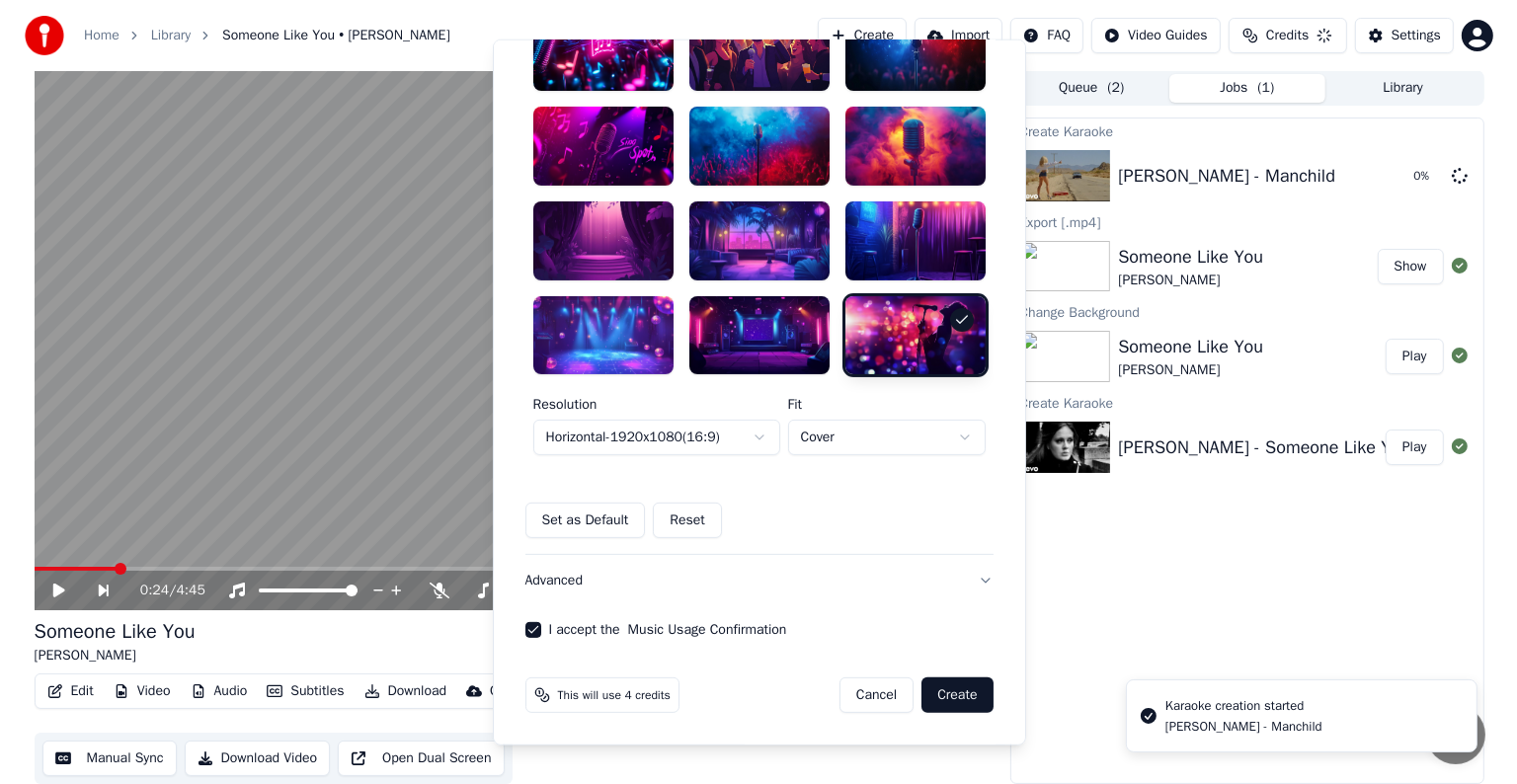 scroll, scrollTop: 24, scrollLeft: 0, axis: vertical 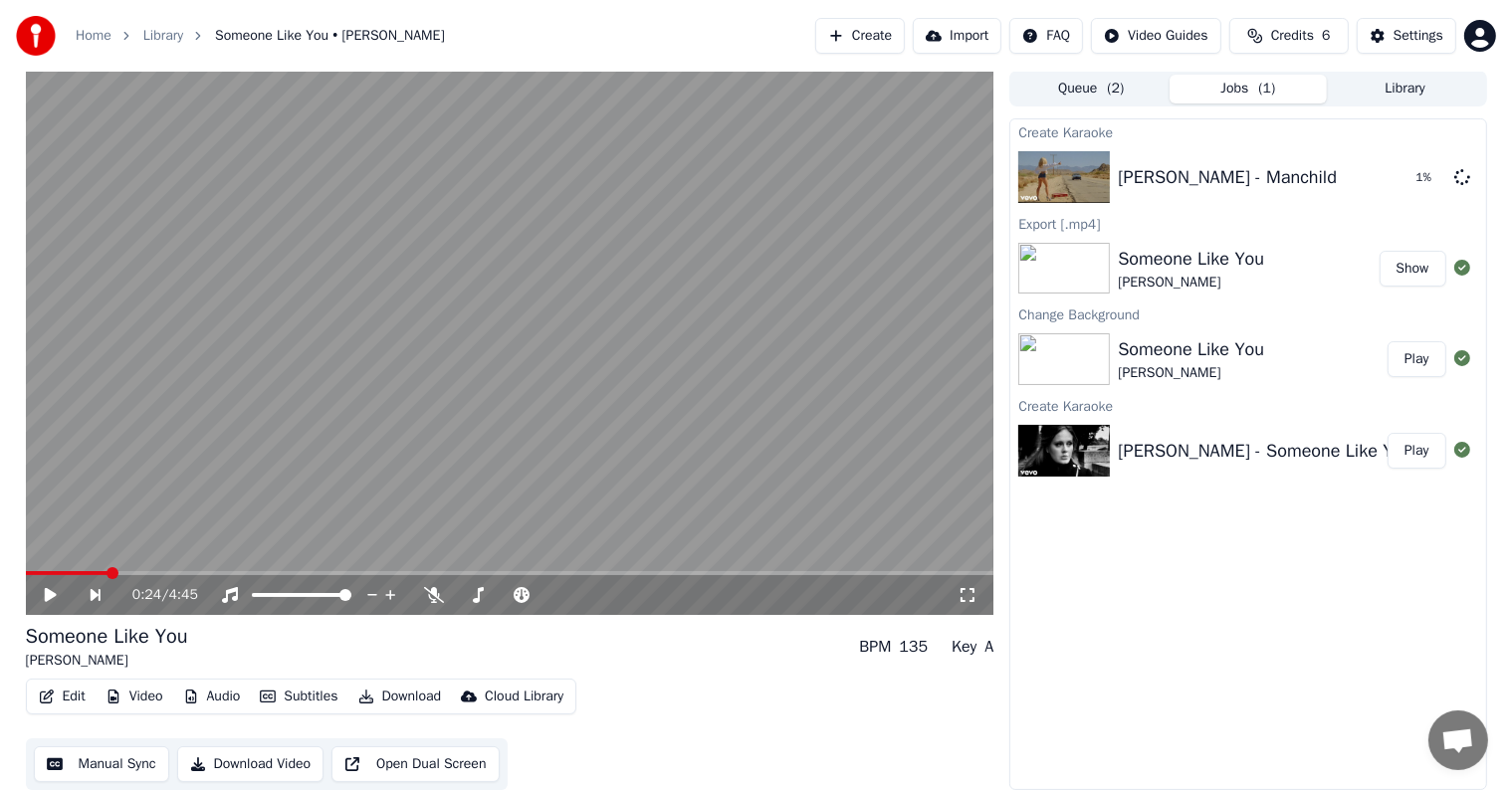 click on "Create" at bounding box center [860, 36] 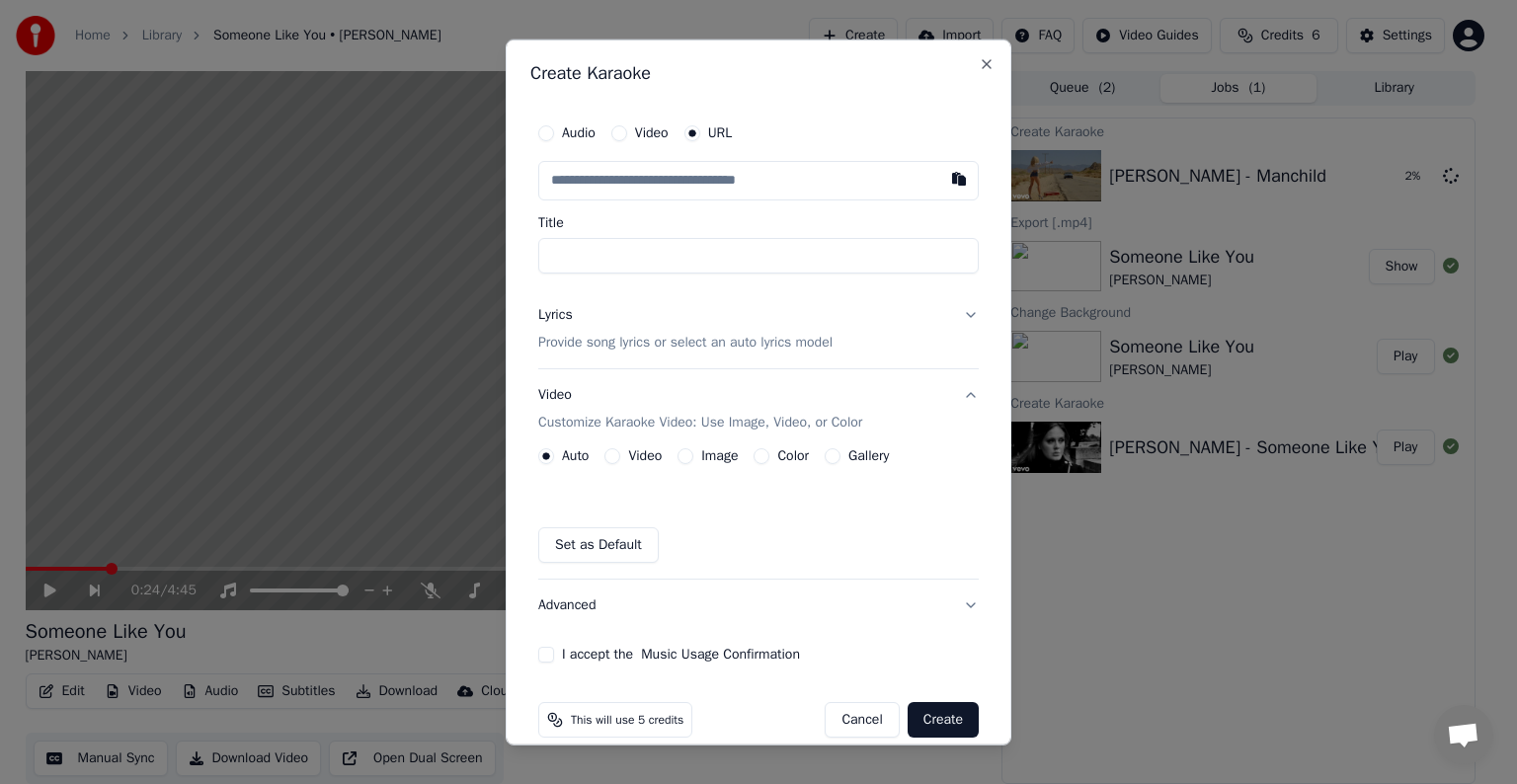 click on "Create Karaoke" at bounding box center (758, 73) 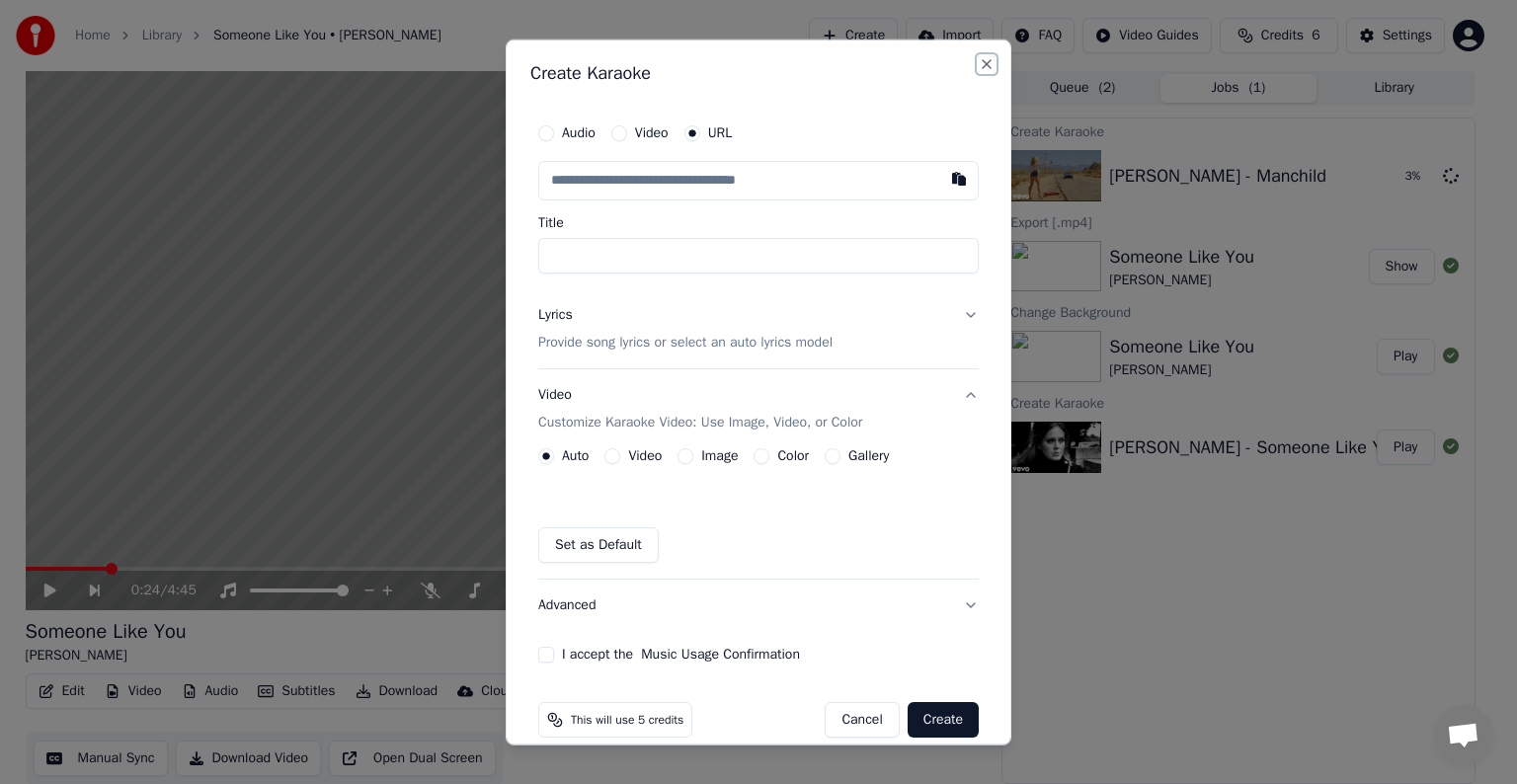 click on "Close" at bounding box center (987, 64) 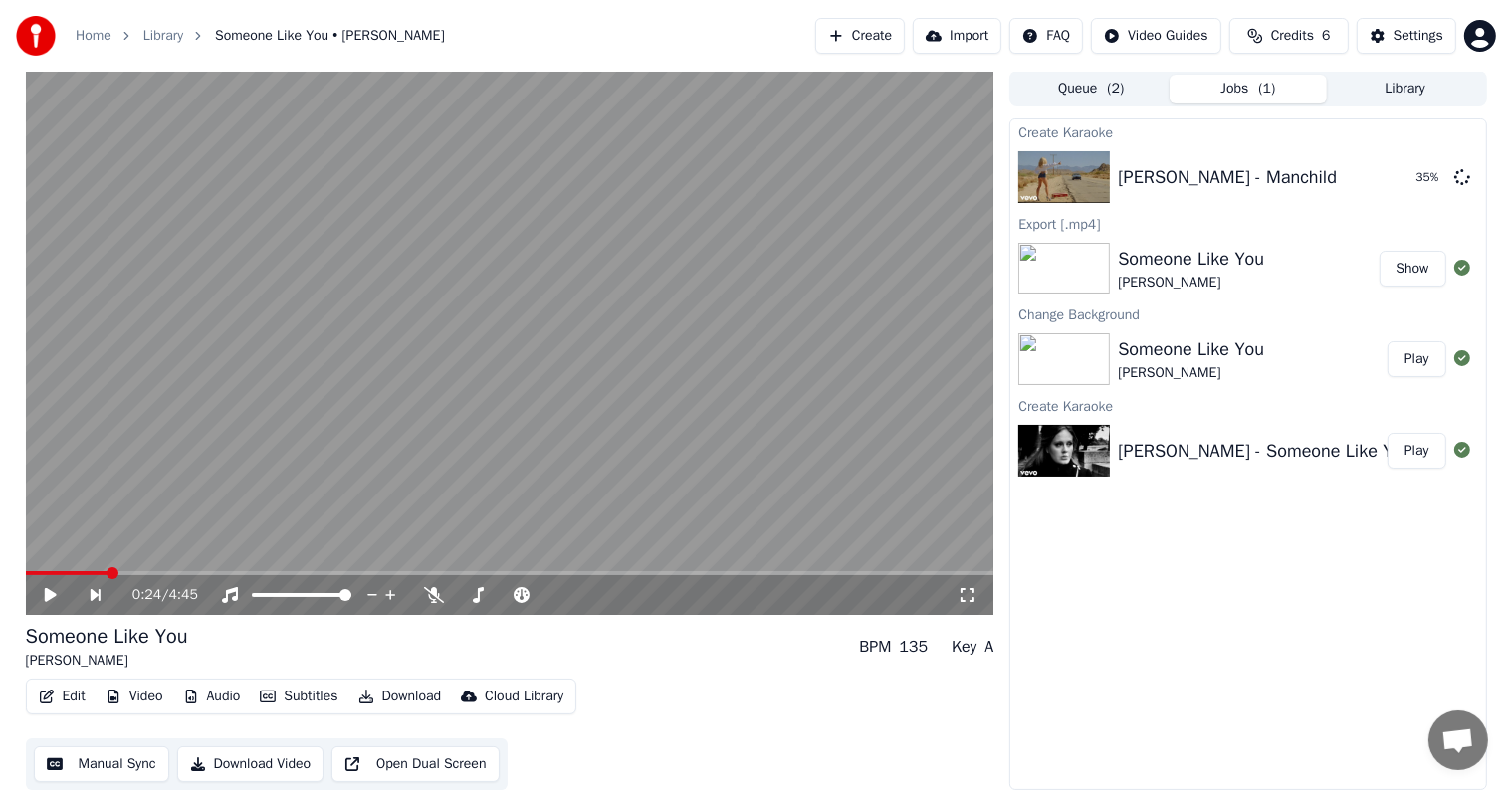 click on "Create" at bounding box center (860, 36) 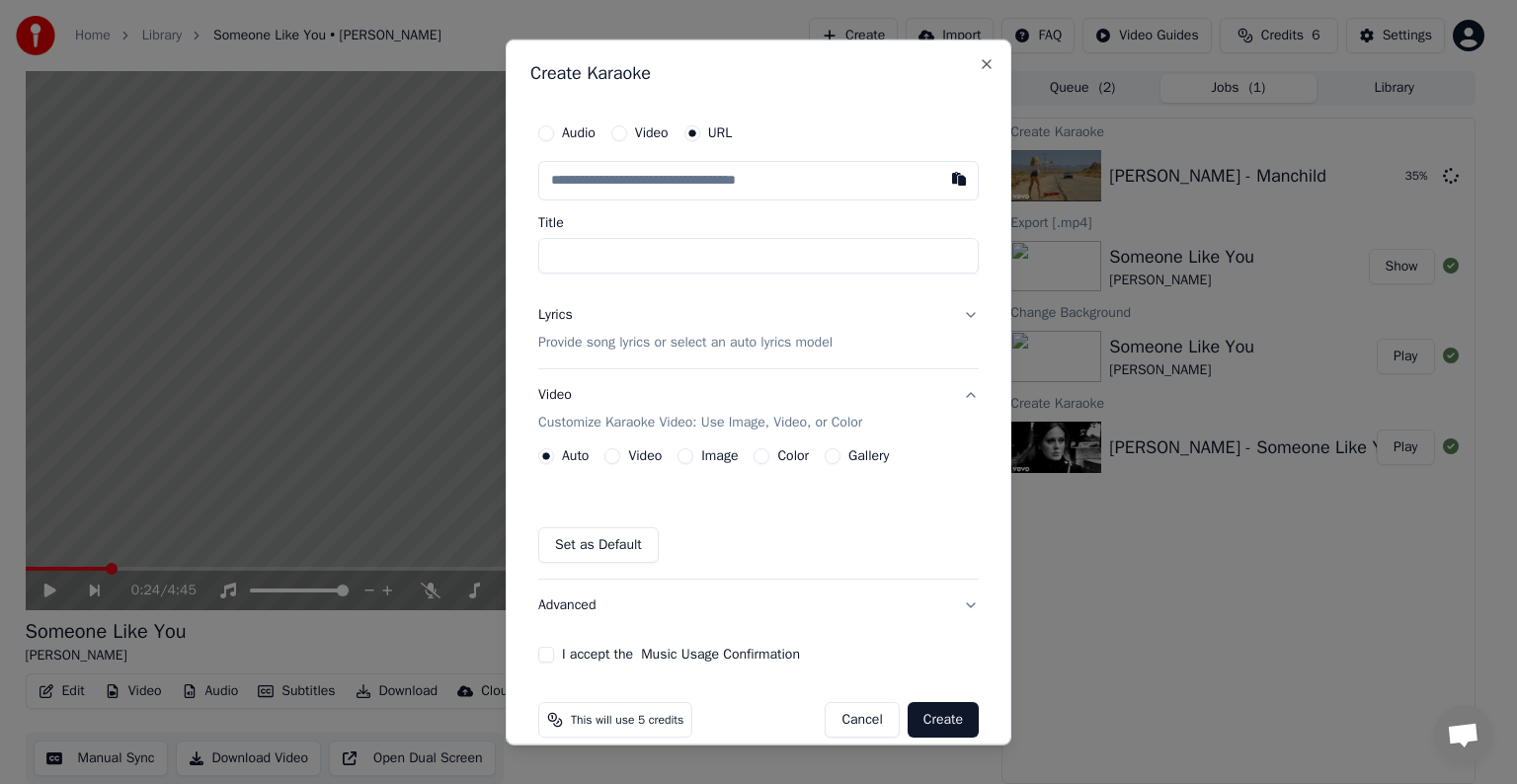 click on "URL" at bounding box center [720, 133] 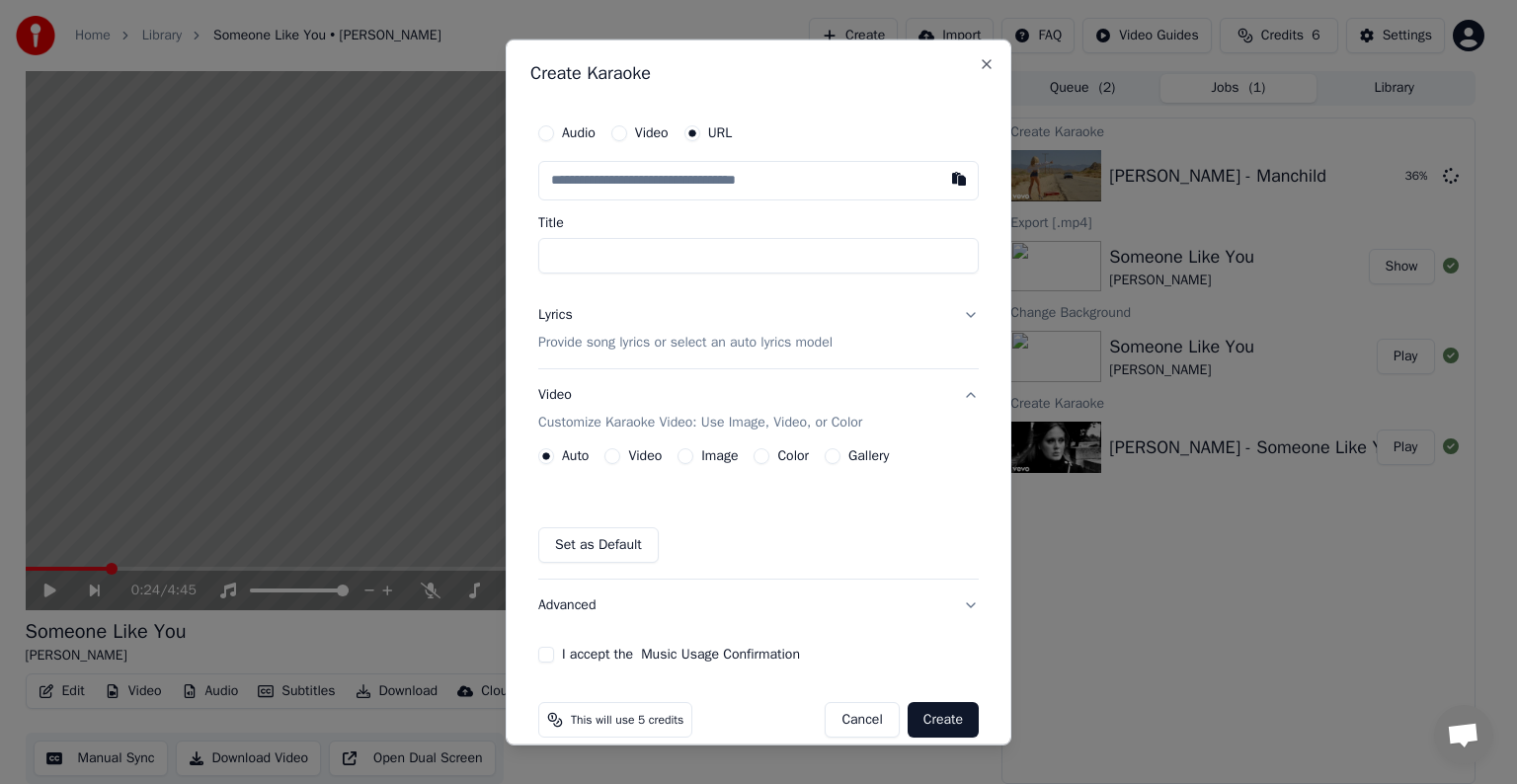 click at bounding box center (758, 181) 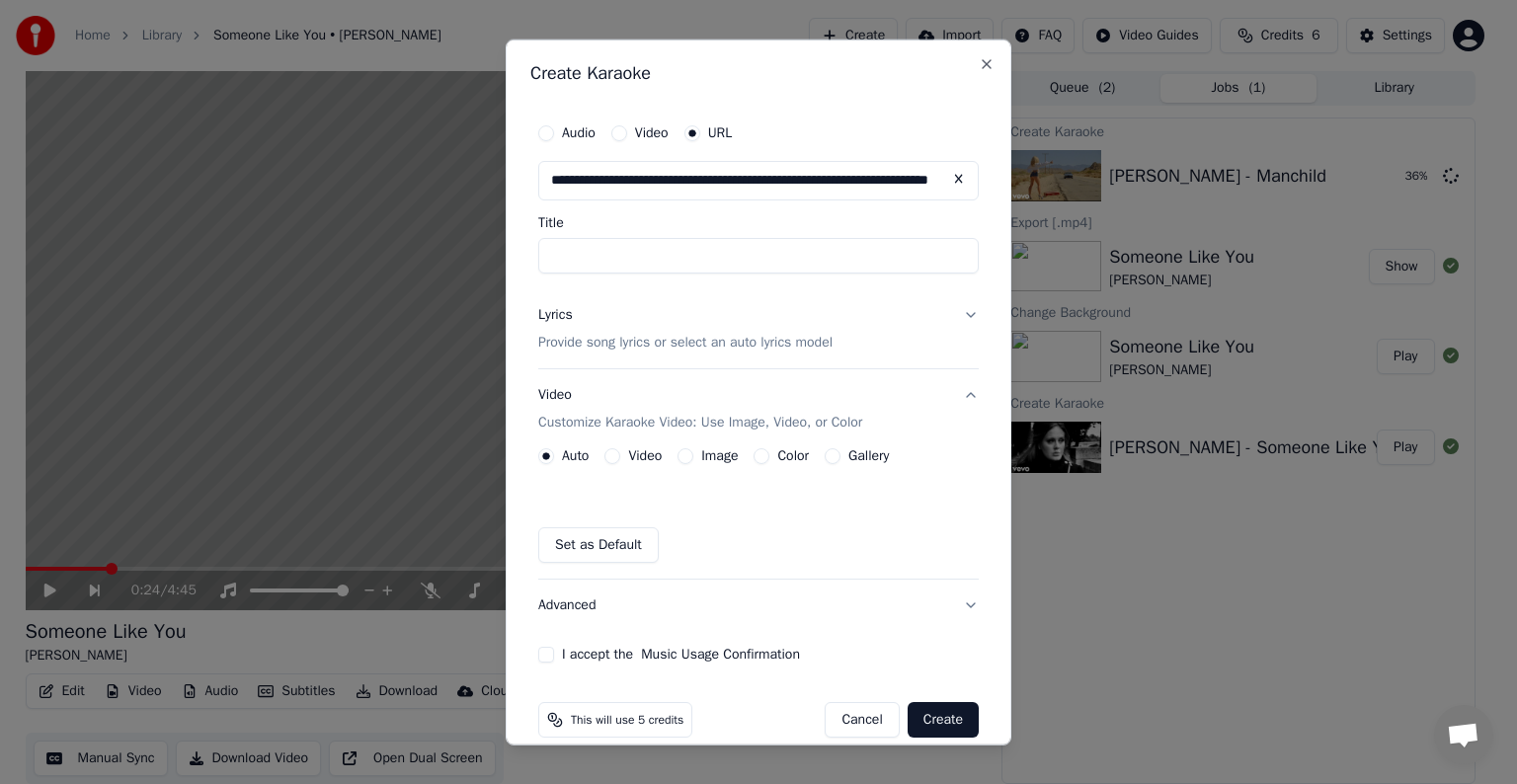 scroll, scrollTop: 0, scrollLeft: 150, axis: horizontal 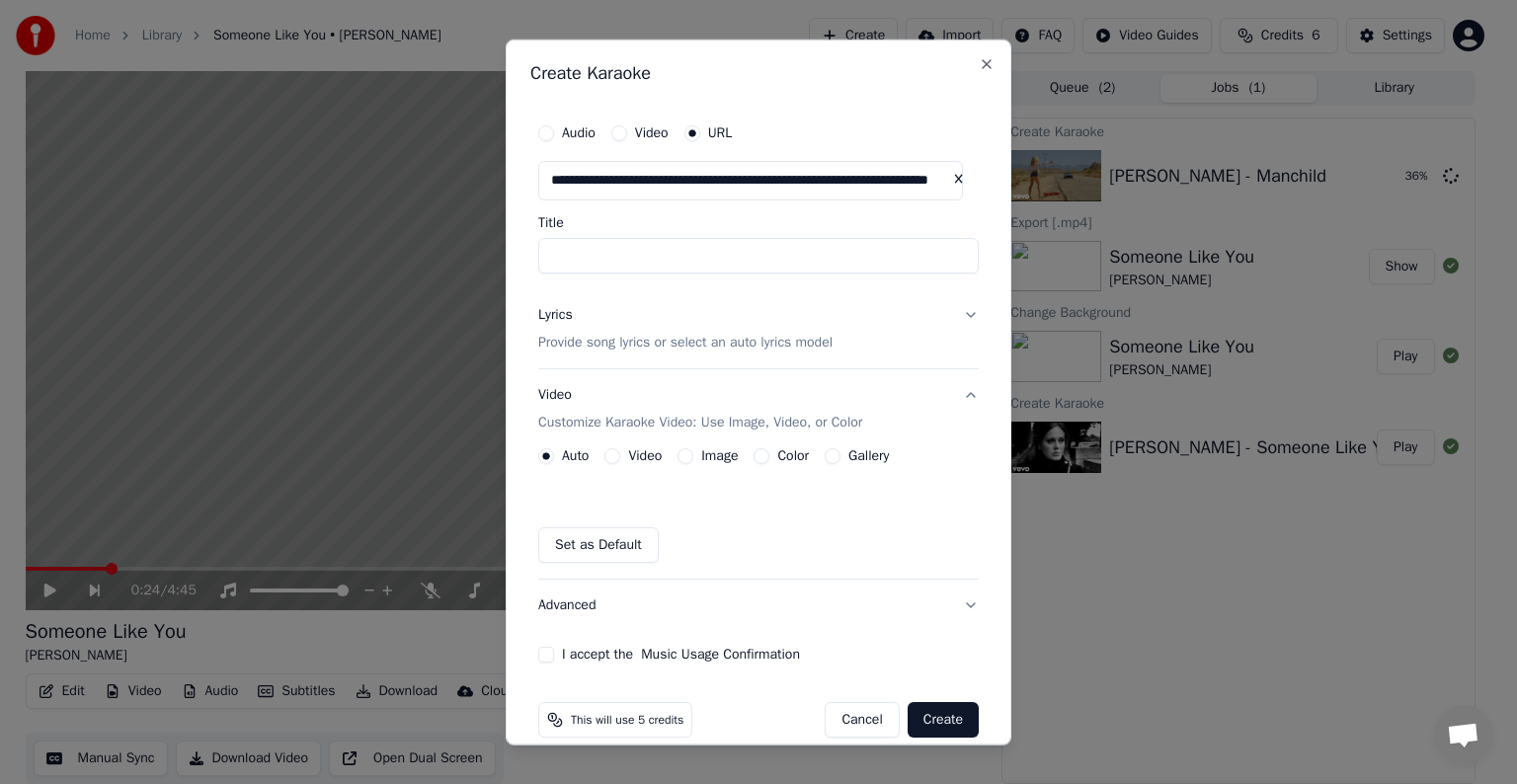click on "Title" at bounding box center (758, 223) 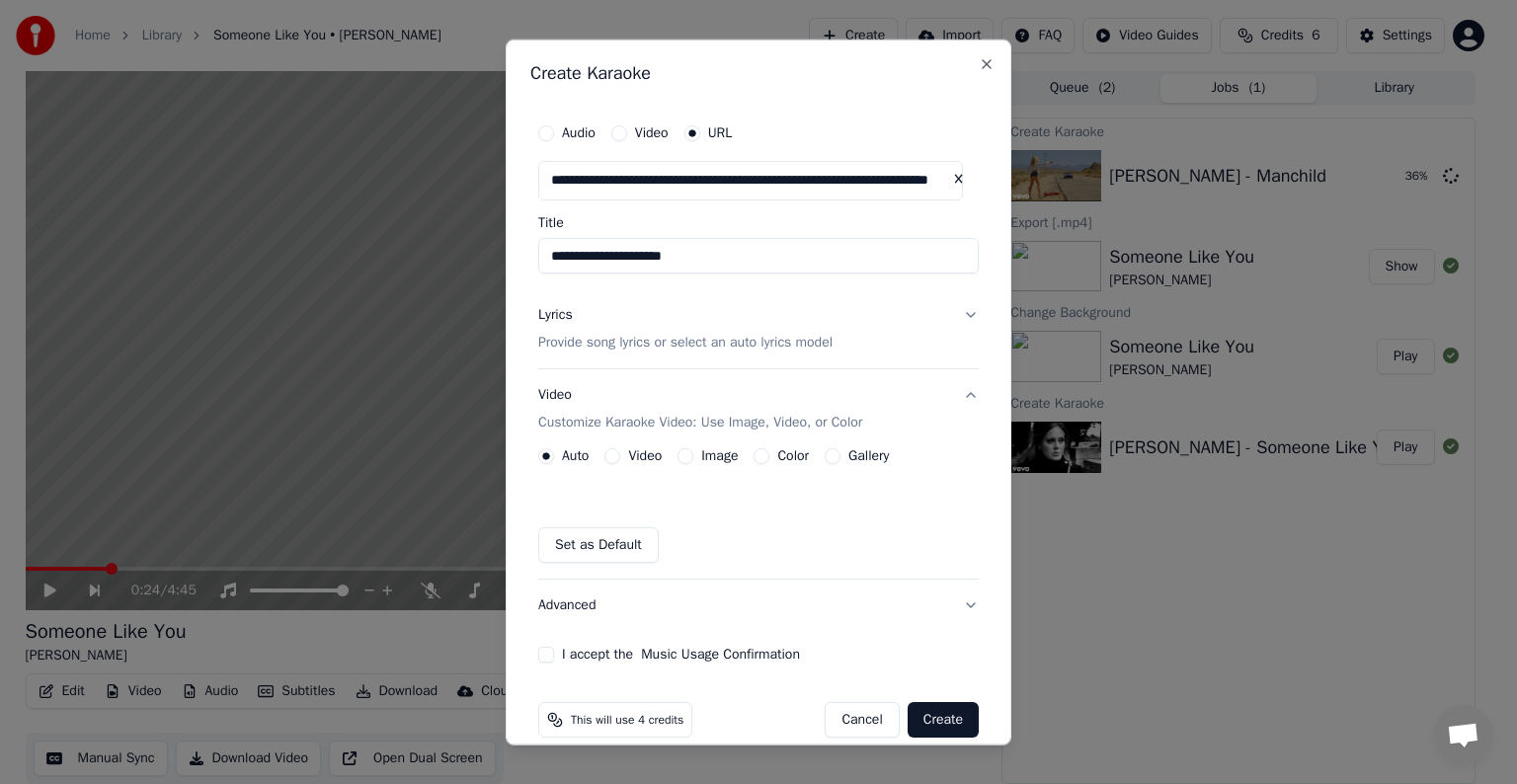 type on "**********" 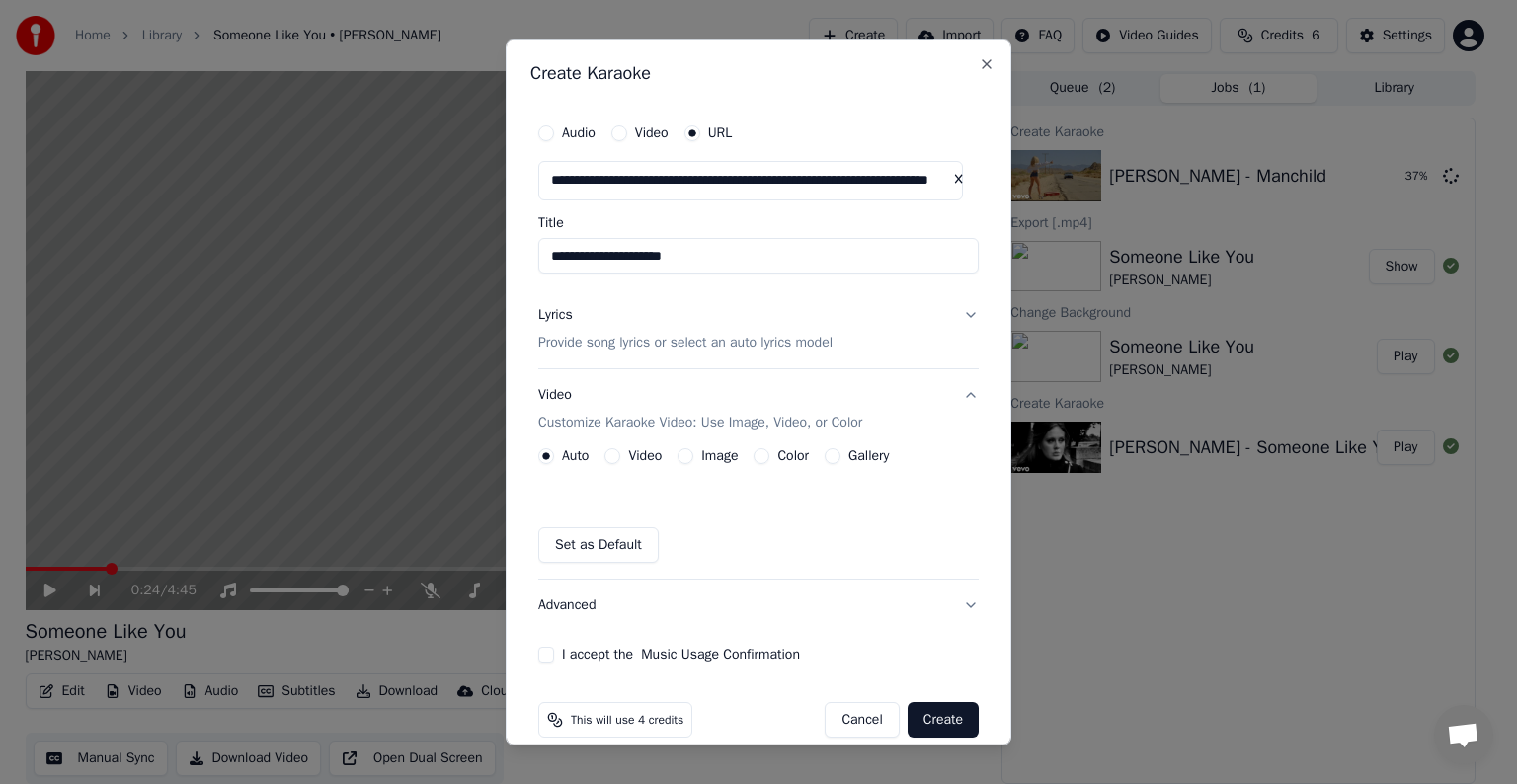 click on "Color" at bounding box center (761, 456) 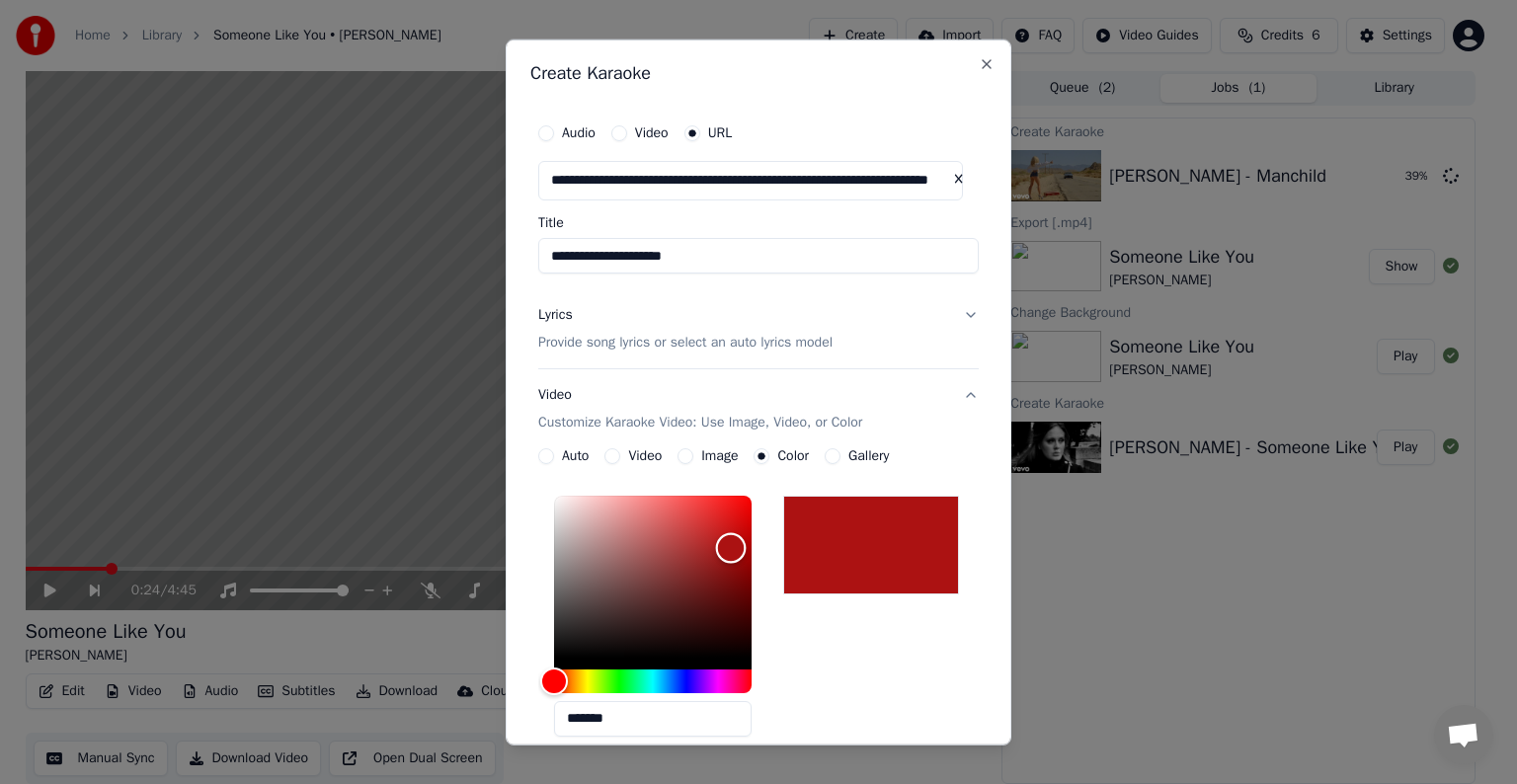 type on "*******" 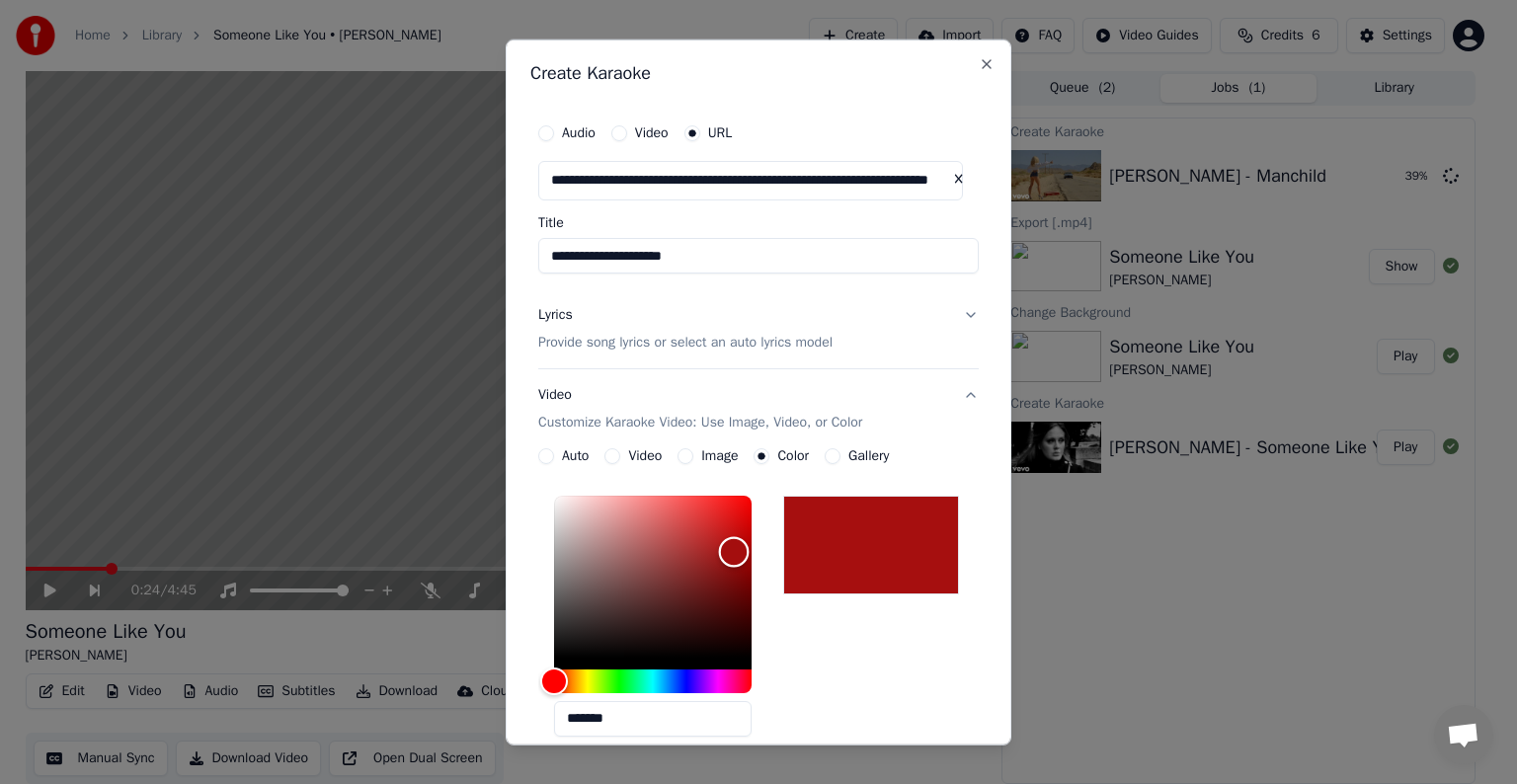 drag, startPoint x: 698, startPoint y: 561, endPoint x: 734, endPoint y: 552, distance: 37.107951 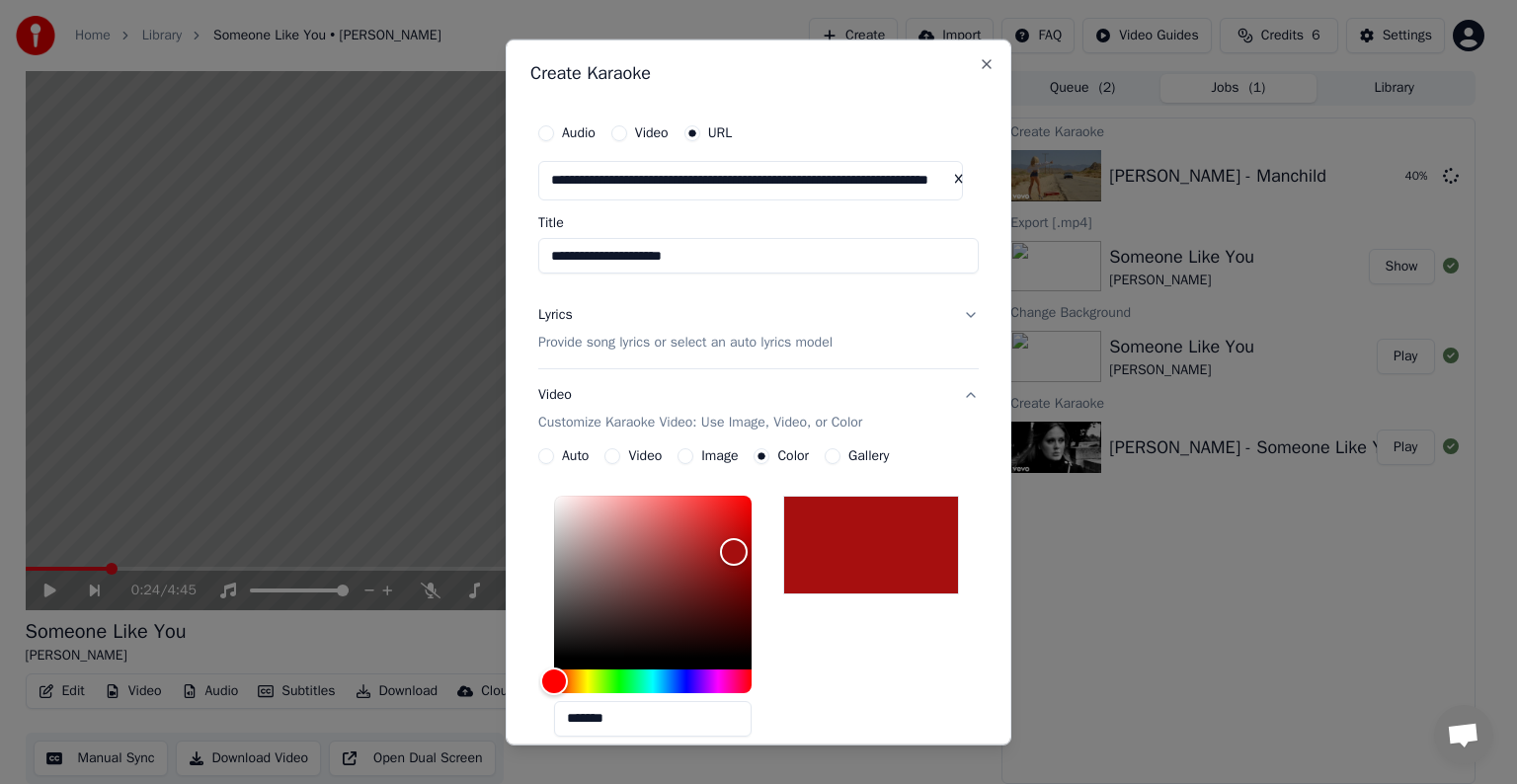 click on "Gallery" at bounding box center (868, 456) 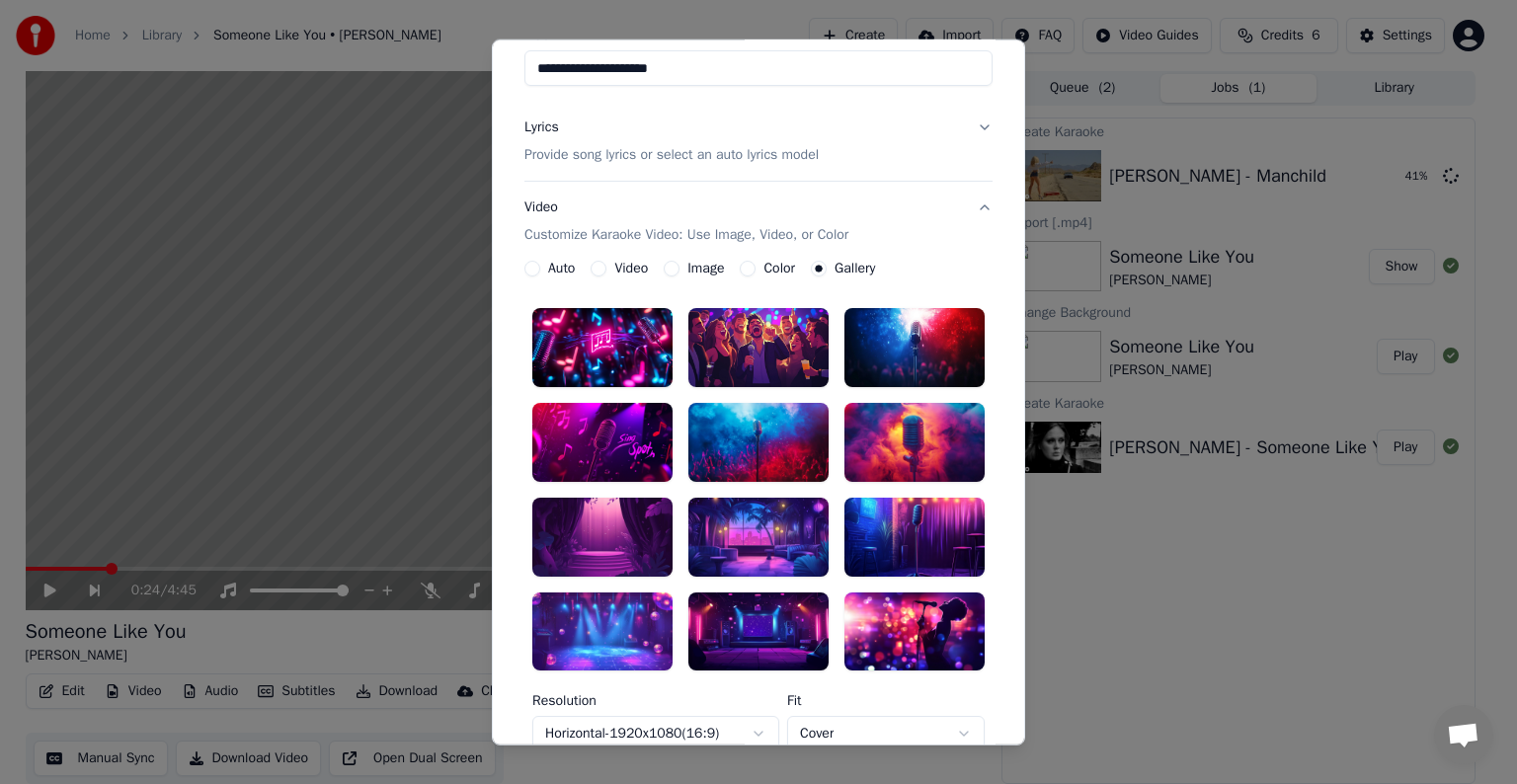 scroll, scrollTop: 0, scrollLeft: 0, axis: both 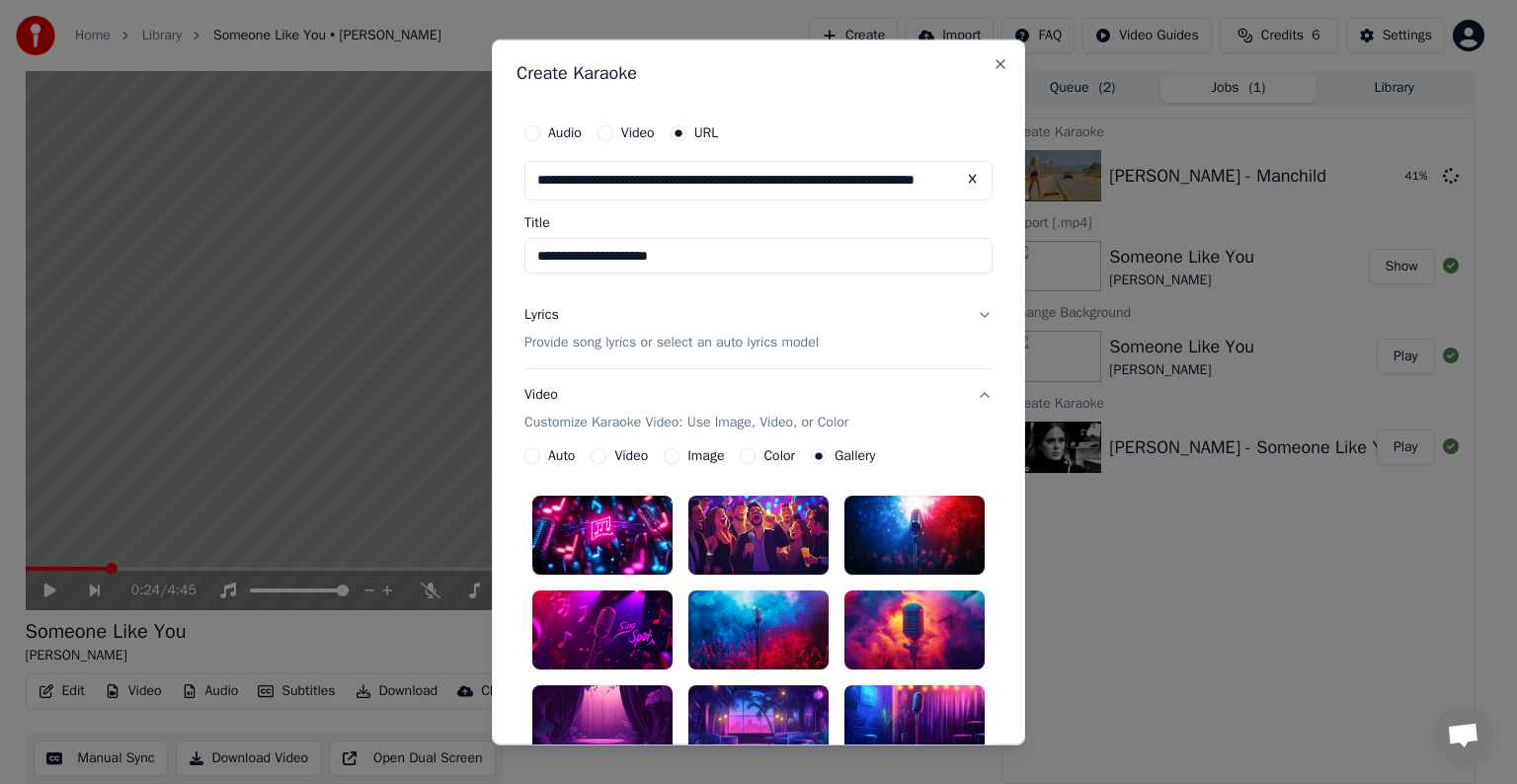 click on "Image" at bounding box center (693, 456) 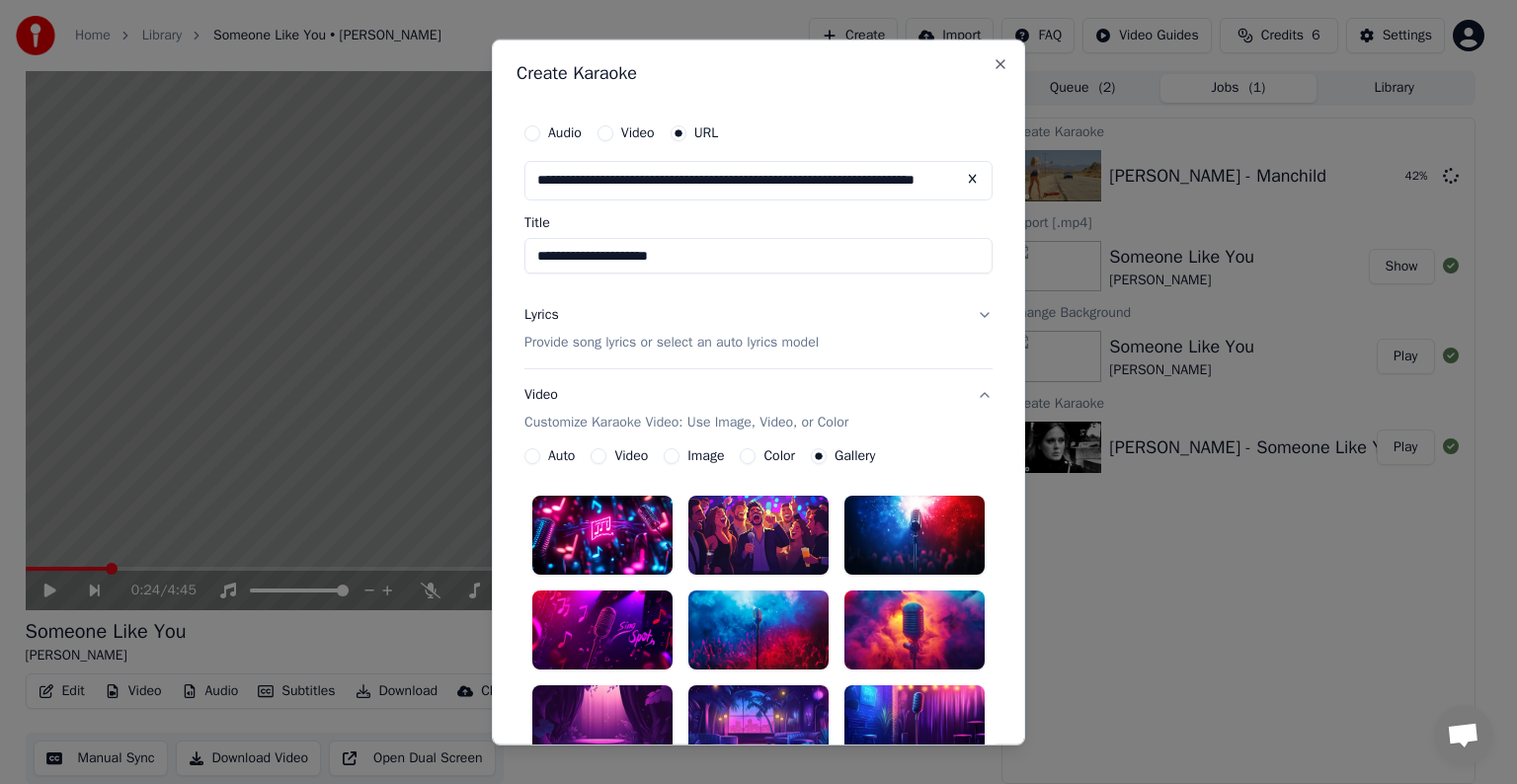 click on "Image" at bounding box center (672, 456) 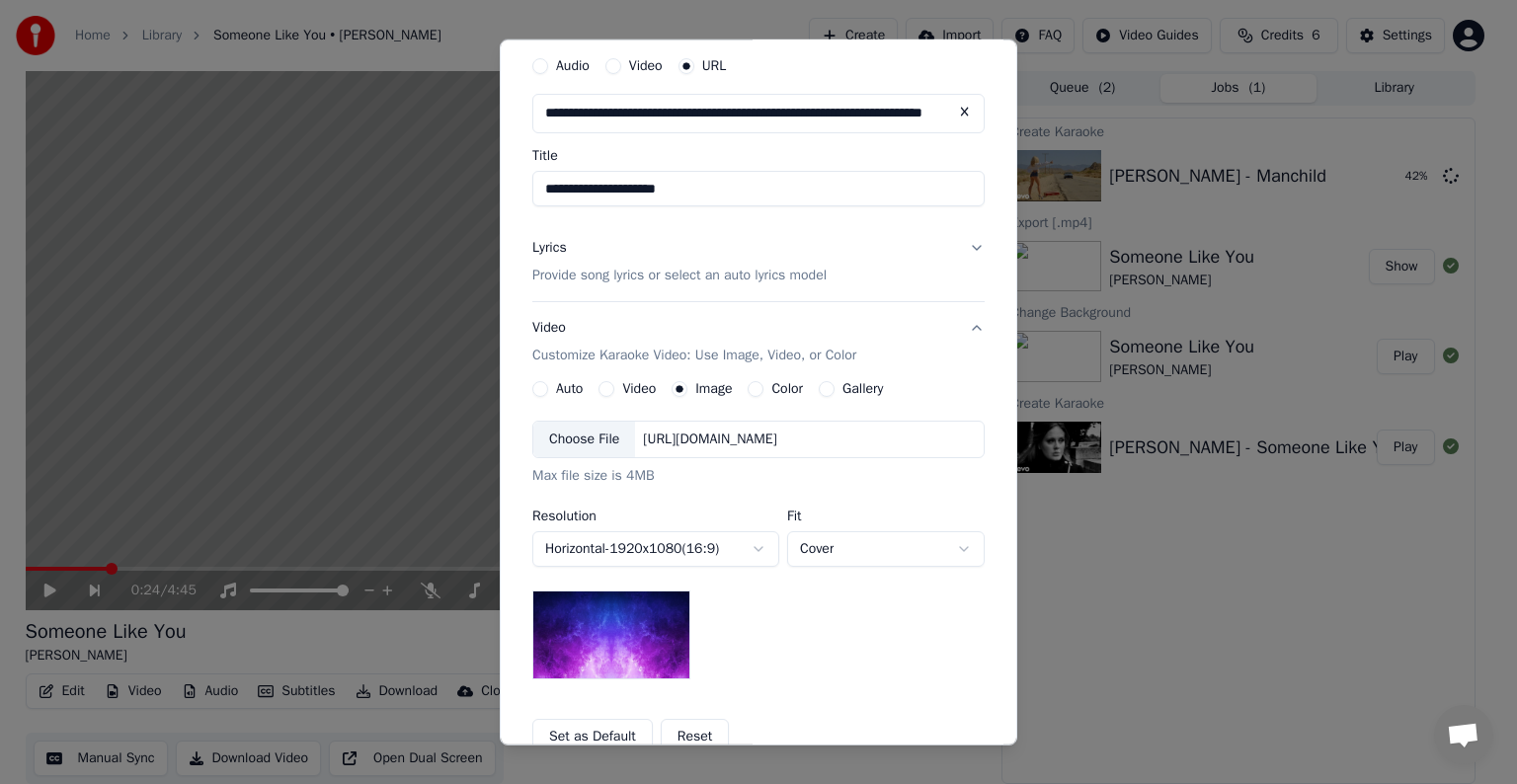 scroll, scrollTop: 99, scrollLeft: 0, axis: vertical 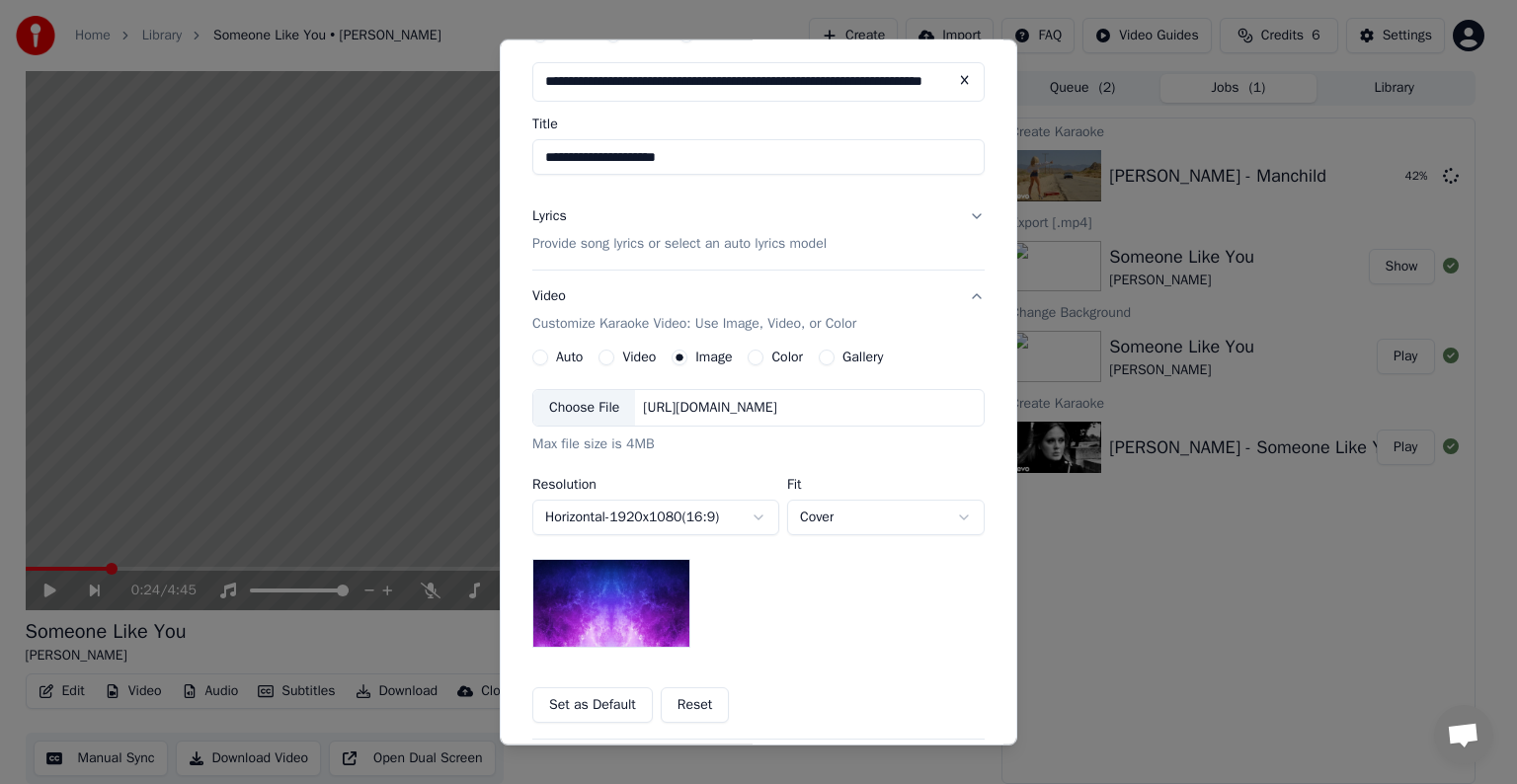 click on "Choose File" at bounding box center [584, 408] 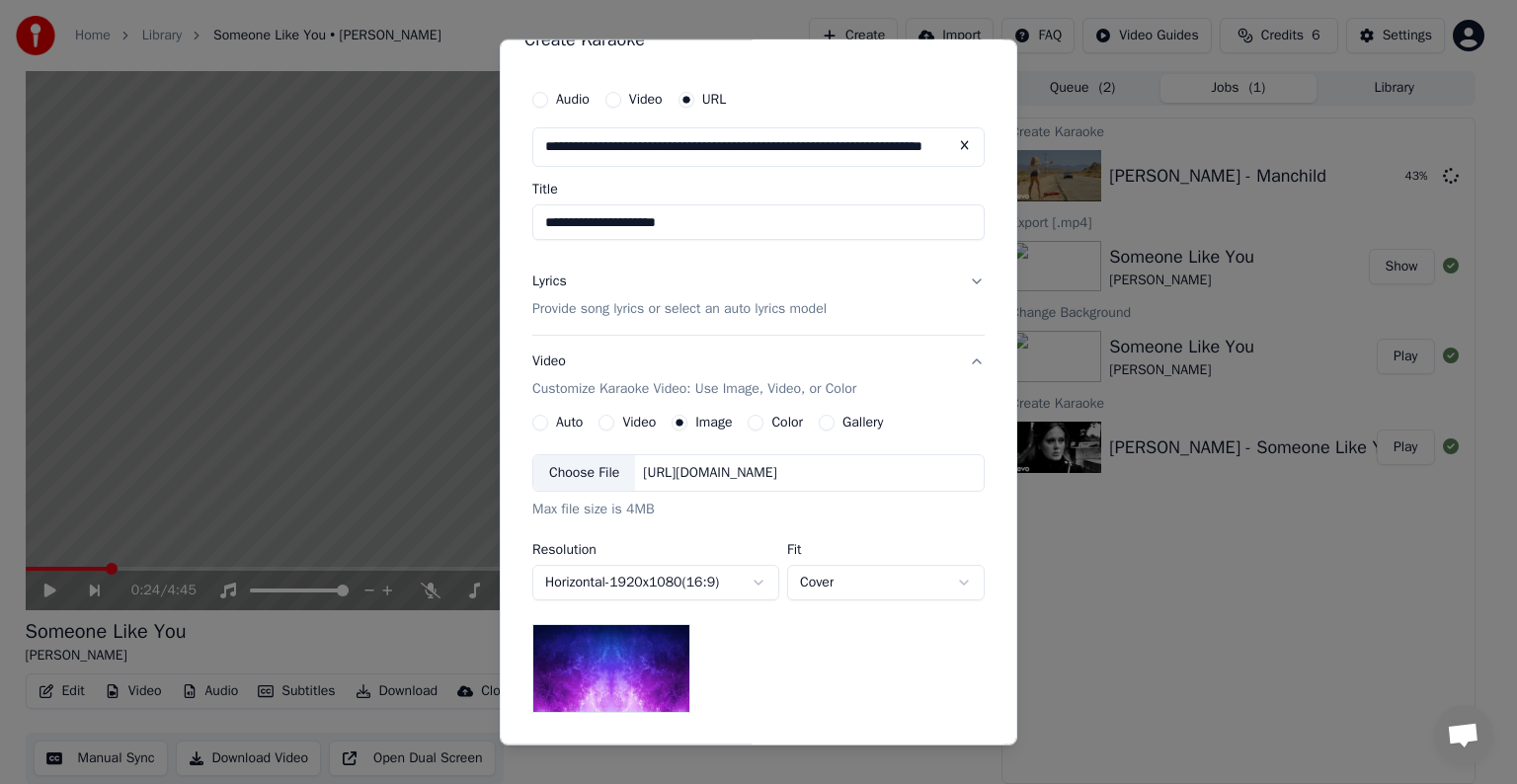 scroll, scrollTop: 0, scrollLeft: 0, axis: both 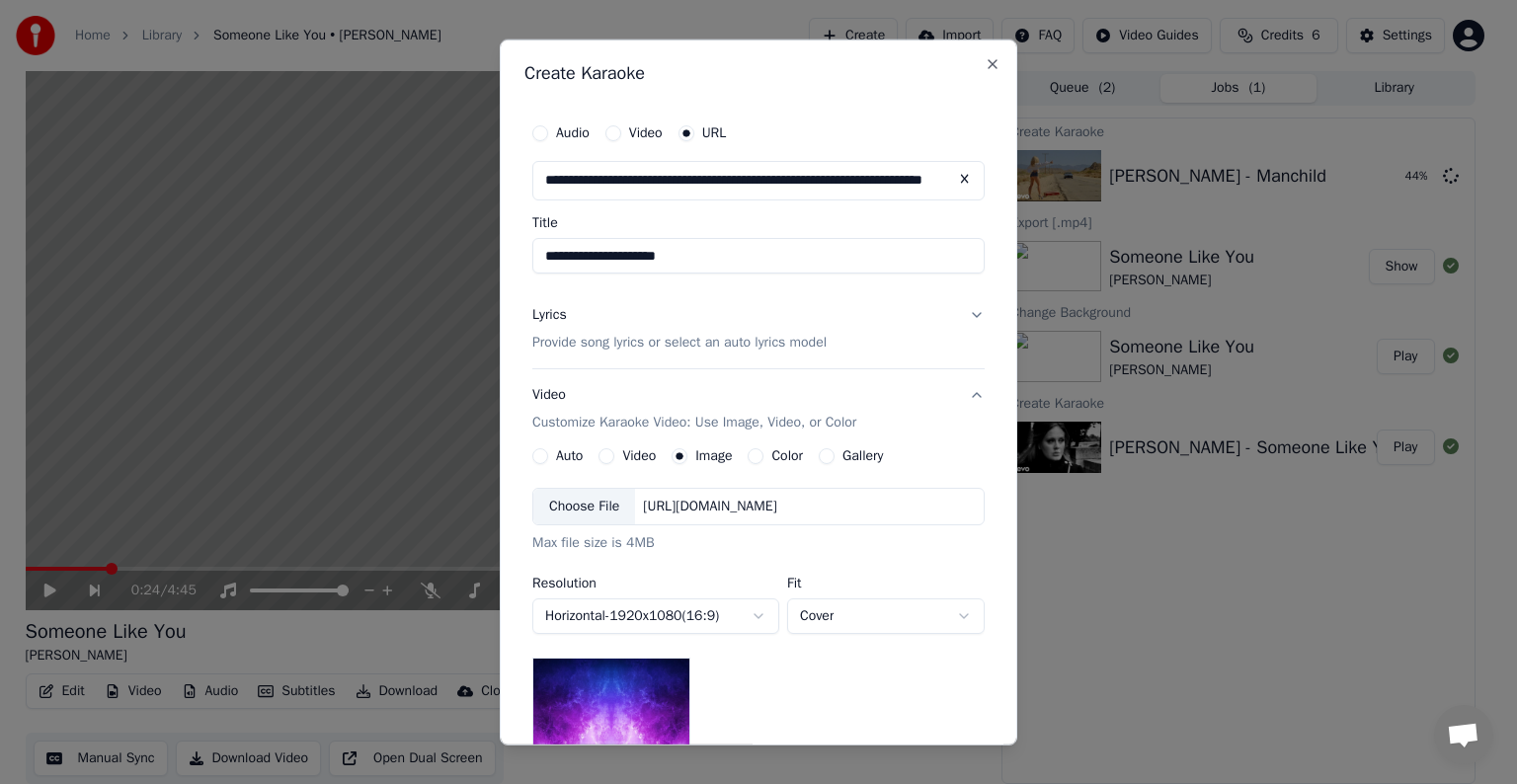 click on "Color" at bounding box center (787, 456) 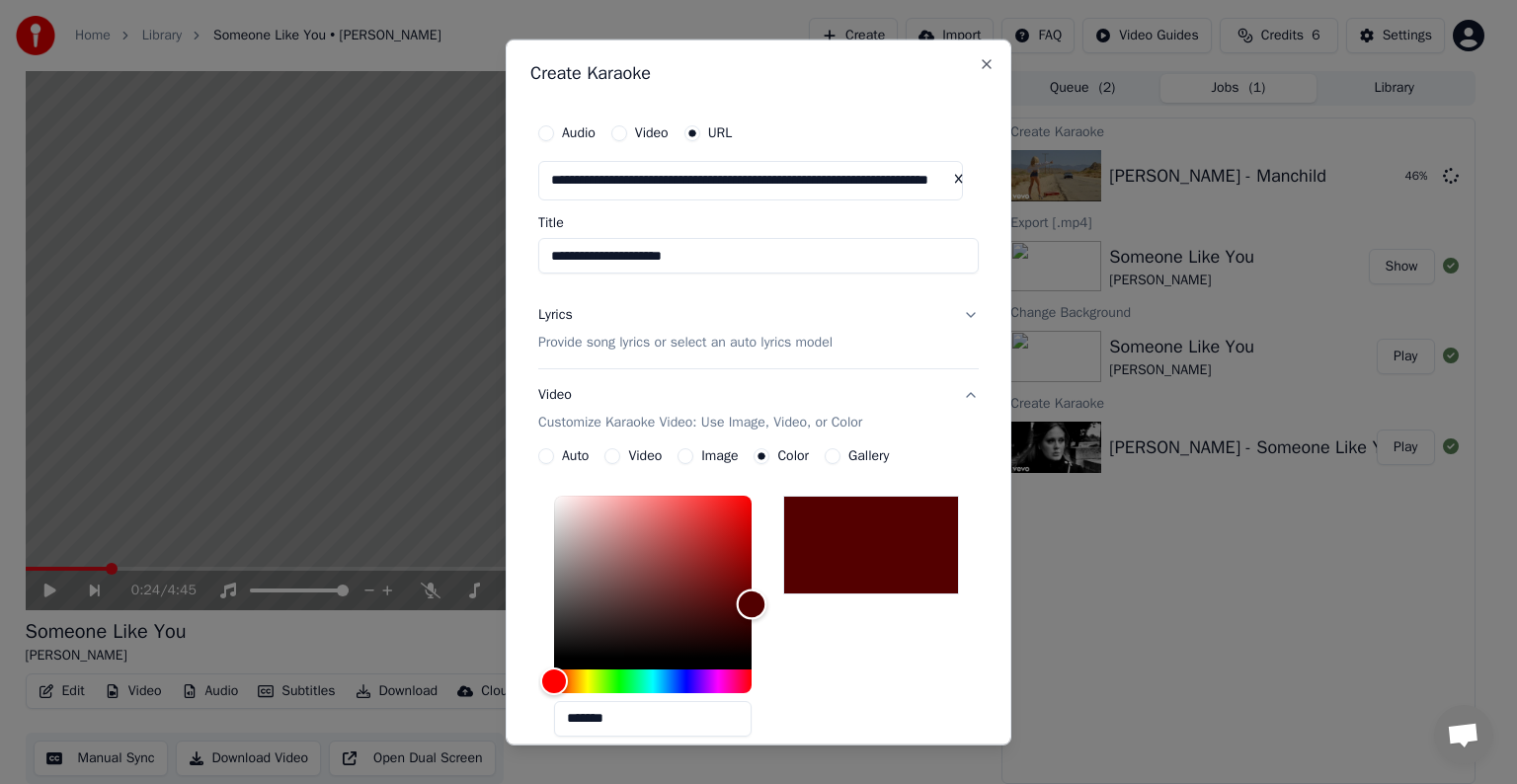 type on "*******" 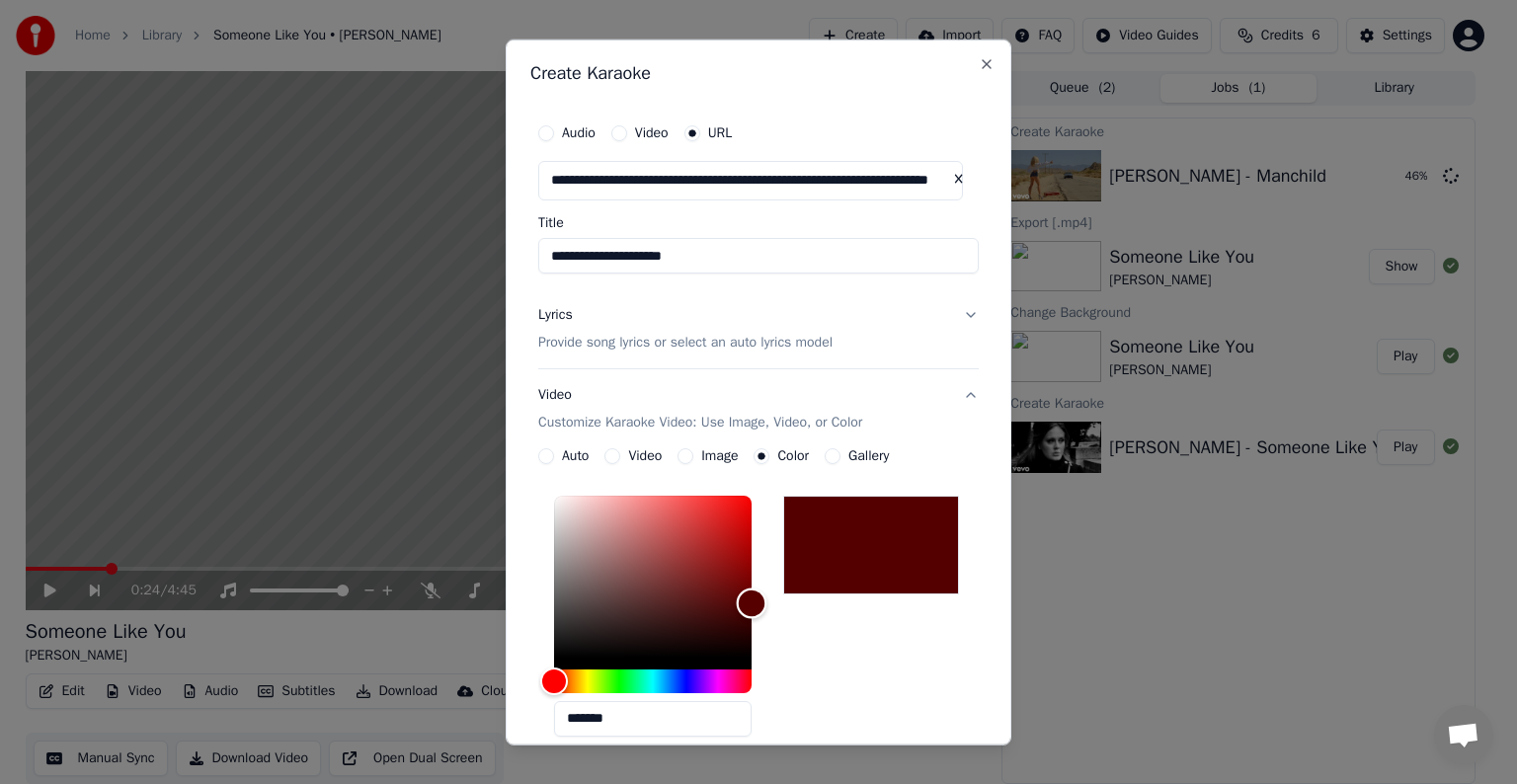 drag, startPoint x: 562, startPoint y: 645, endPoint x: 764, endPoint y: 603, distance: 206.32014 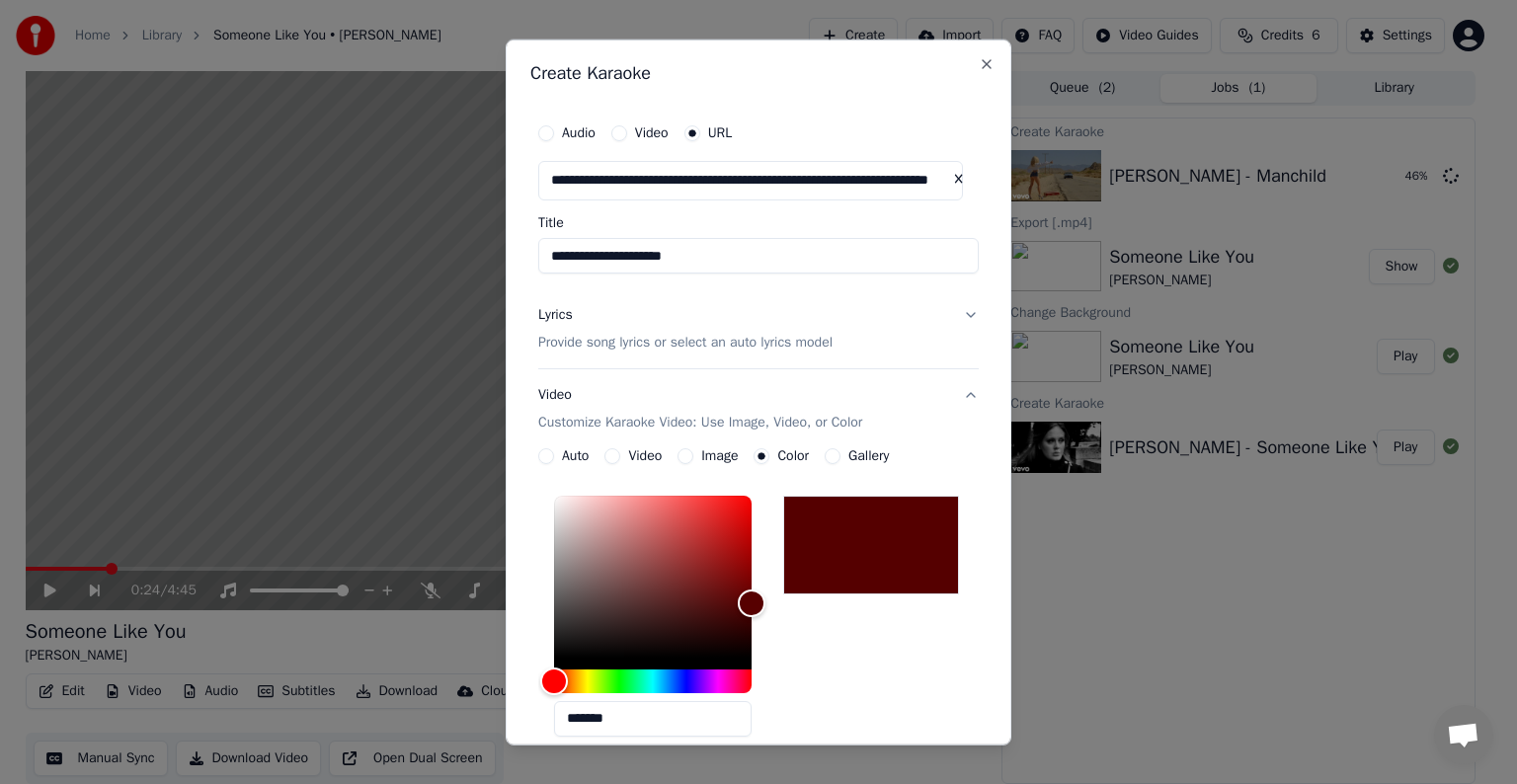click on "Auto Video Image Color Gallery" at bounding box center [713, 456] 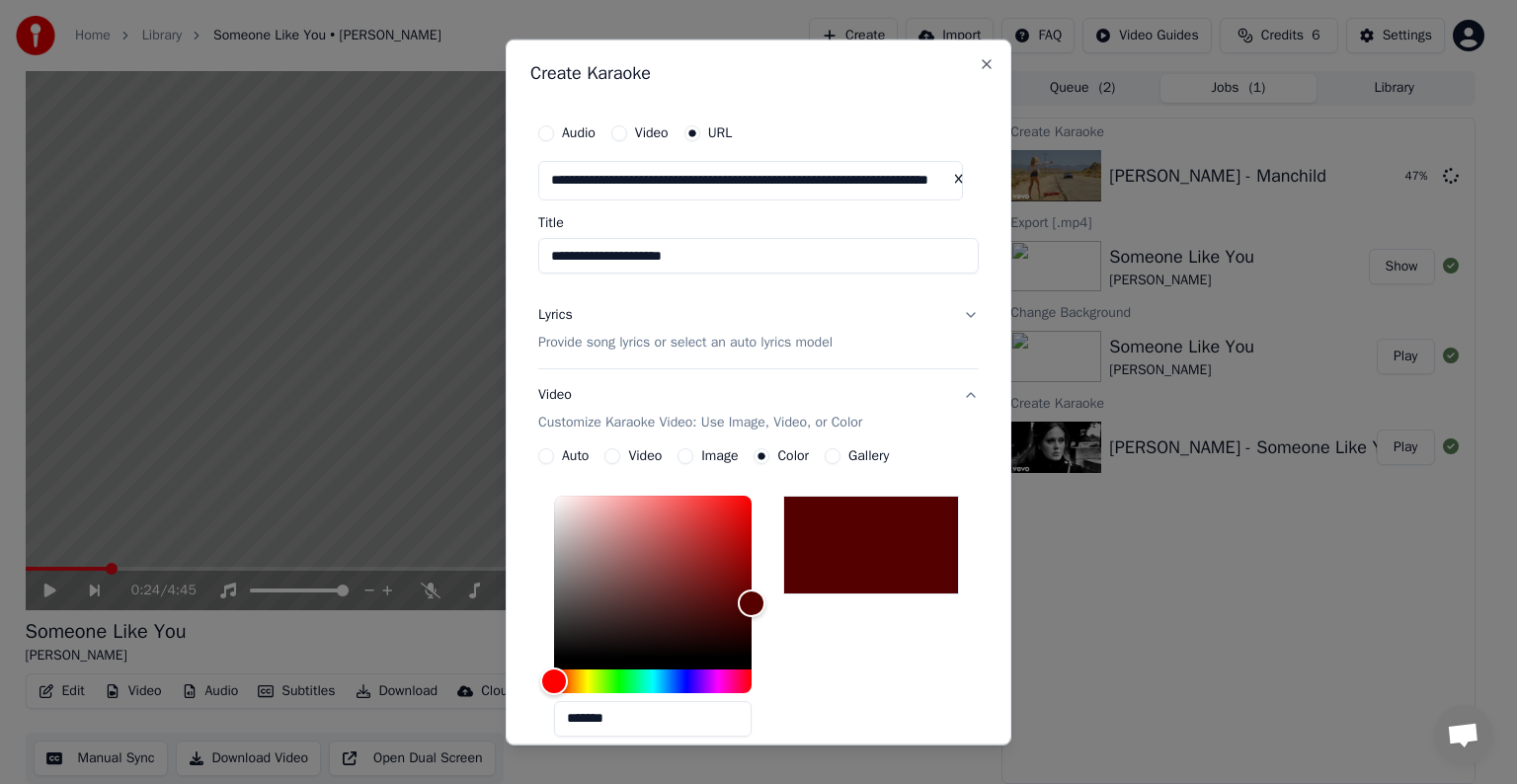 click on "Gallery" at bounding box center [833, 456] 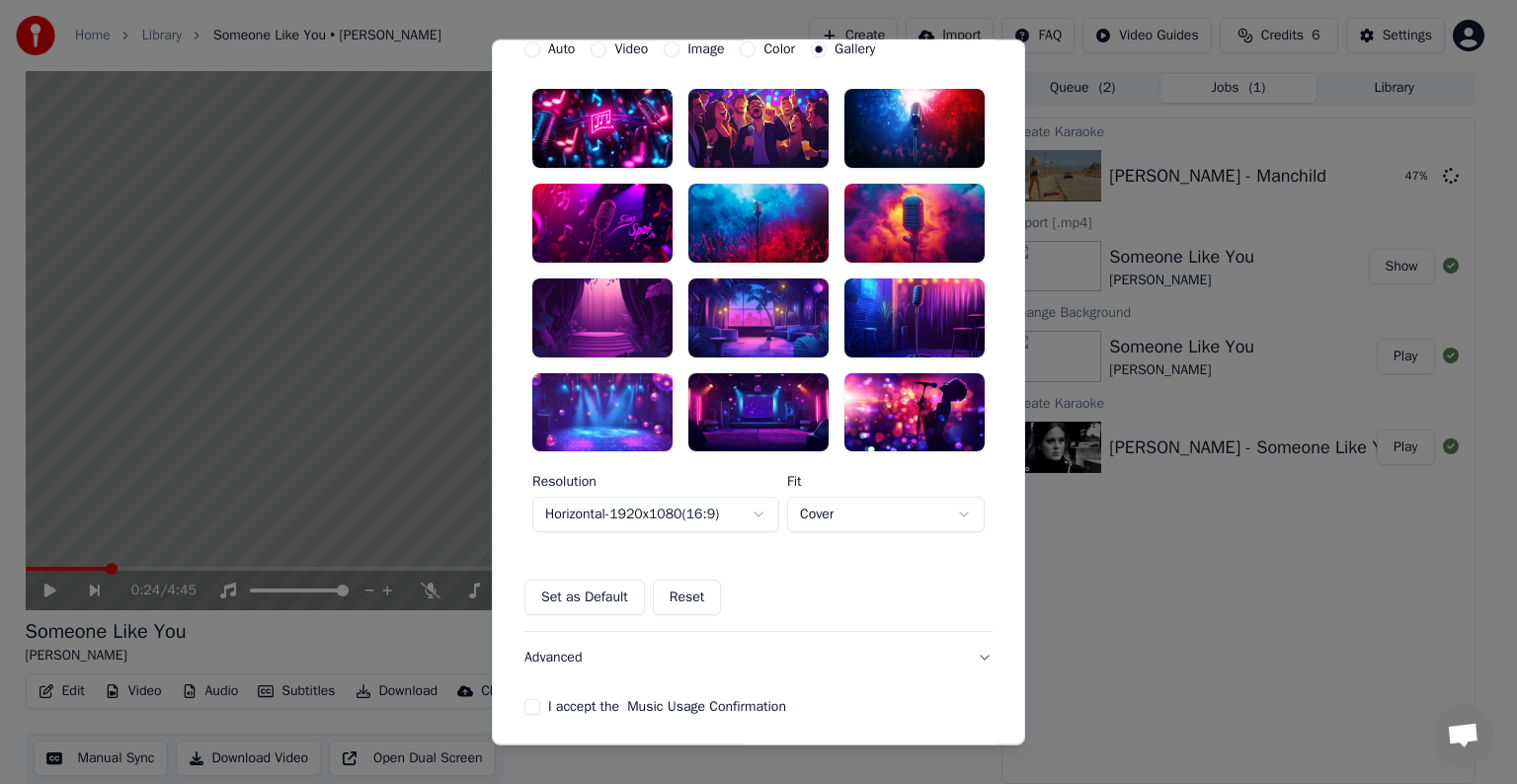 scroll, scrollTop: 484, scrollLeft: 0, axis: vertical 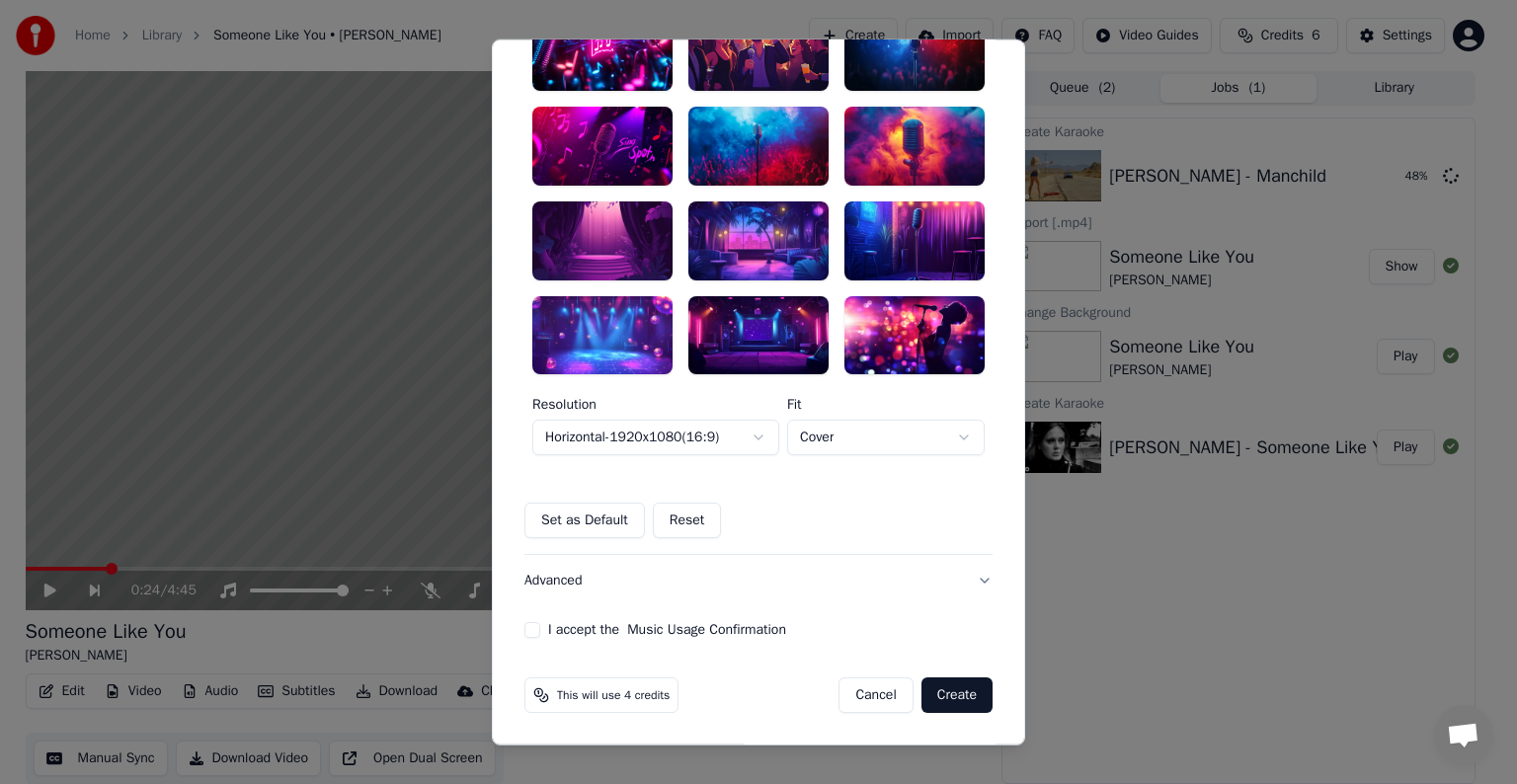 click at bounding box center (602, 240) 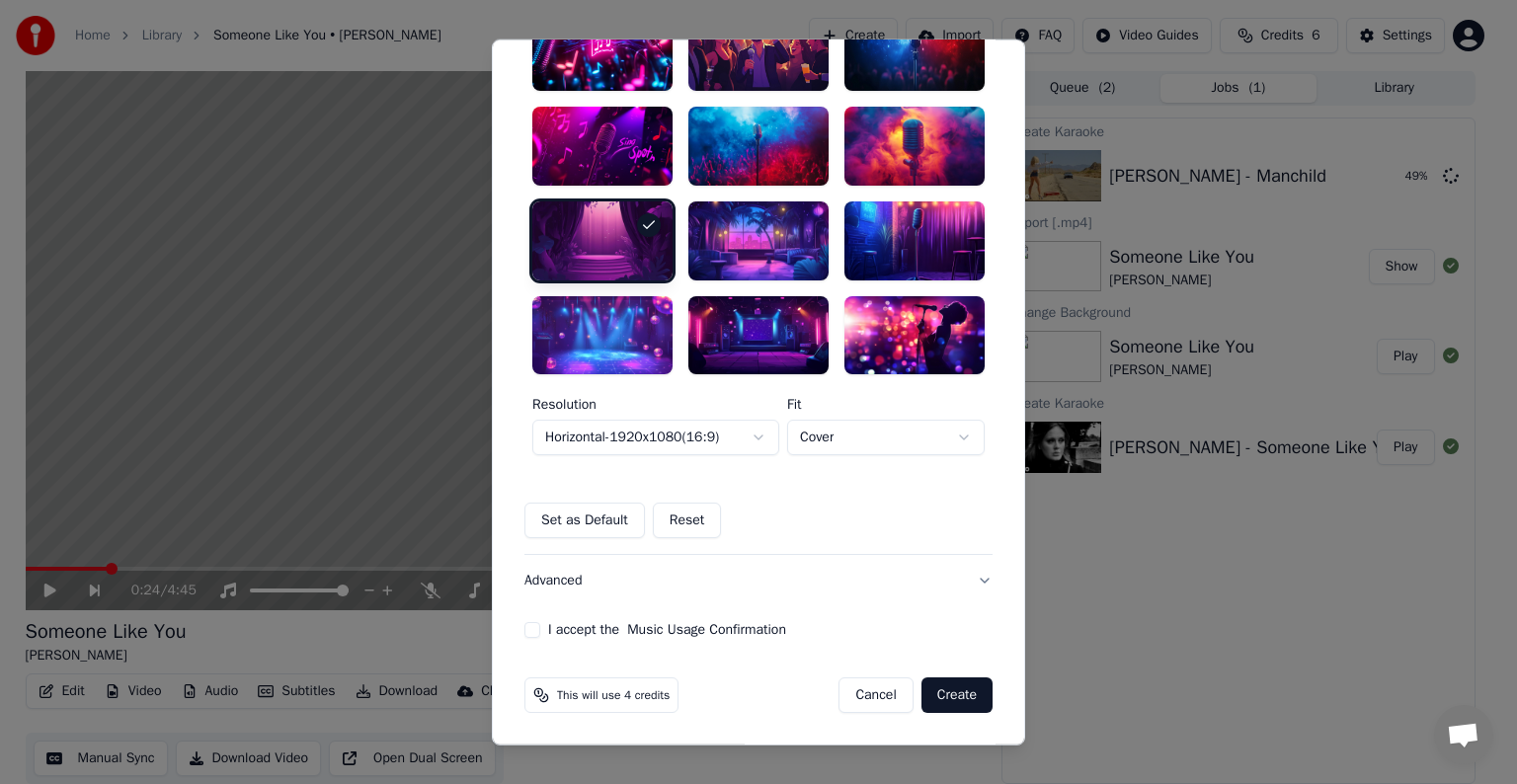click on "I accept the   Music Usage Confirmation" at bounding box center (532, 630) 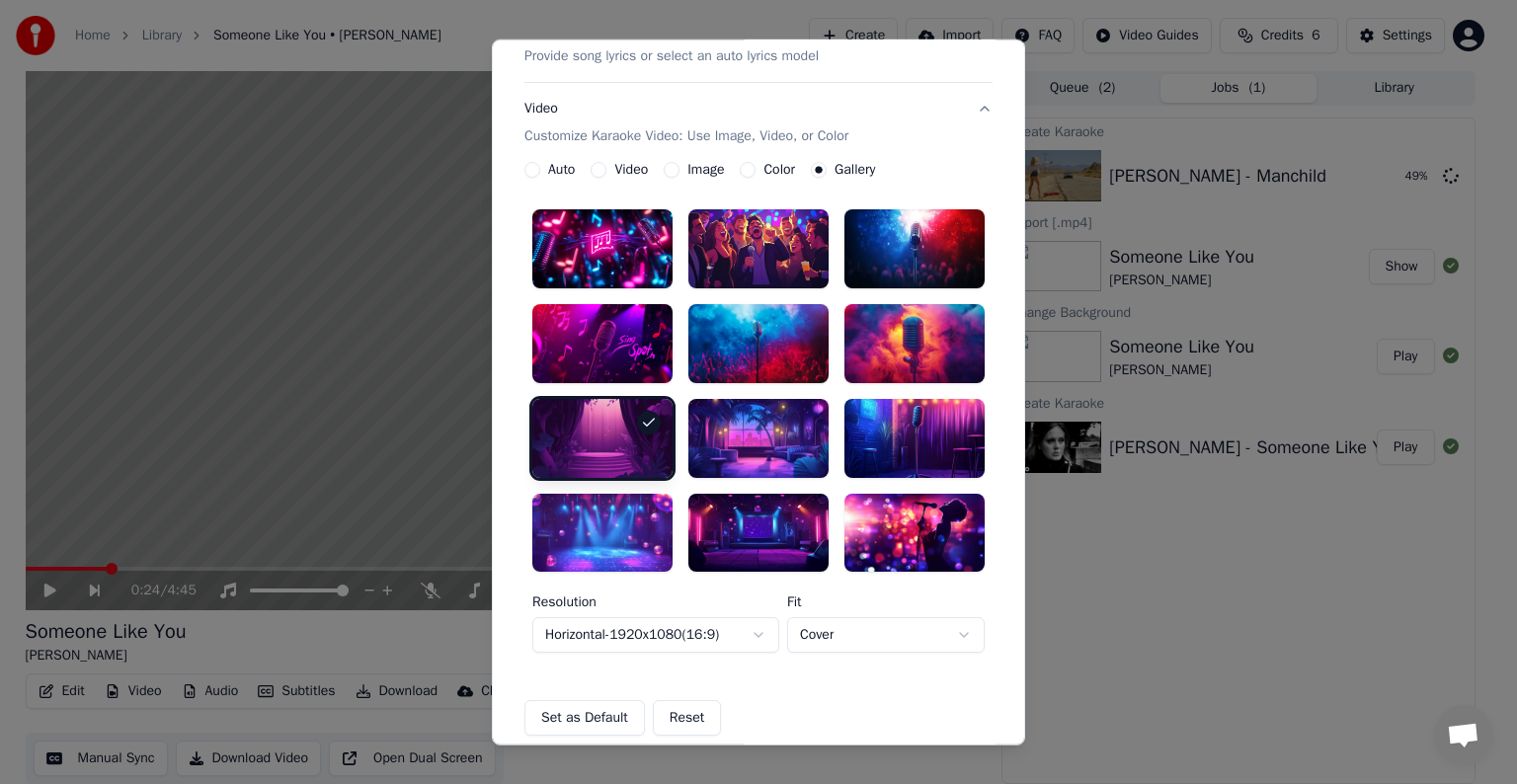 scroll, scrollTop: 89, scrollLeft: 0, axis: vertical 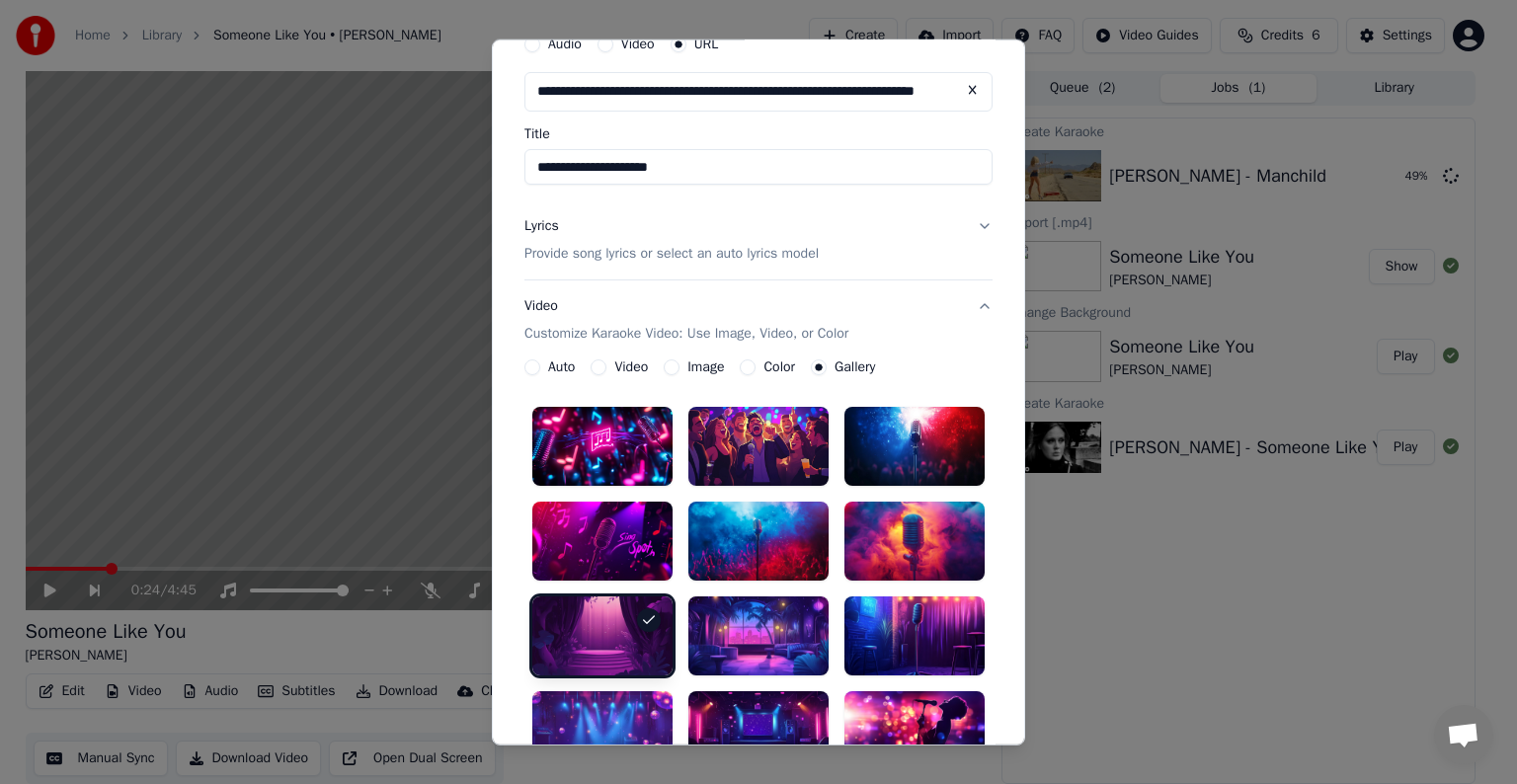 click on "Provide song lyrics or select an auto lyrics model" at bounding box center (672, 254) 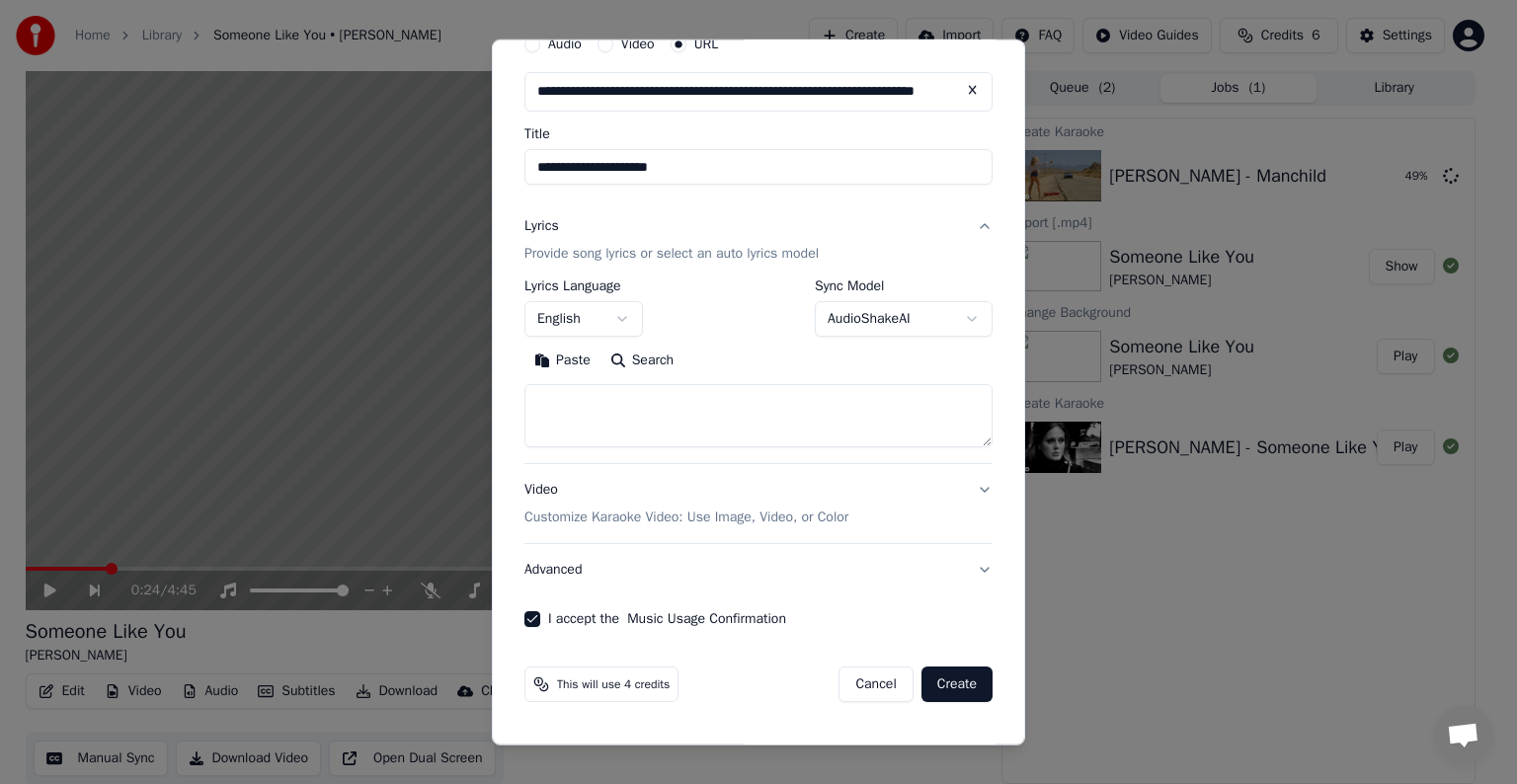 click on "Provide song lyrics or select an auto lyrics model" at bounding box center (672, 254) 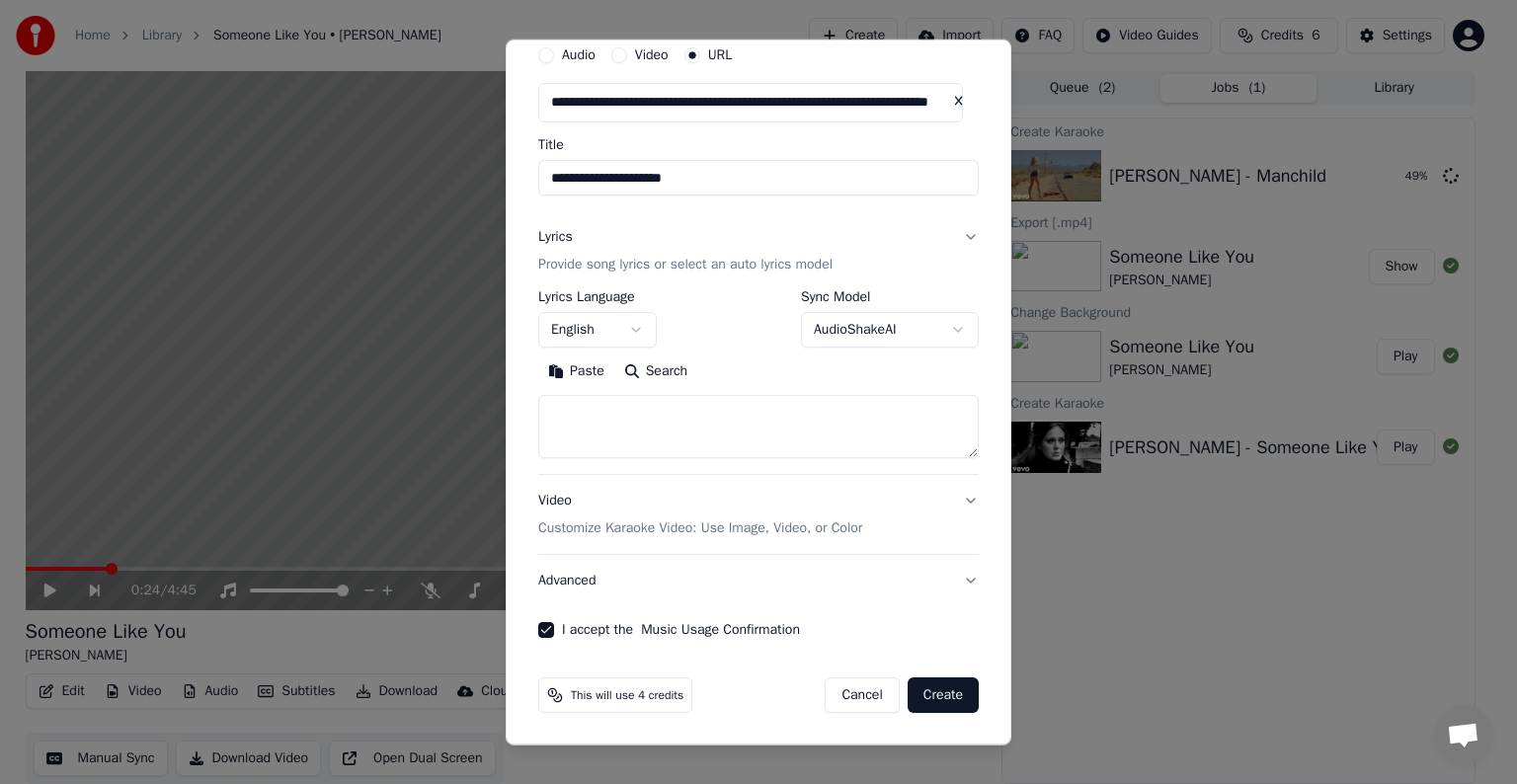 scroll, scrollTop: 0, scrollLeft: 0, axis: both 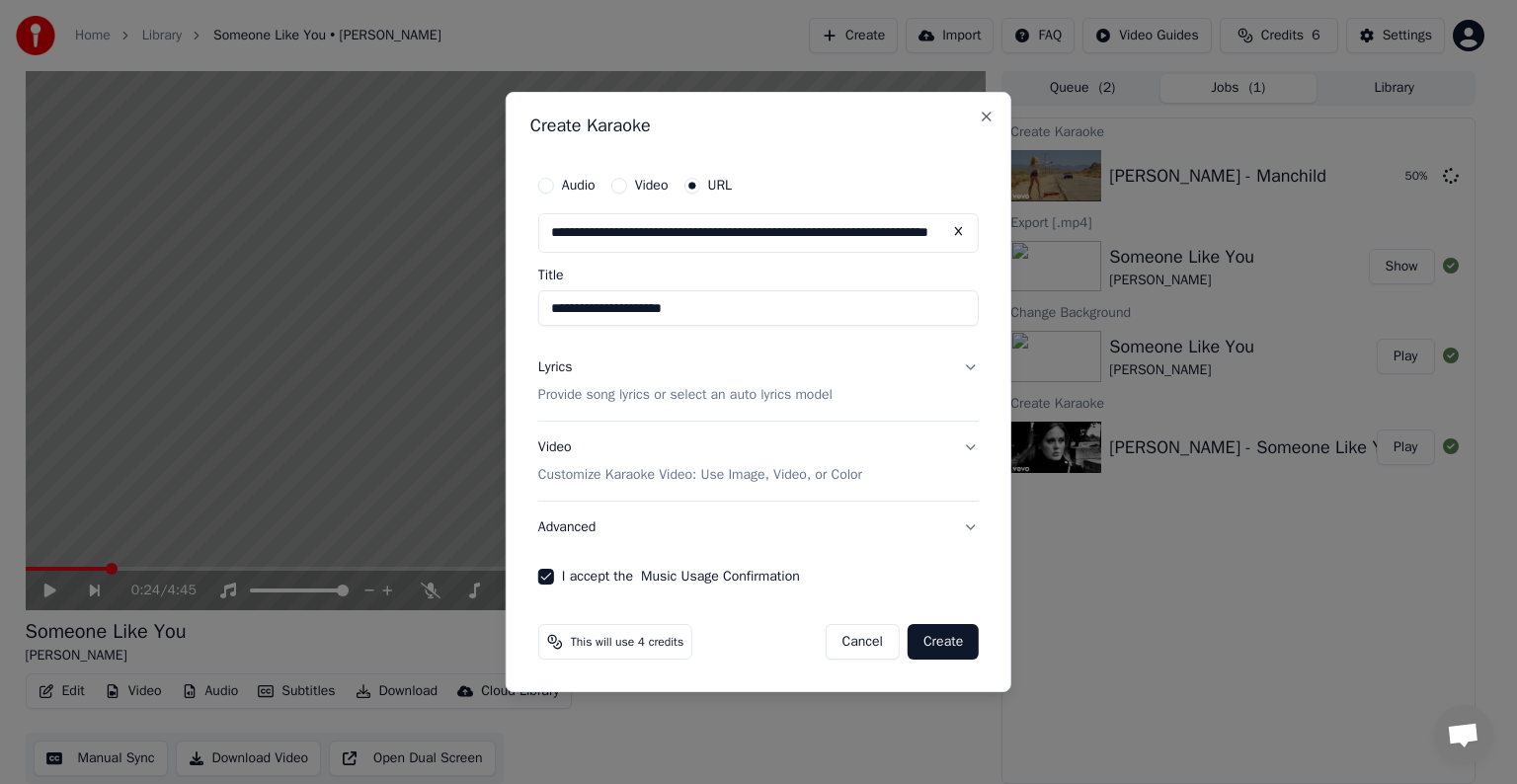 click on "Provide song lyrics or select an auto lyrics model" at bounding box center [685, 395] 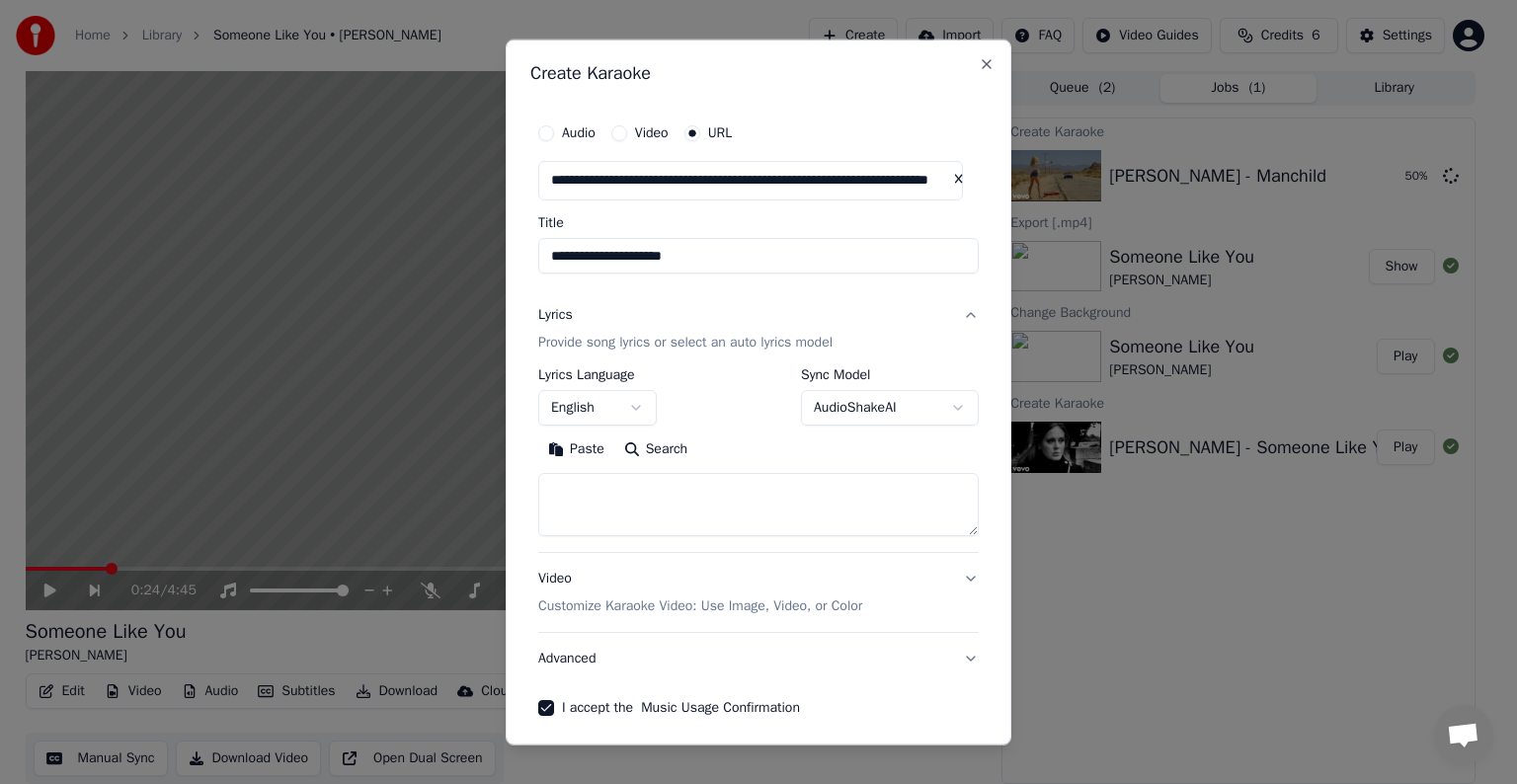 click on "Search" at bounding box center (656, 449) 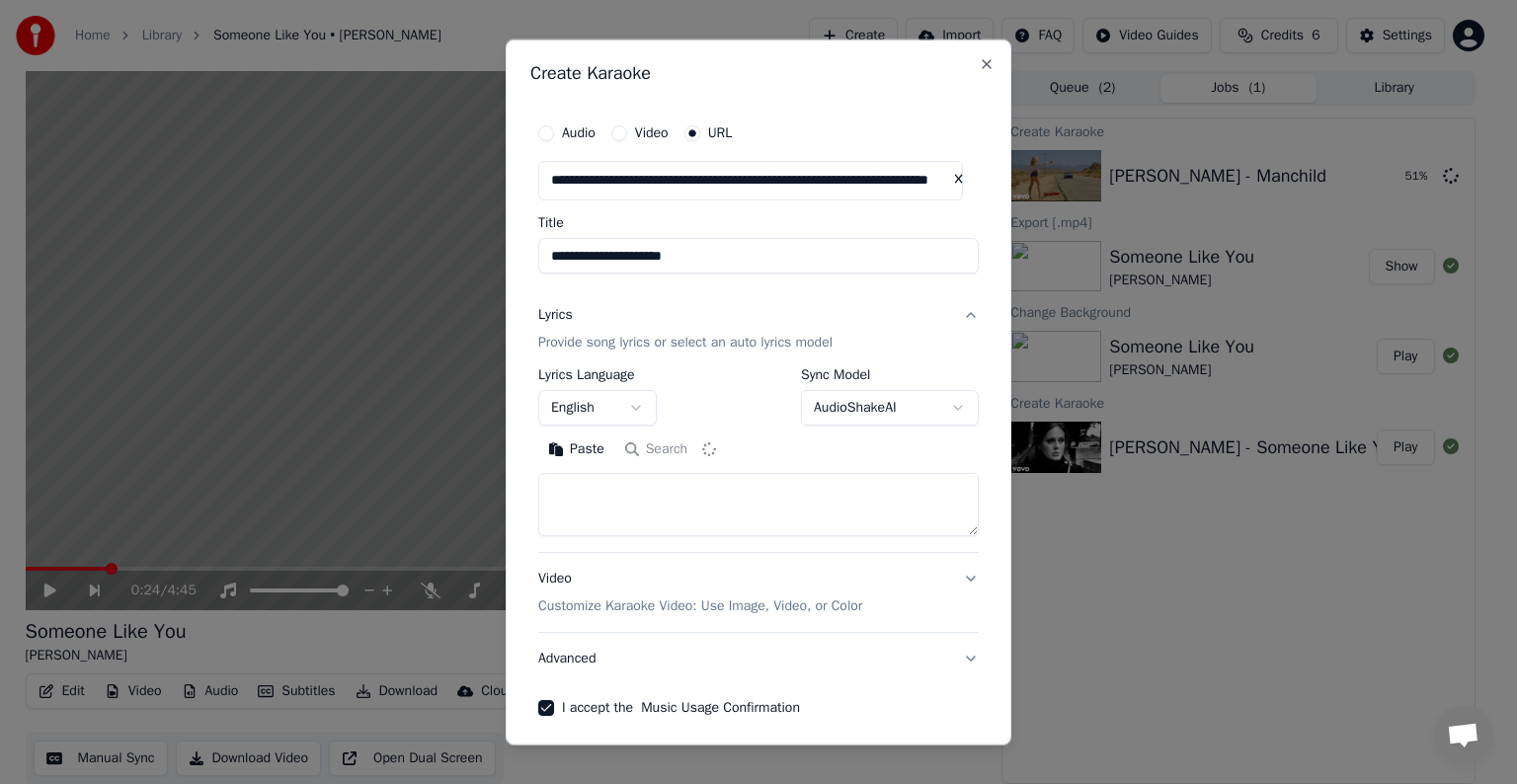 type on "**********" 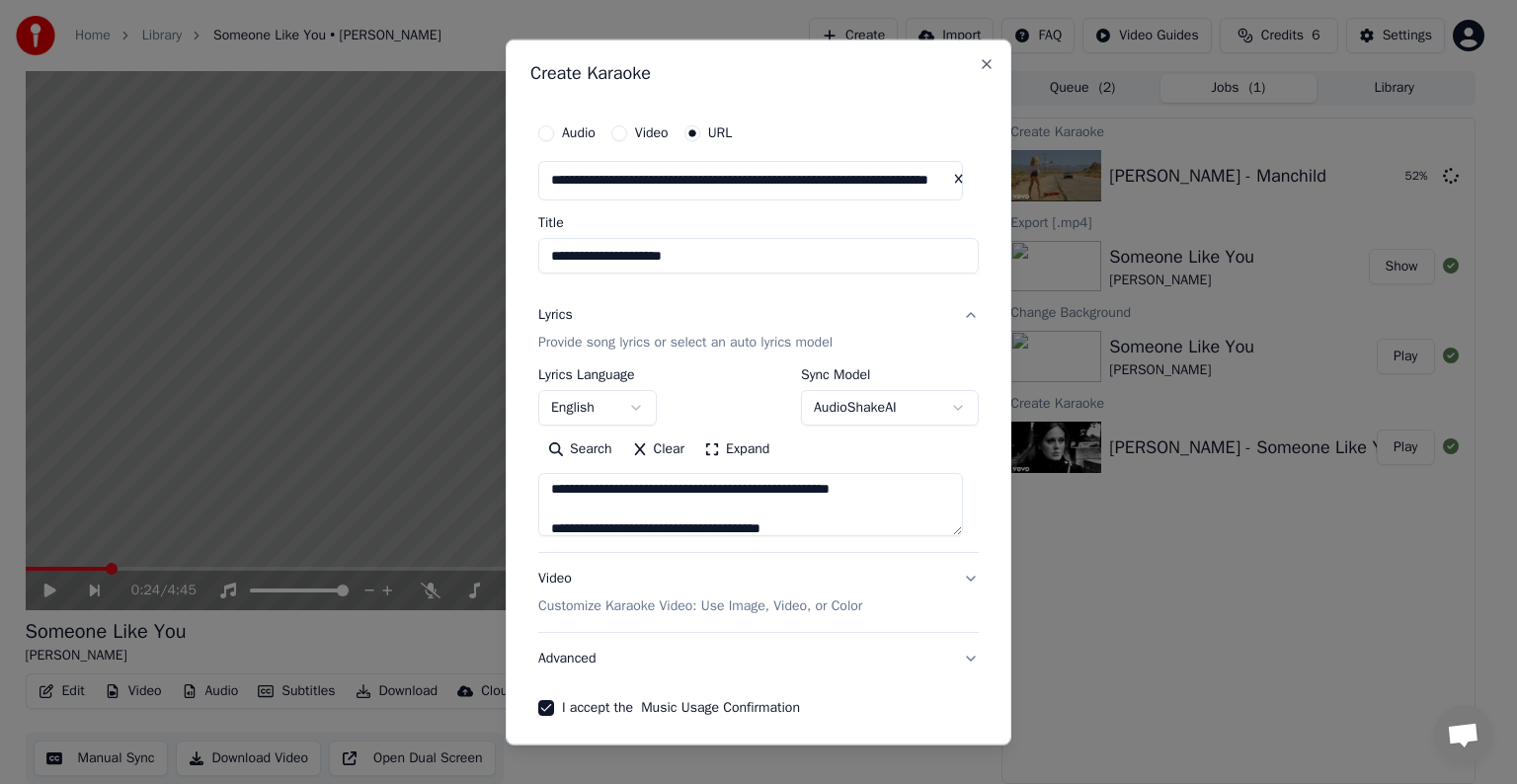 scroll, scrollTop: 980, scrollLeft: 0, axis: vertical 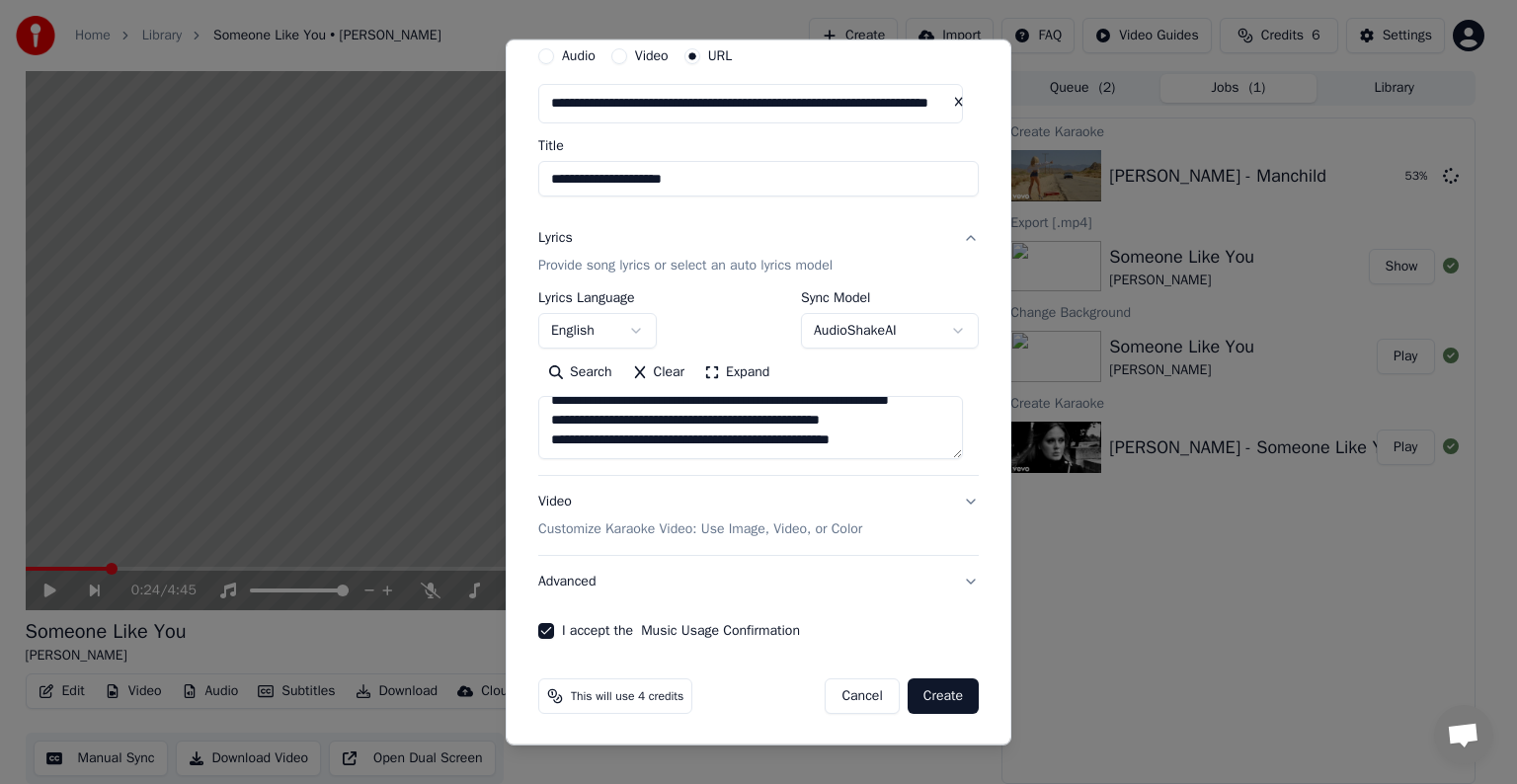 click on "Create" at bounding box center (943, 696) 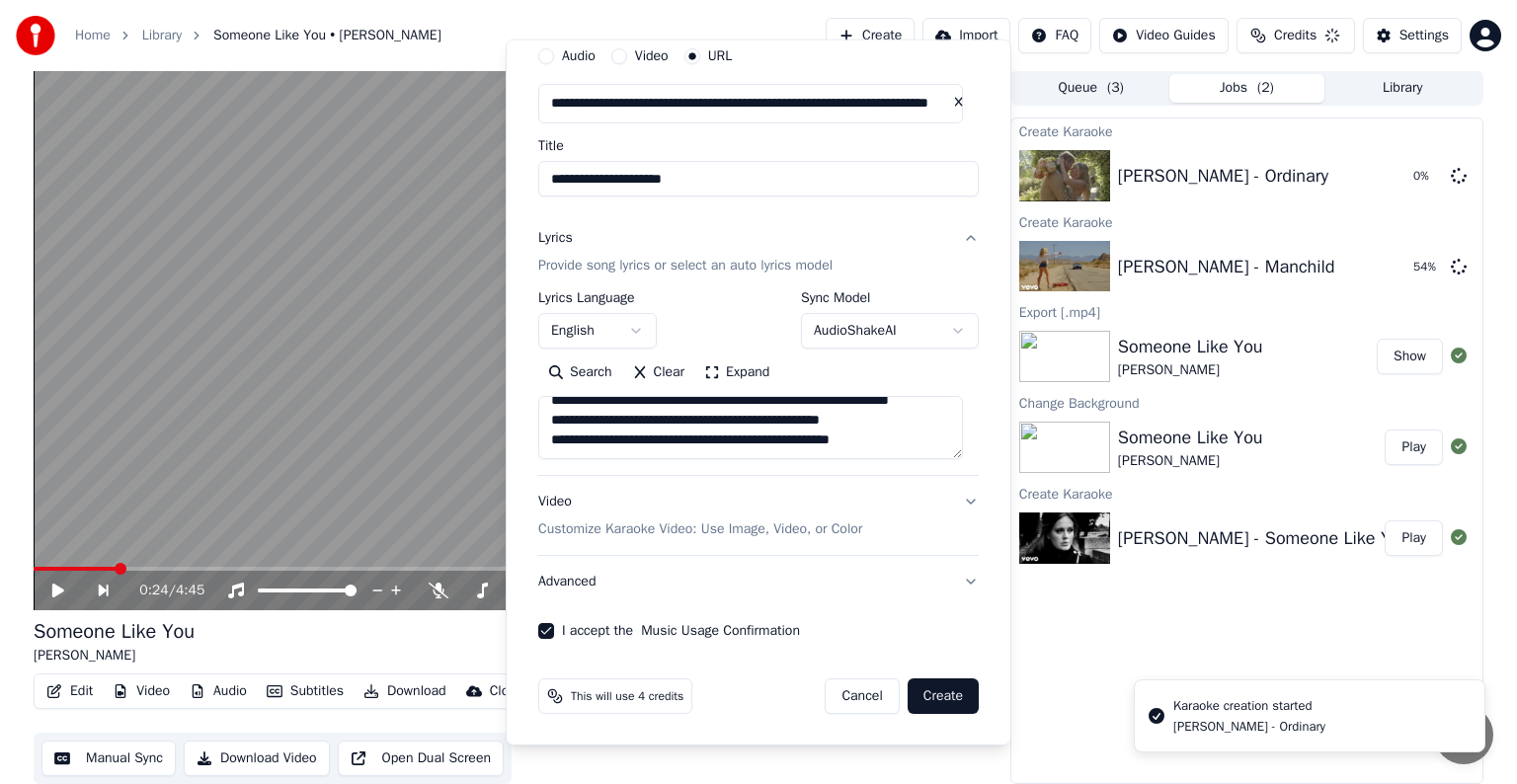 type 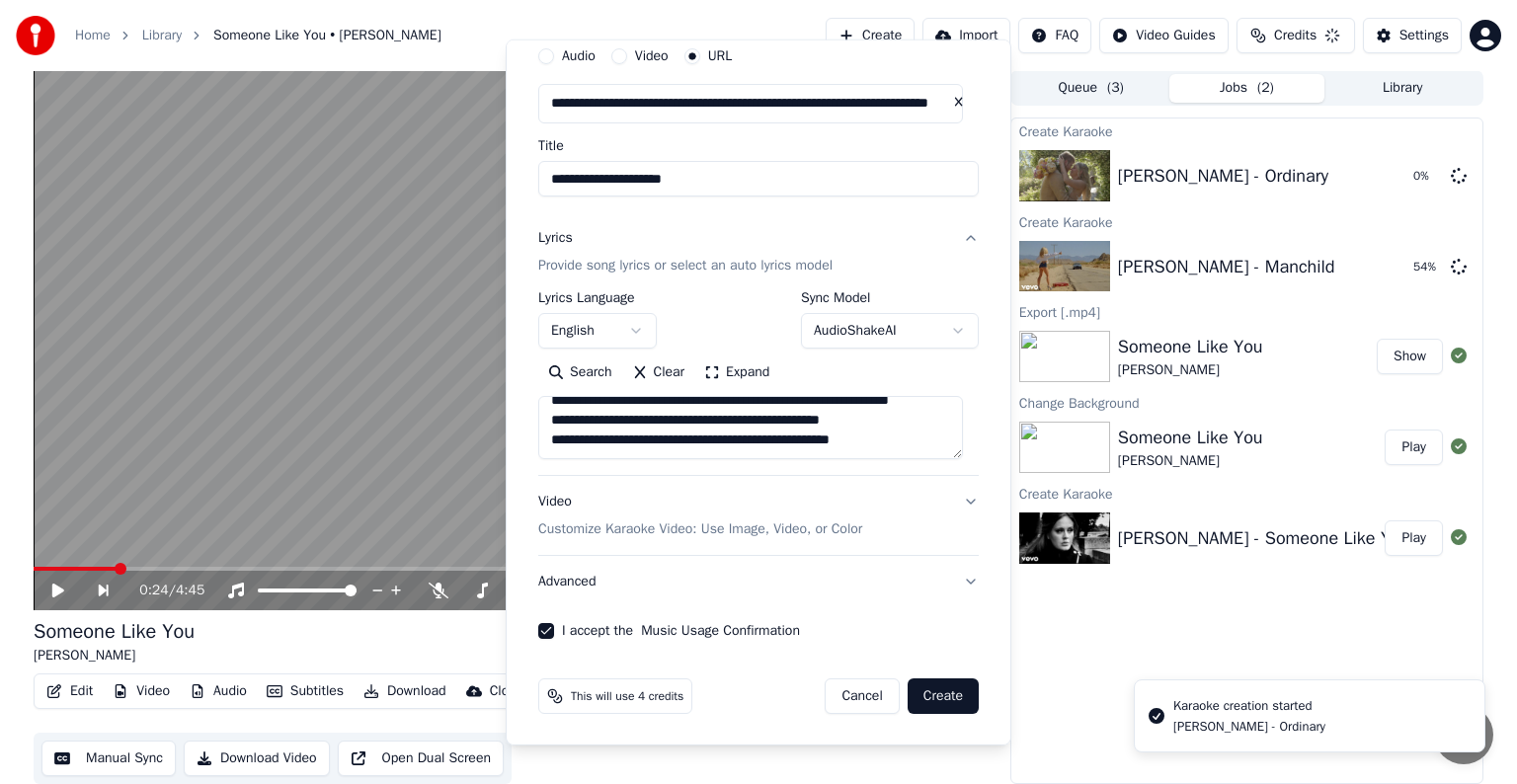type 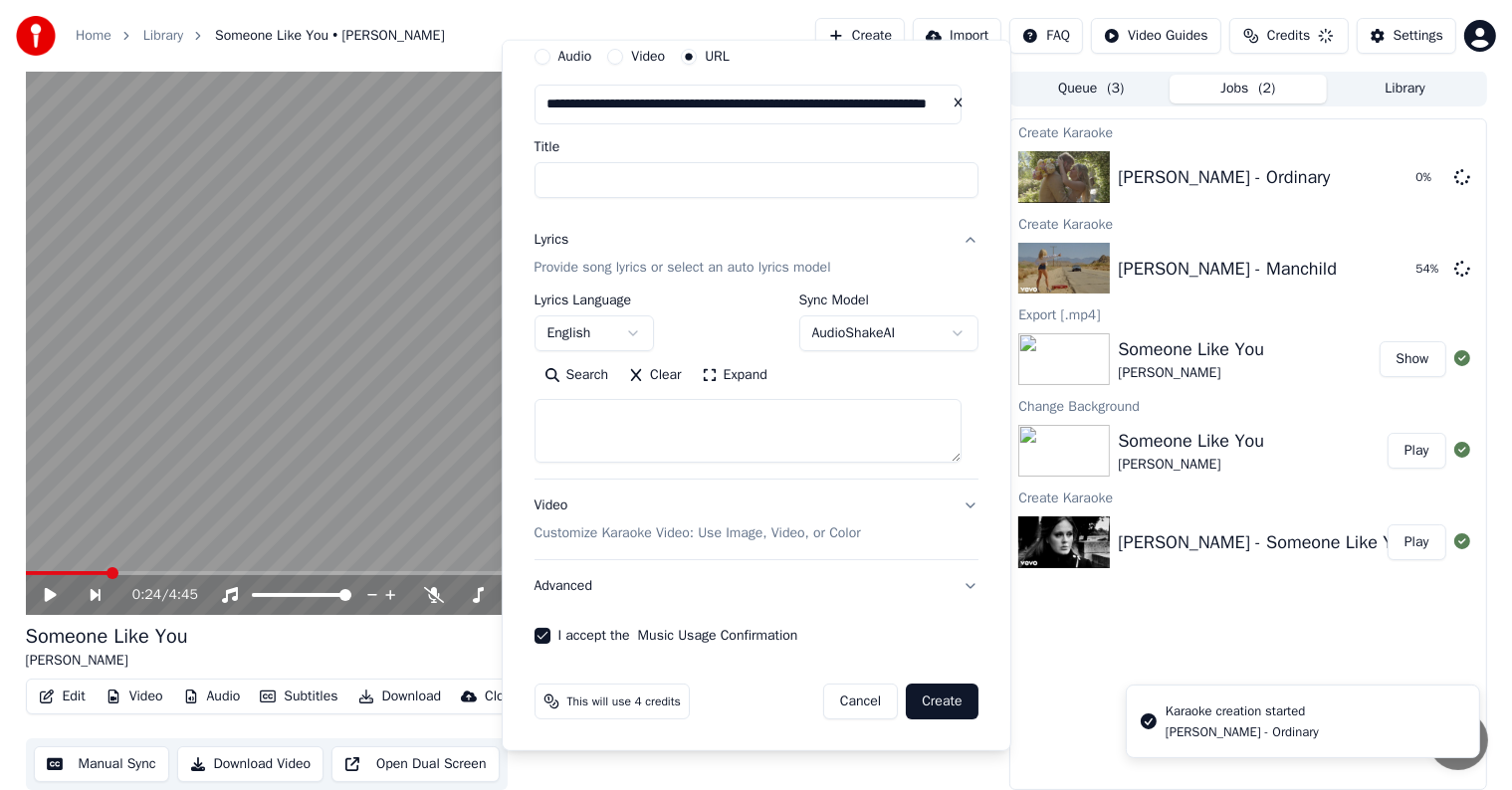 scroll, scrollTop: 0, scrollLeft: 0, axis: both 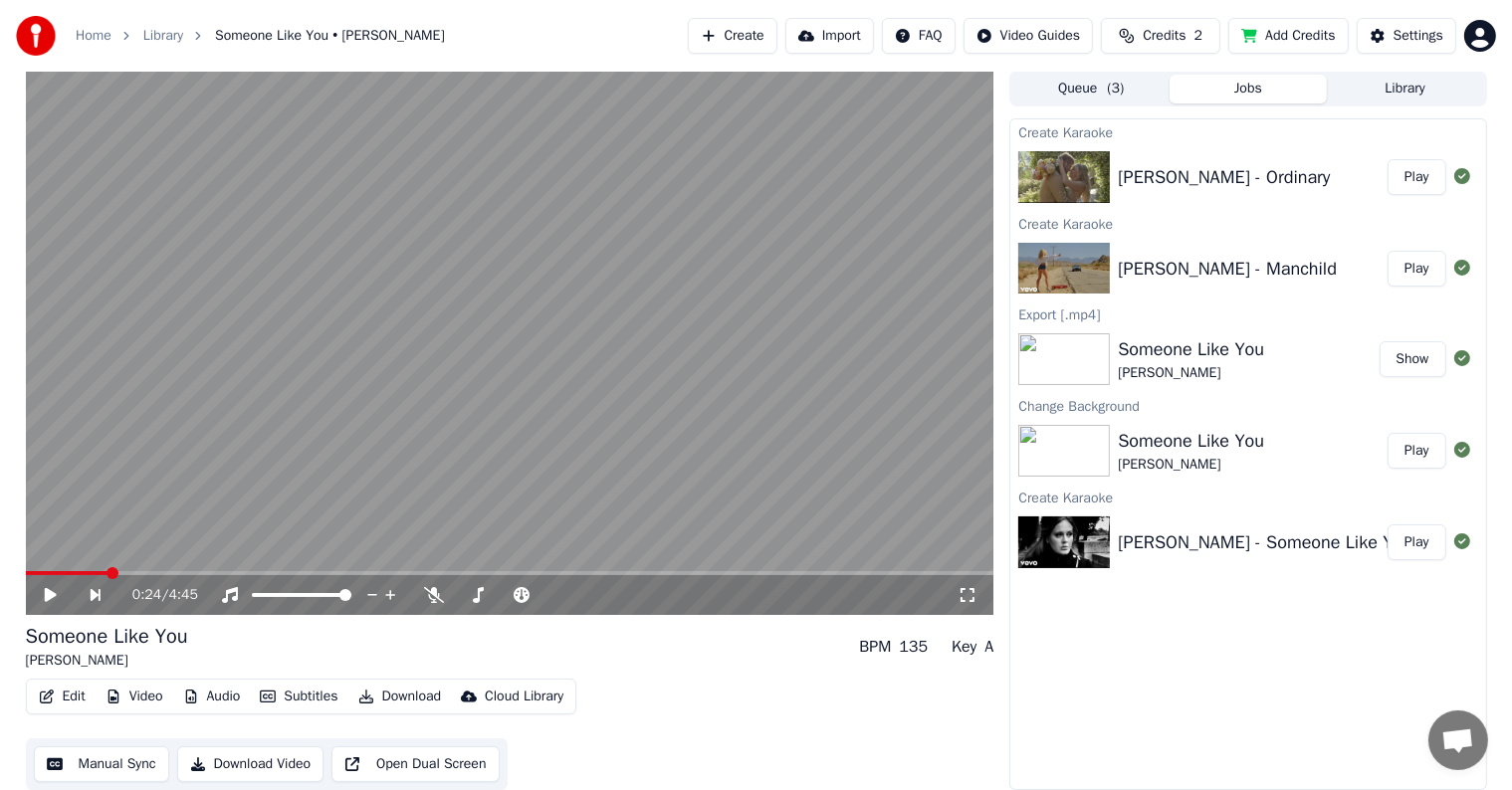 click on "[PERSON_NAME] - Manchild" at bounding box center [1227, 269] 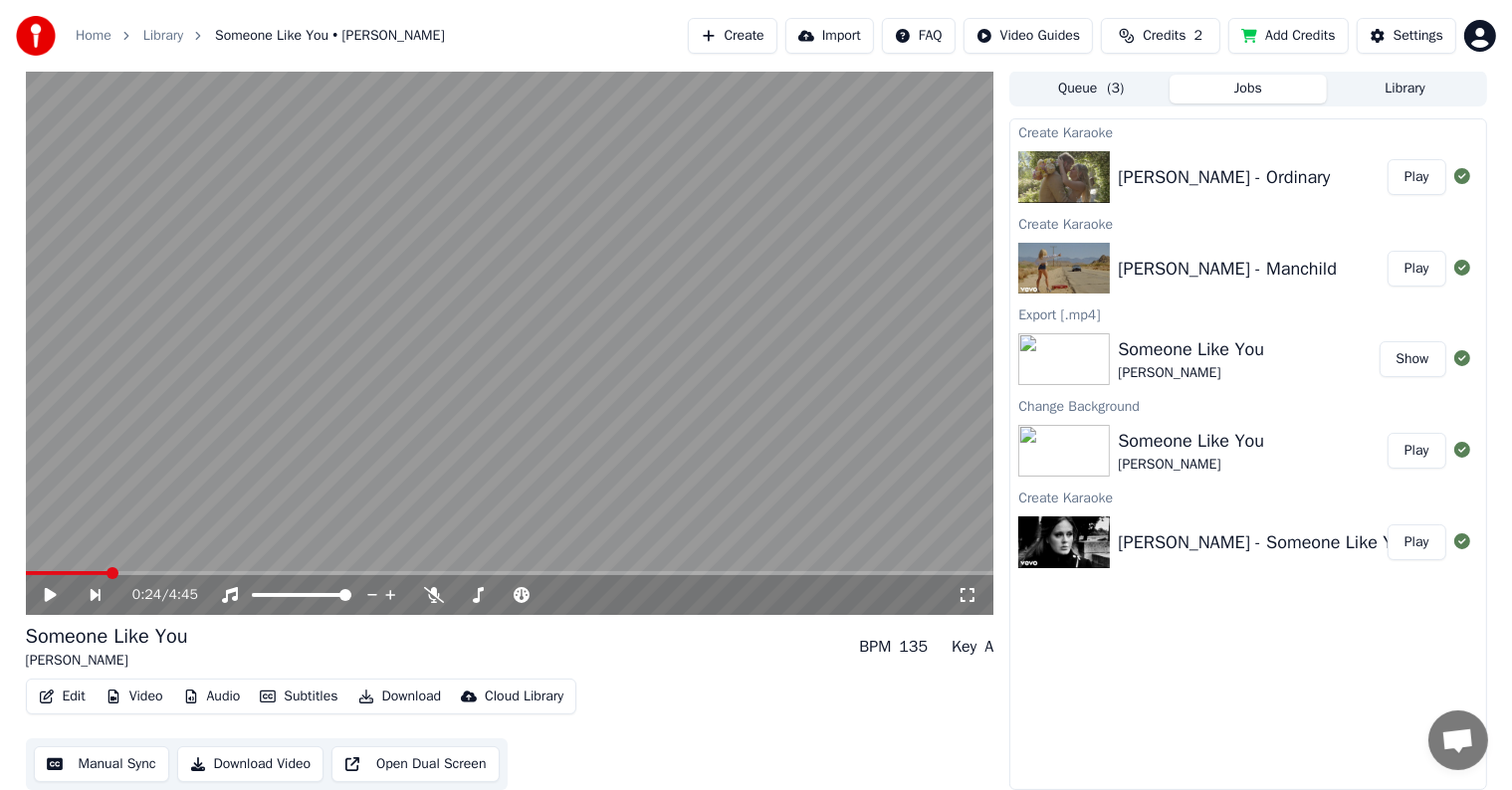 click on "Play" at bounding box center (1416, 269) 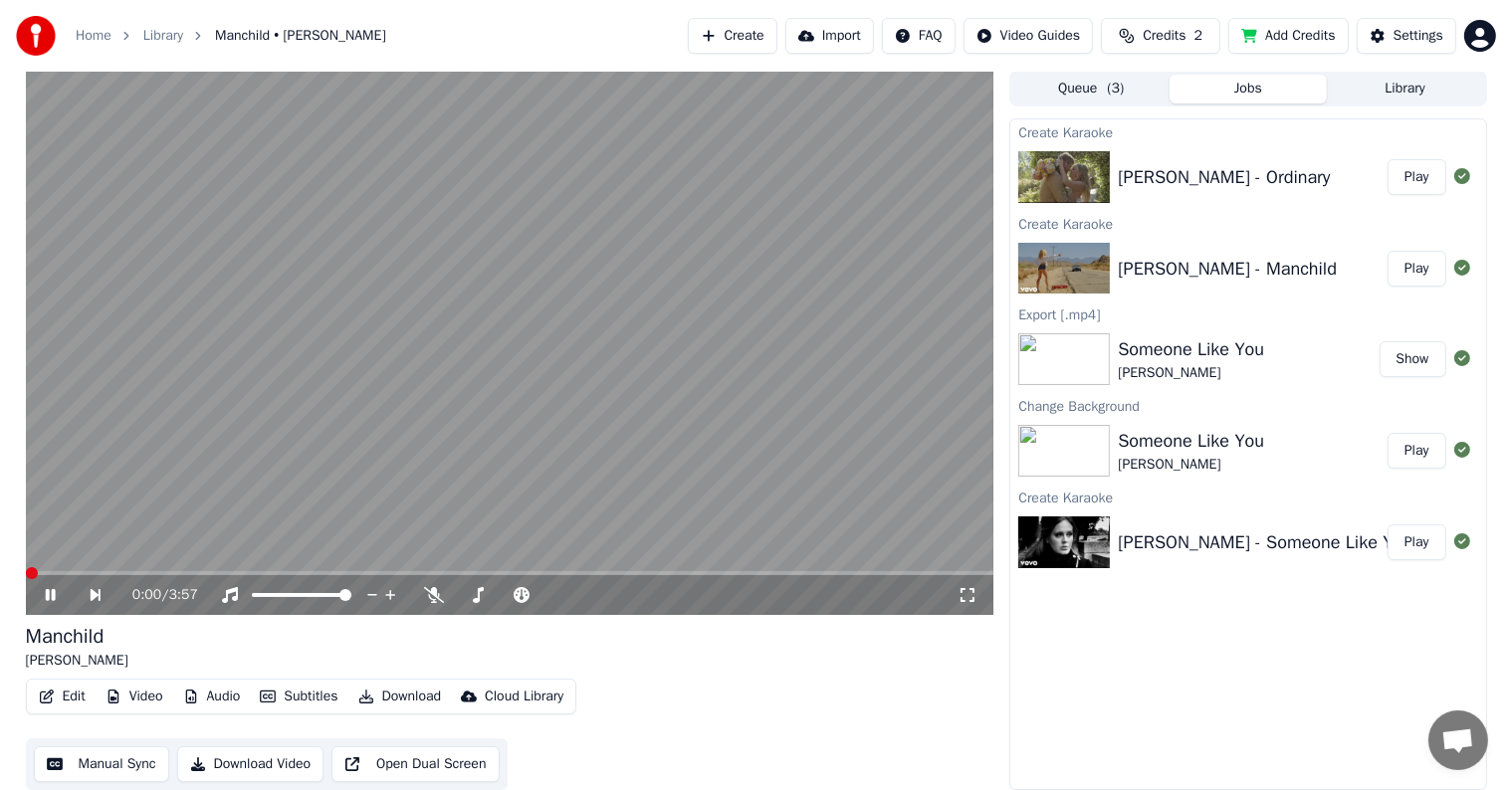click at bounding box center [510, 342] 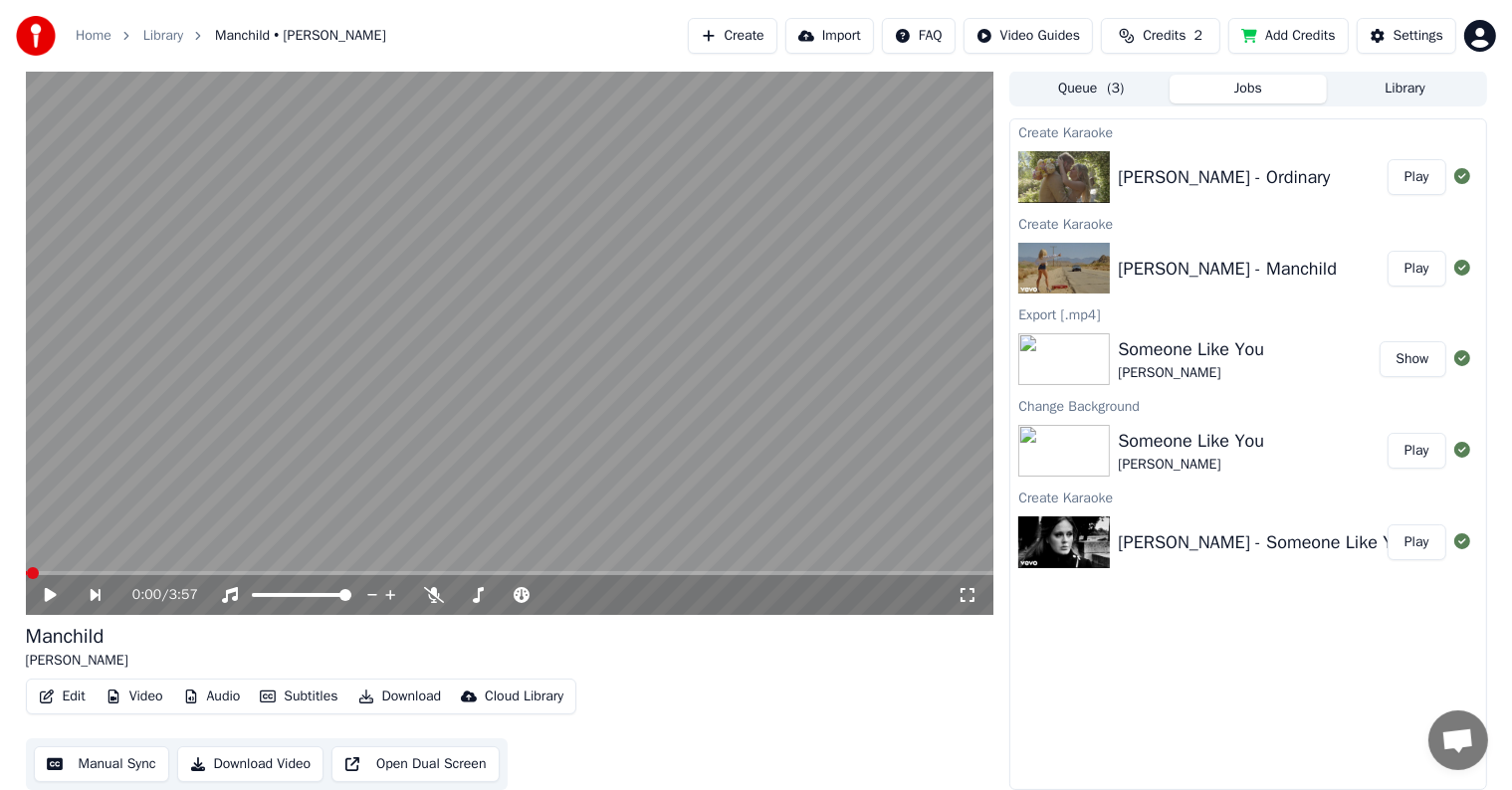 click 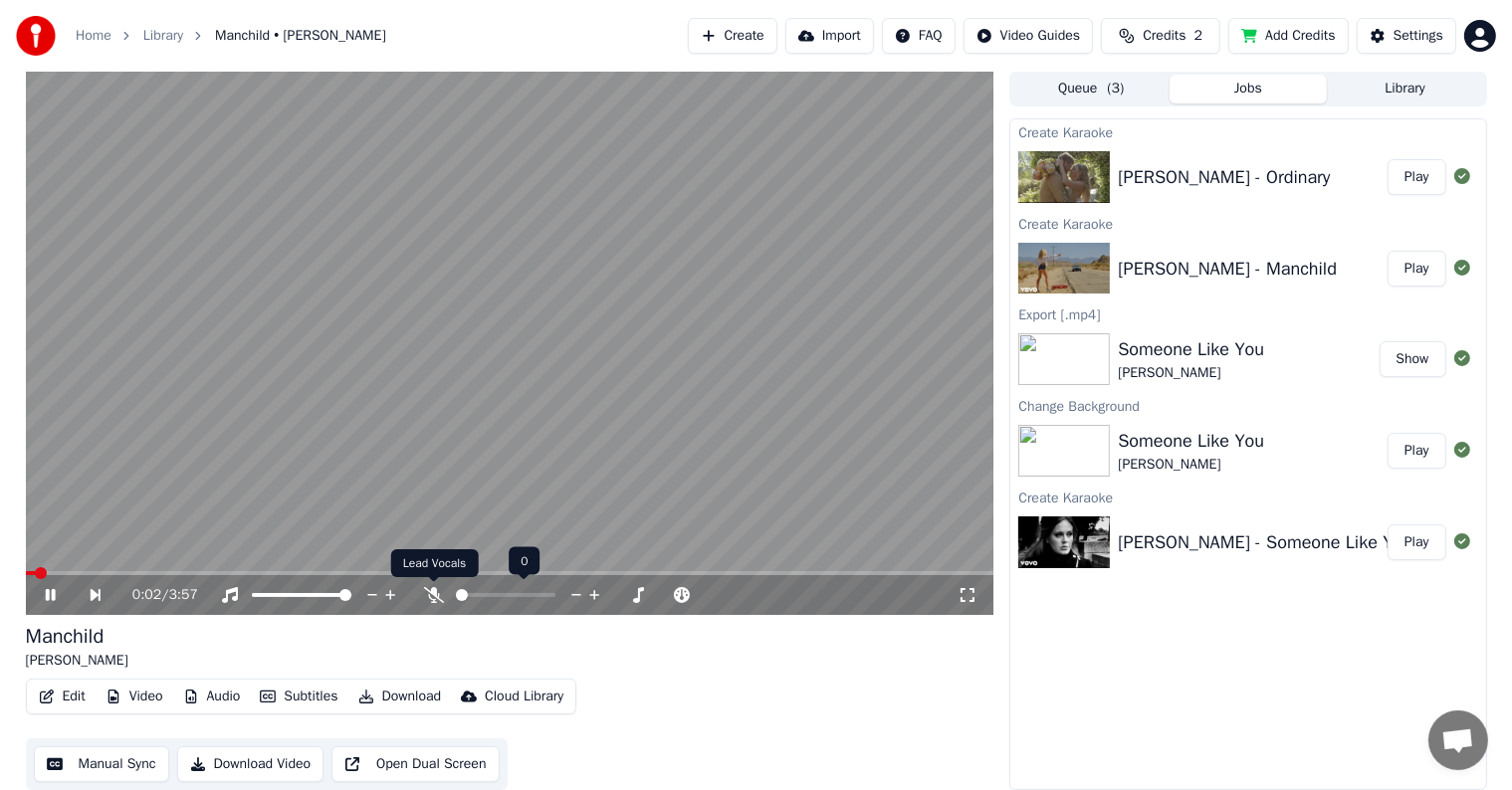 click 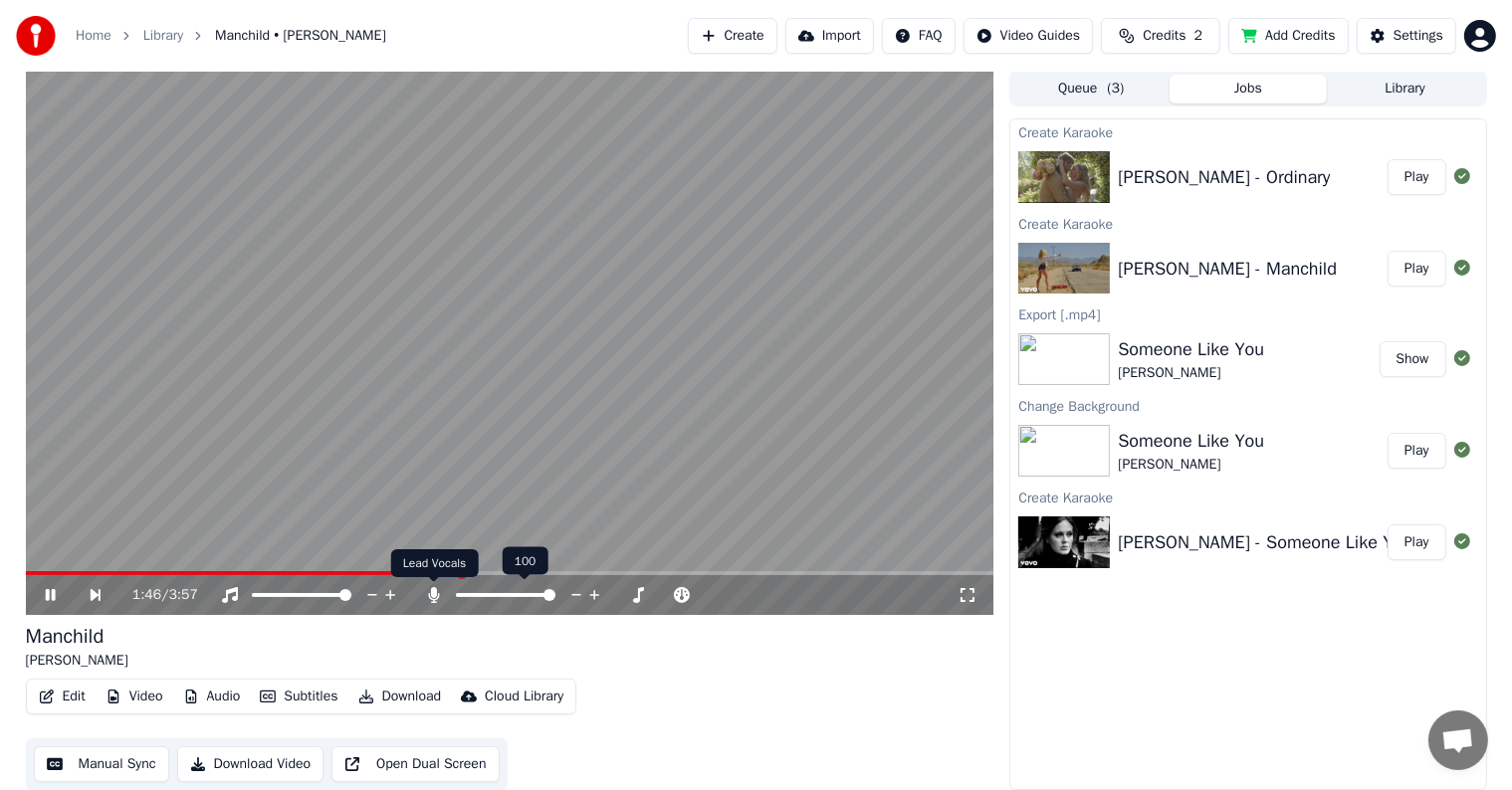click 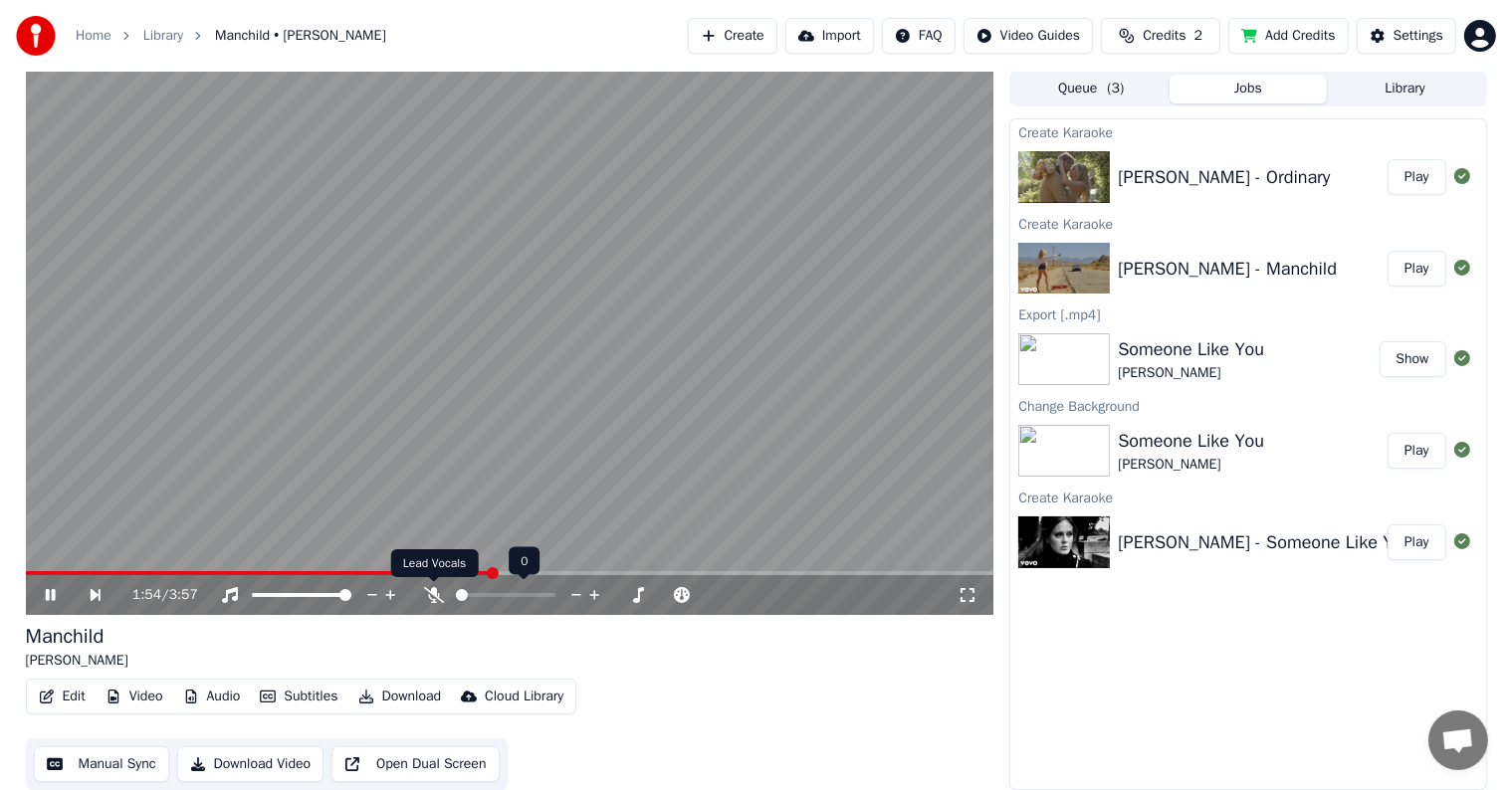 click 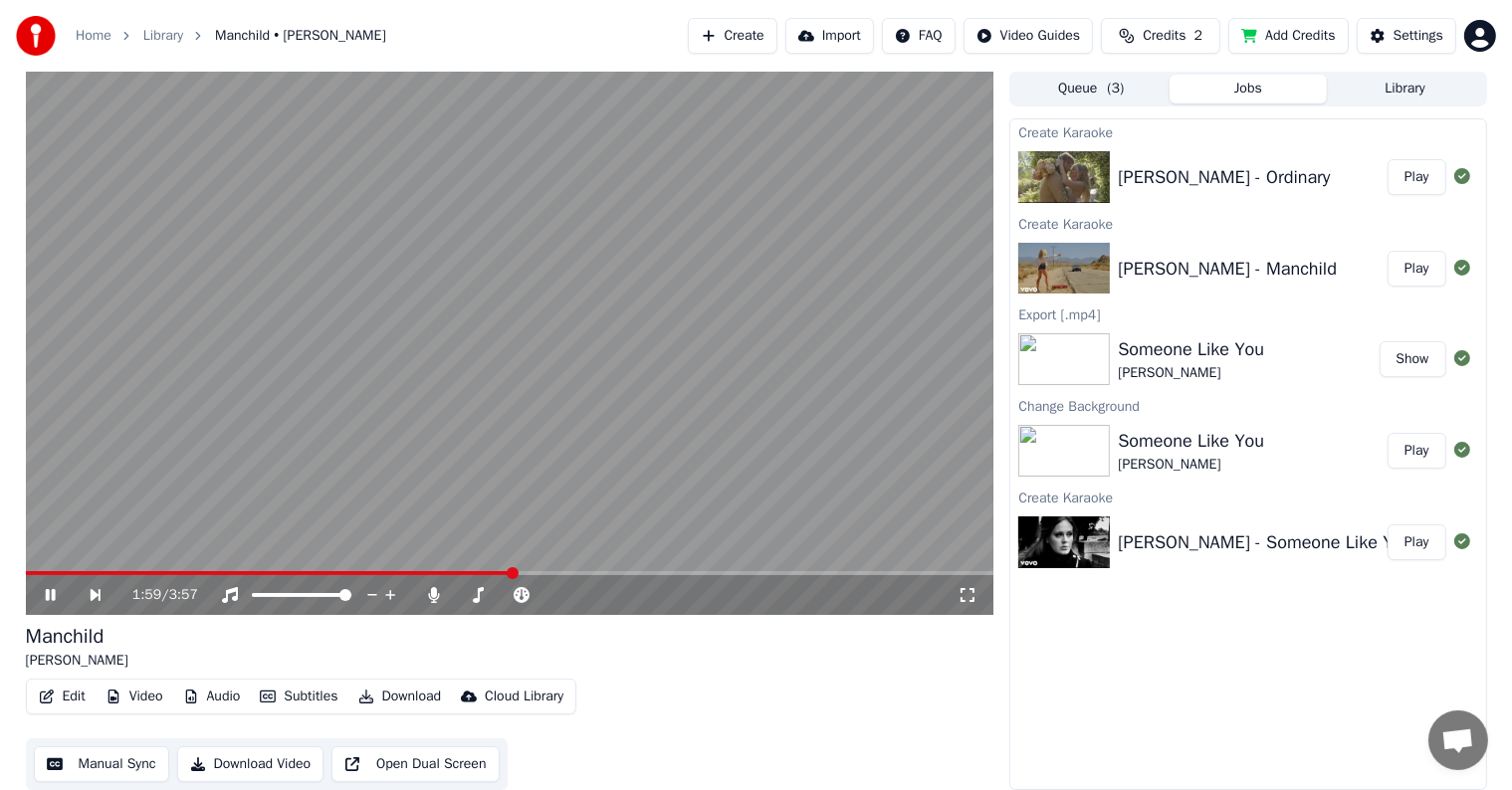 click at bounding box center (510, 342) 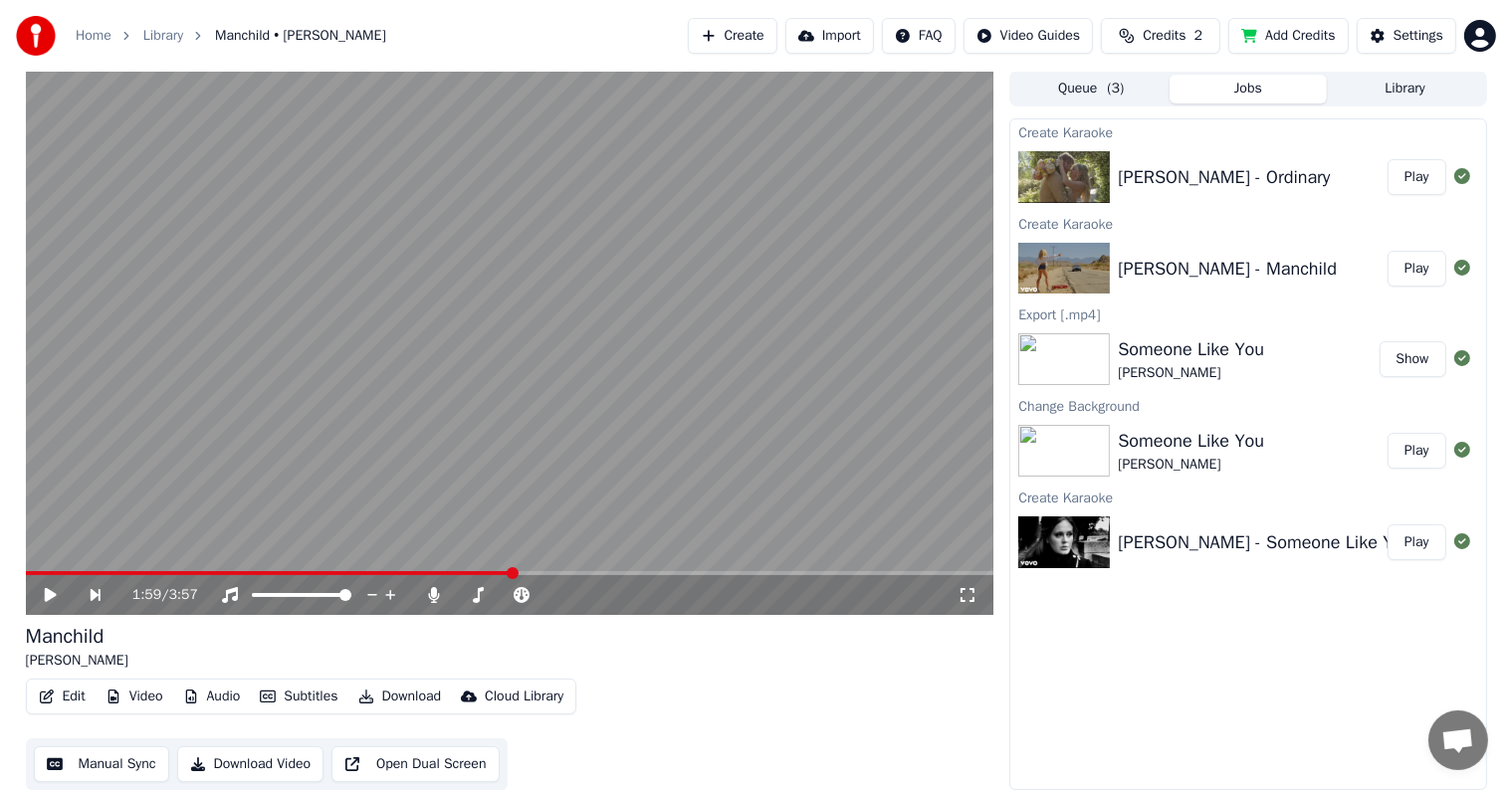 click at bounding box center [510, 342] 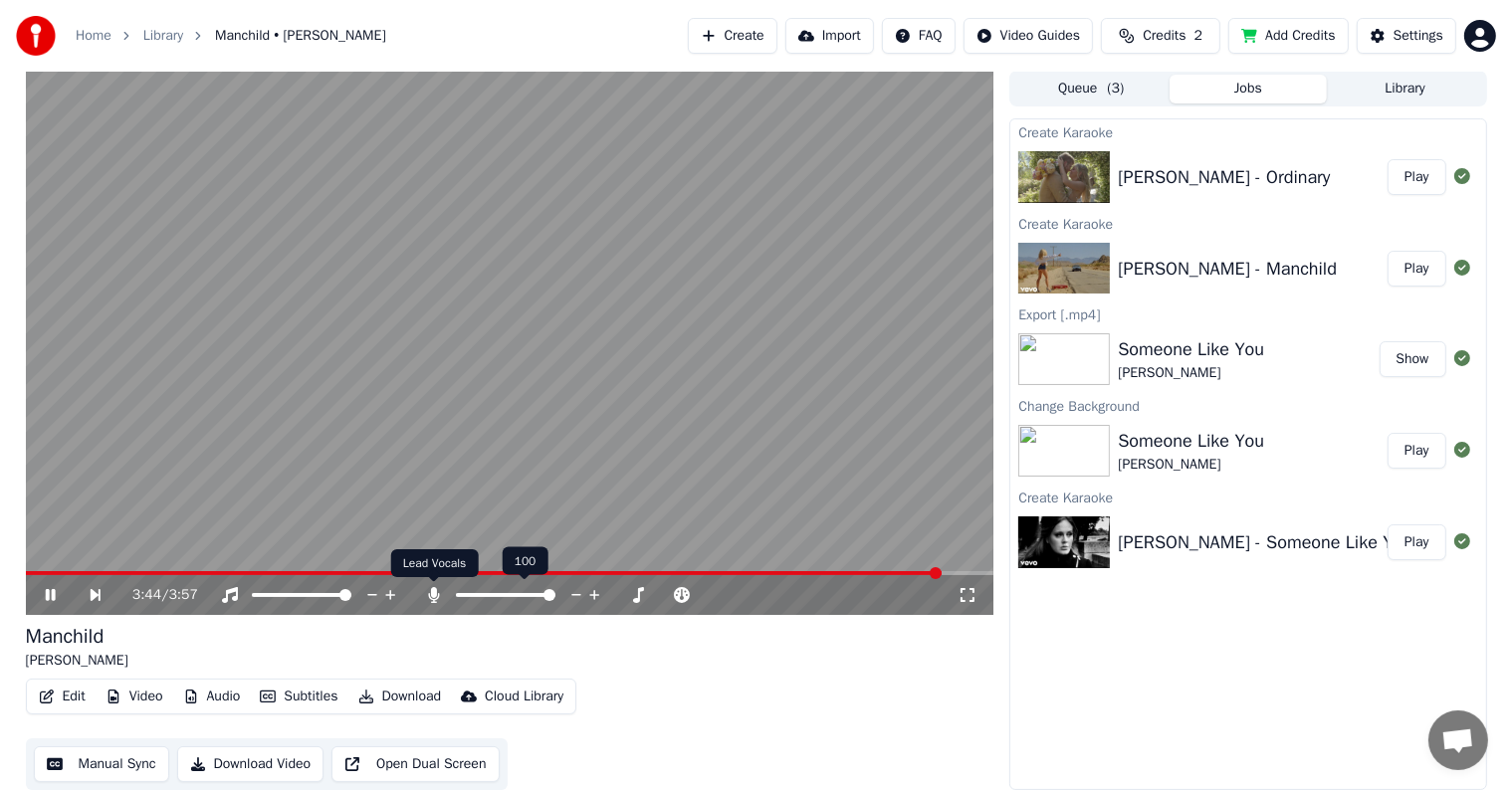 click 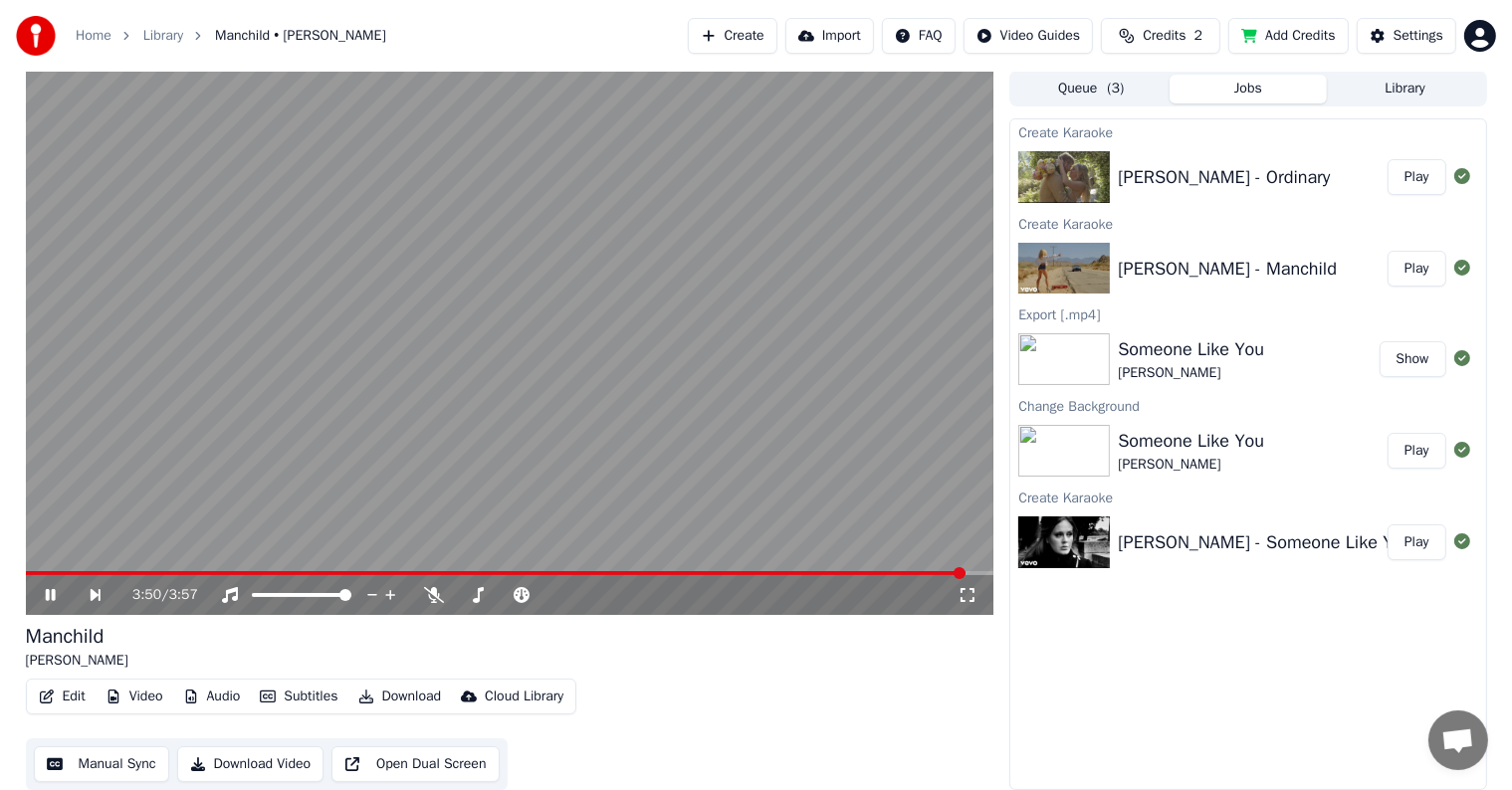 click on "Manchild [PERSON_NAME]" at bounding box center [510, 647] 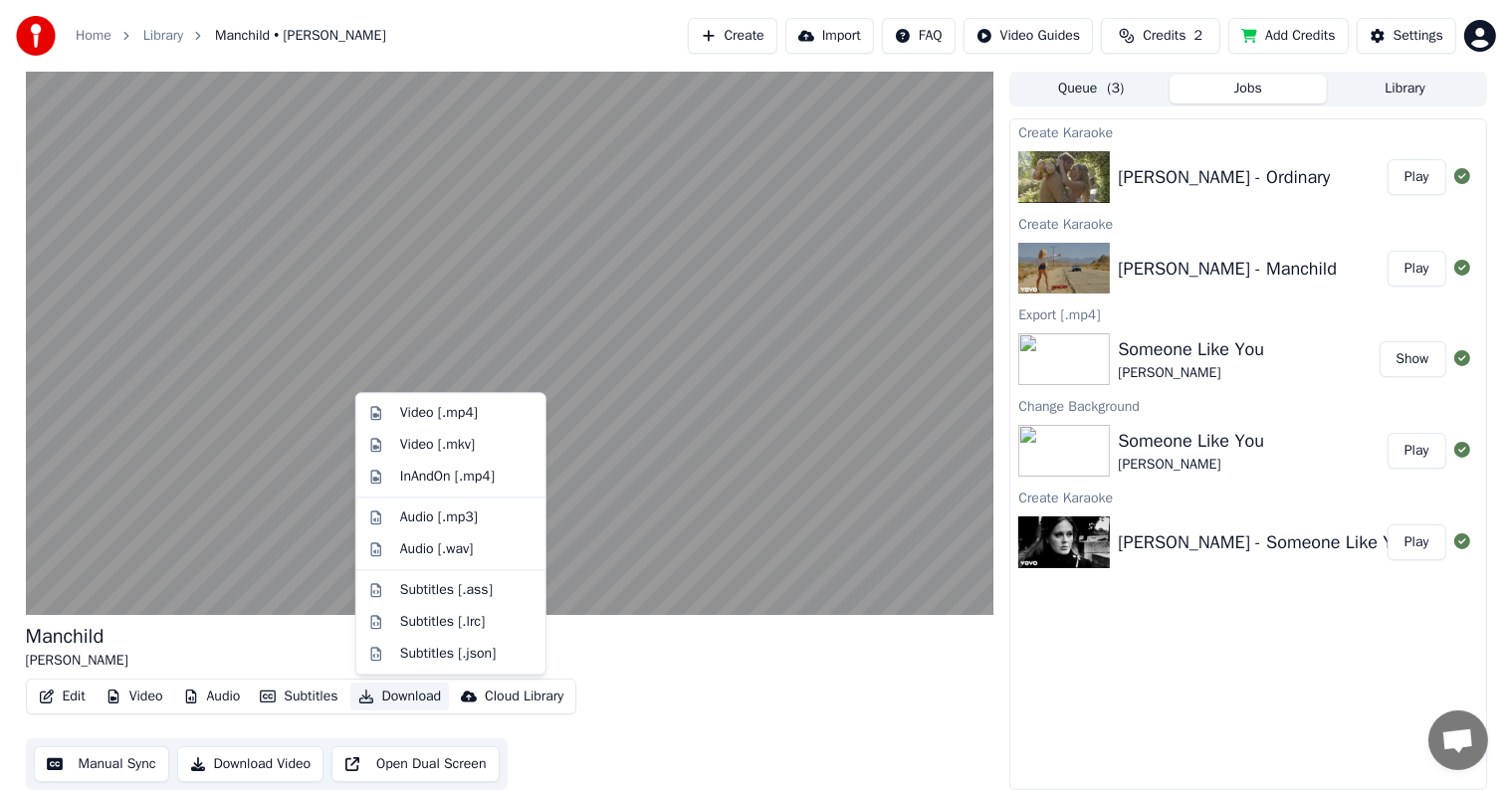 click on "Download" at bounding box center [400, 696] 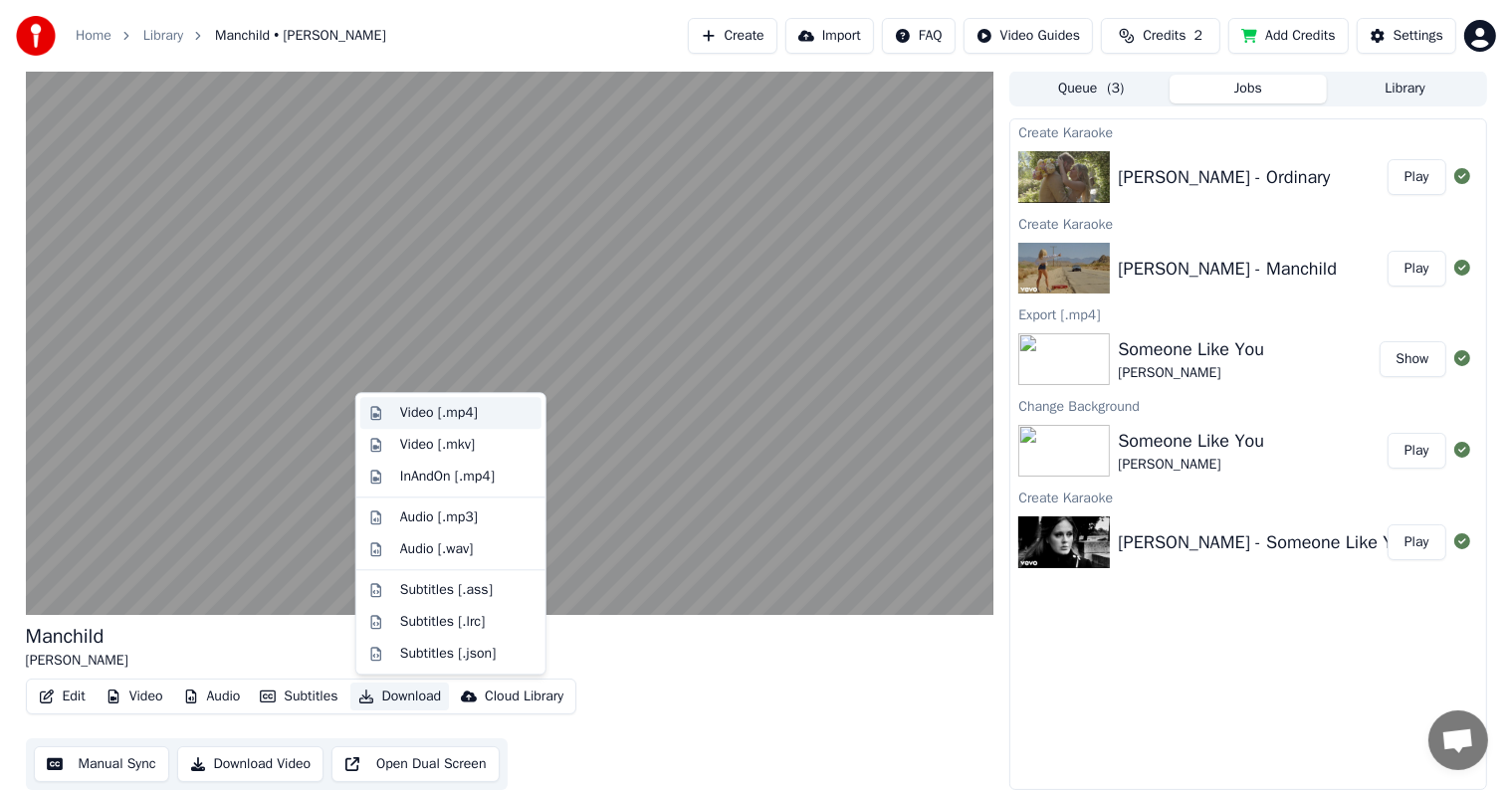 click on "Video [.mp4]" at bounding box center [439, 413] 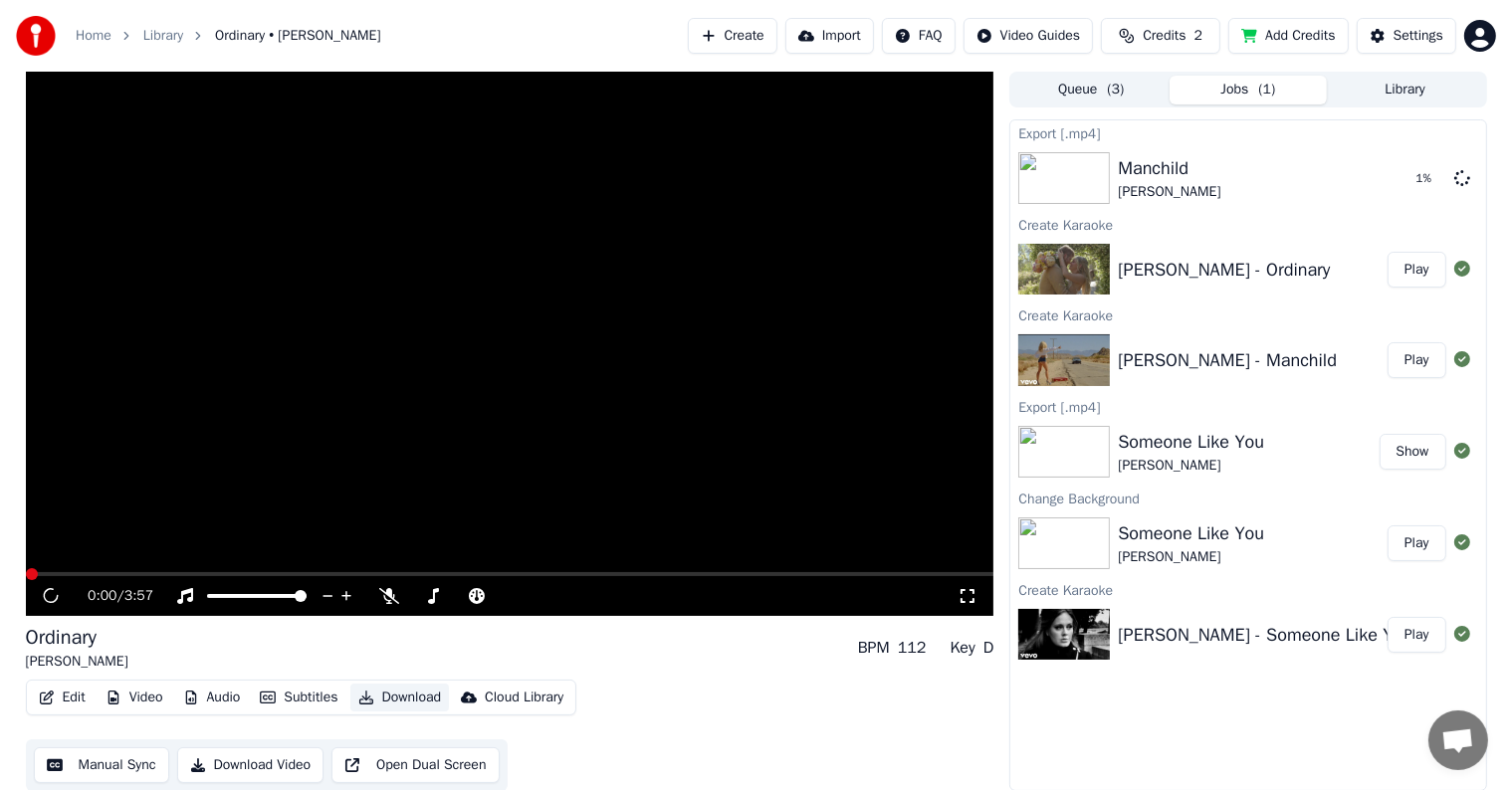 scroll, scrollTop: 1, scrollLeft: 0, axis: vertical 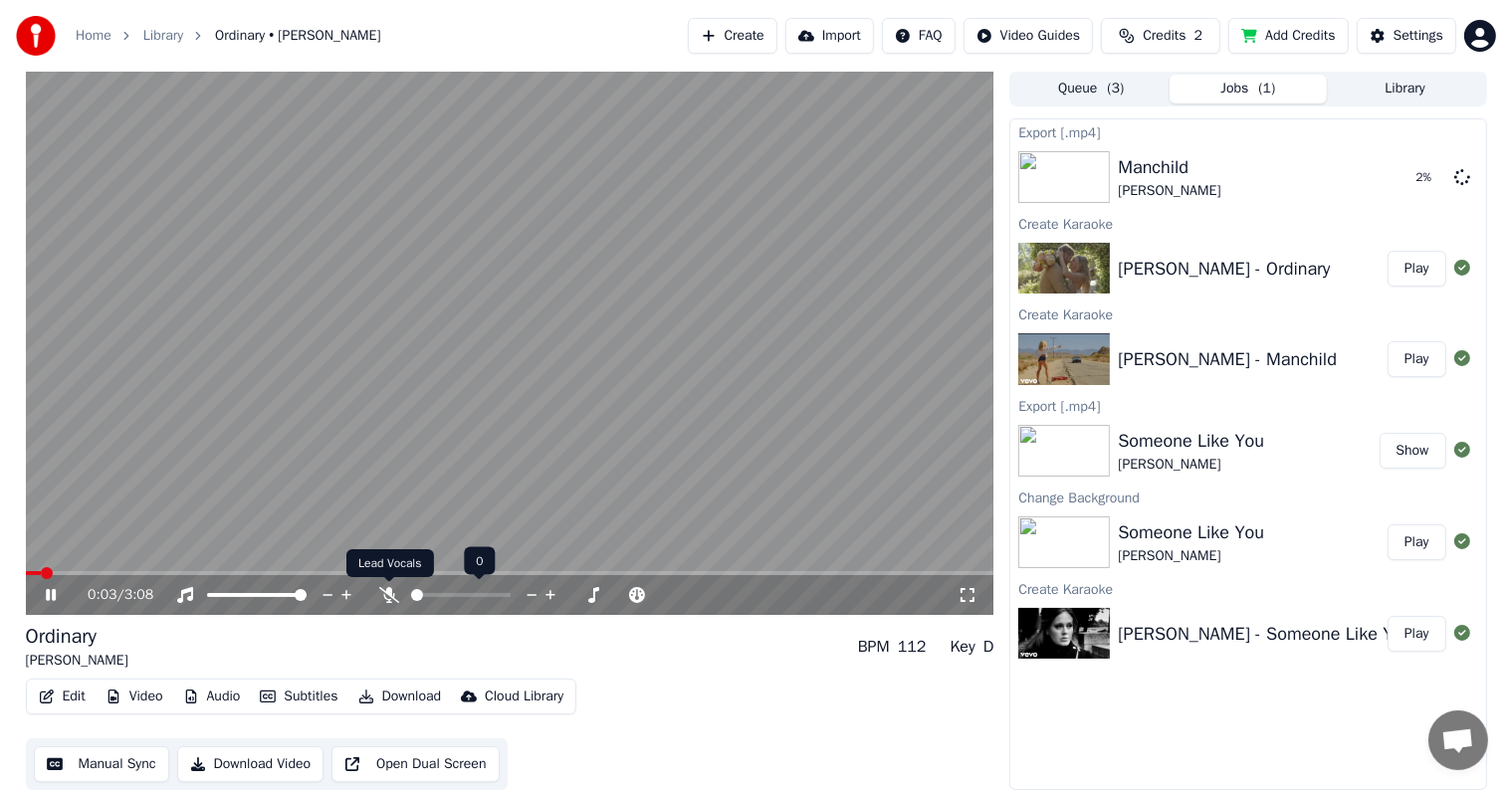 click 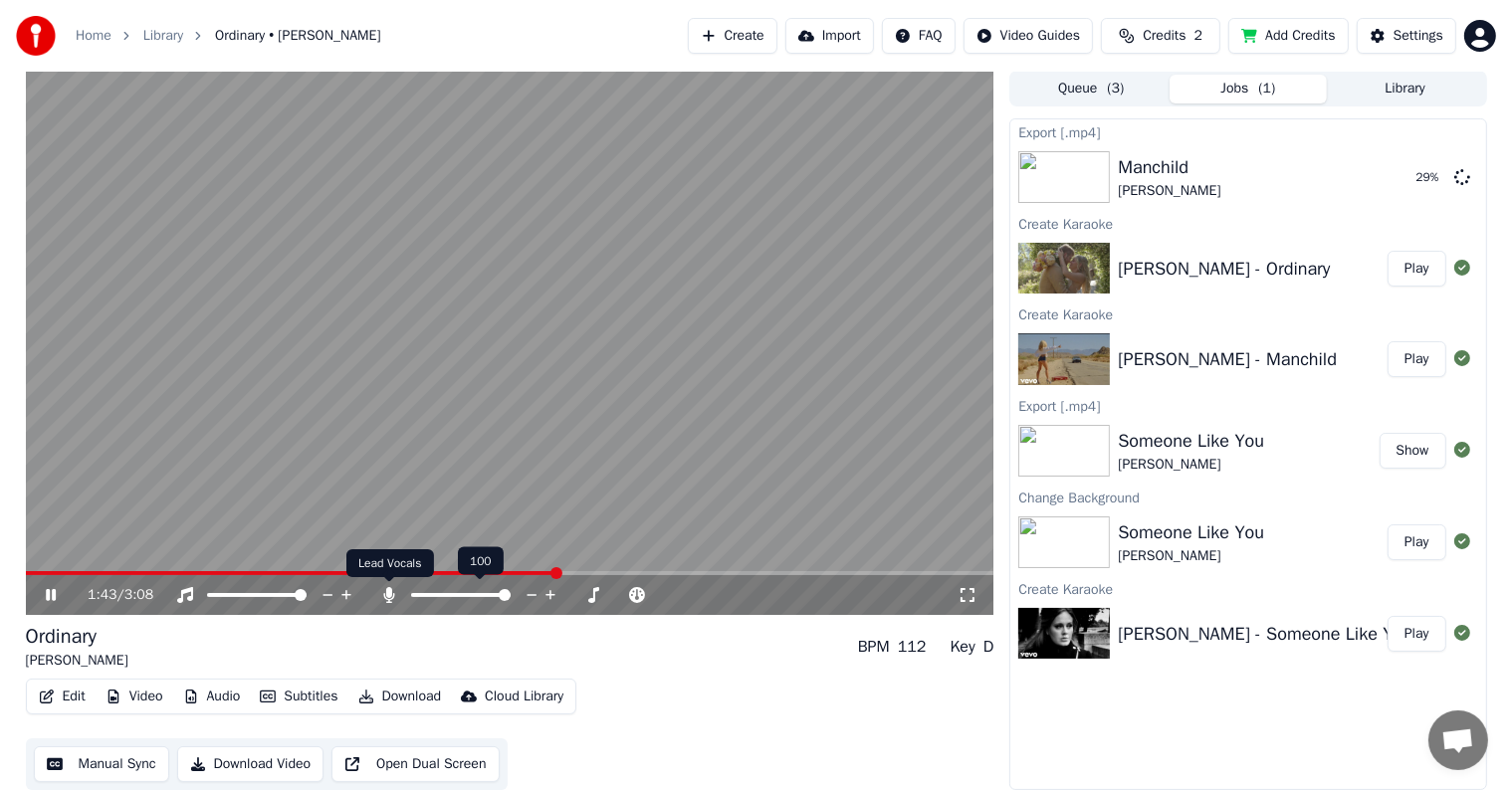 click 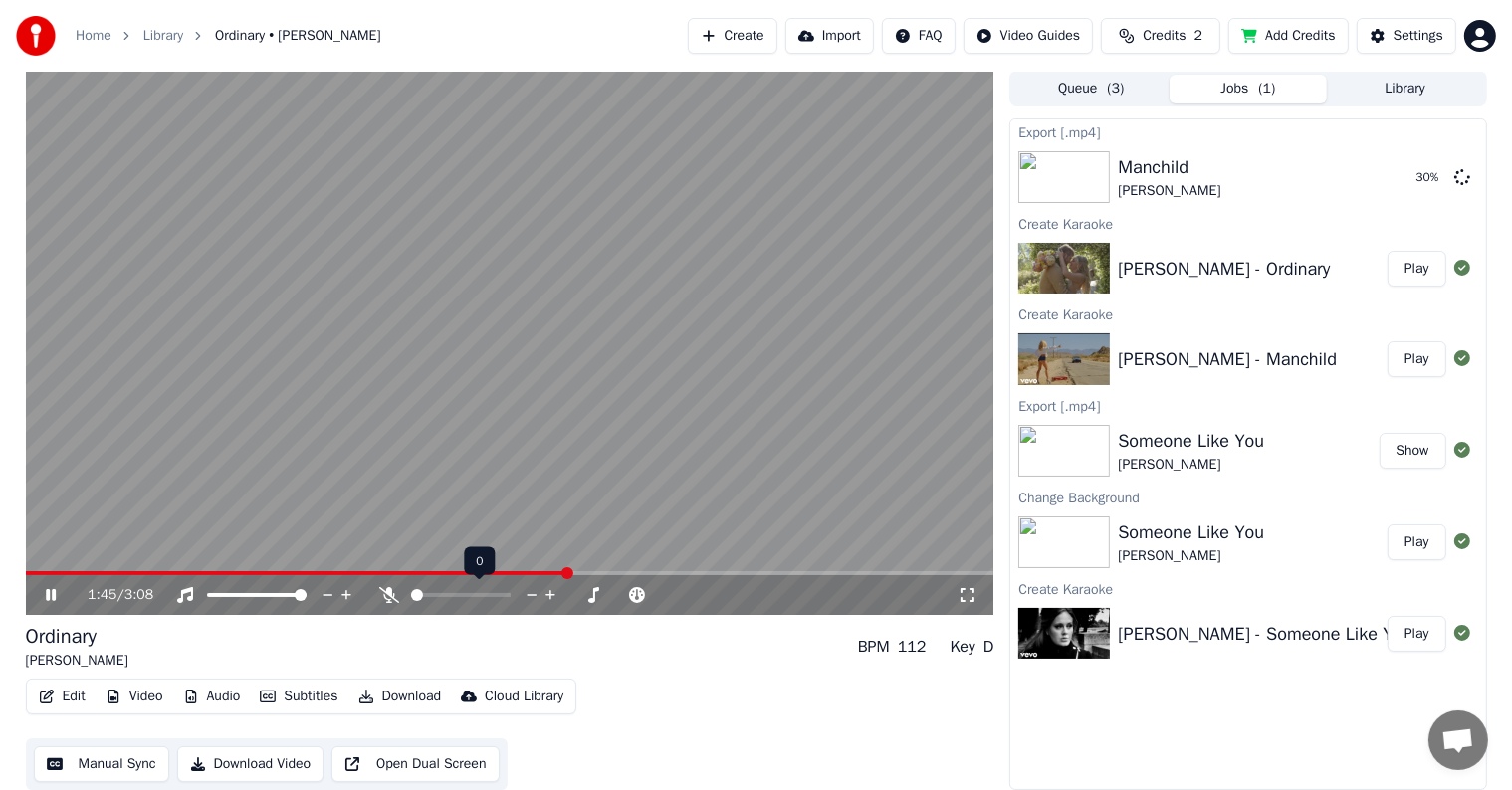 click 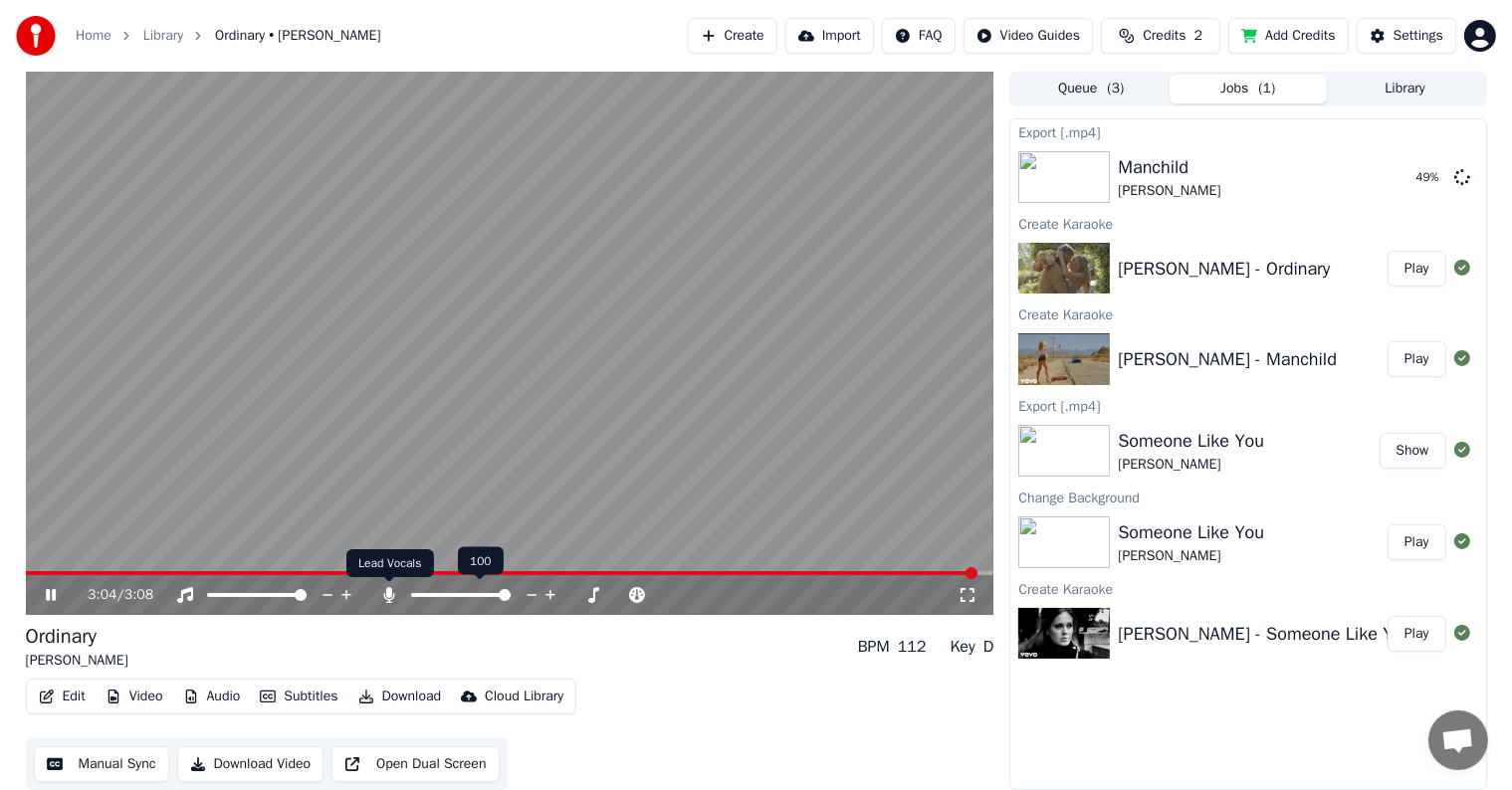 click 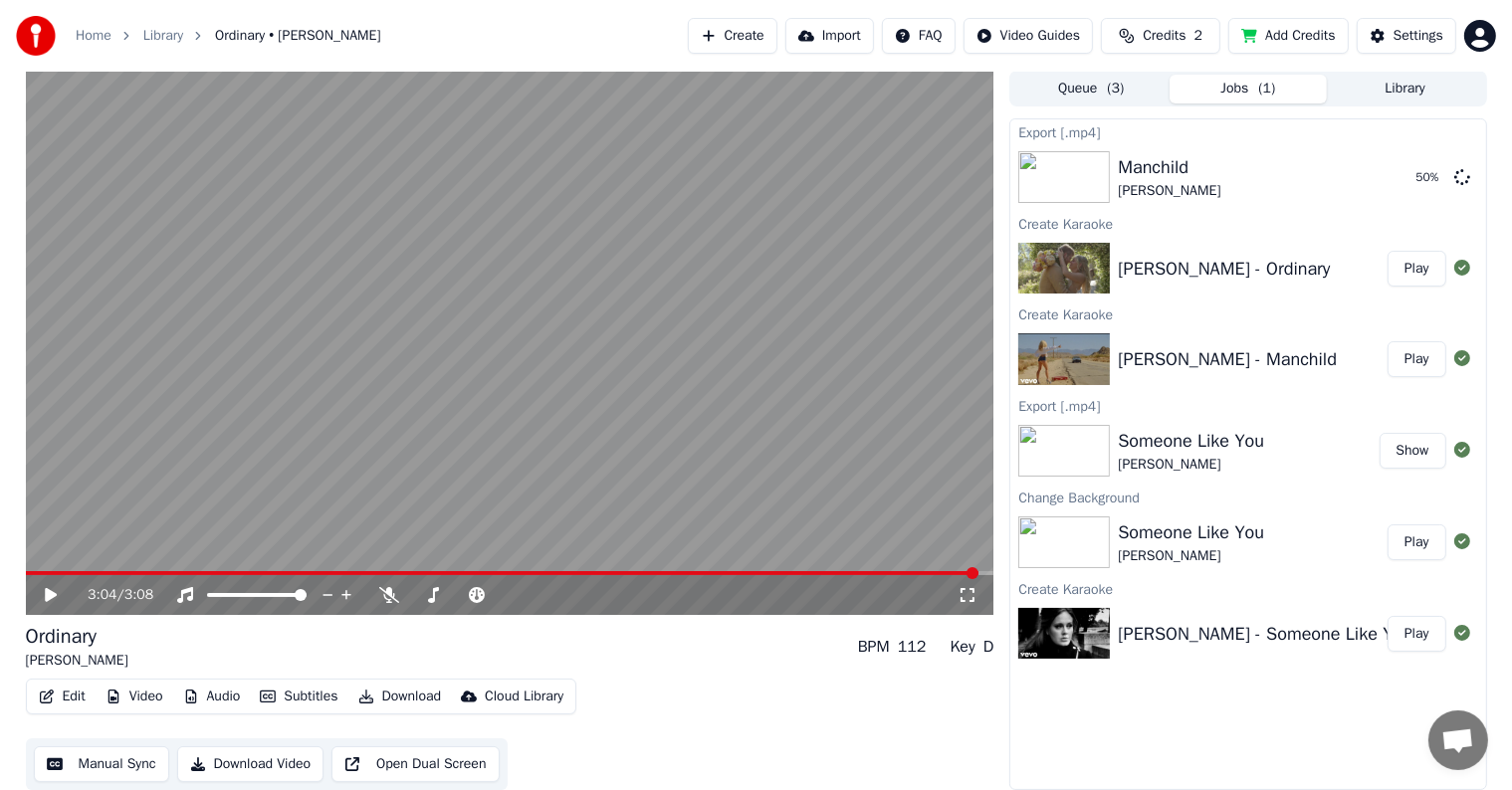 click on "3:04  /  3:08" at bounding box center [510, 595] 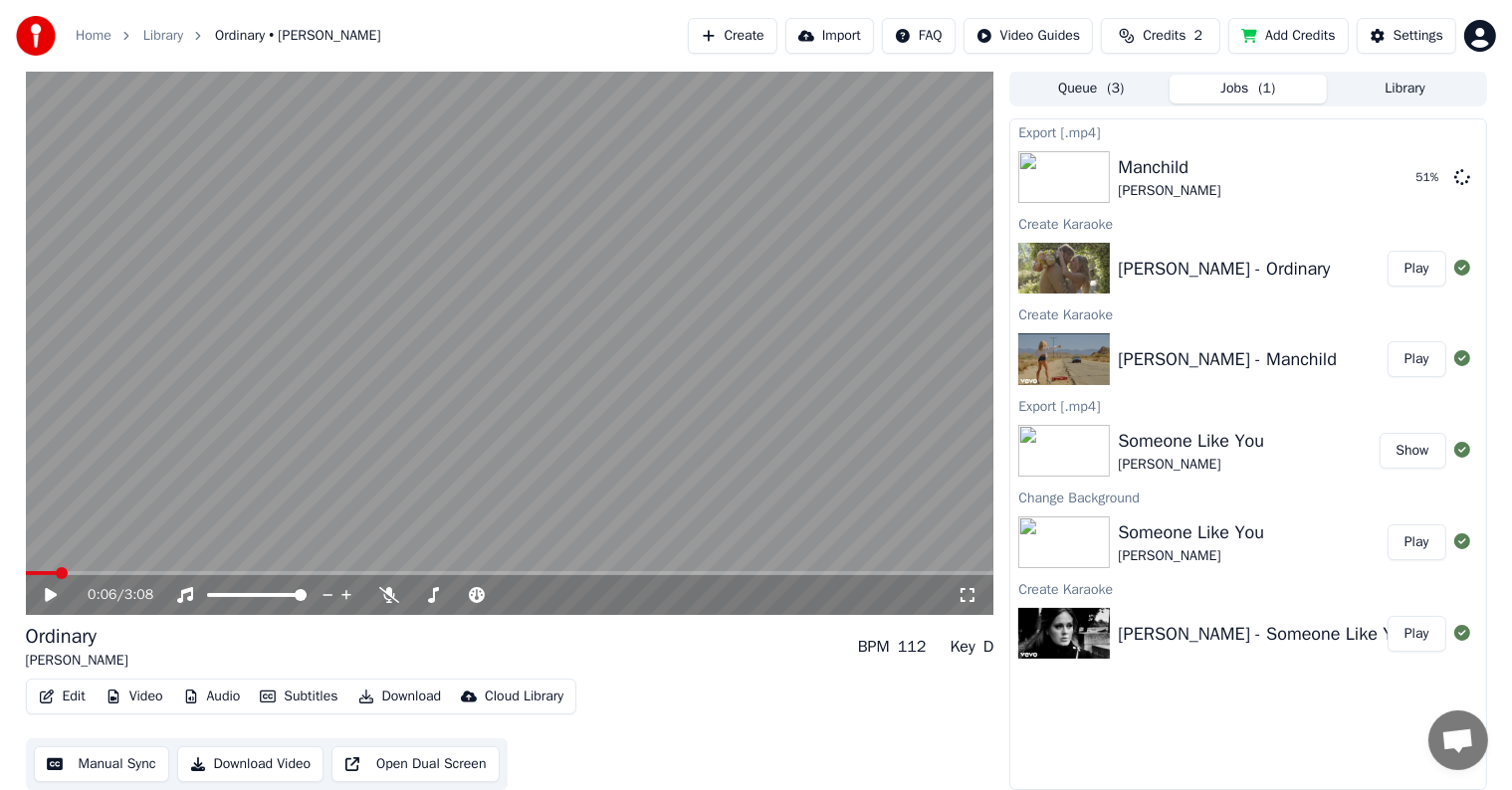 click 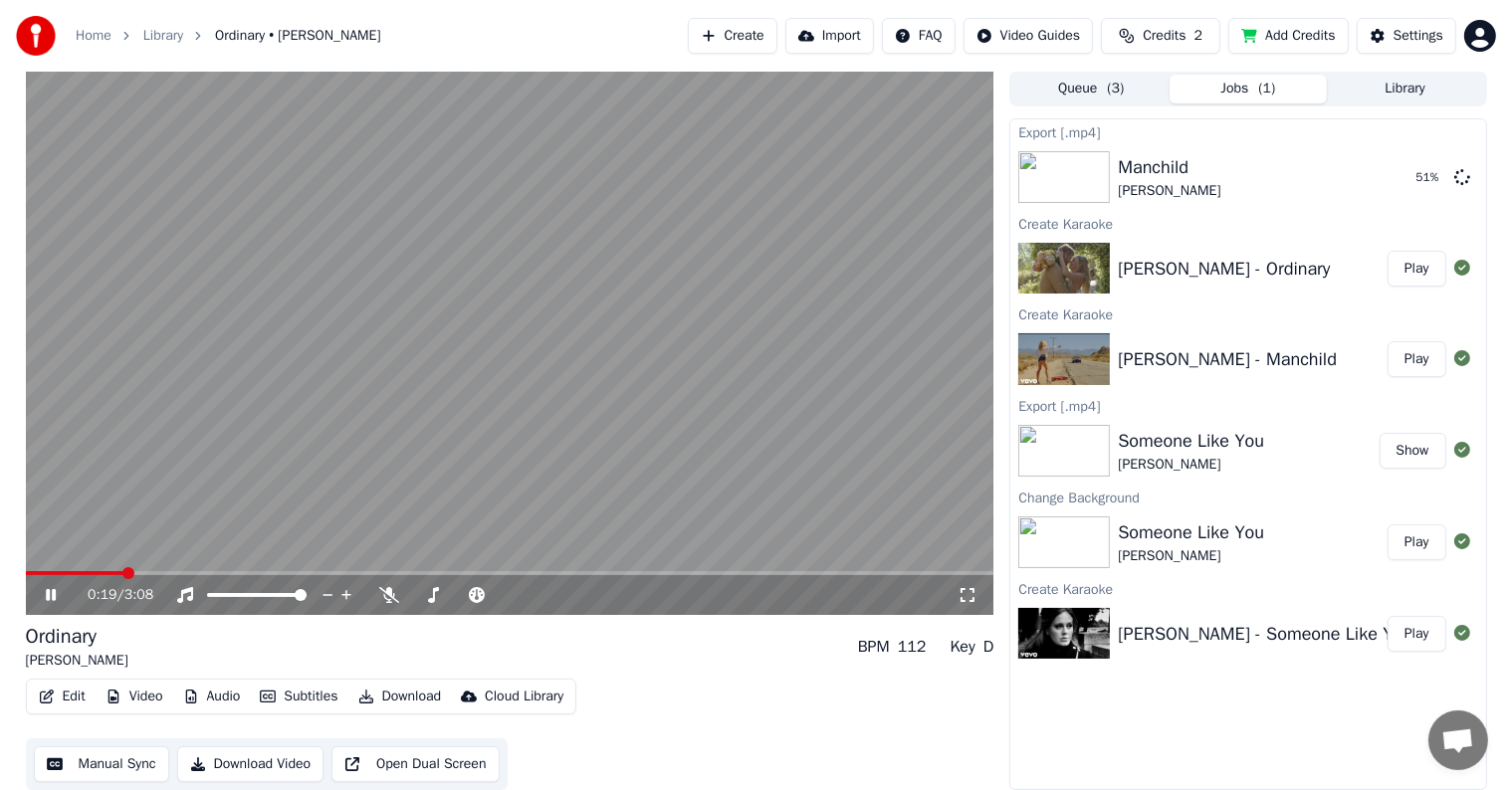click at bounding box center [510, 573] 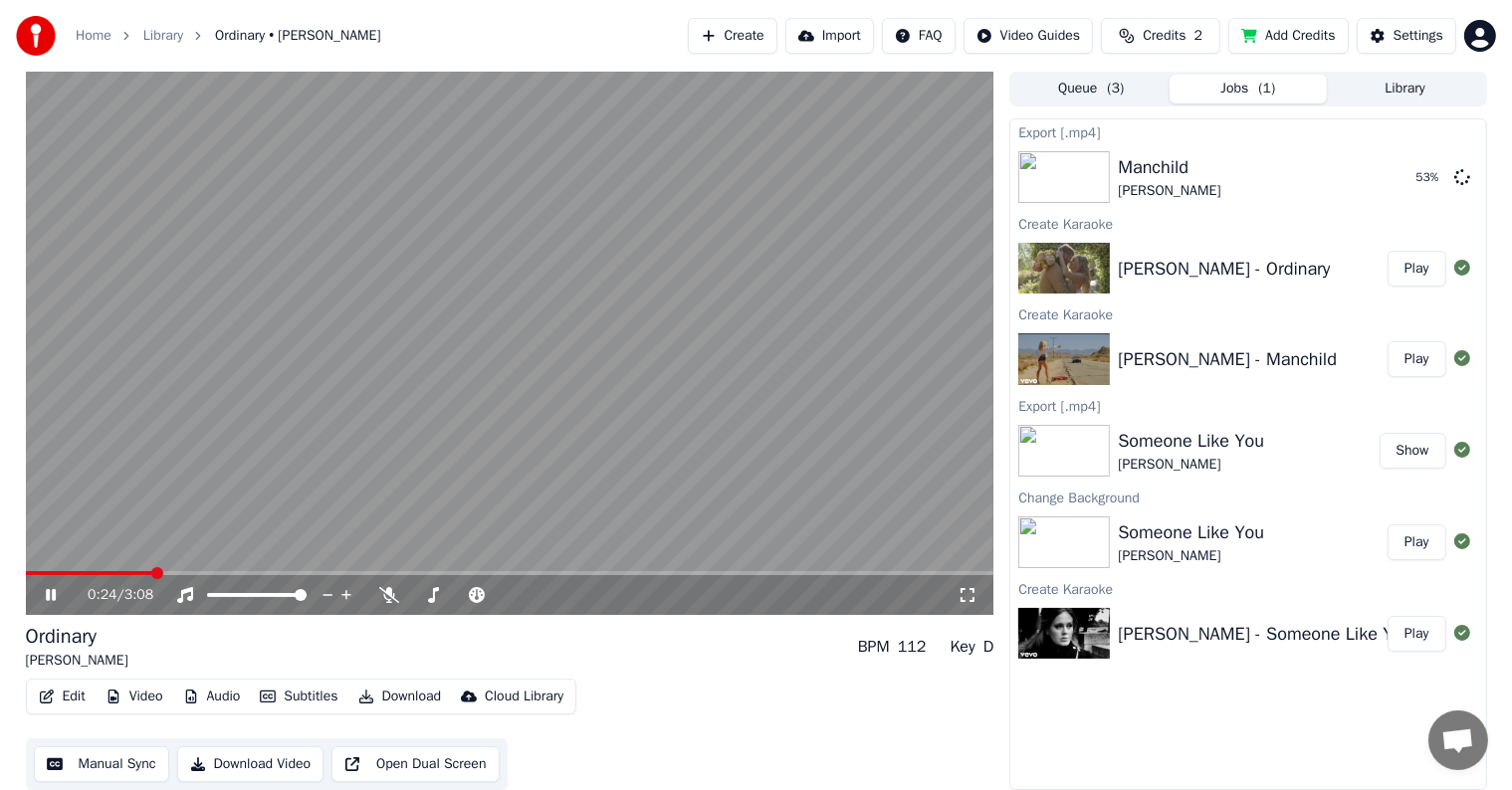 click 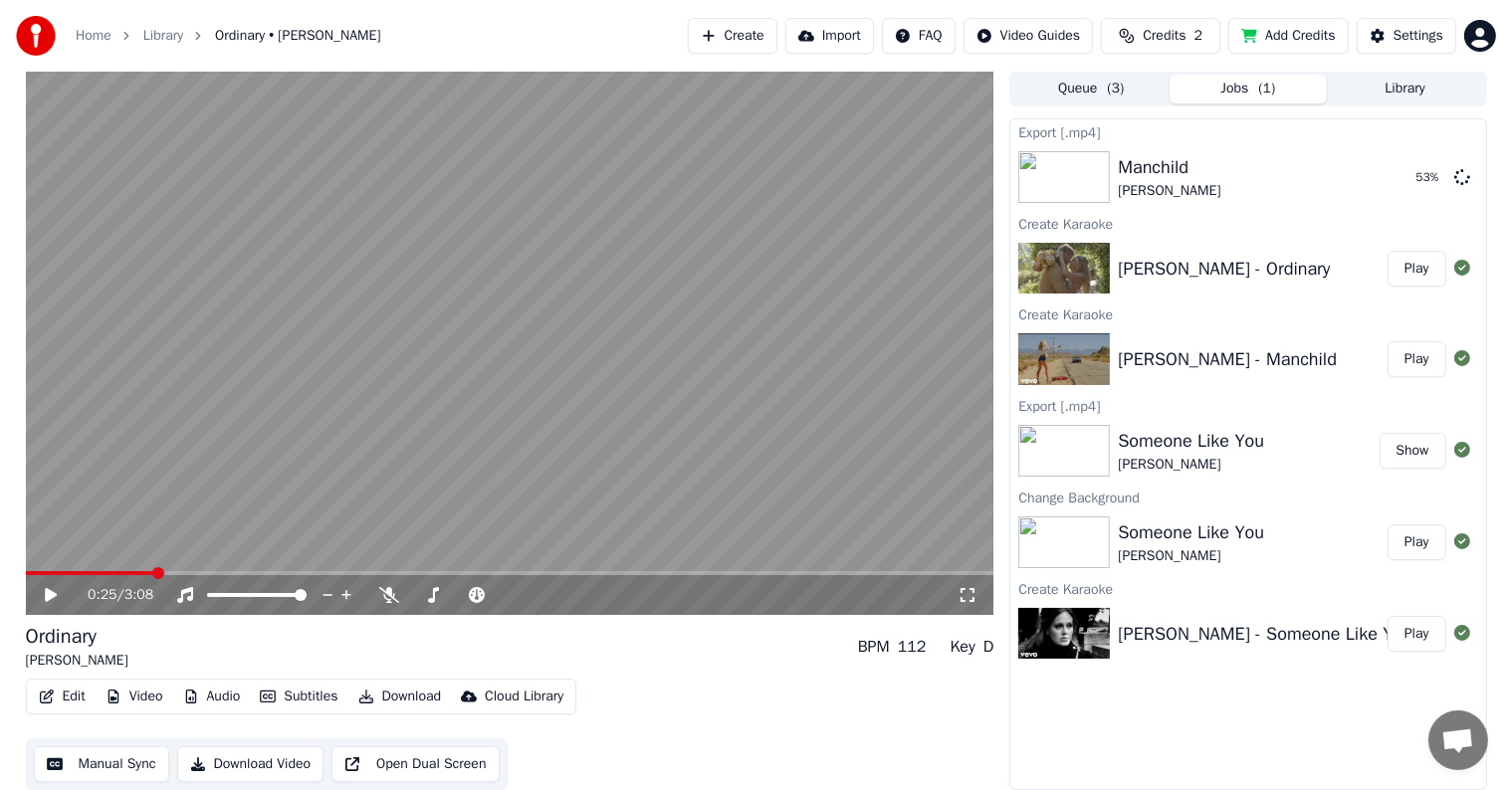 click on "Download" at bounding box center (400, 696) 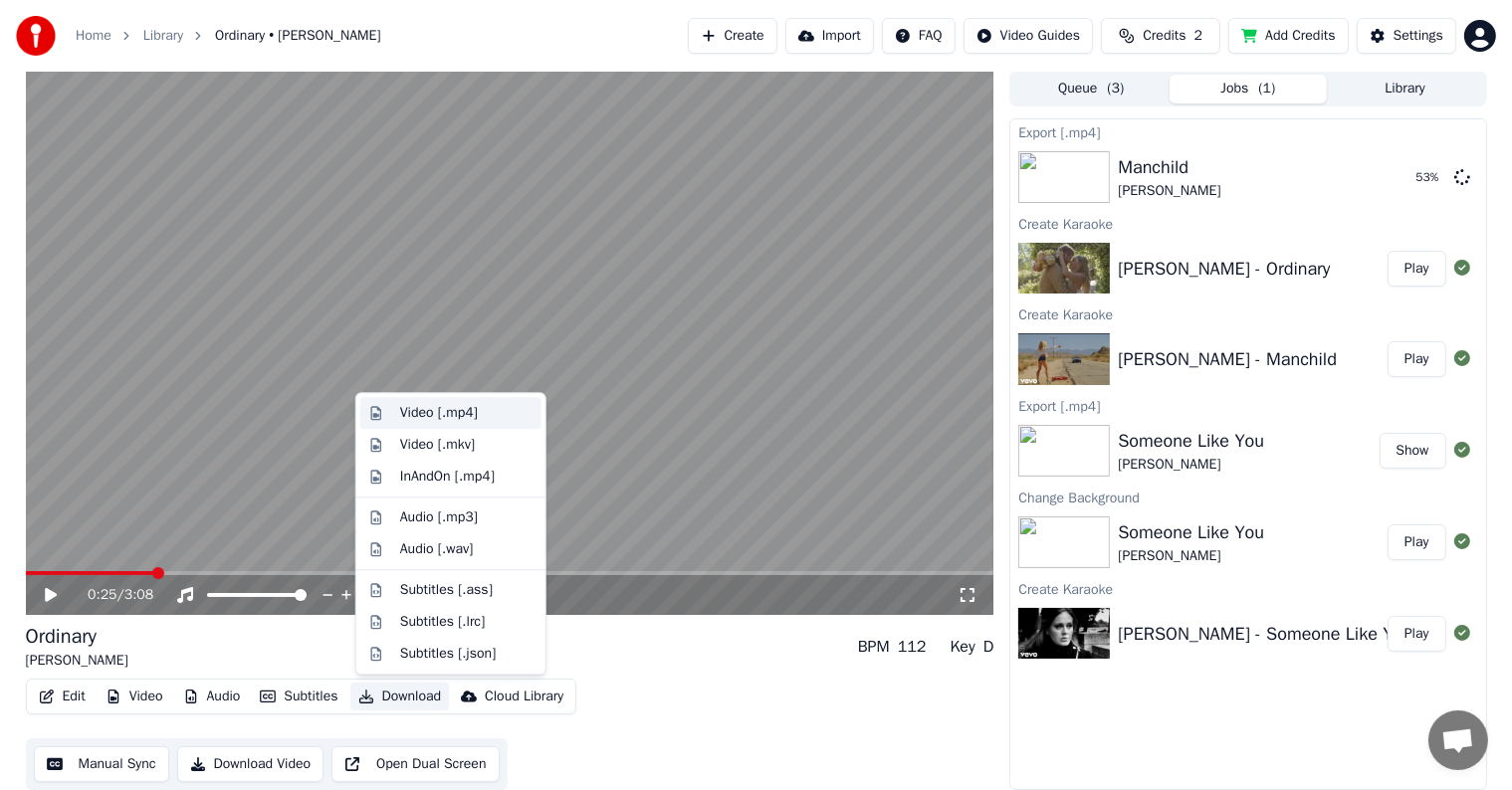 click on "Video [.mp4]" at bounding box center (439, 413) 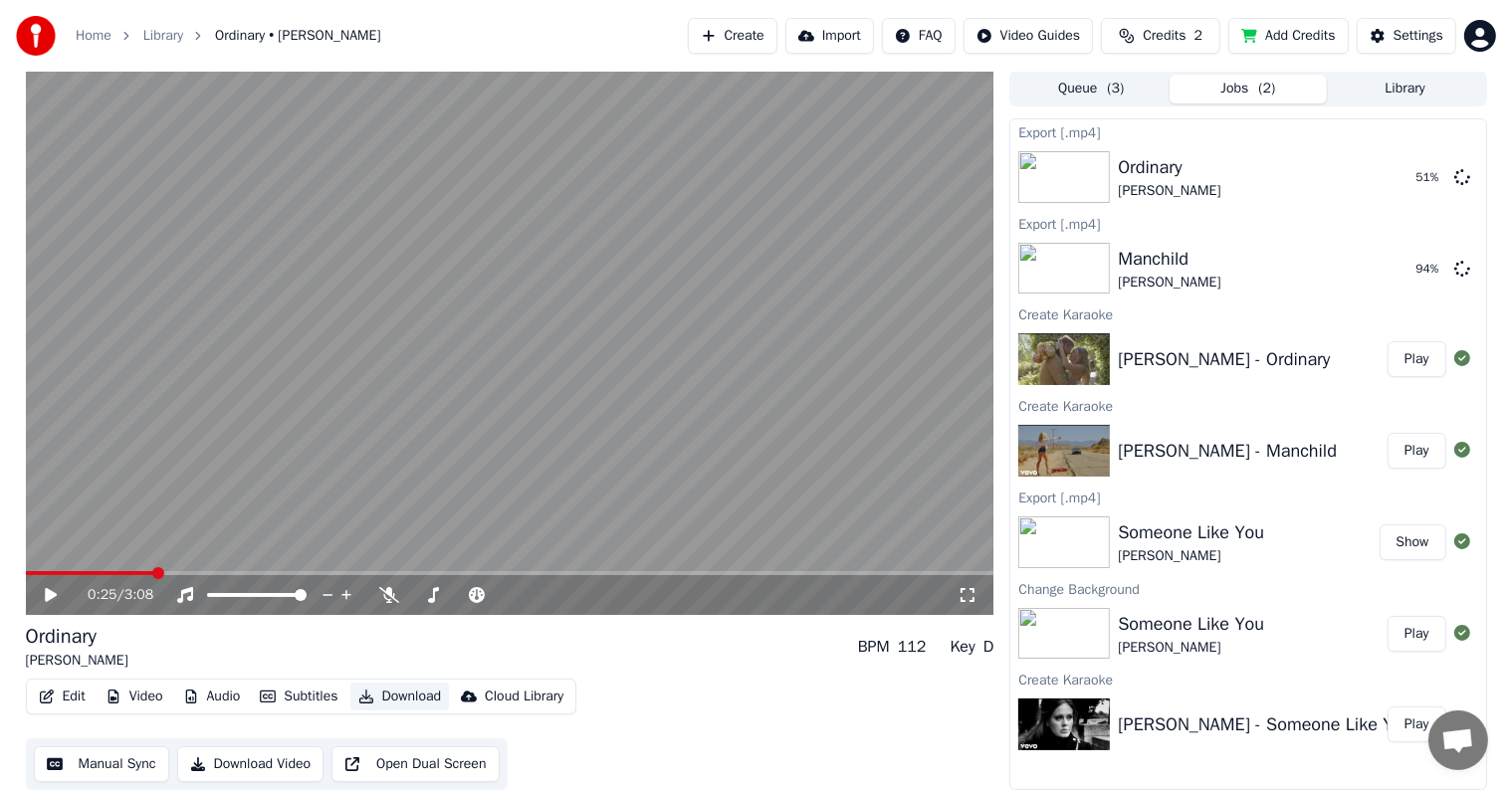type 